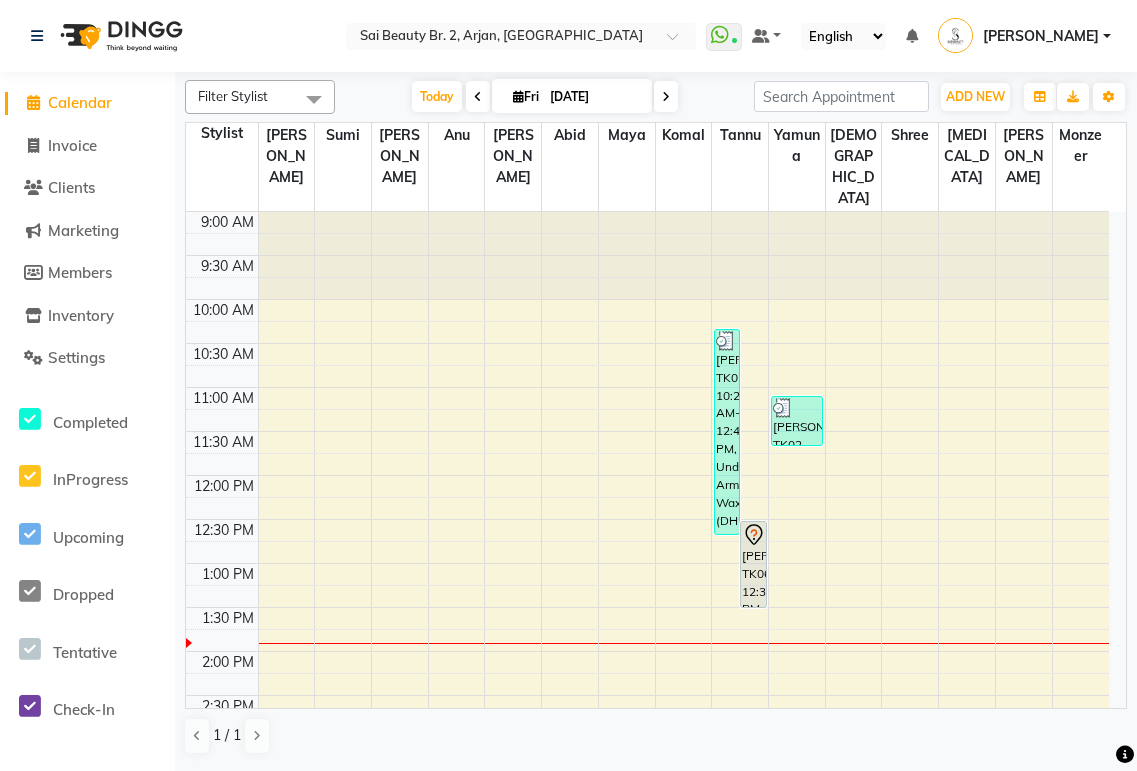 scroll, scrollTop: 0, scrollLeft: 0, axis: both 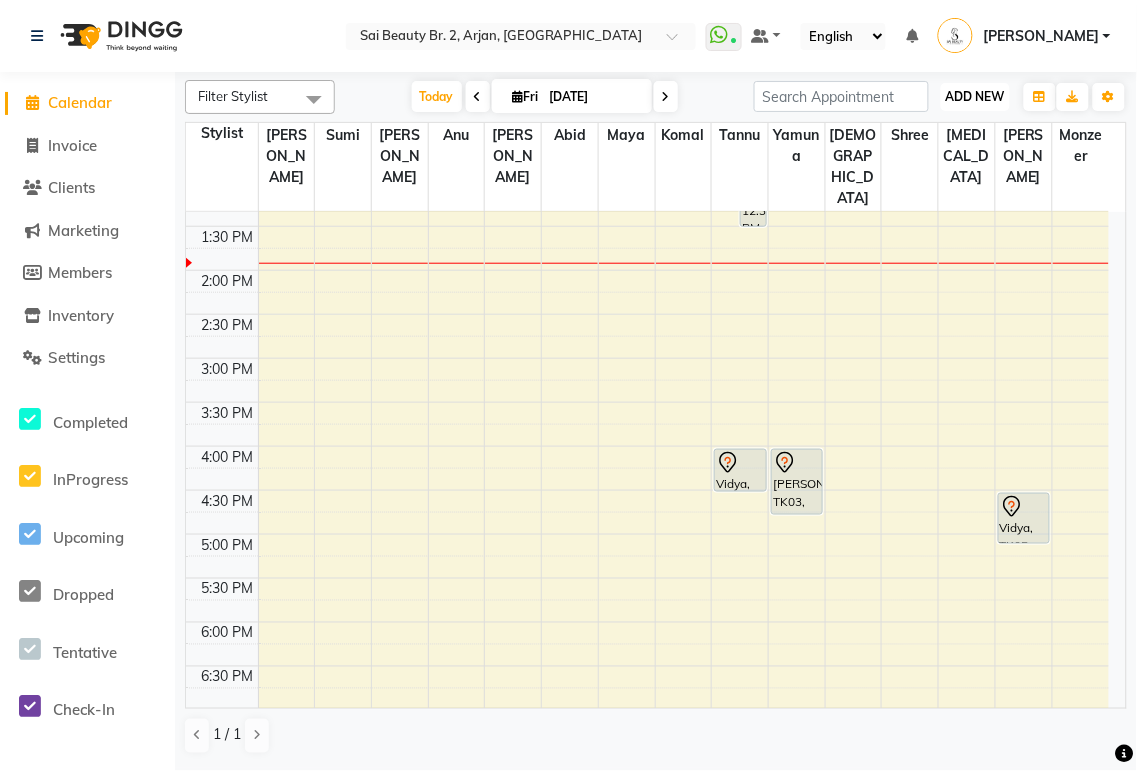 click on "ADD NEW" at bounding box center (975, 96) 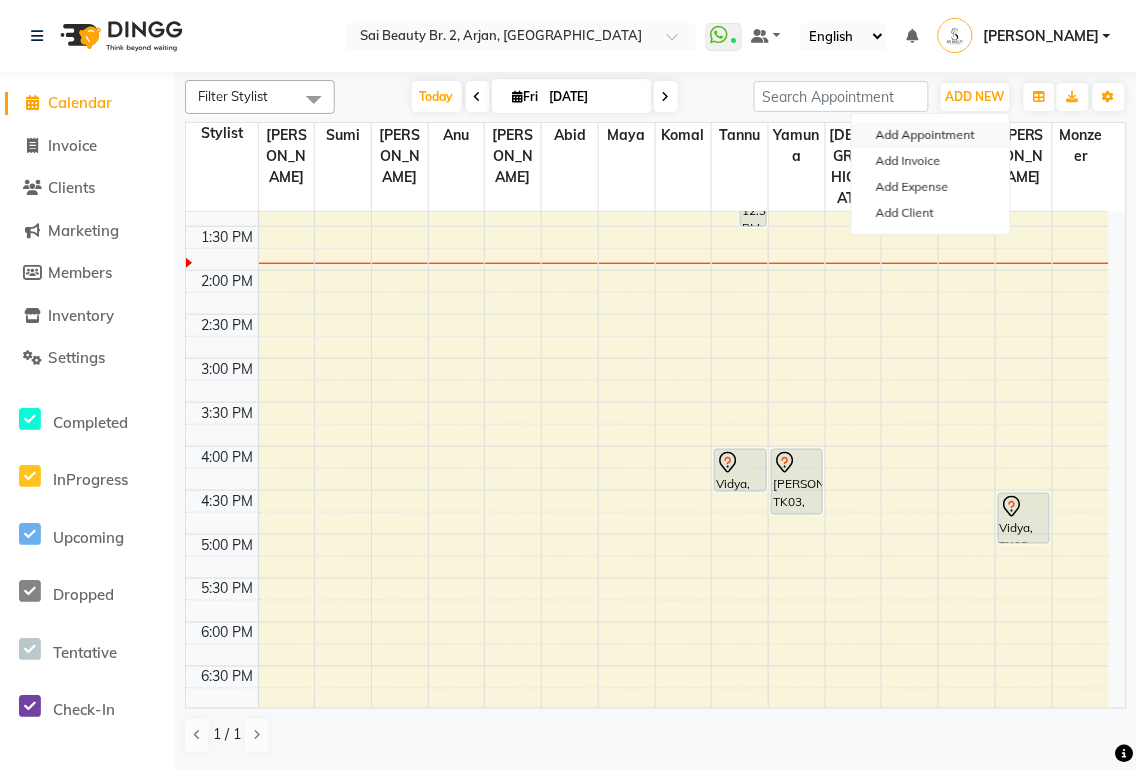 click on "Add Appointment" at bounding box center (931, 135) 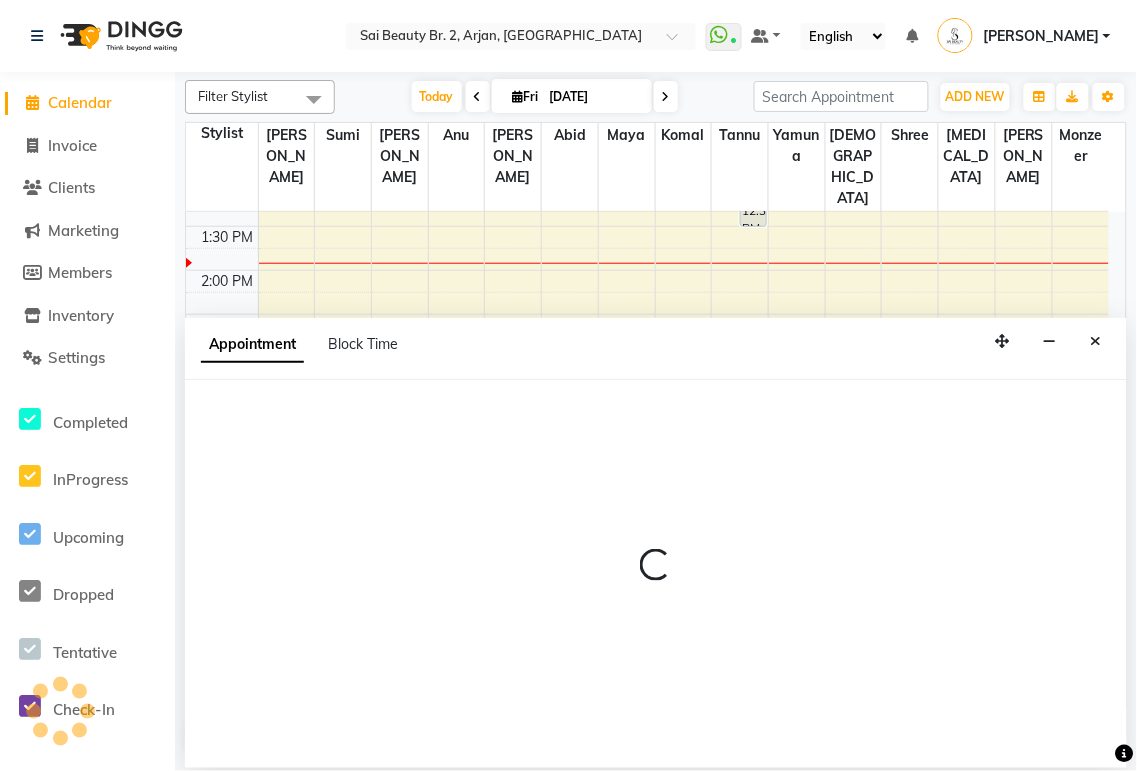 select on "tentative" 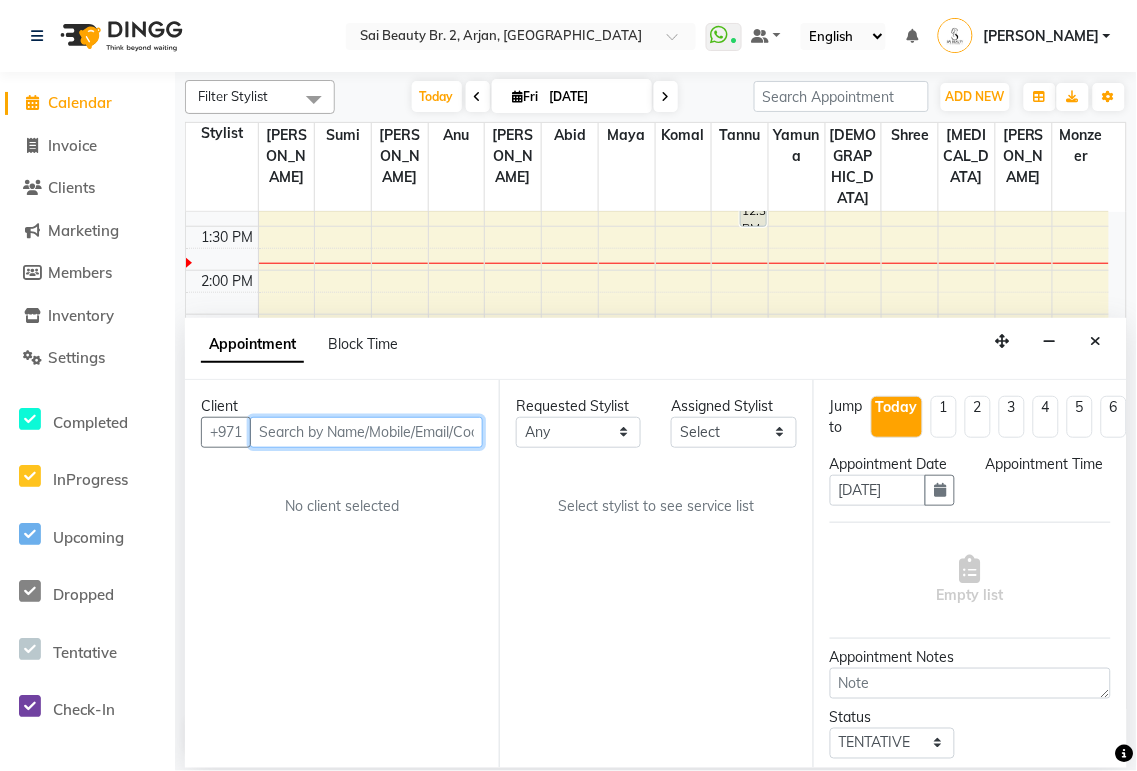 select on "600" 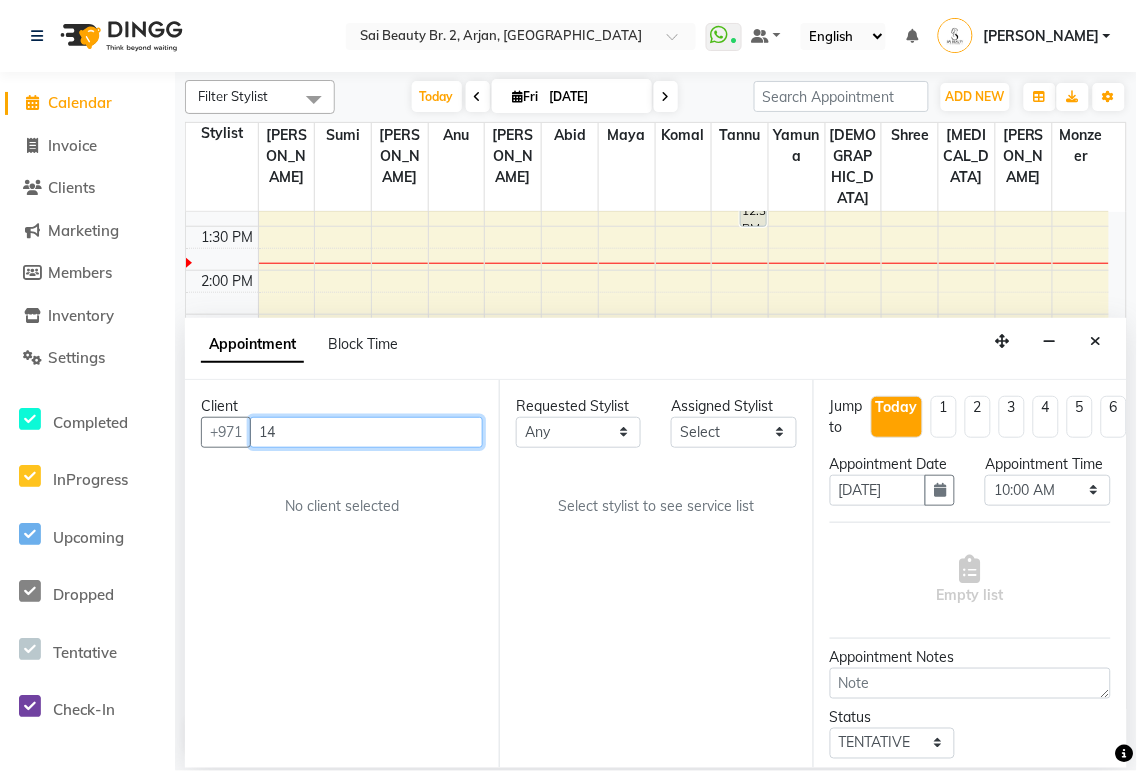 click on "14" at bounding box center [366, 432] 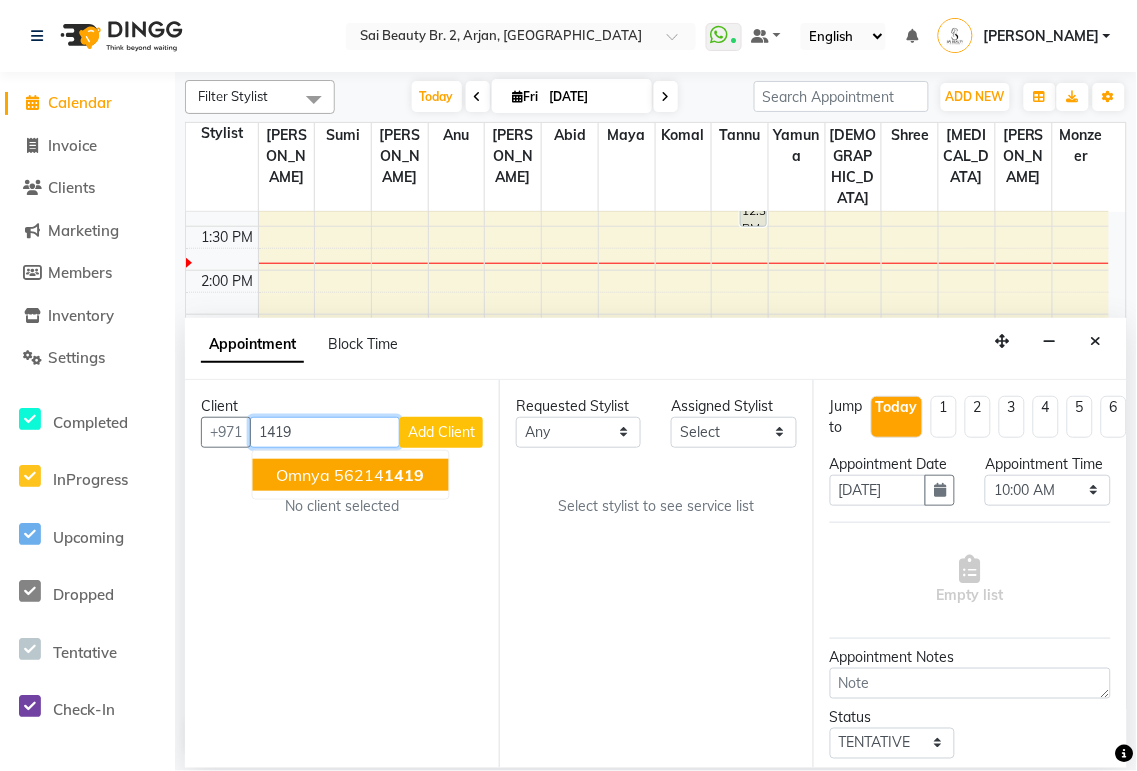 click on "Omnya  56214 1419" at bounding box center [351, 475] 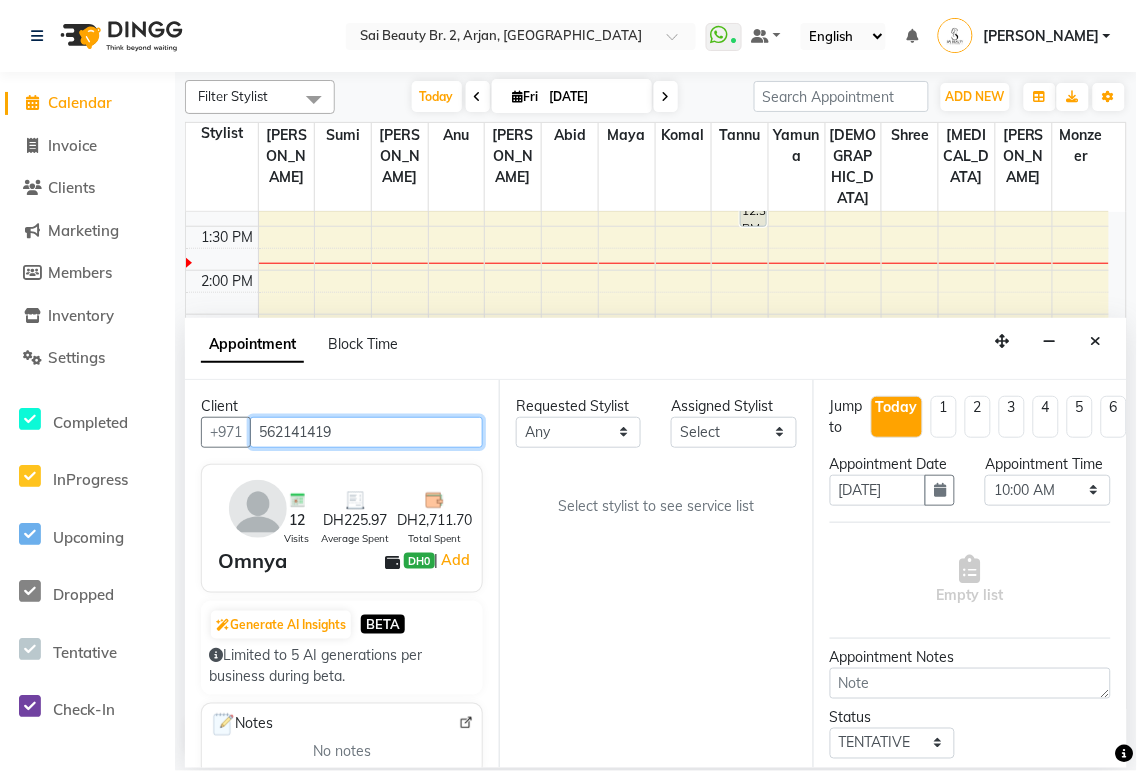 type on "562141419" 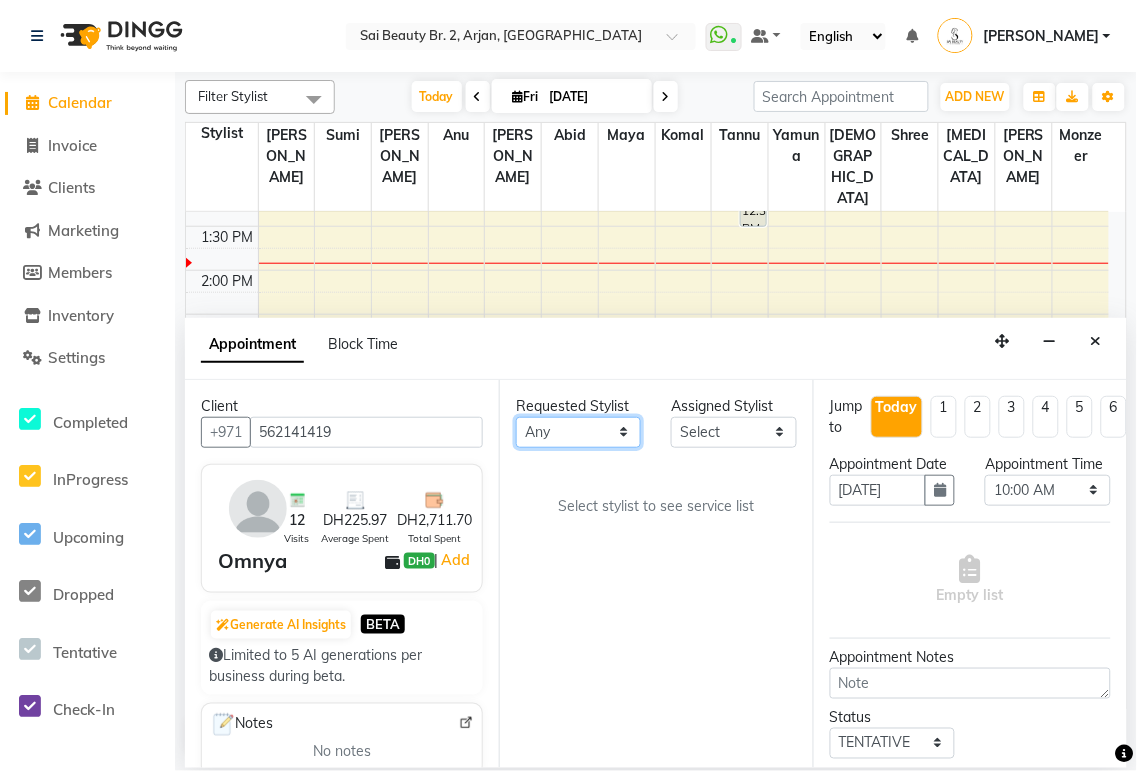 click on "Any [PERSON_NAME][MEDICAL_DATA] [PERSON_NAME] [PERSON_NAME] [PERSON_NAME] Gita [PERSON_NAME] monzeer Shree [PERSON_NAME] [PERSON_NAME]" at bounding box center [578, 432] 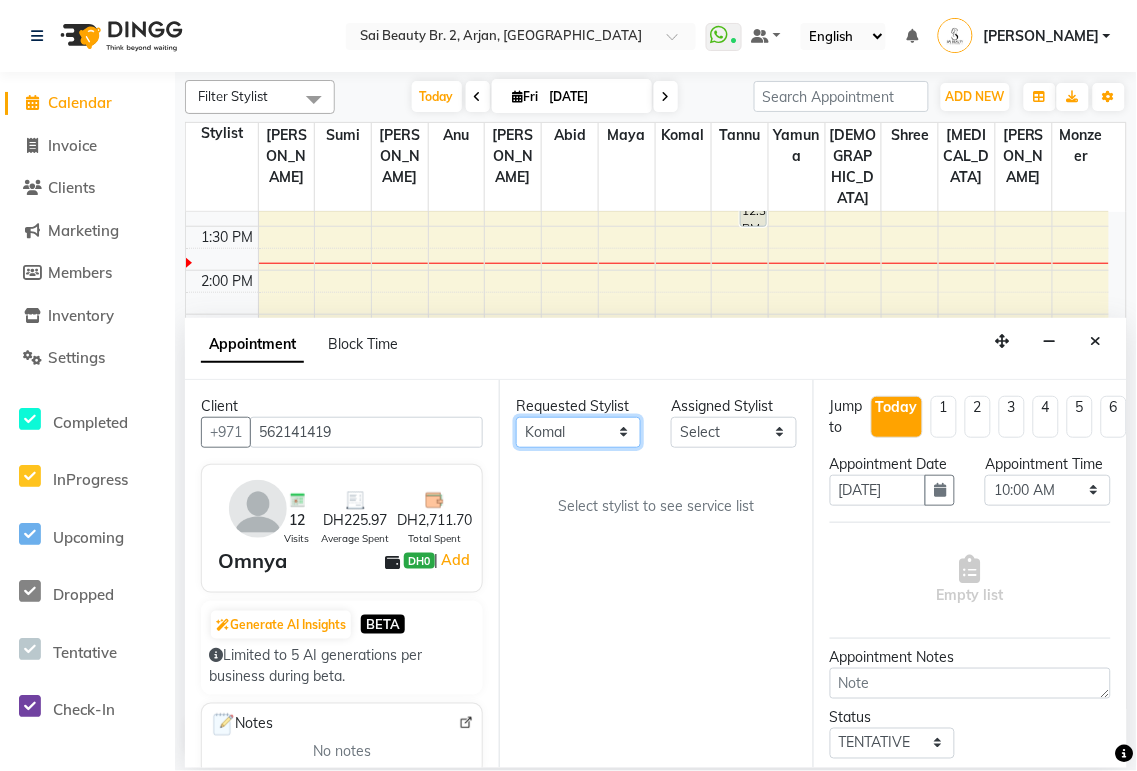click on "Any [PERSON_NAME][MEDICAL_DATA] [PERSON_NAME] [PERSON_NAME] [PERSON_NAME] Gita [PERSON_NAME] monzeer Shree [PERSON_NAME] [PERSON_NAME]" at bounding box center (578, 432) 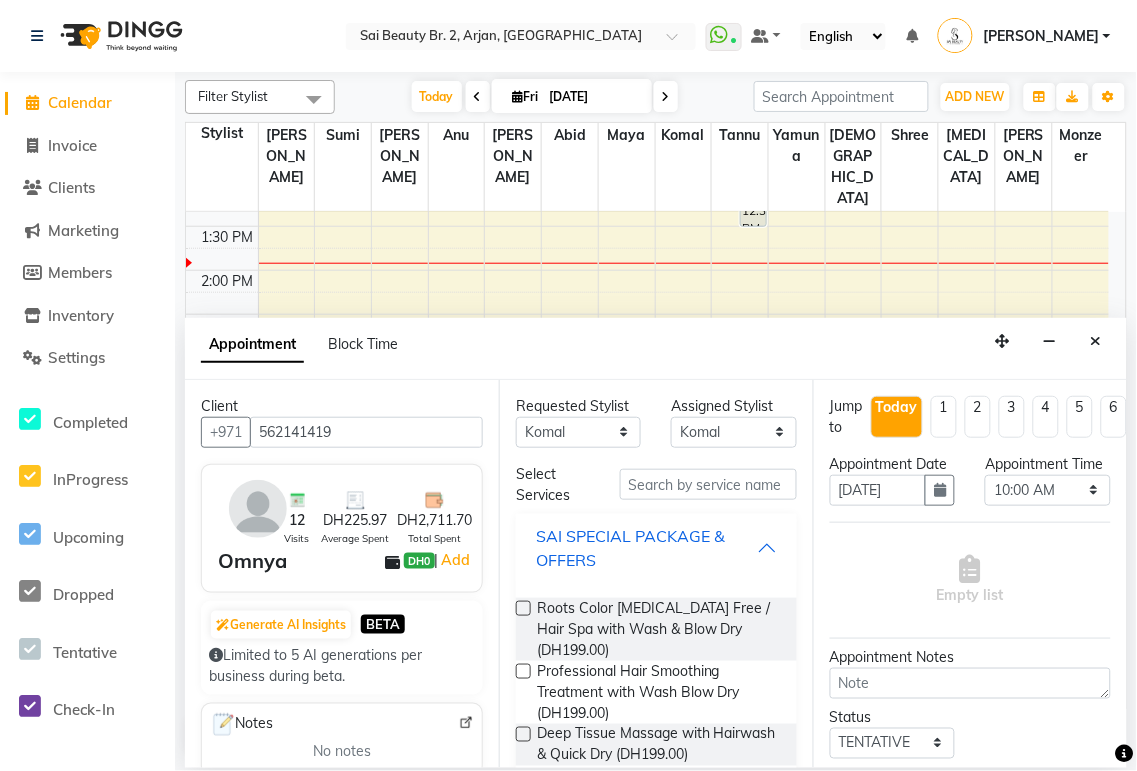 click on "SAI SPECIAL PACKAGE & OFFERS" at bounding box center [646, 548] 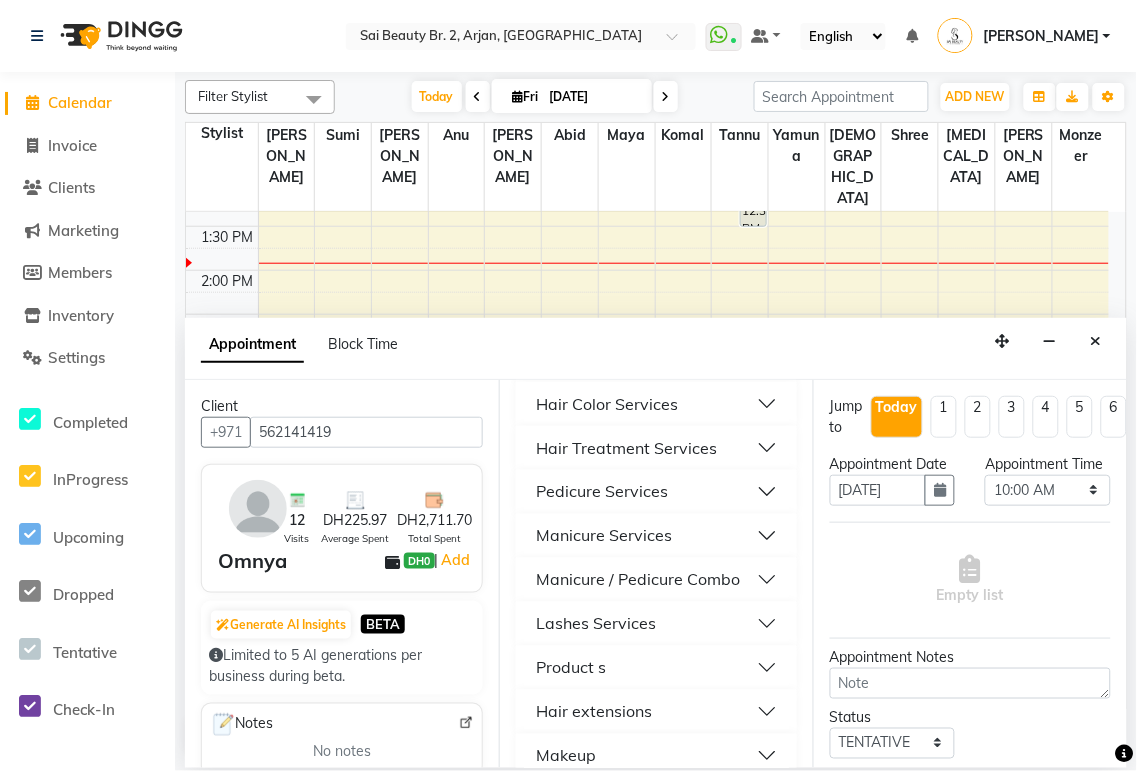 scroll, scrollTop: 686, scrollLeft: 0, axis: vertical 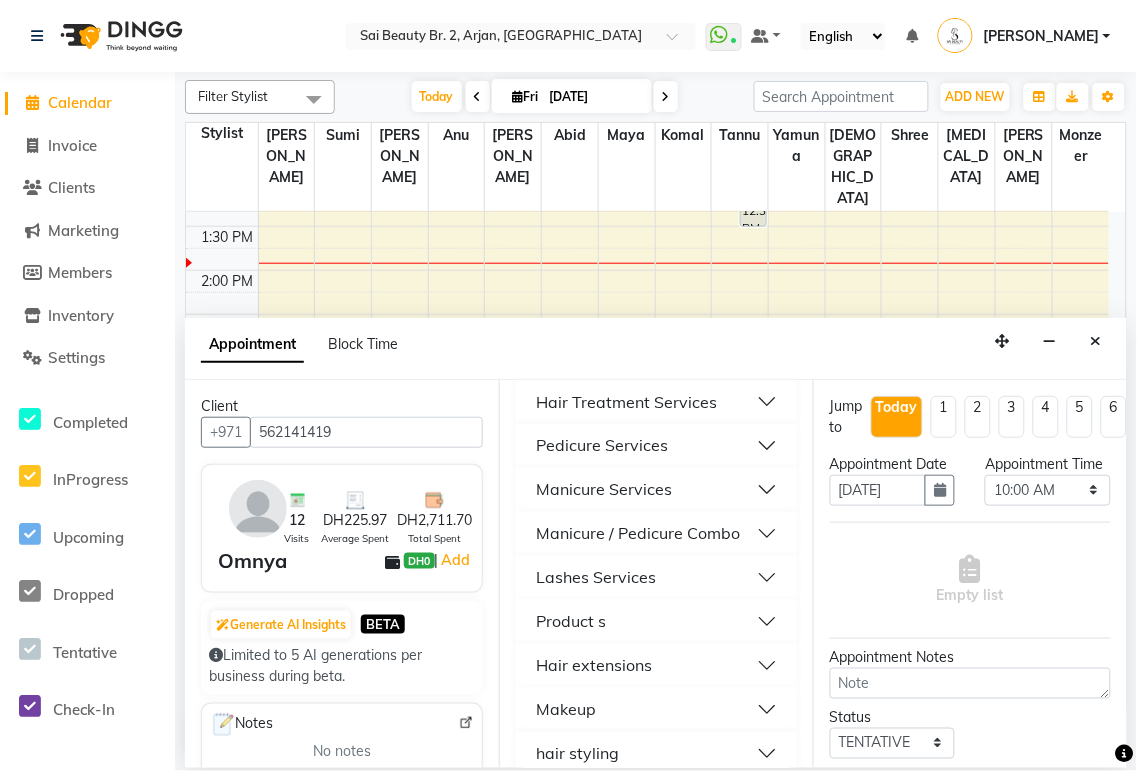 click on "Pedicure Services" at bounding box center (656, 446) 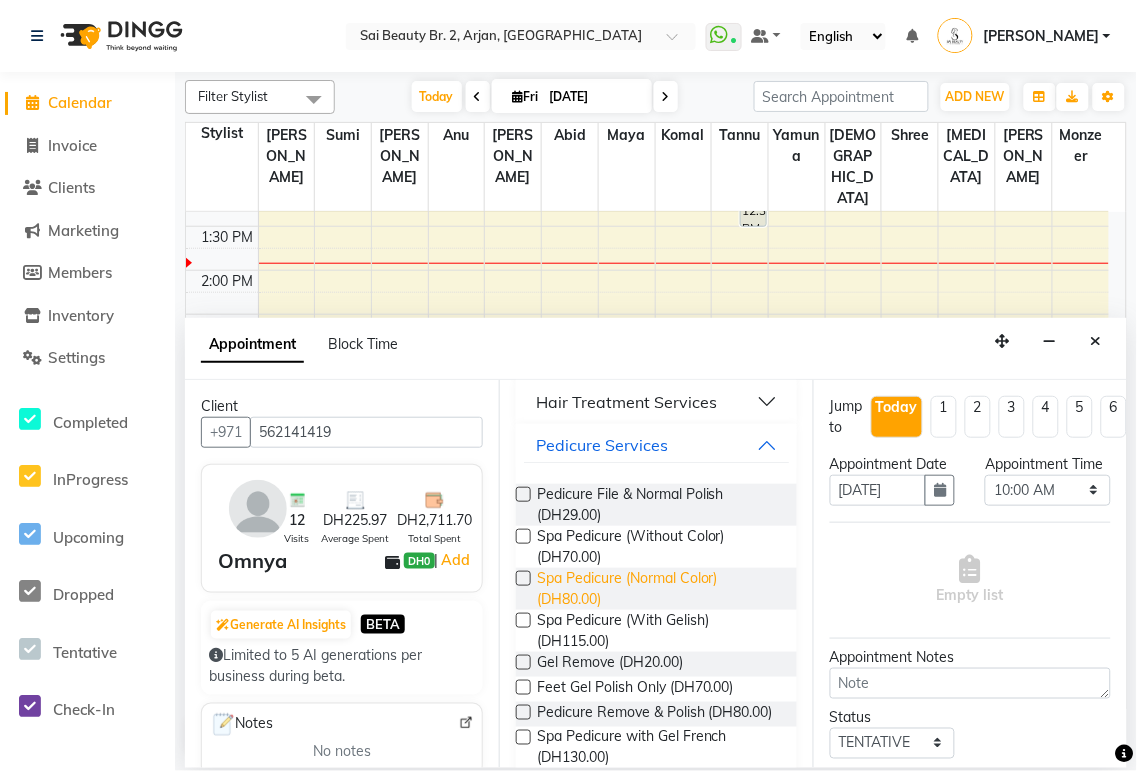 click on "Spa Pedicure (Normal Color) (DH80.00)" at bounding box center [659, 589] 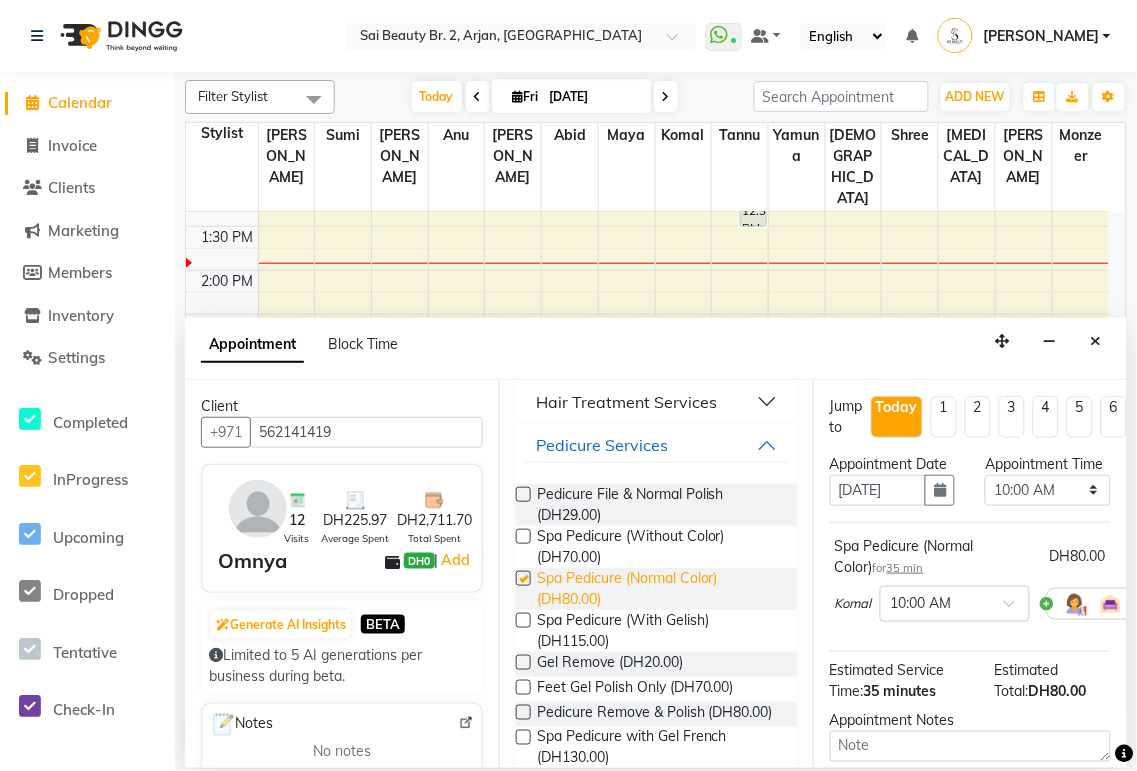 checkbox on "false" 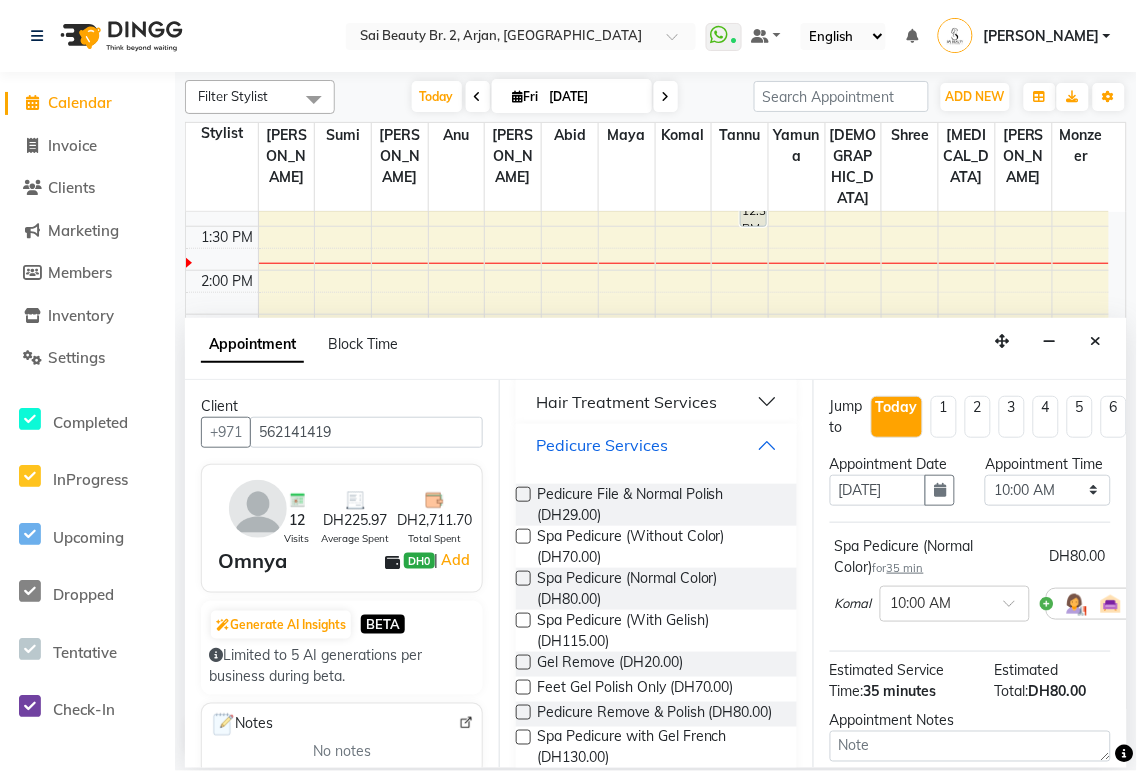 click on "Pedicure Services" at bounding box center (656, 446) 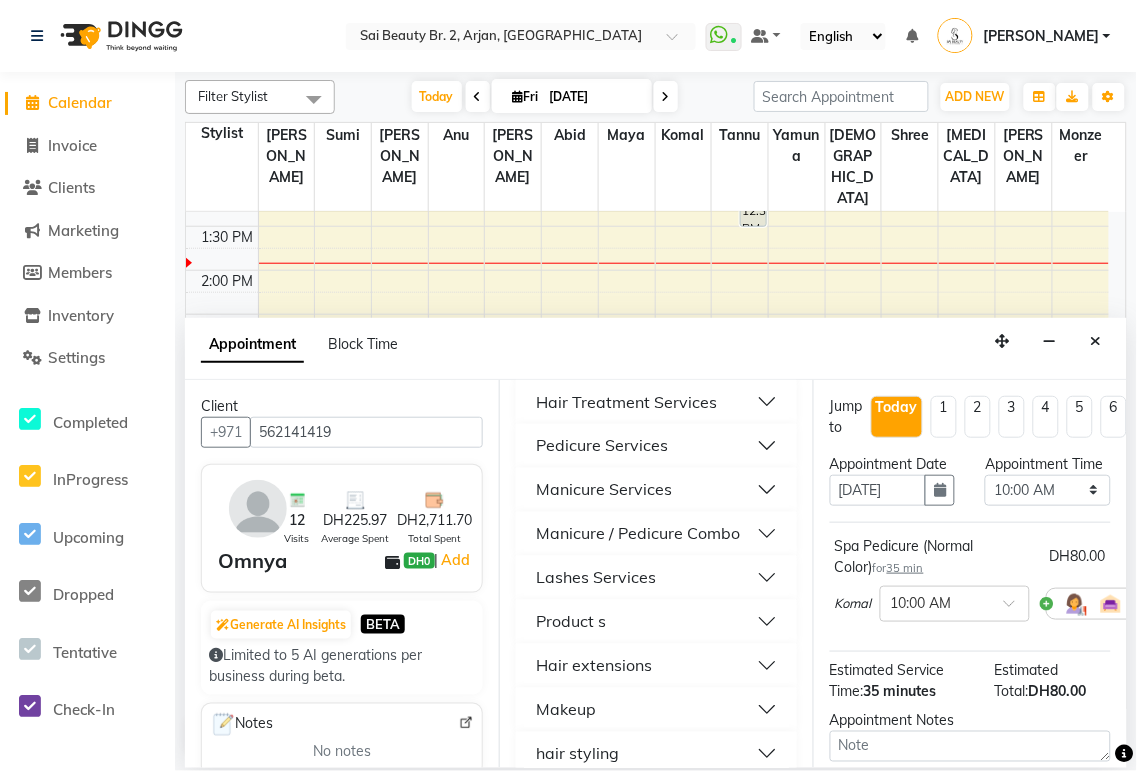 click on "Manicure Services" at bounding box center [656, 490] 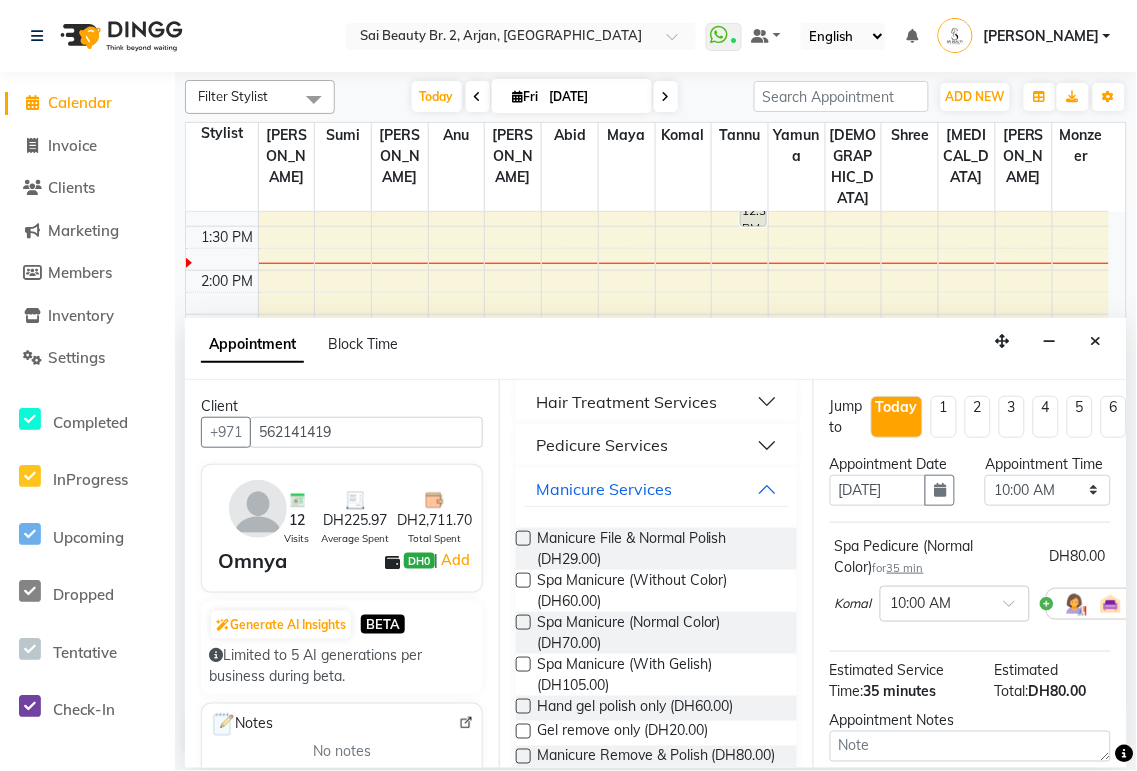 click at bounding box center [523, 664] 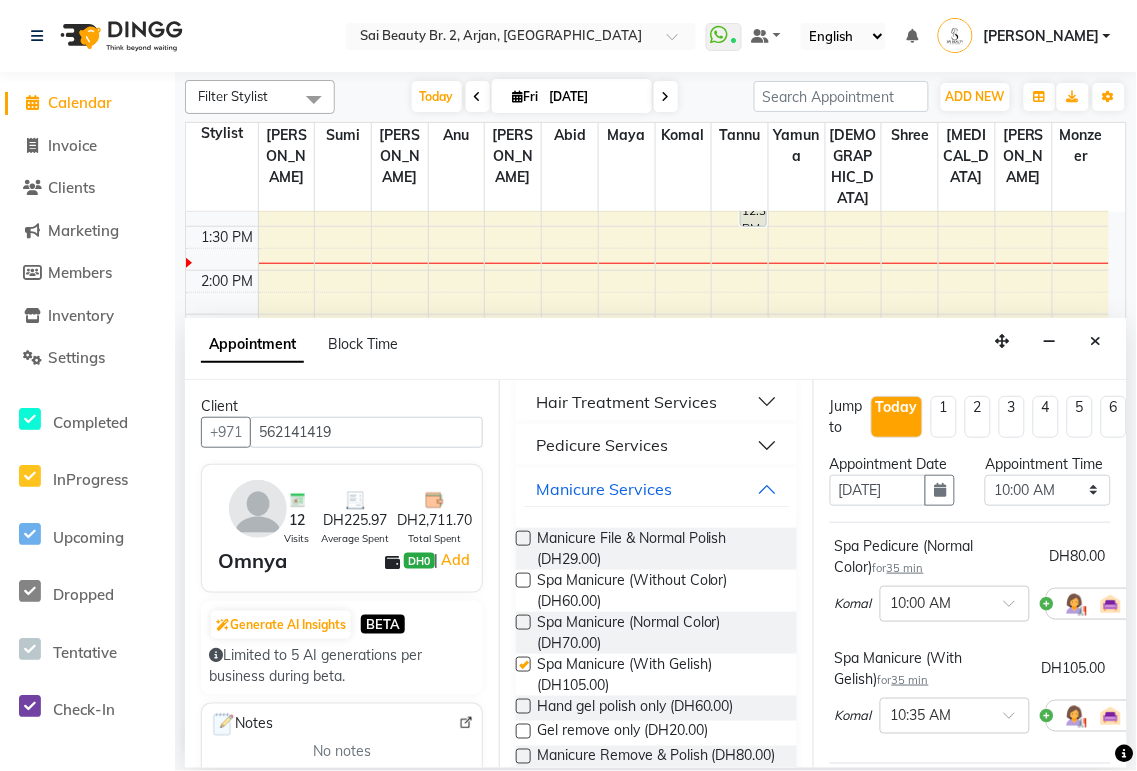 checkbox on "false" 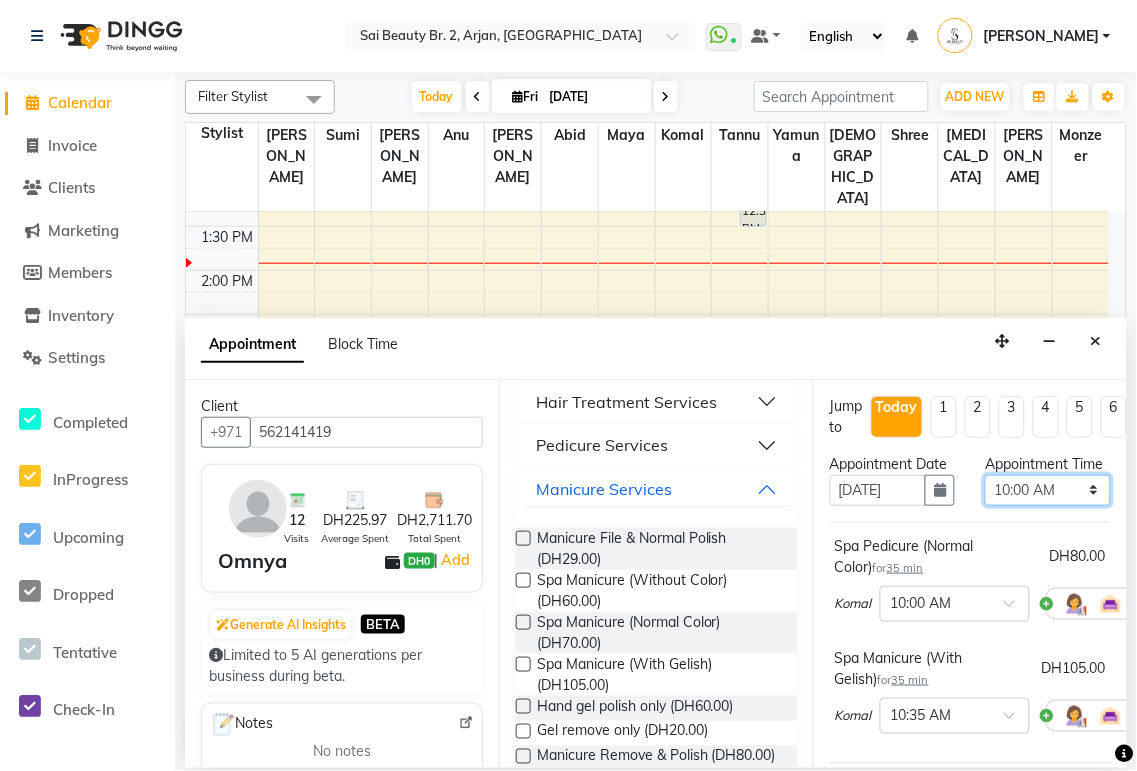 click on "Select 10:00 AM 10:05 AM 10:10 AM 10:15 AM 10:20 AM 10:25 AM 10:30 AM 10:35 AM 10:40 AM 10:45 AM 10:50 AM 10:55 AM 11:00 AM 11:05 AM 11:10 AM 11:15 AM 11:20 AM 11:25 AM 11:30 AM 11:35 AM 11:40 AM 11:45 AM 11:50 AM 11:55 AM 12:00 PM 12:05 PM 12:10 PM 12:15 PM 12:20 PM 12:25 PM 12:30 PM 12:35 PM 12:40 PM 12:45 PM 12:50 PM 12:55 PM 01:00 PM 01:05 PM 01:10 PM 01:15 PM 01:20 PM 01:25 PM 01:30 PM 01:35 PM 01:40 PM 01:45 PM 01:50 PM 01:55 PM 02:00 PM 02:05 PM 02:10 PM 02:15 PM 02:20 PM 02:25 PM 02:30 PM 02:35 PM 02:40 PM 02:45 PM 02:50 PM 02:55 PM 03:00 PM 03:05 PM 03:10 PM 03:15 PM 03:20 PM 03:25 PM 03:30 PM 03:35 PM 03:40 PM 03:45 PM 03:50 PM 03:55 PM 04:00 PM 04:05 PM 04:10 PM 04:15 PM 04:20 PM 04:25 PM 04:30 PM 04:35 PM 04:40 PM 04:45 PM 04:50 PM 04:55 PM 05:00 PM 05:05 PM 05:10 PM 05:15 PM 05:20 PM 05:25 PM 05:30 PM 05:35 PM 05:40 PM 05:45 PM 05:50 PM 05:55 PM 06:00 PM 06:05 PM 06:10 PM 06:15 PM 06:20 PM 06:25 PM 06:30 PM 06:35 PM 06:40 PM 06:45 PM 06:50 PM 06:55 PM 07:00 PM 07:05 PM 07:10 PM 07:15 PM 07:20 PM" at bounding box center [1047, 490] 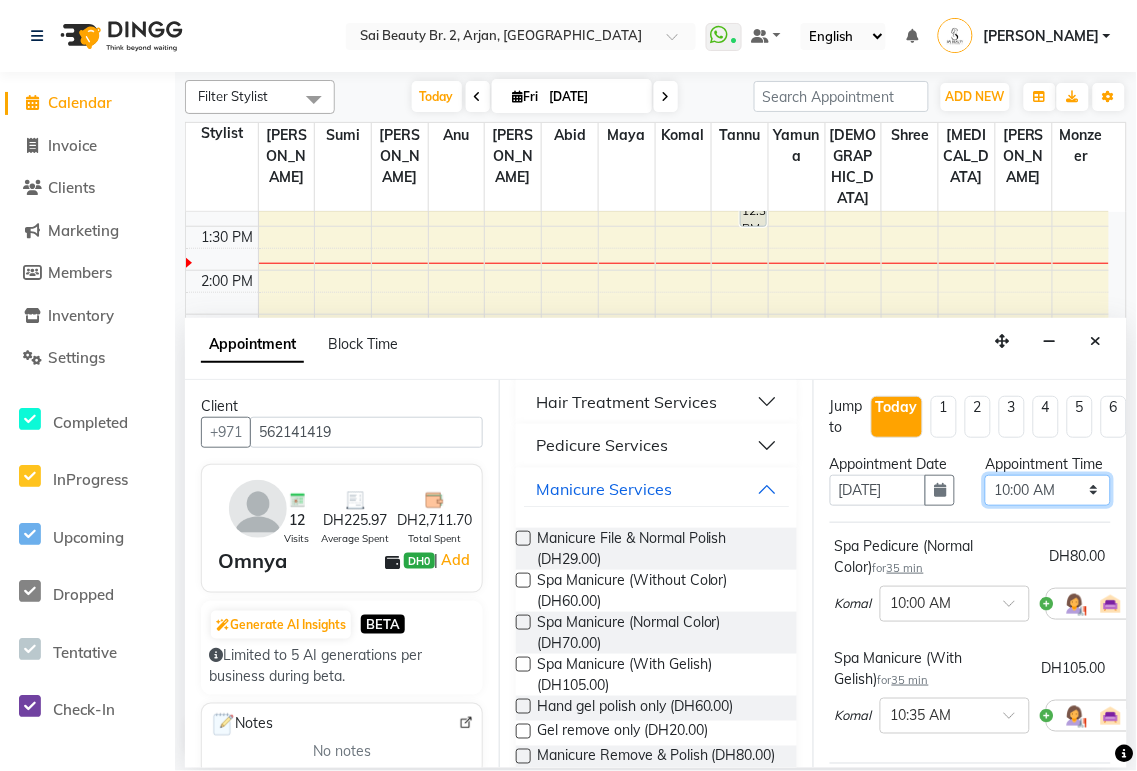 select on "960" 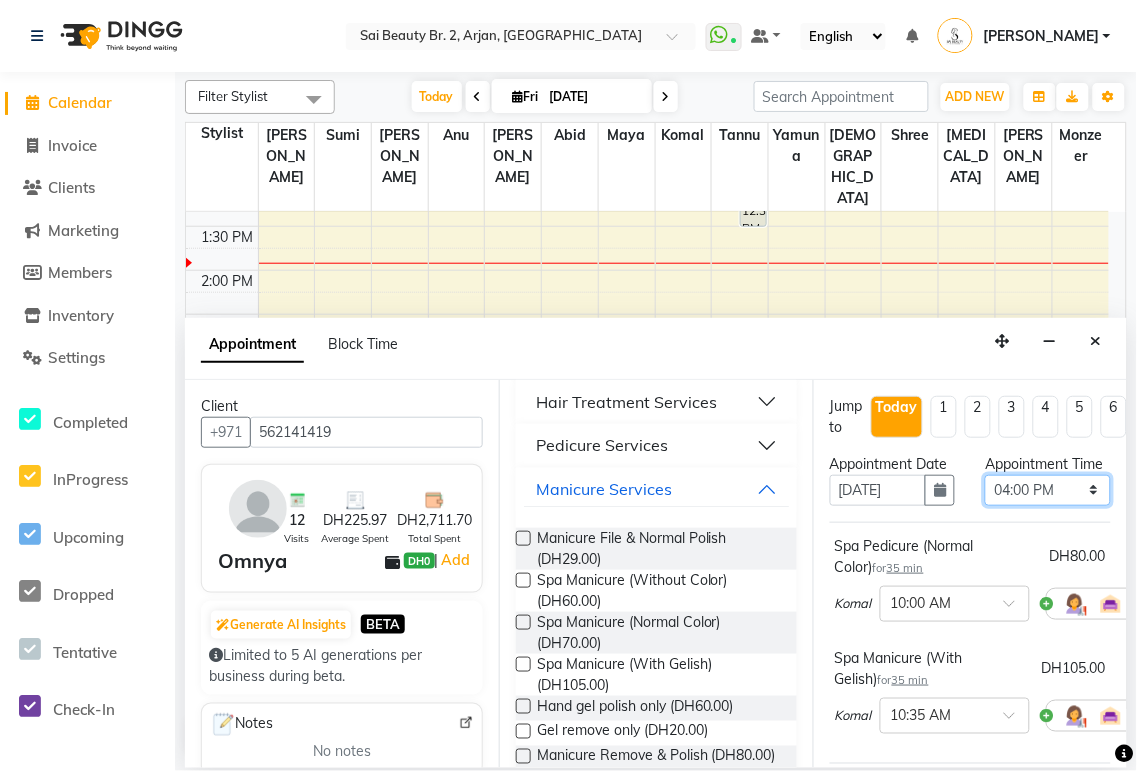 click on "Select 10:00 AM 10:05 AM 10:10 AM 10:15 AM 10:20 AM 10:25 AM 10:30 AM 10:35 AM 10:40 AM 10:45 AM 10:50 AM 10:55 AM 11:00 AM 11:05 AM 11:10 AM 11:15 AM 11:20 AM 11:25 AM 11:30 AM 11:35 AM 11:40 AM 11:45 AM 11:50 AM 11:55 AM 12:00 PM 12:05 PM 12:10 PM 12:15 PM 12:20 PM 12:25 PM 12:30 PM 12:35 PM 12:40 PM 12:45 PM 12:50 PM 12:55 PM 01:00 PM 01:05 PM 01:10 PM 01:15 PM 01:20 PM 01:25 PM 01:30 PM 01:35 PM 01:40 PM 01:45 PM 01:50 PM 01:55 PM 02:00 PM 02:05 PM 02:10 PM 02:15 PM 02:20 PM 02:25 PM 02:30 PM 02:35 PM 02:40 PM 02:45 PM 02:50 PM 02:55 PM 03:00 PM 03:05 PM 03:10 PM 03:15 PM 03:20 PM 03:25 PM 03:30 PM 03:35 PM 03:40 PM 03:45 PM 03:50 PM 03:55 PM 04:00 PM 04:05 PM 04:10 PM 04:15 PM 04:20 PM 04:25 PM 04:30 PM 04:35 PM 04:40 PM 04:45 PM 04:50 PM 04:55 PM 05:00 PM 05:05 PM 05:10 PM 05:15 PM 05:20 PM 05:25 PM 05:30 PM 05:35 PM 05:40 PM 05:45 PM 05:50 PM 05:55 PM 06:00 PM 06:05 PM 06:10 PM 06:15 PM 06:20 PM 06:25 PM 06:30 PM 06:35 PM 06:40 PM 06:45 PM 06:50 PM 06:55 PM 07:00 PM 07:05 PM 07:10 PM 07:15 PM 07:20 PM" at bounding box center [1047, 490] 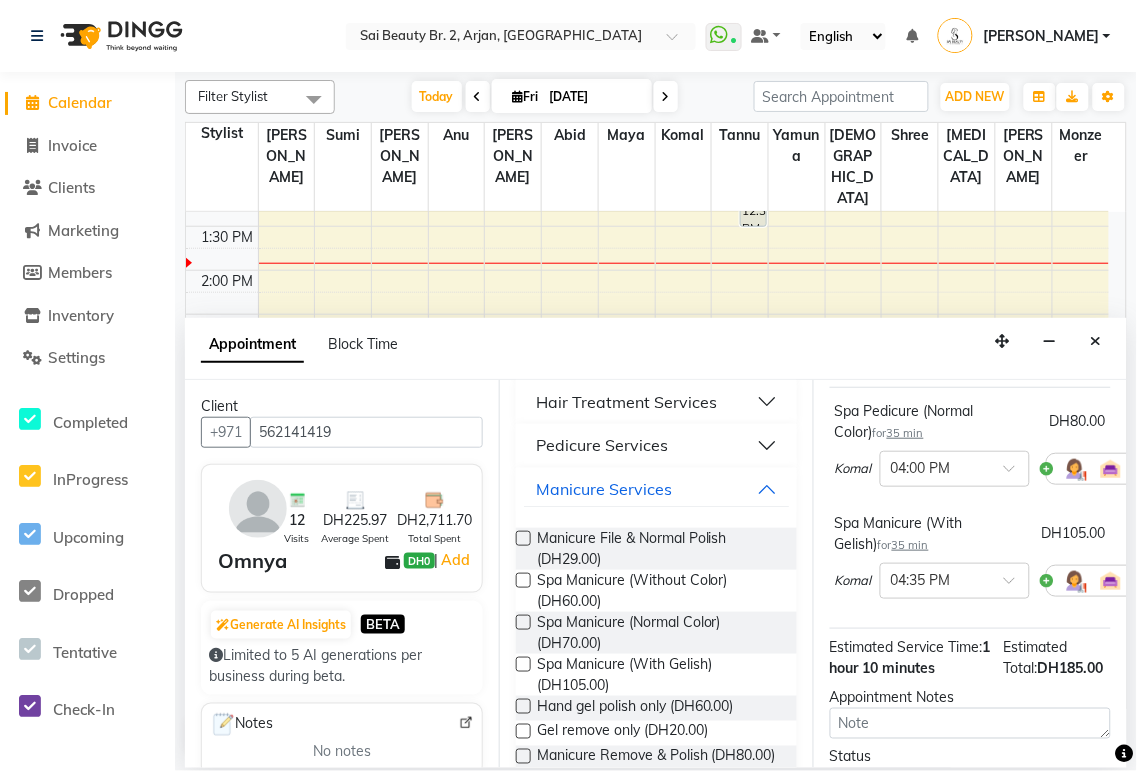 scroll, scrollTop: 388, scrollLeft: 0, axis: vertical 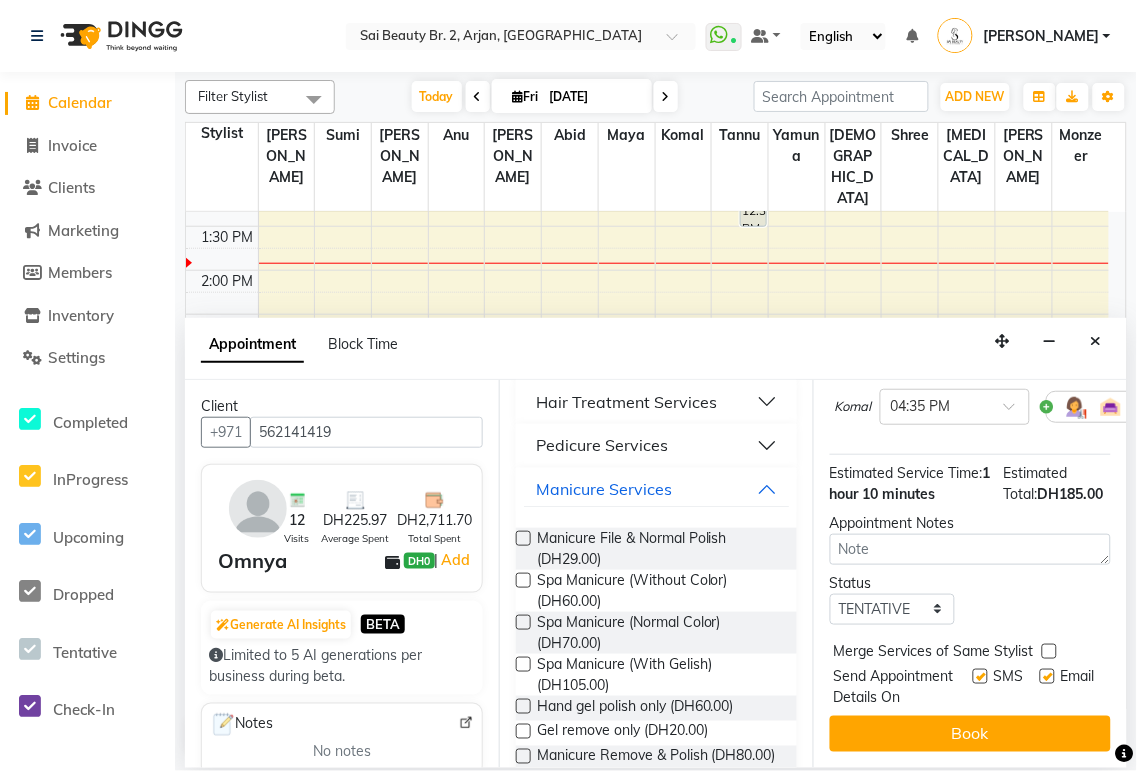click at bounding box center (1049, 651) 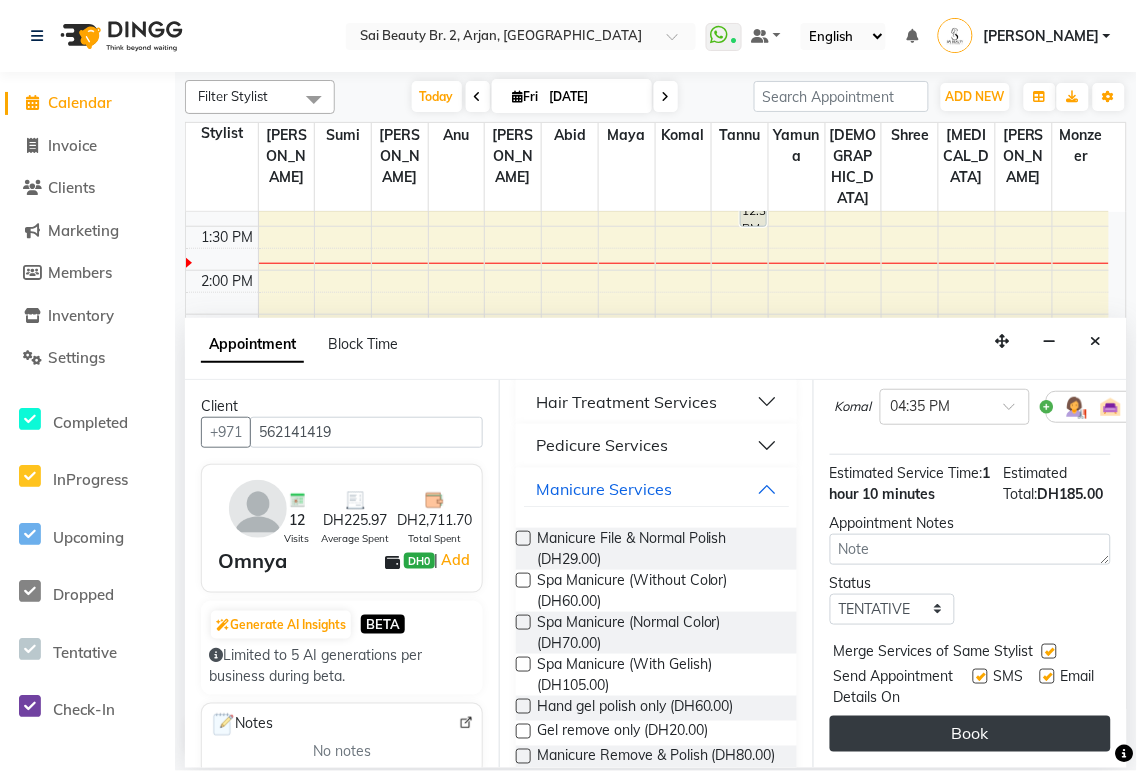 click on "Book" at bounding box center [970, 734] 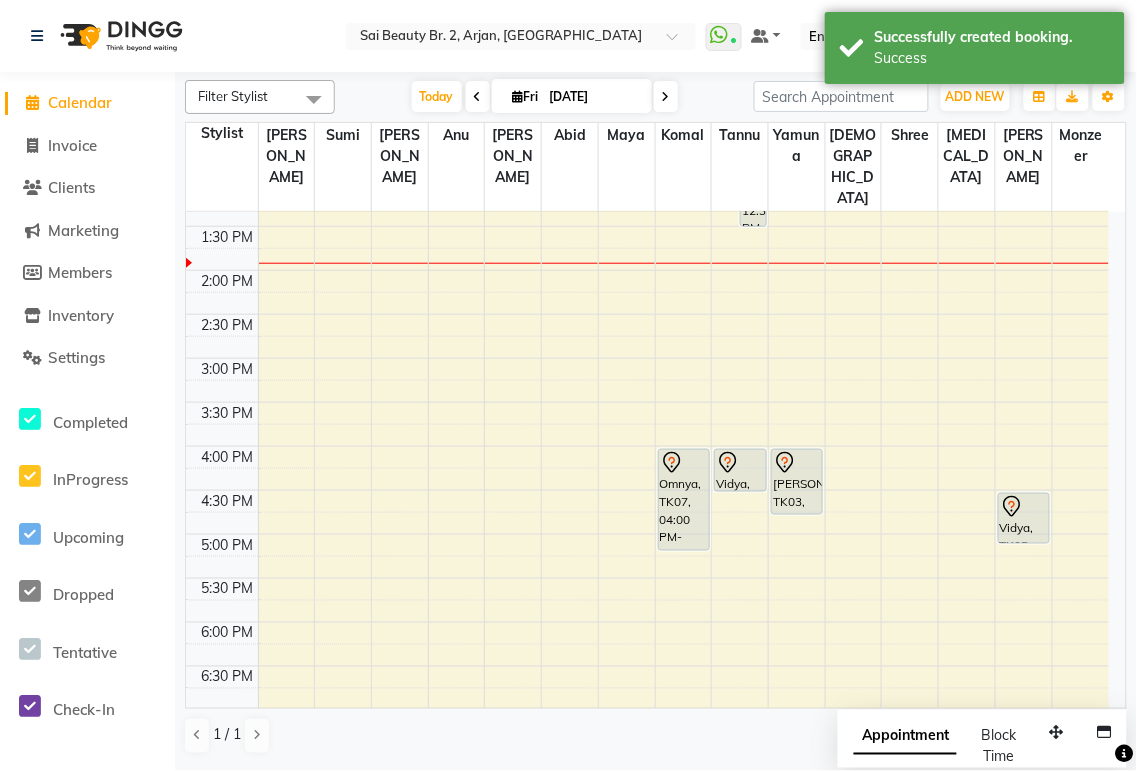 click on "Appointment" at bounding box center [905, 737] 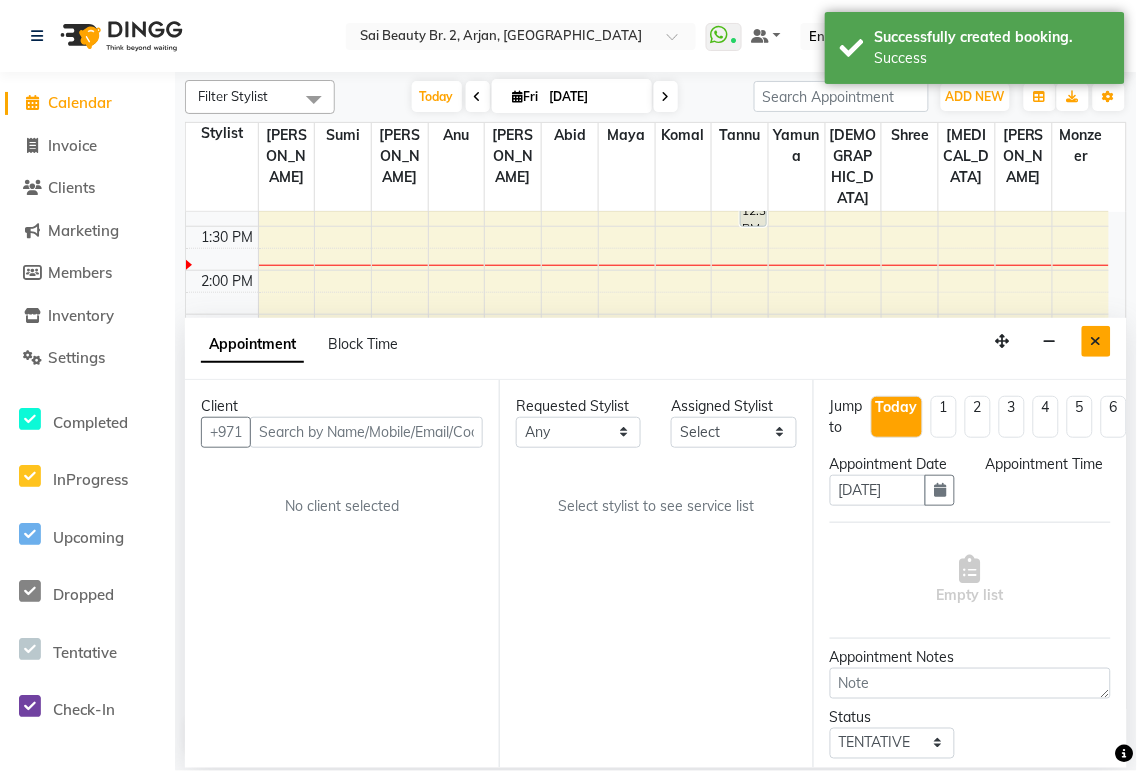 click at bounding box center (1096, 341) 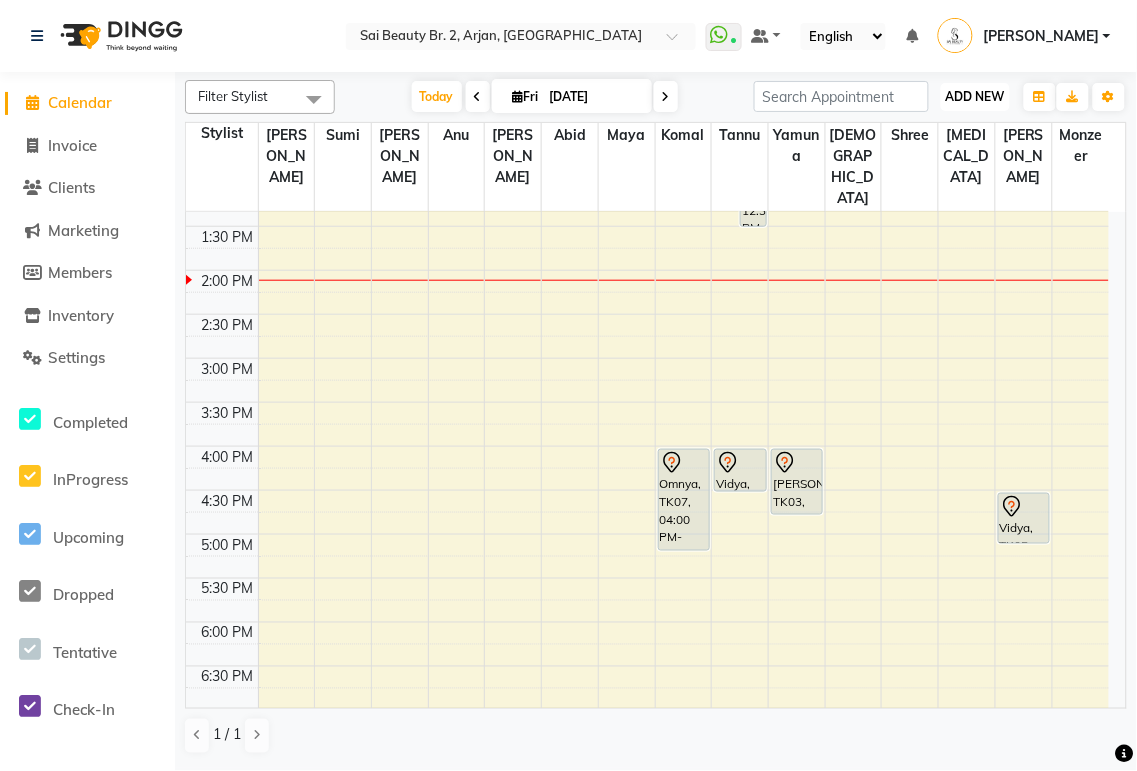 click on "ADD NEW" at bounding box center (975, 96) 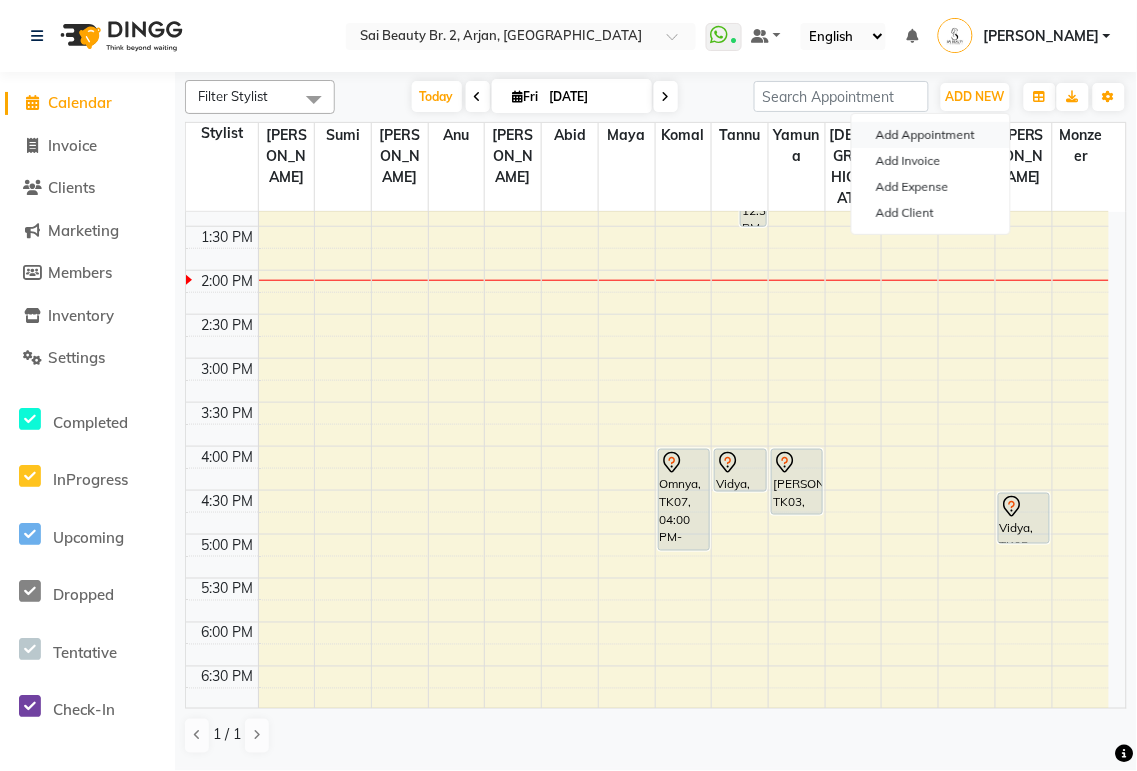 click on "Add Appointment" at bounding box center [931, 135] 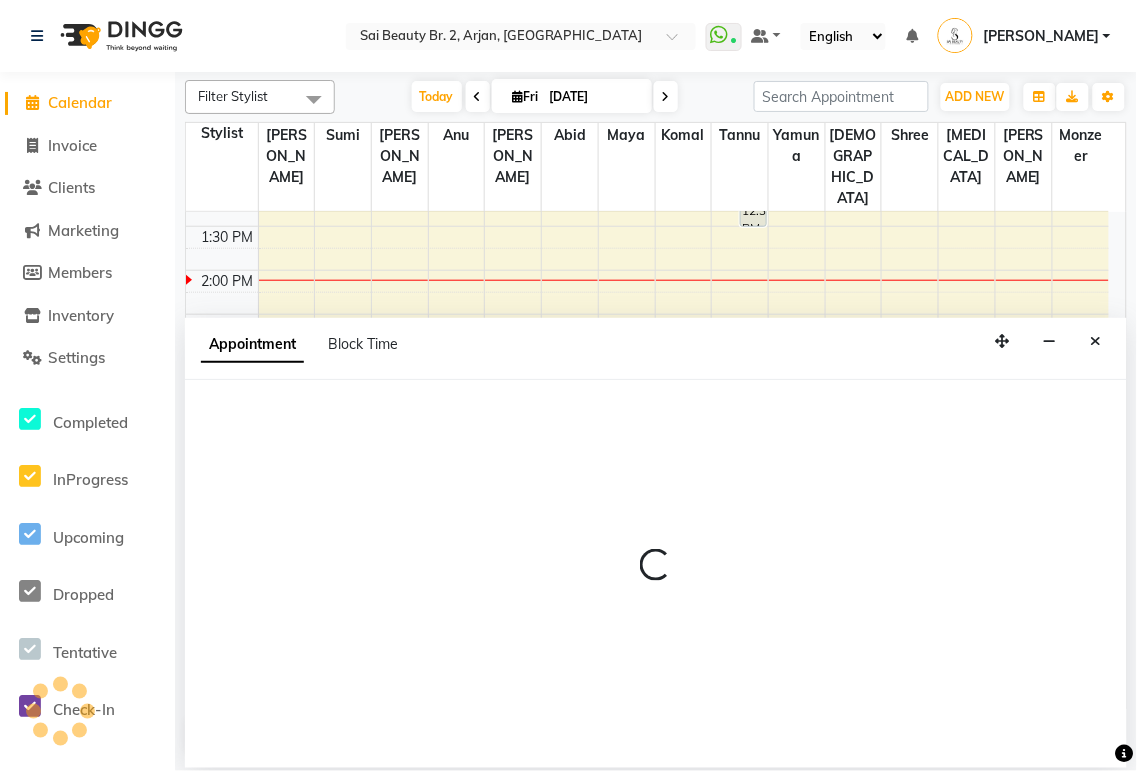 select on "tentative" 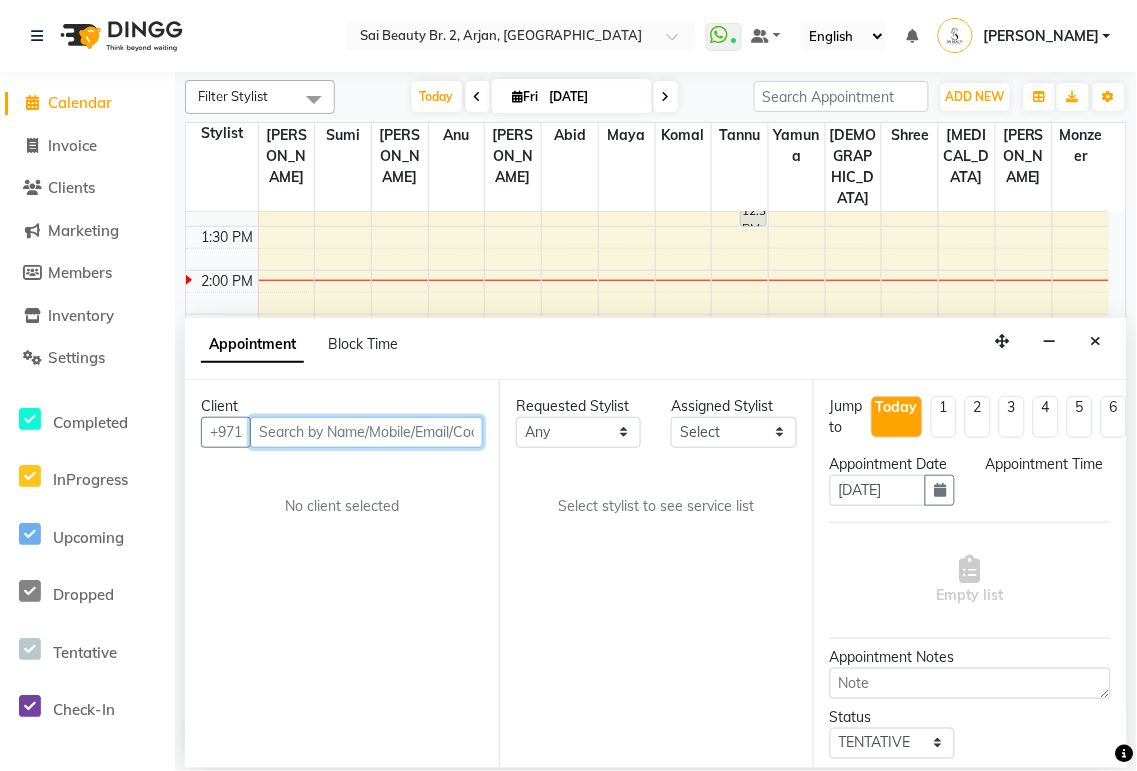 select on "600" 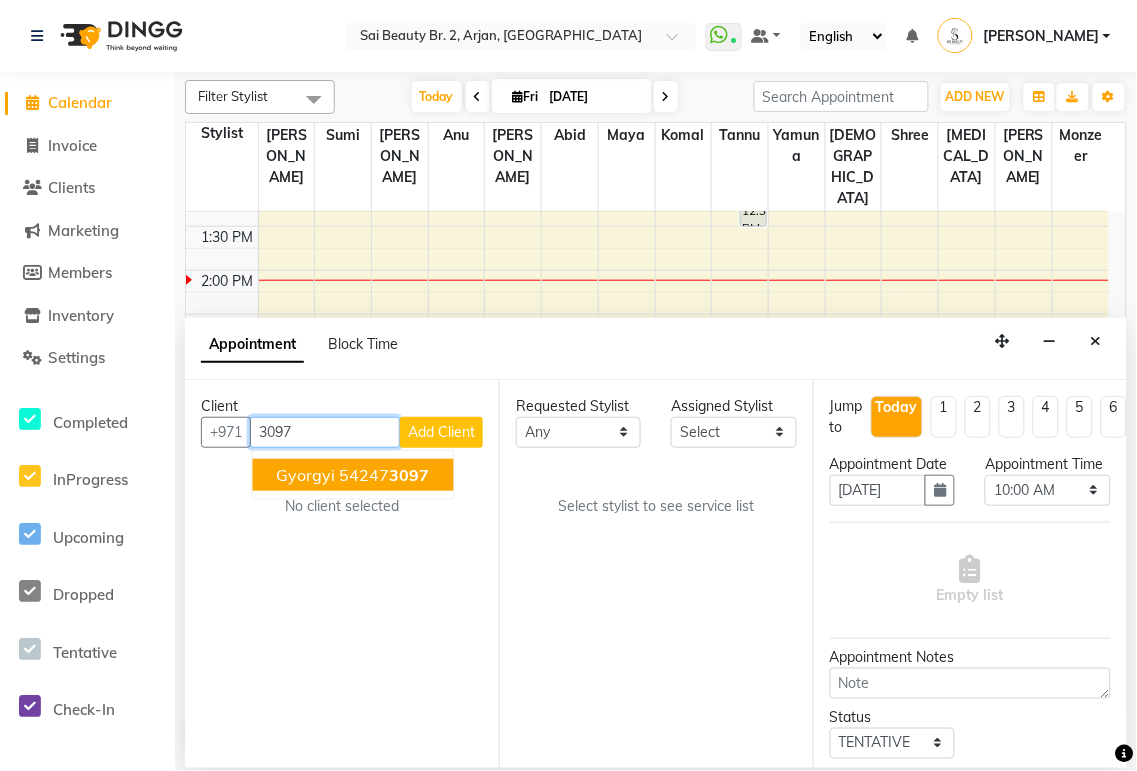 click on "54247 3097" at bounding box center [385, 475] 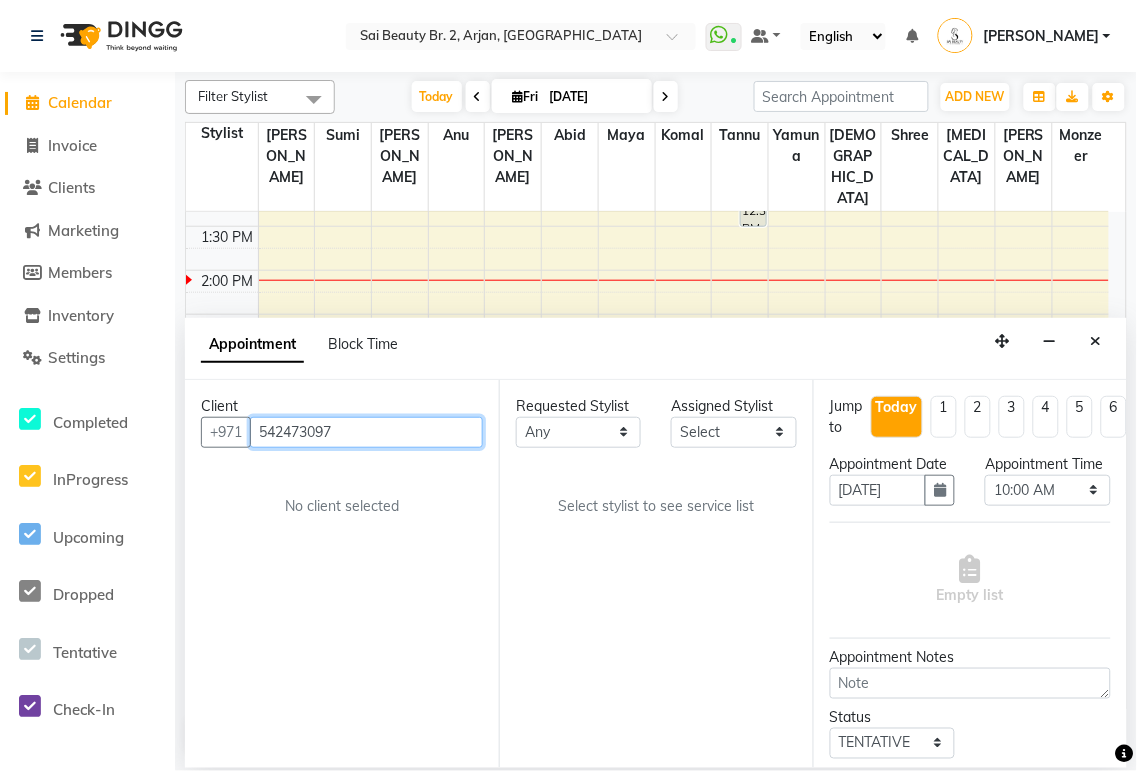 type on "542473097" 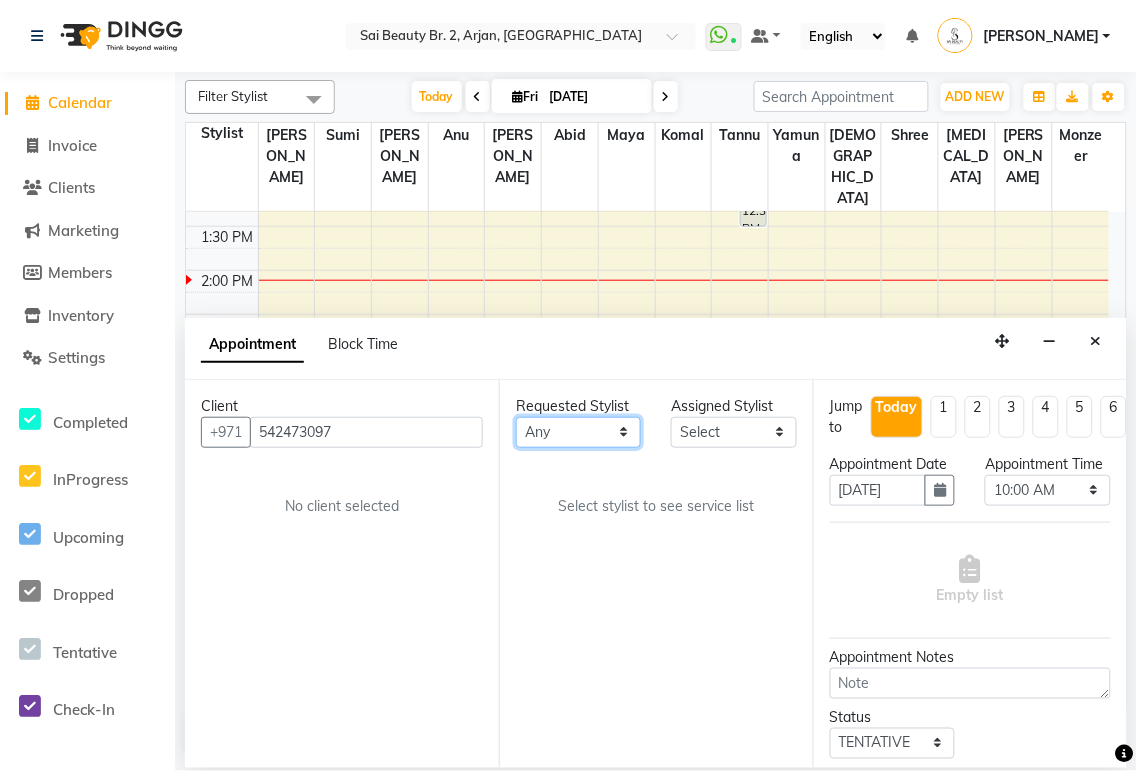 click on "Any [PERSON_NAME][MEDICAL_DATA] [PERSON_NAME] [PERSON_NAME] [PERSON_NAME] Gita [PERSON_NAME] monzeer Shree [PERSON_NAME] [PERSON_NAME]" at bounding box center [578, 432] 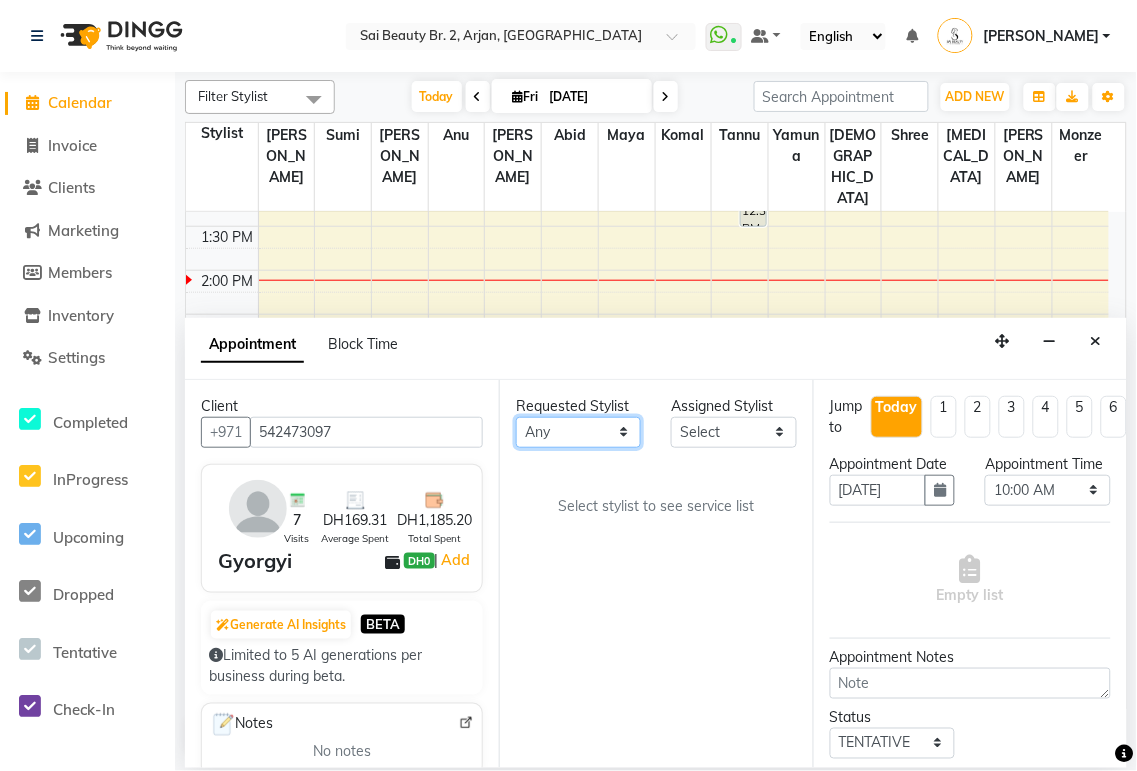 select on "61483" 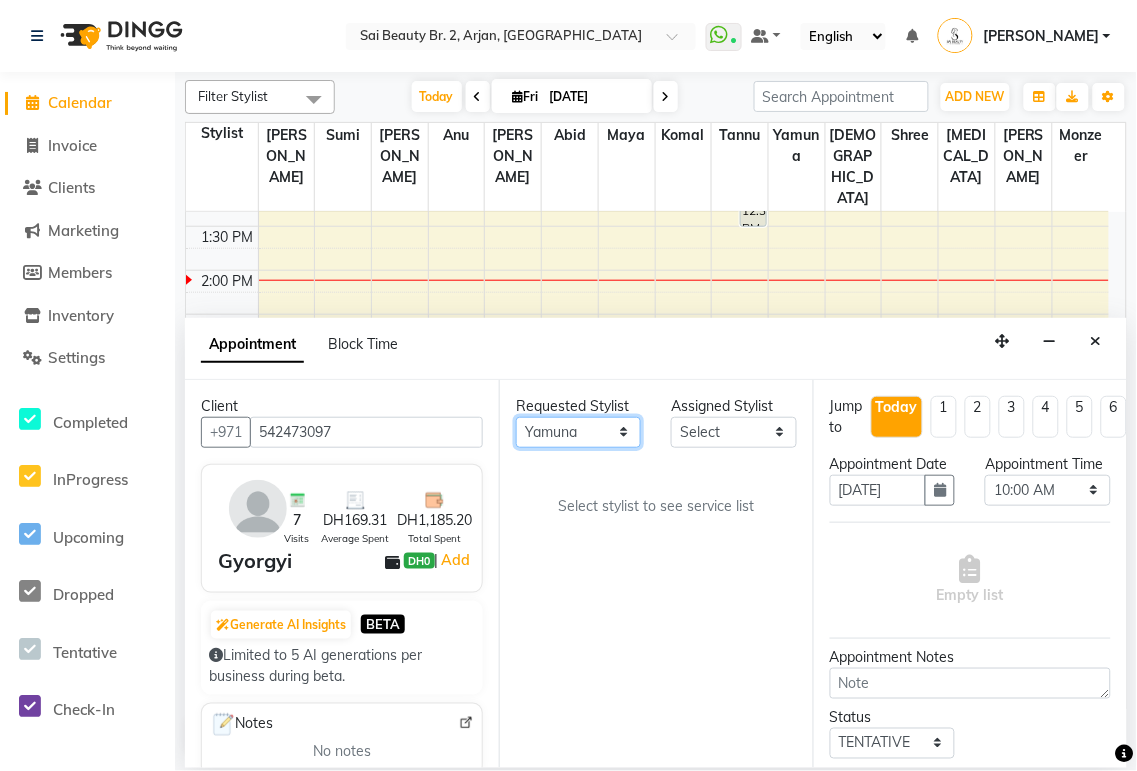 click on "Any [PERSON_NAME][MEDICAL_DATA] [PERSON_NAME] [PERSON_NAME] [PERSON_NAME] Gita [PERSON_NAME] monzeer Shree [PERSON_NAME] [PERSON_NAME]" at bounding box center [578, 432] 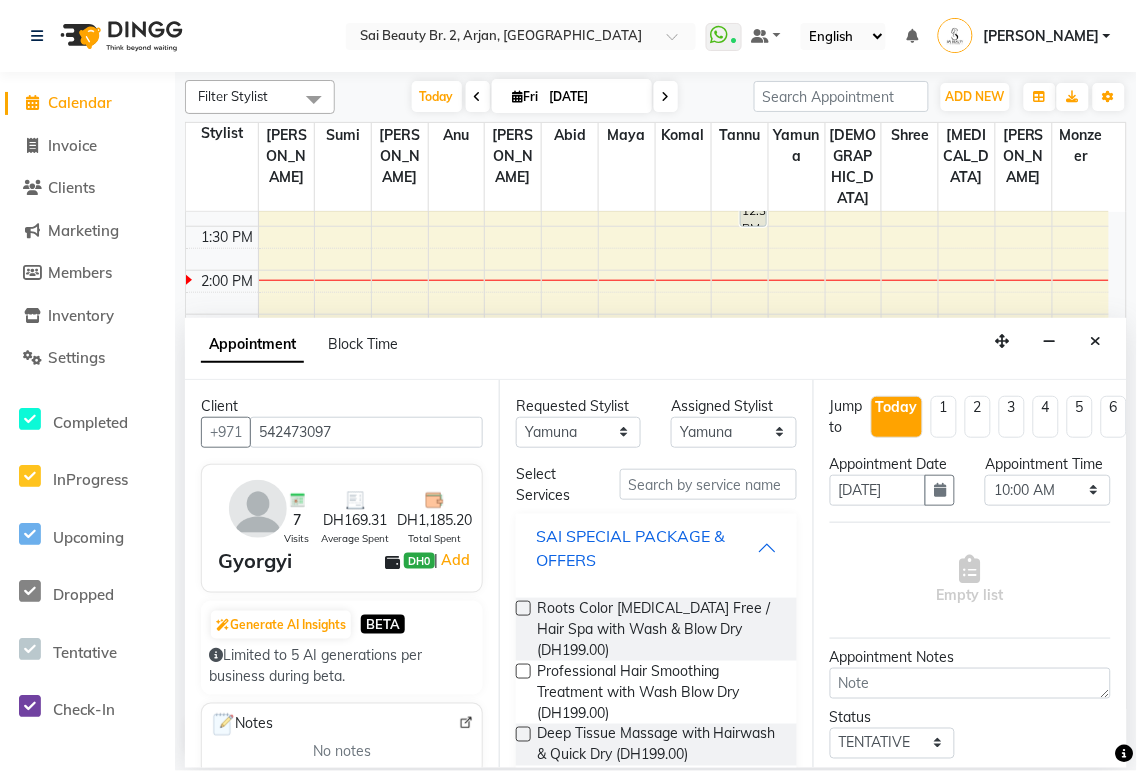 click on "SAI SPECIAL PACKAGE & OFFERS" at bounding box center [646, 548] 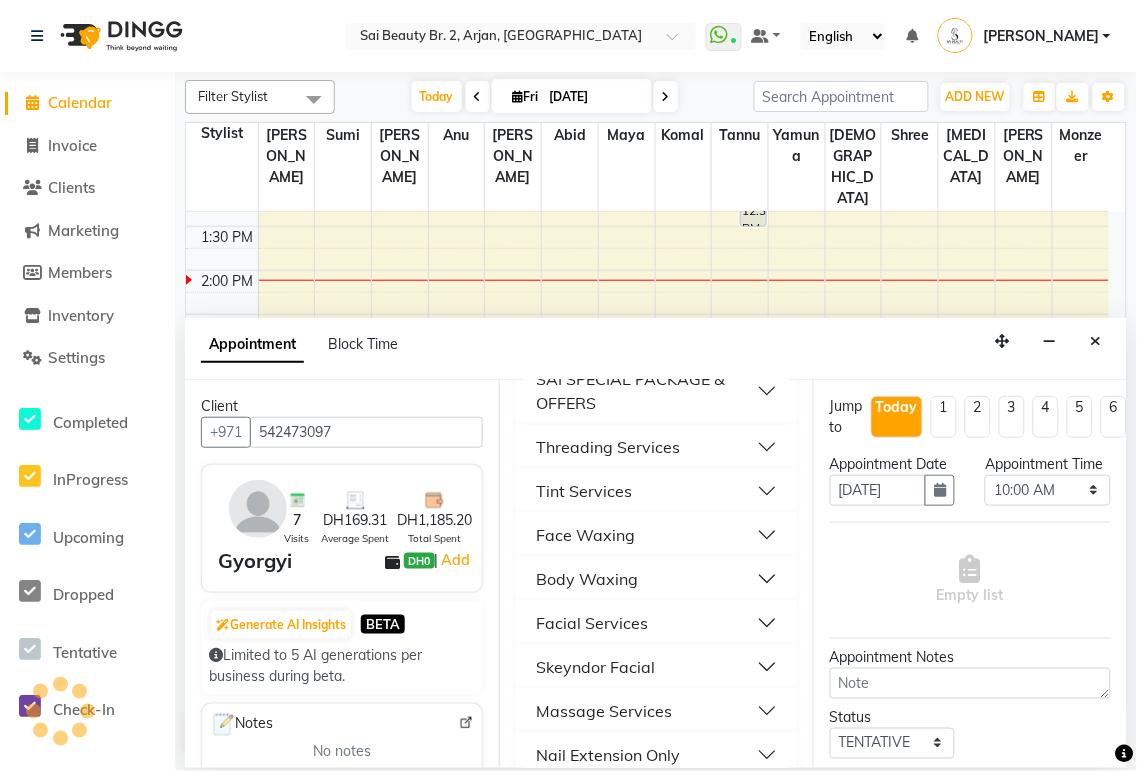 scroll, scrollTop: 156, scrollLeft: 0, axis: vertical 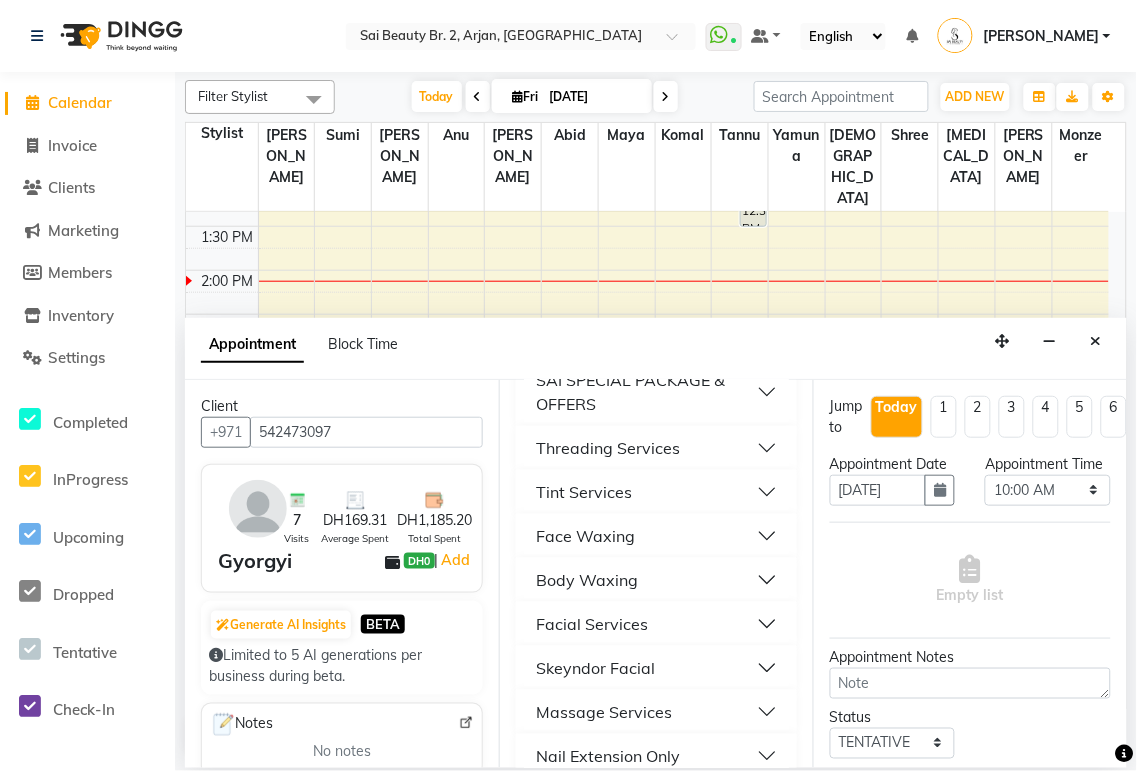 click on "Tint Services" at bounding box center [656, 492] 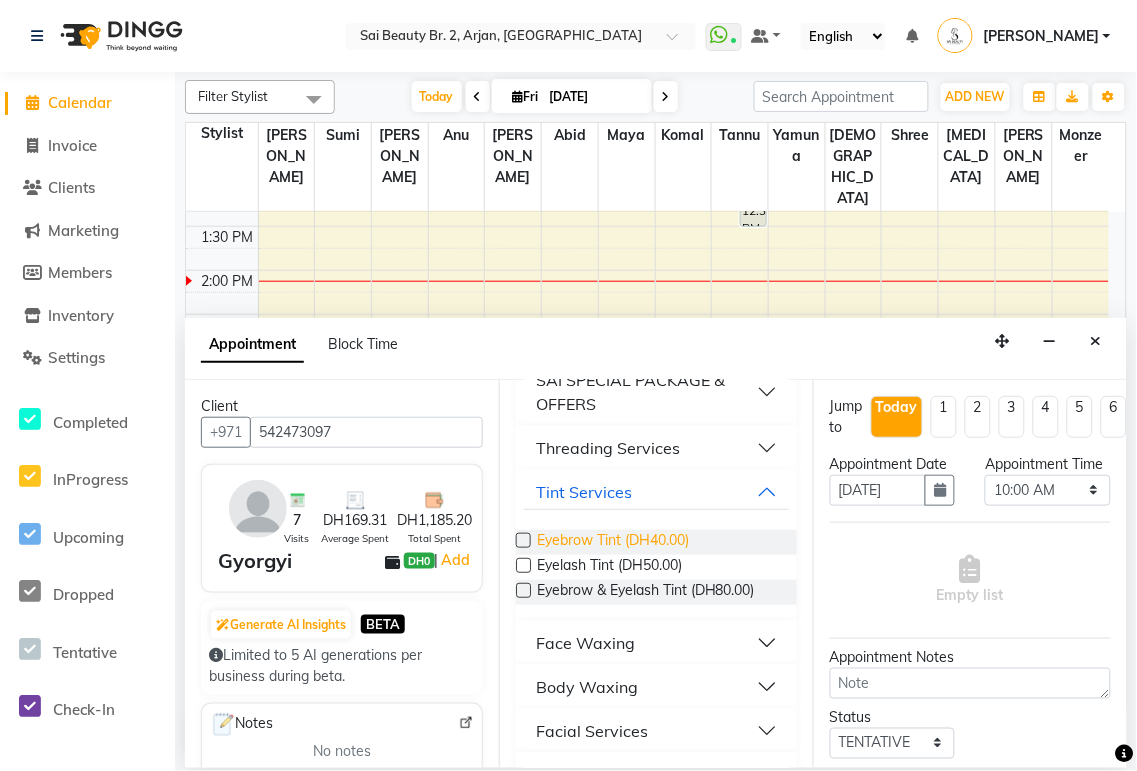 click on "Eyebrow Tint (DH40.00)" at bounding box center [613, 542] 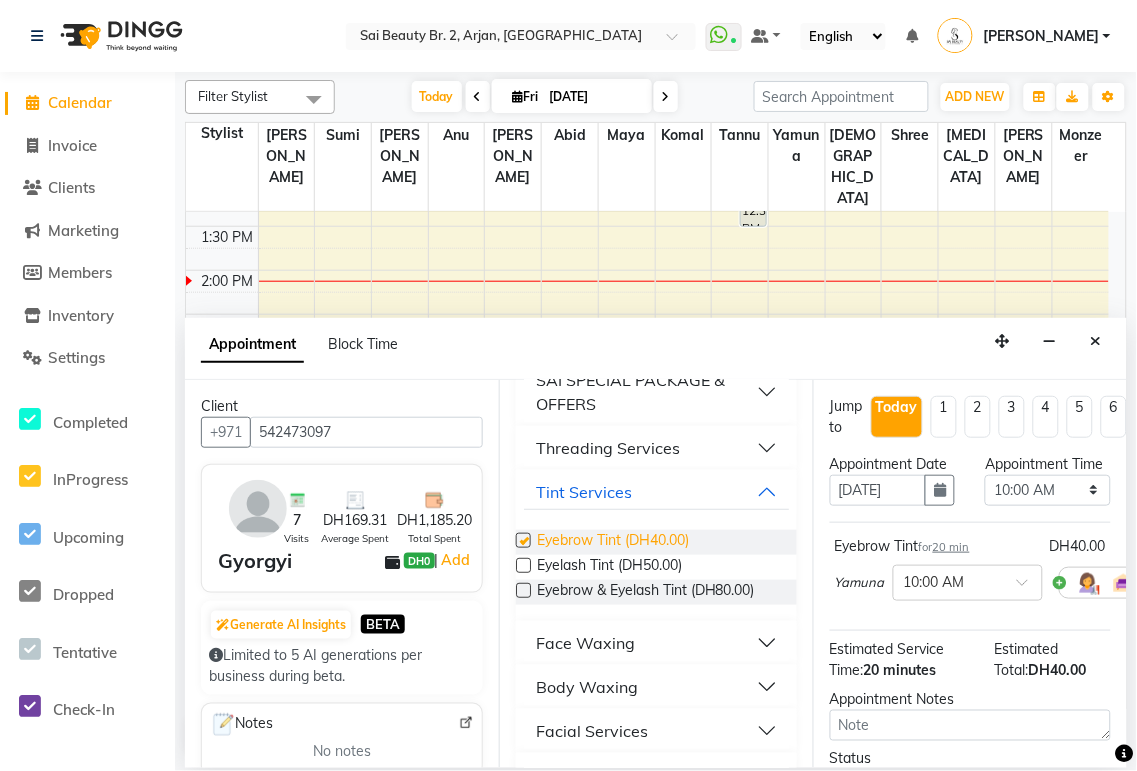 checkbox on "false" 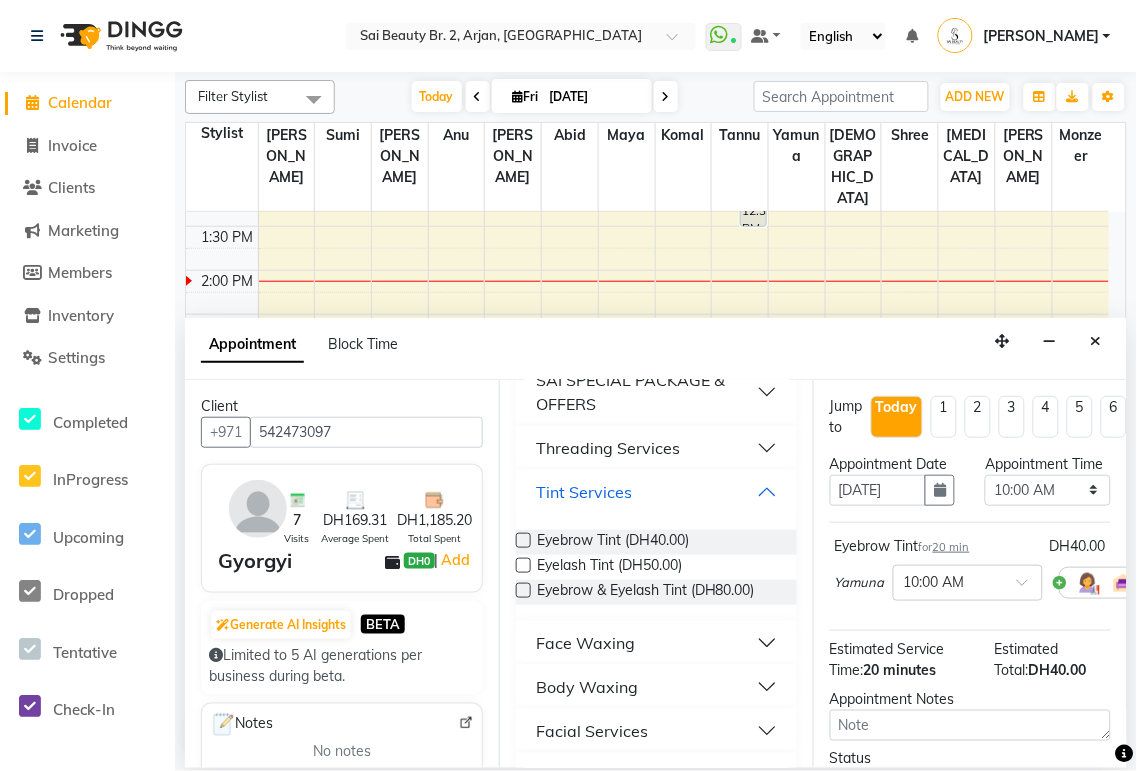 click on "Tint Services" at bounding box center (656, 492) 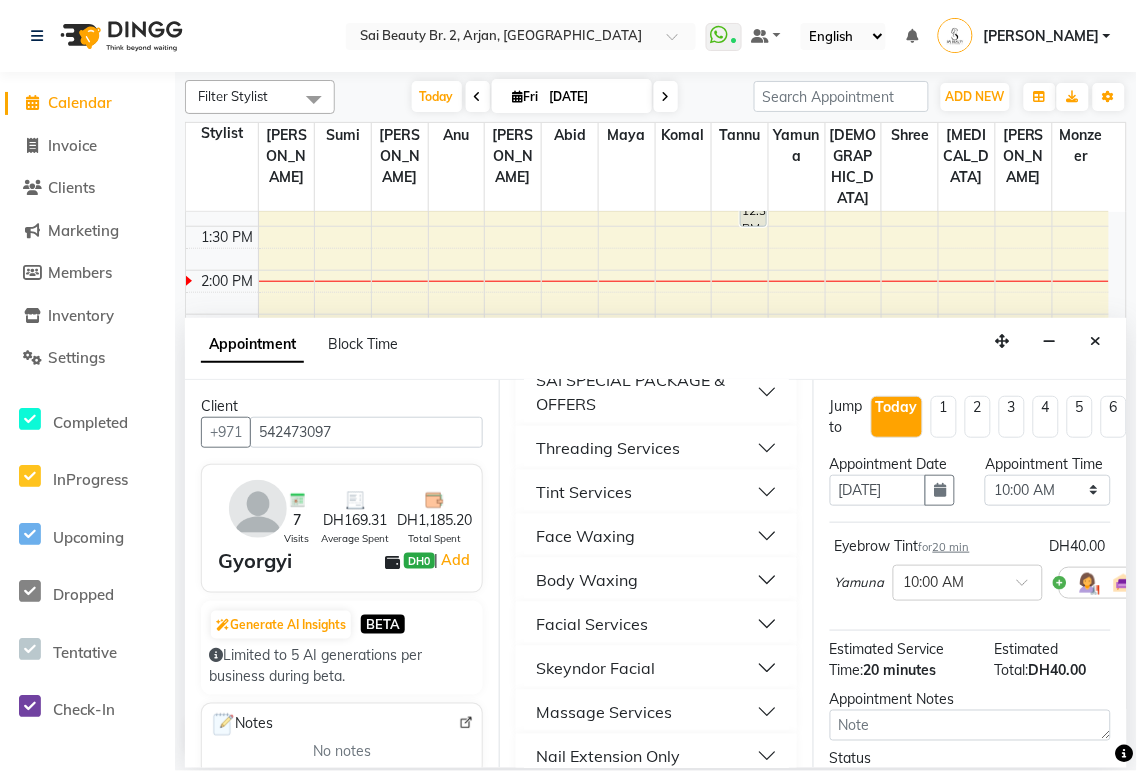 click on "Face Waxing" at bounding box center (656, 536) 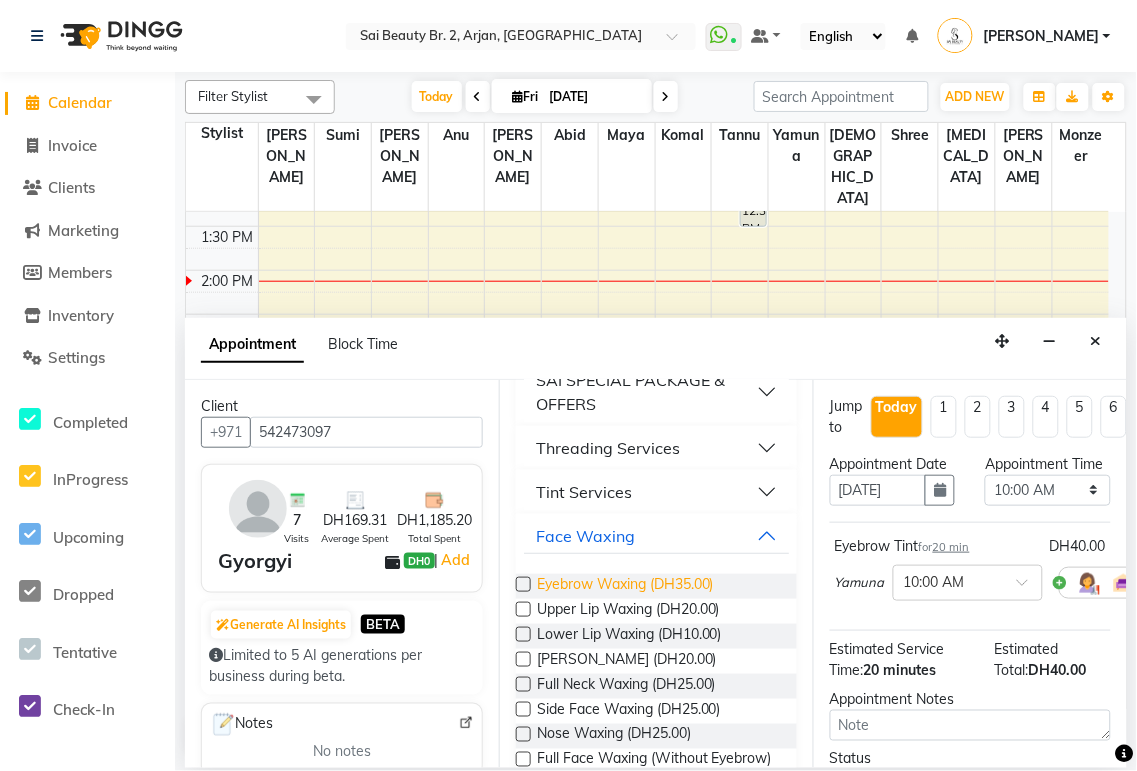 click on "Eyebrow Waxing (DH35.00)" at bounding box center [625, 586] 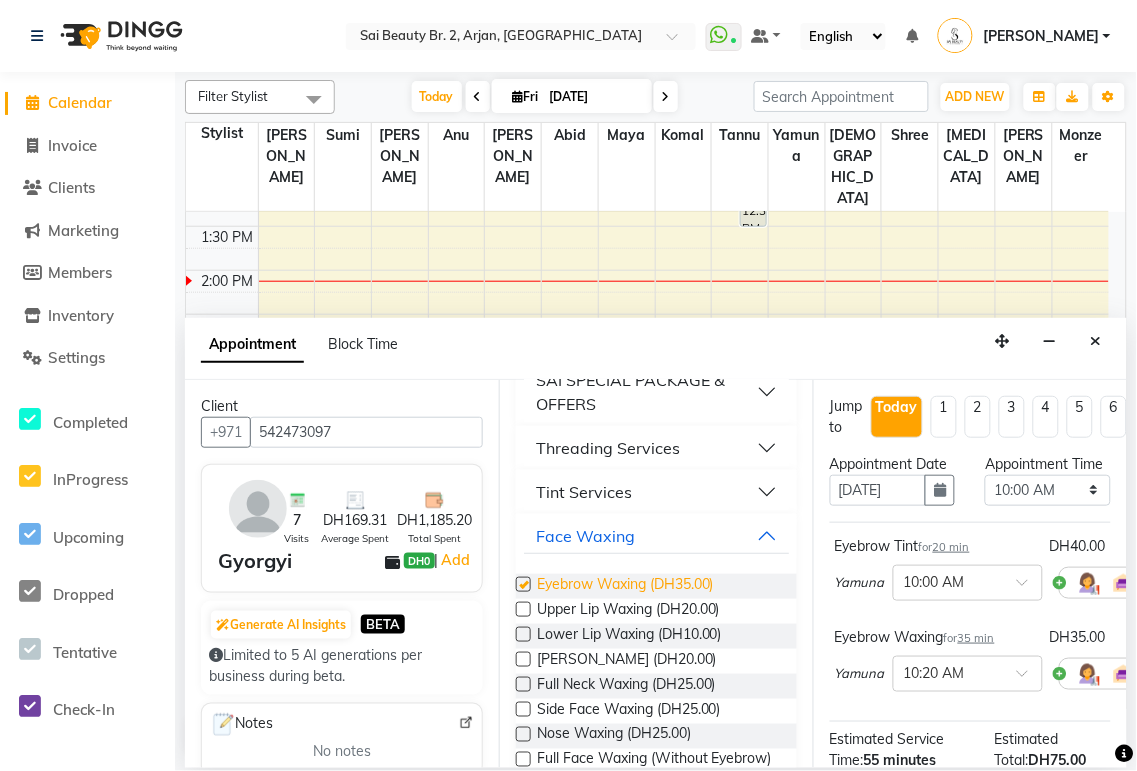 checkbox on "false" 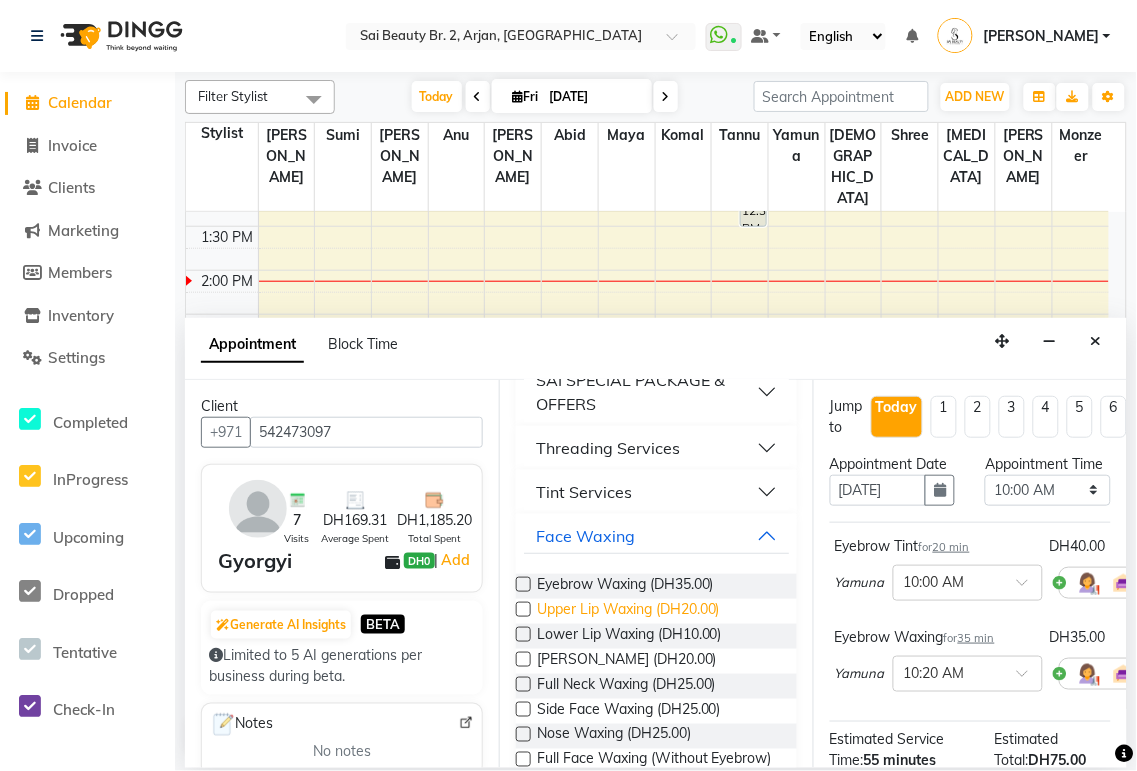 click on "Upper Lip Waxing (DH20.00)" at bounding box center [628, 611] 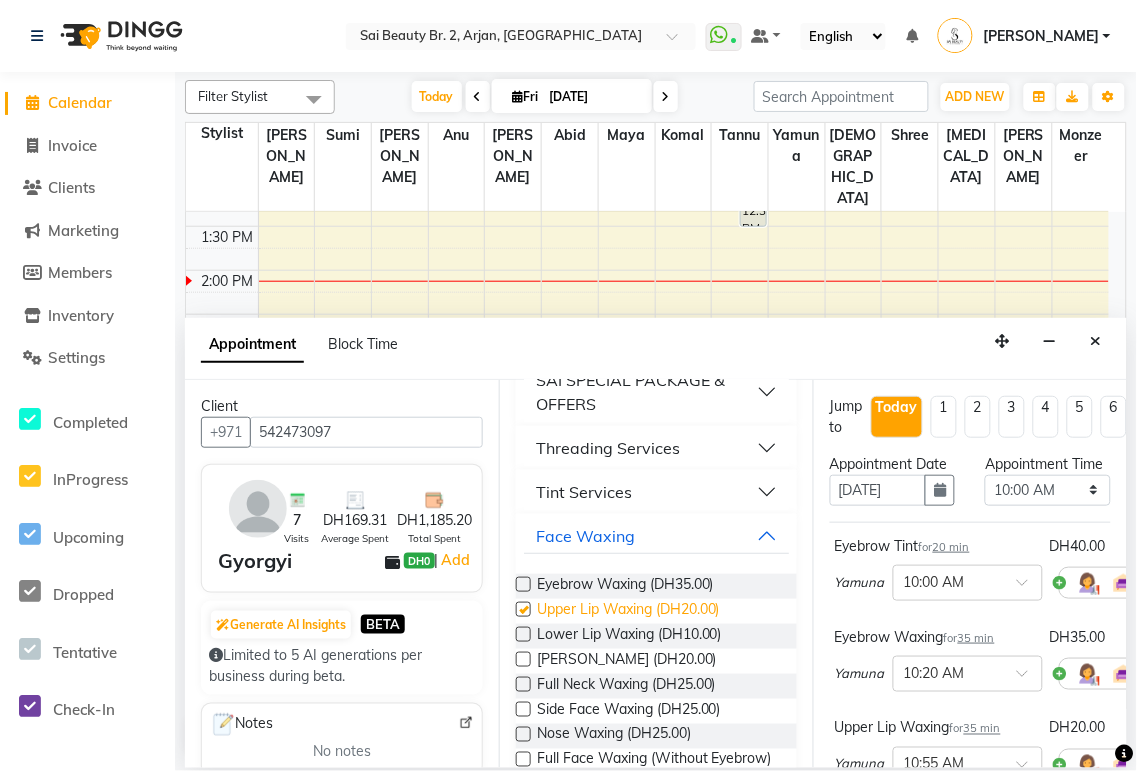 checkbox on "false" 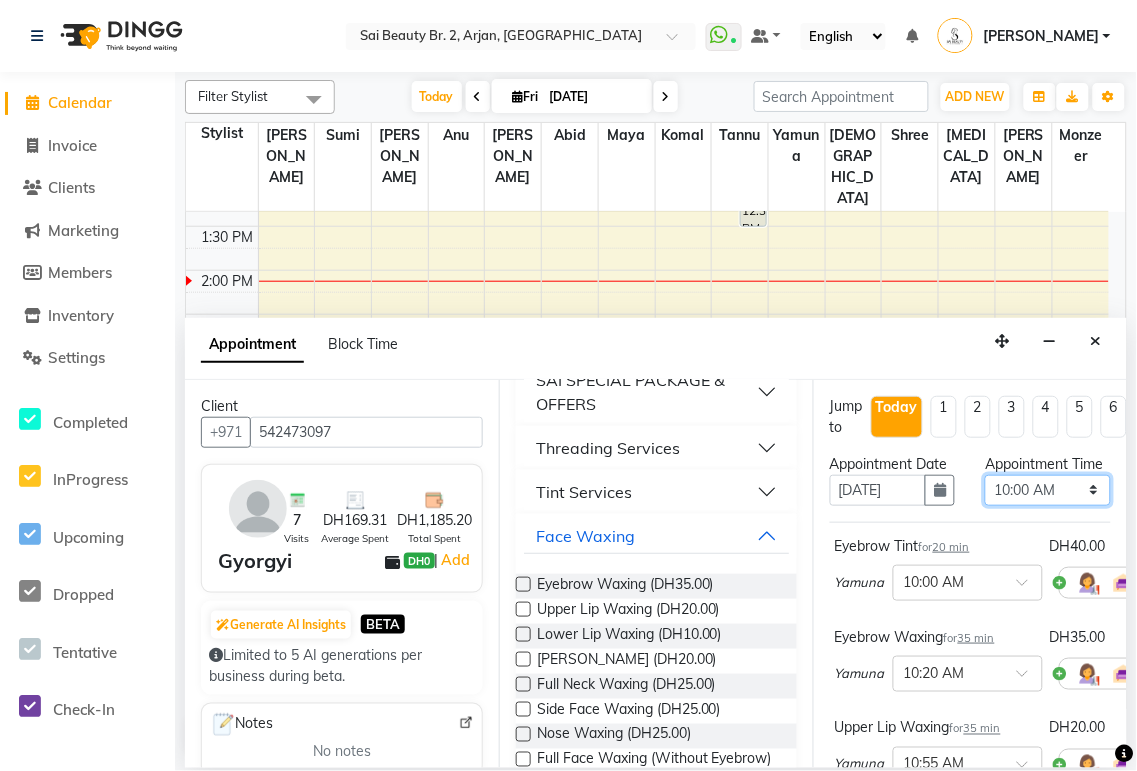 click on "Select 10:00 AM 10:05 AM 10:10 AM 10:15 AM 10:20 AM 10:25 AM 10:30 AM 10:35 AM 10:40 AM 10:45 AM 10:50 AM 10:55 AM 11:00 AM 11:05 AM 11:10 AM 11:15 AM 11:20 AM 11:25 AM 11:30 AM 11:35 AM 11:40 AM 11:45 AM 11:50 AM 11:55 AM 12:00 PM 12:05 PM 12:10 PM 12:15 PM 12:20 PM 12:25 PM 12:30 PM 12:35 PM 12:40 PM 12:45 PM 12:50 PM 12:55 PM 01:00 PM 01:05 PM 01:10 PM 01:15 PM 01:20 PM 01:25 PM 01:30 PM 01:35 PM 01:40 PM 01:45 PM 01:50 PM 01:55 PM 02:00 PM 02:05 PM 02:10 PM 02:15 PM 02:20 PM 02:25 PM 02:30 PM 02:35 PM 02:40 PM 02:45 PM 02:50 PM 02:55 PM 03:00 PM 03:05 PM 03:10 PM 03:15 PM 03:20 PM 03:25 PM 03:30 PM 03:35 PM 03:40 PM 03:45 PM 03:50 PM 03:55 PM 04:00 PM 04:05 PM 04:10 PM 04:15 PM 04:20 PM 04:25 PM 04:30 PM 04:35 PM 04:40 PM 04:45 PM 04:50 PM 04:55 PM 05:00 PM 05:05 PM 05:10 PM 05:15 PM 05:20 PM 05:25 PM 05:30 PM 05:35 PM 05:40 PM 05:45 PM 05:50 PM 05:55 PM 06:00 PM 06:05 PM 06:10 PM 06:15 PM 06:20 PM 06:25 PM 06:30 PM 06:35 PM 06:40 PM 06:45 PM 06:50 PM 06:55 PM 07:00 PM 07:05 PM 07:10 PM 07:15 PM 07:20 PM" at bounding box center [1047, 490] 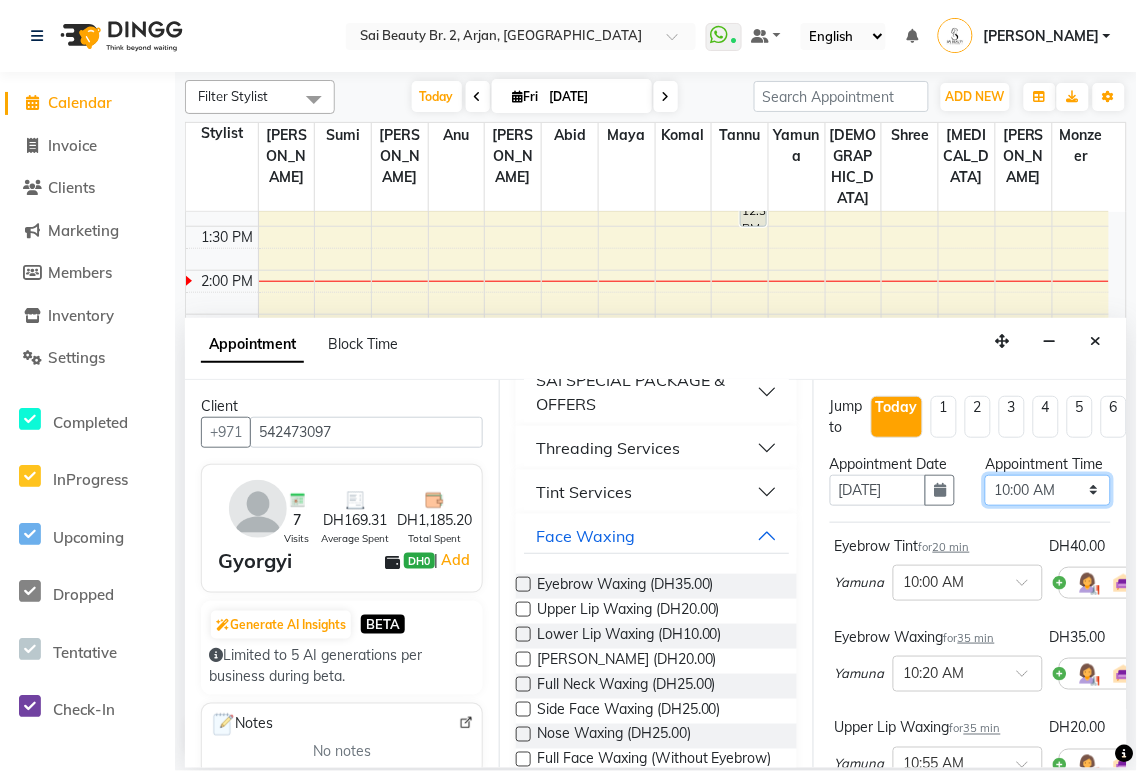 select on "1140" 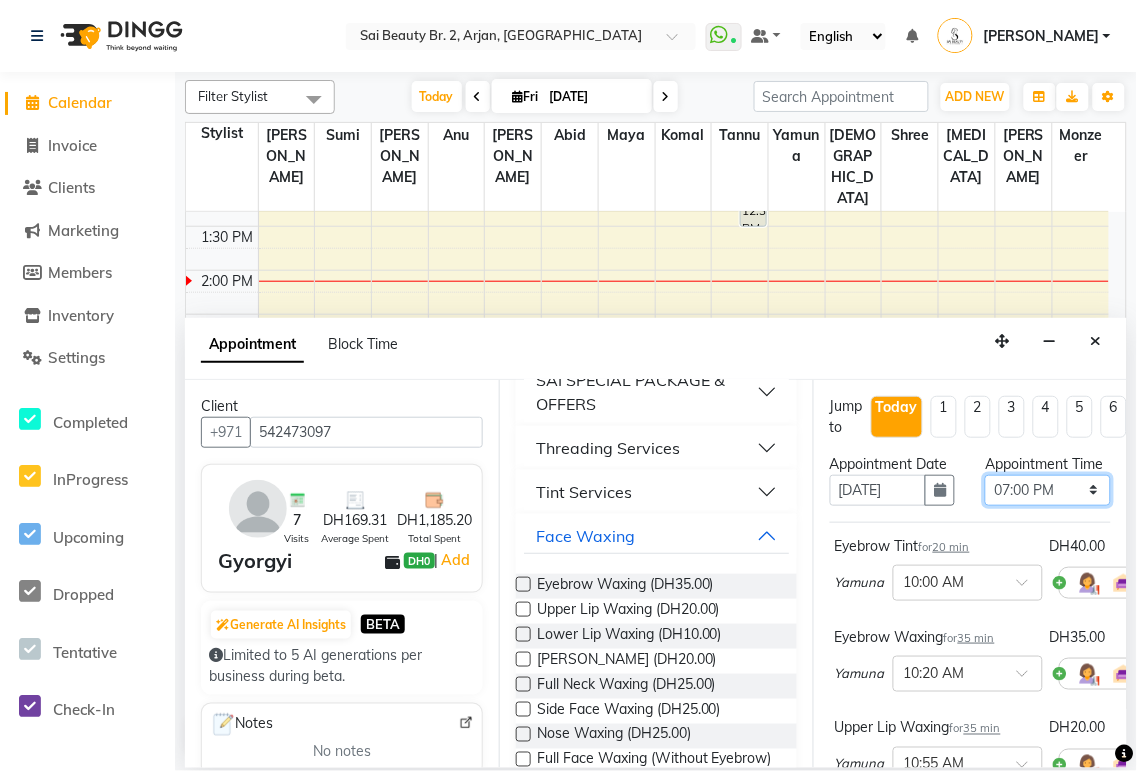 click on "Select 10:00 AM 10:05 AM 10:10 AM 10:15 AM 10:20 AM 10:25 AM 10:30 AM 10:35 AM 10:40 AM 10:45 AM 10:50 AM 10:55 AM 11:00 AM 11:05 AM 11:10 AM 11:15 AM 11:20 AM 11:25 AM 11:30 AM 11:35 AM 11:40 AM 11:45 AM 11:50 AM 11:55 AM 12:00 PM 12:05 PM 12:10 PM 12:15 PM 12:20 PM 12:25 PM 12:30 PM 12:35 PM 12:40 PM 12:45 PM 12:50 PM 12:55 PM 01:00 PM 01:05 PM 01:10 PM 01:15 PM 01:20 PM 01:25 PM 01:30 PM 01:35 PM 01:40 PM 01:45 PM 01:50 PM 01:55 PM 02:00 PM 02:05 PM 02:10 PM 02:15 PM 02:20 PM 02:25 PM 02:30 PM 02:35 PM 02:40 PM 02:45 PM 02:50 PM 02:55 PM 03:00 PM 03:05 PM 03:10 PM 03:15 PM 03:20 PM 03:25 PM 03:30 PM 03:35 PM 03:40 PM 03:45 PM 03:50 PM 03:55 PM 04:00 PM 04:05 PM 04:10 PM 04:15 PM 04:20 PM 04:25 PM 04:30 PM 04:35 PM 04:40 PM 04:45 PM 04:50 PM 04:55 PM 05:00 PM 05:05 PM 05:10 PM 05:15 PM 05:20 PM 05:25 PM 05:30 PM 05:35 PM 05:40 PM 05:45 PM 05:50 PM 05:55 PM 06:00 PM 06:05 PM 06:10 PM 06:15 PM 06:20 PM 06:25 PM 06:30 PM 06:35 PM 06:40 PM 06:45 PM 06:50 PM 06:55 PM 07:00 PM 07:05 PM 07:10 PM 07:15 PM 07:20 PM" at bounding box center [1047, 490] 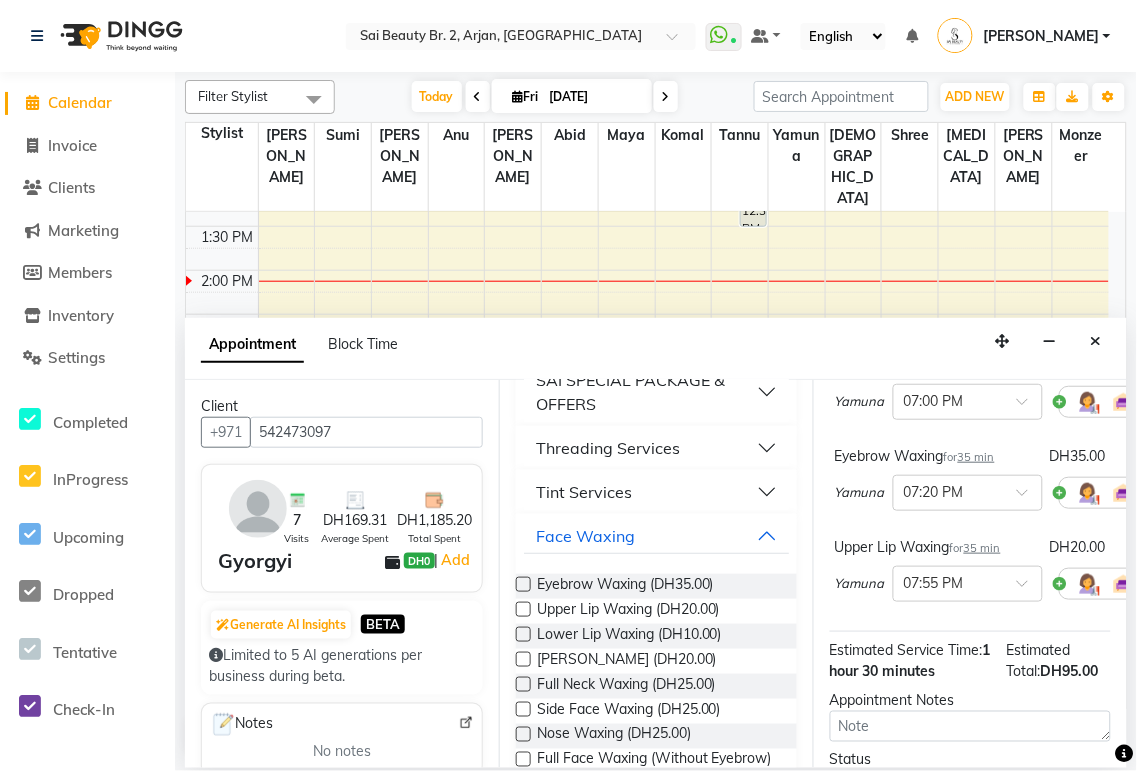 scroll, scrollTop: 416, scrollLeft: 0, axis: vertical 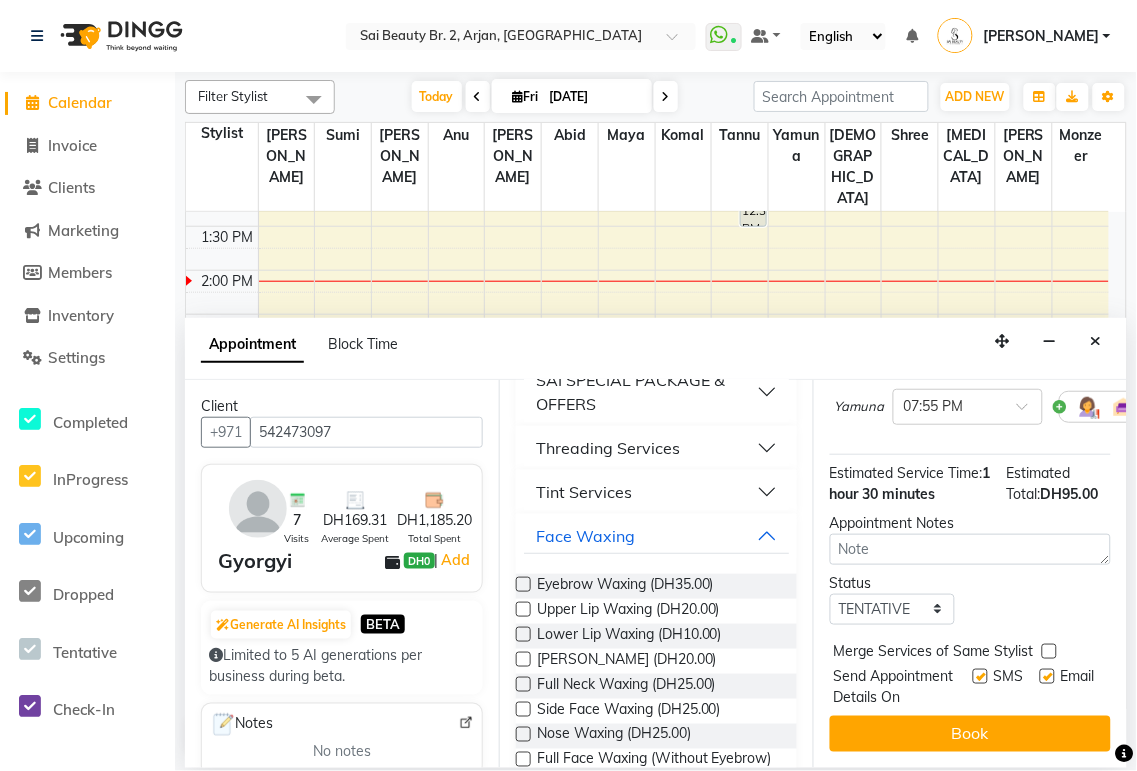 click at bounding box center [1049, 651] 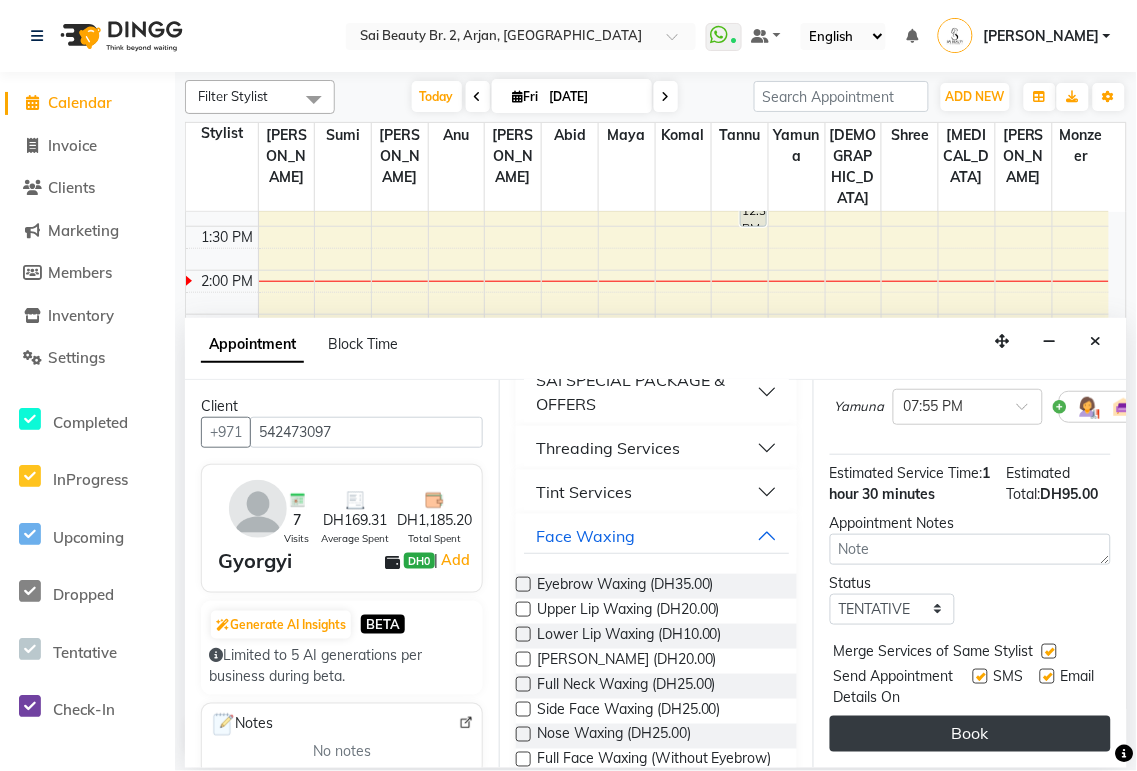 click on "Book" at bounding box center [970, 734] 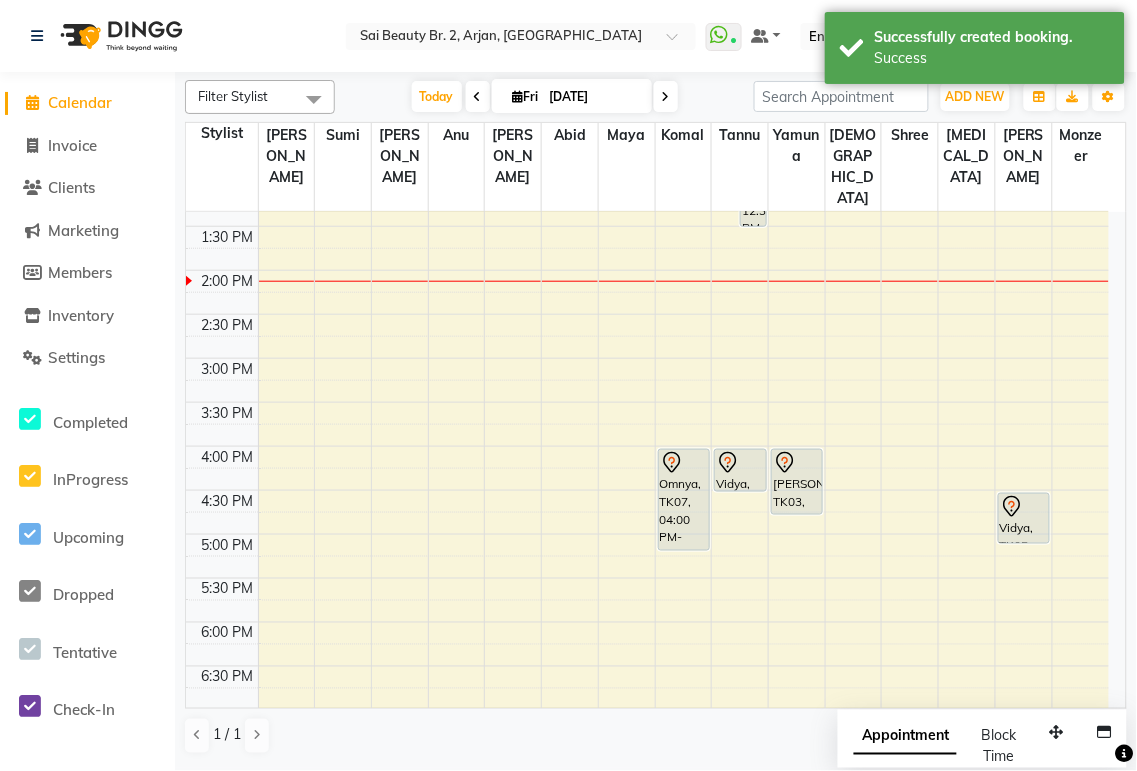 click on "Appointment" at bounding box center [905, 737] 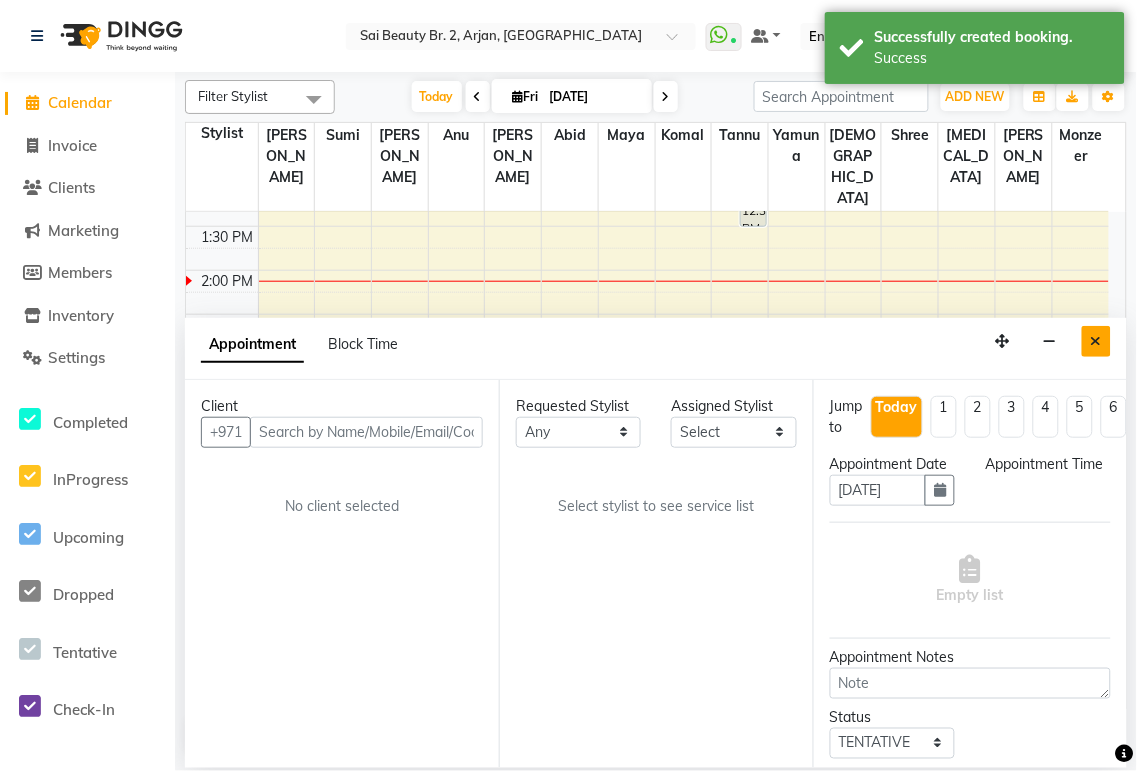 click at bounding box center (1096, 341) 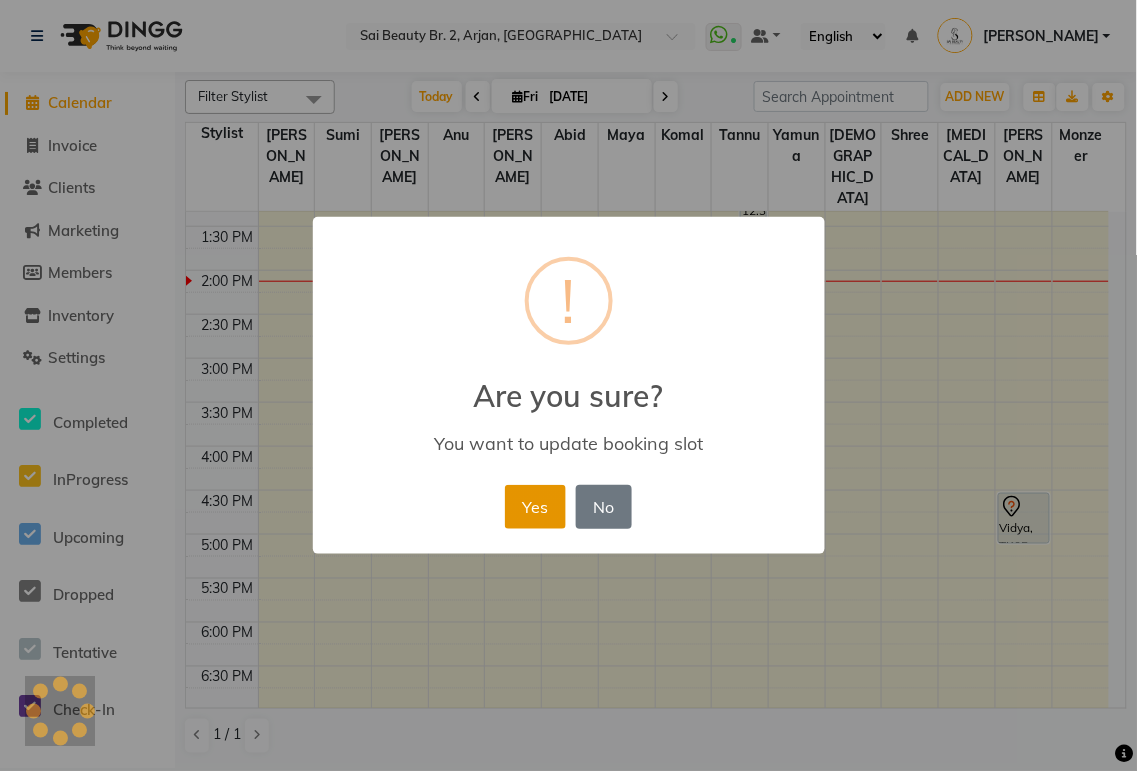 click on "Yes" at bounding box center (535, 507) 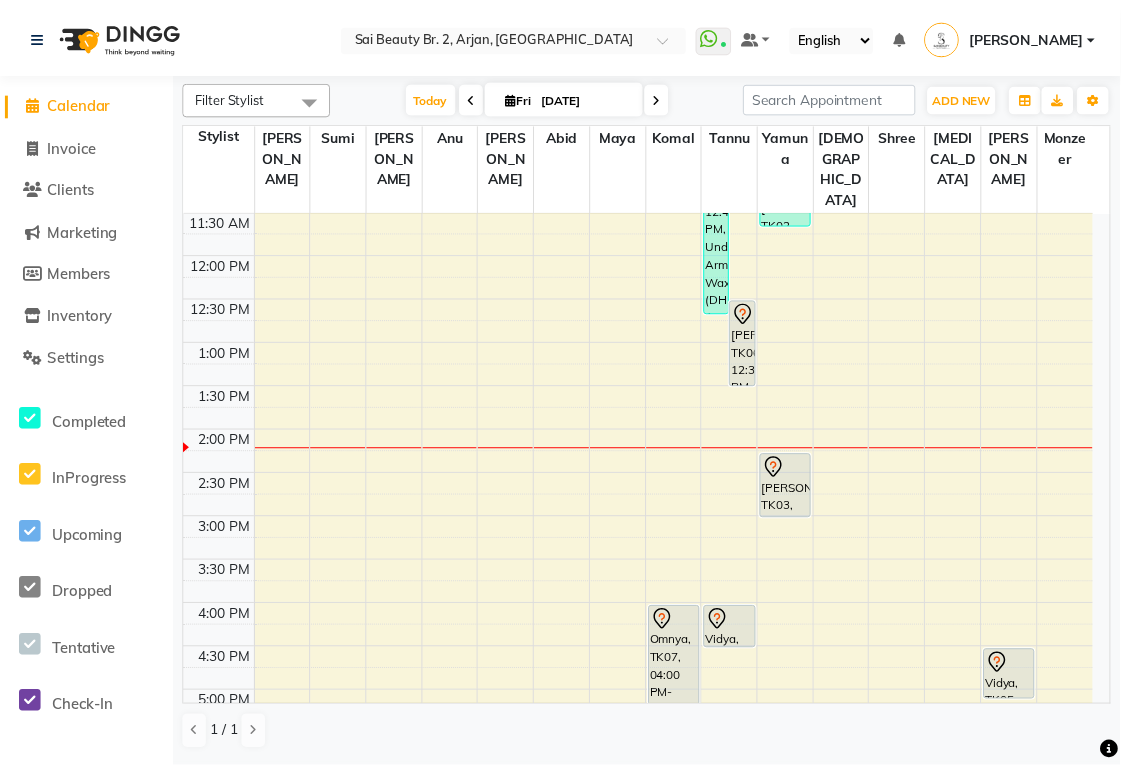 scroll, scrollTop: 193, scrollLeft: 0, axis: vertical 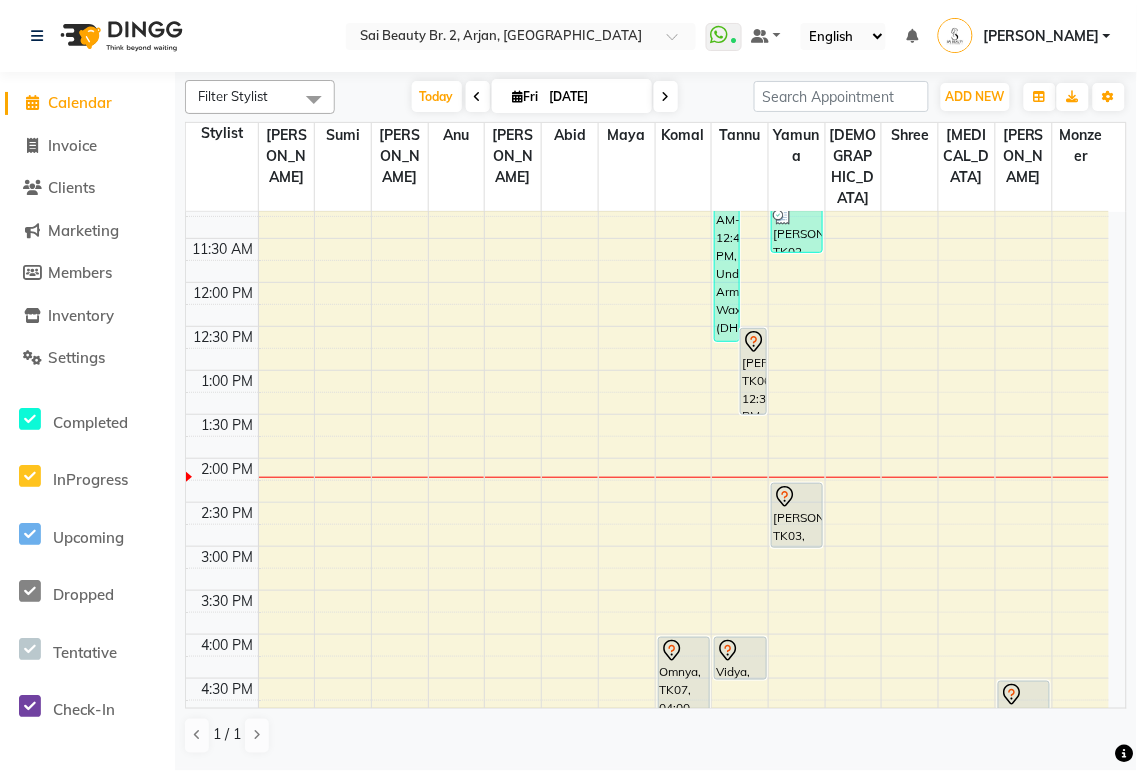 click on "[PERSON_NAME], TK06, 12:30 PM-01:30 PM, Roots Color [MEDICAL_DATA] Free / Hair Spa with Wash & Blow Dry" at bounding box center (753, 371) 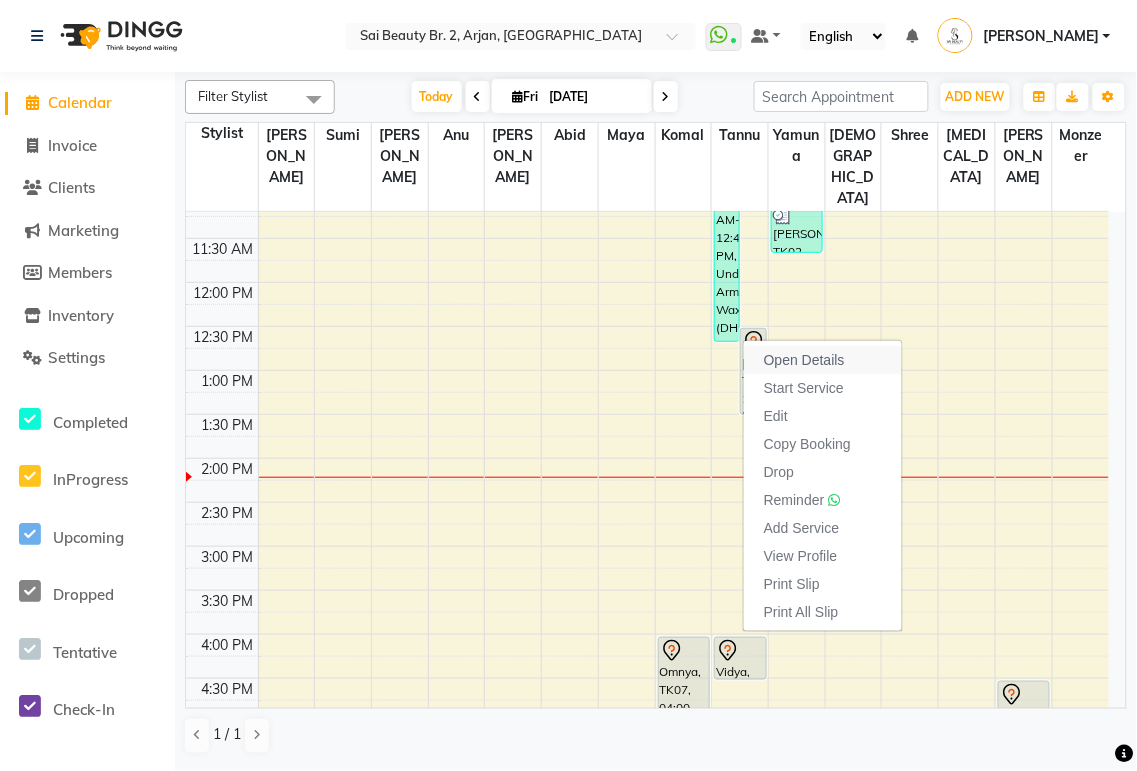 click on "Open Details" at bounding box center (823, 360) 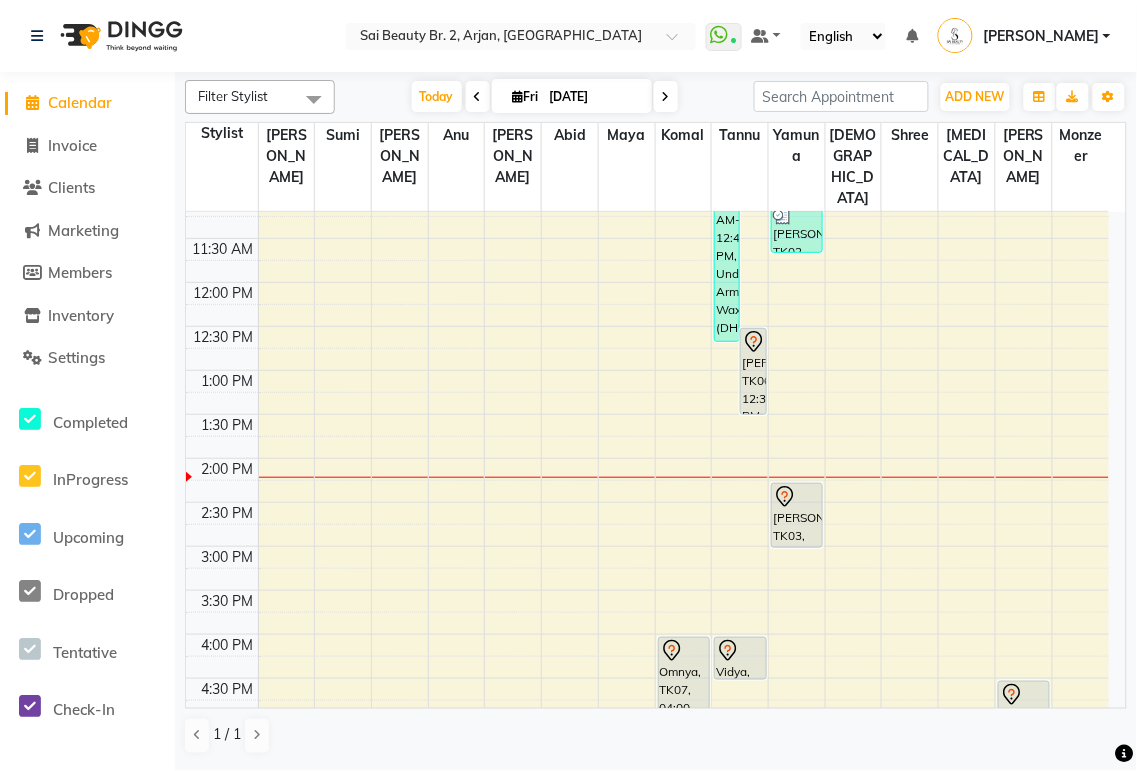 click on "[PERSON_NAME], TK06, 12:30 PM-01:30 PM, Roots Color [MEDICAL_DATA] Free / Hair Spa with Wash & Blow Dry" at bounding box center (753, 371) 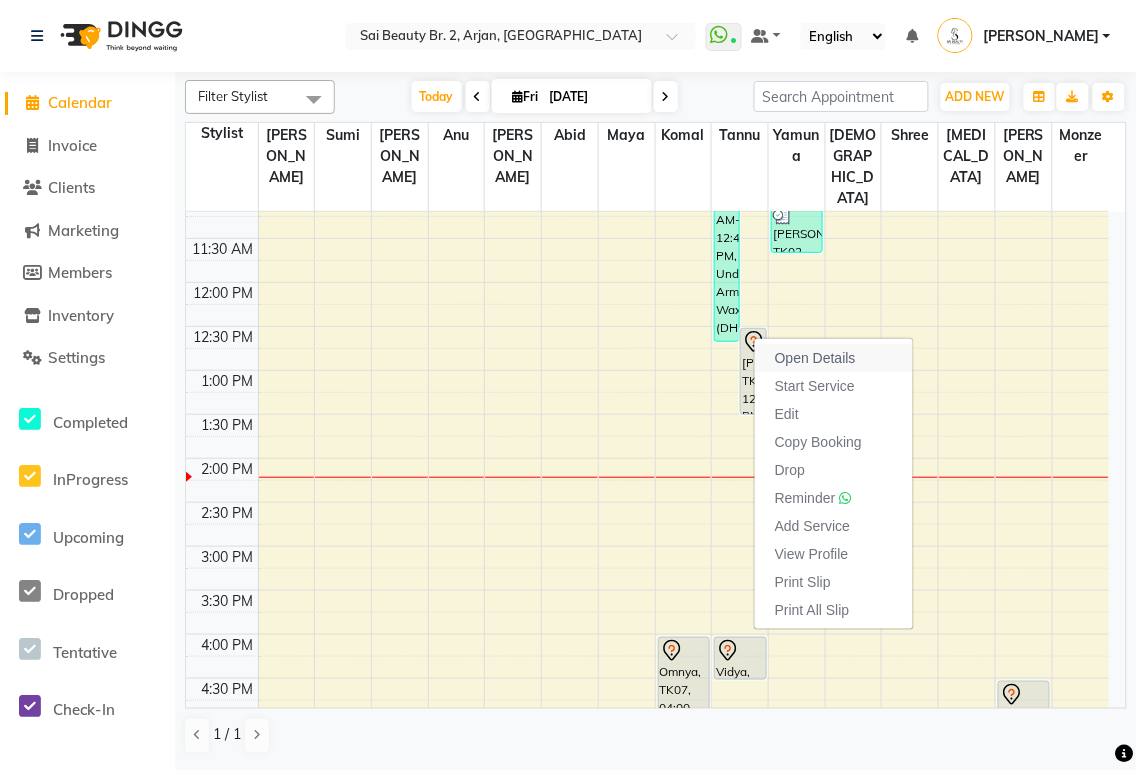 click on "Open Details" at bounding box center [815, 358] 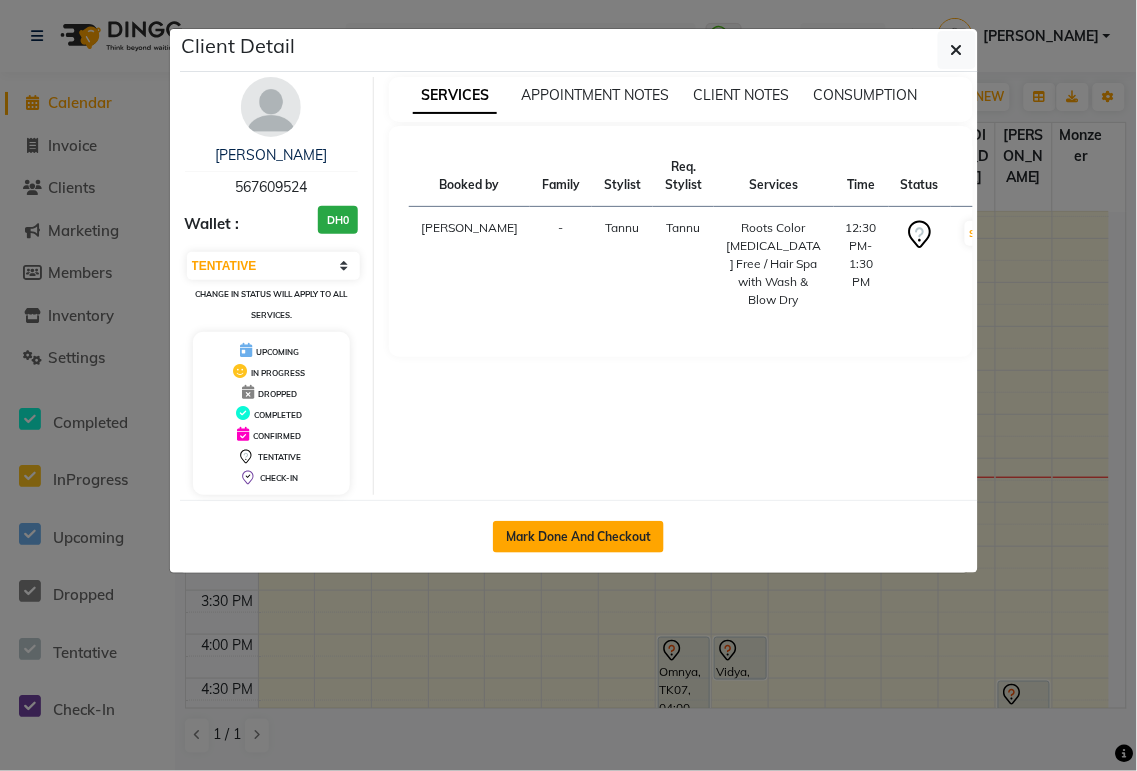 click on "Mark Done And Checkout" 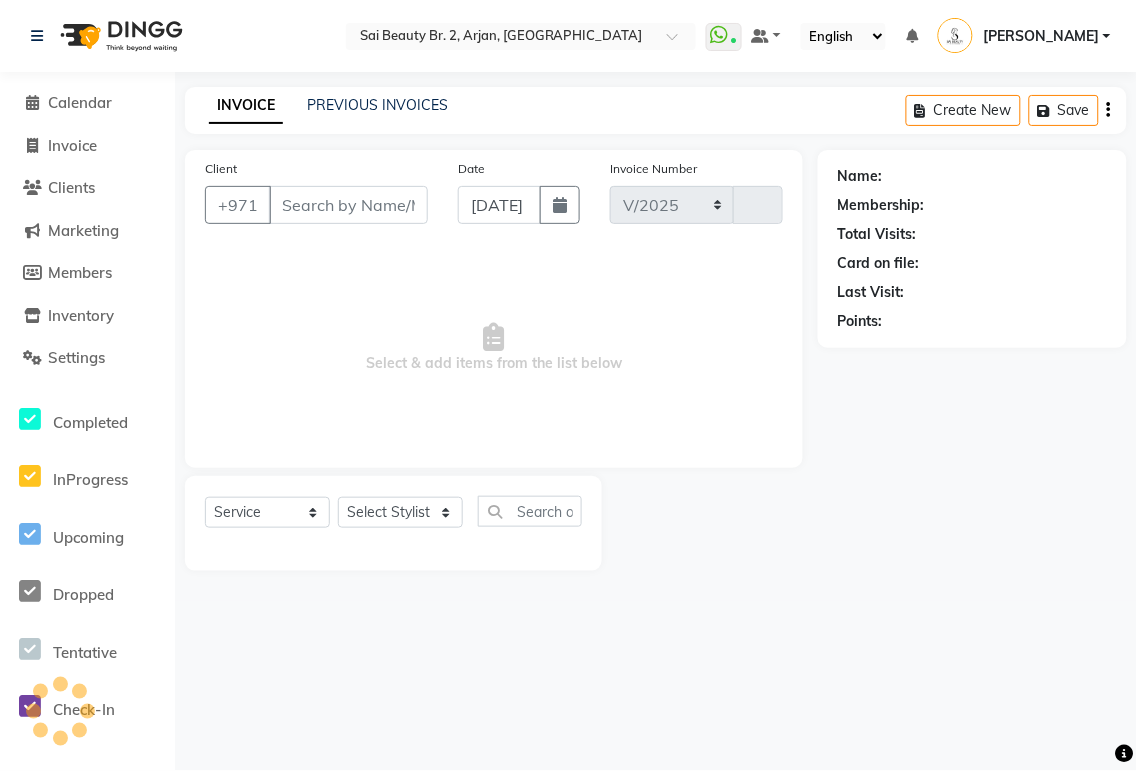 select on "6956" 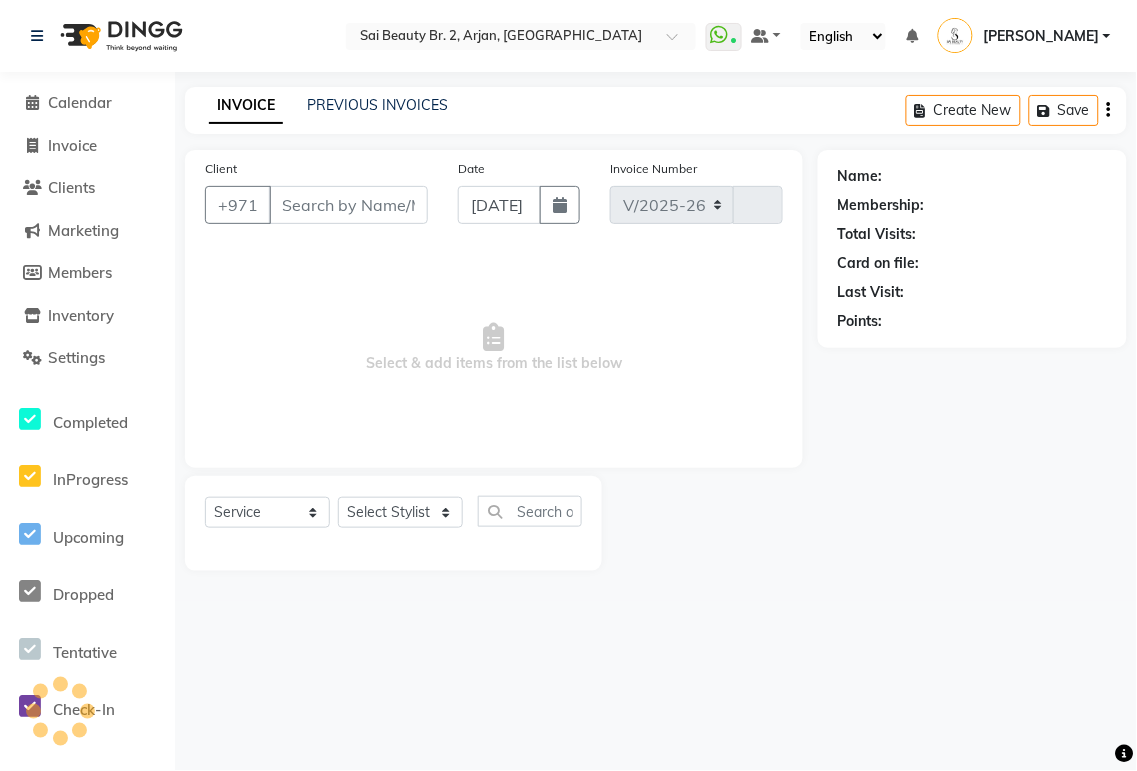 type on "1270" 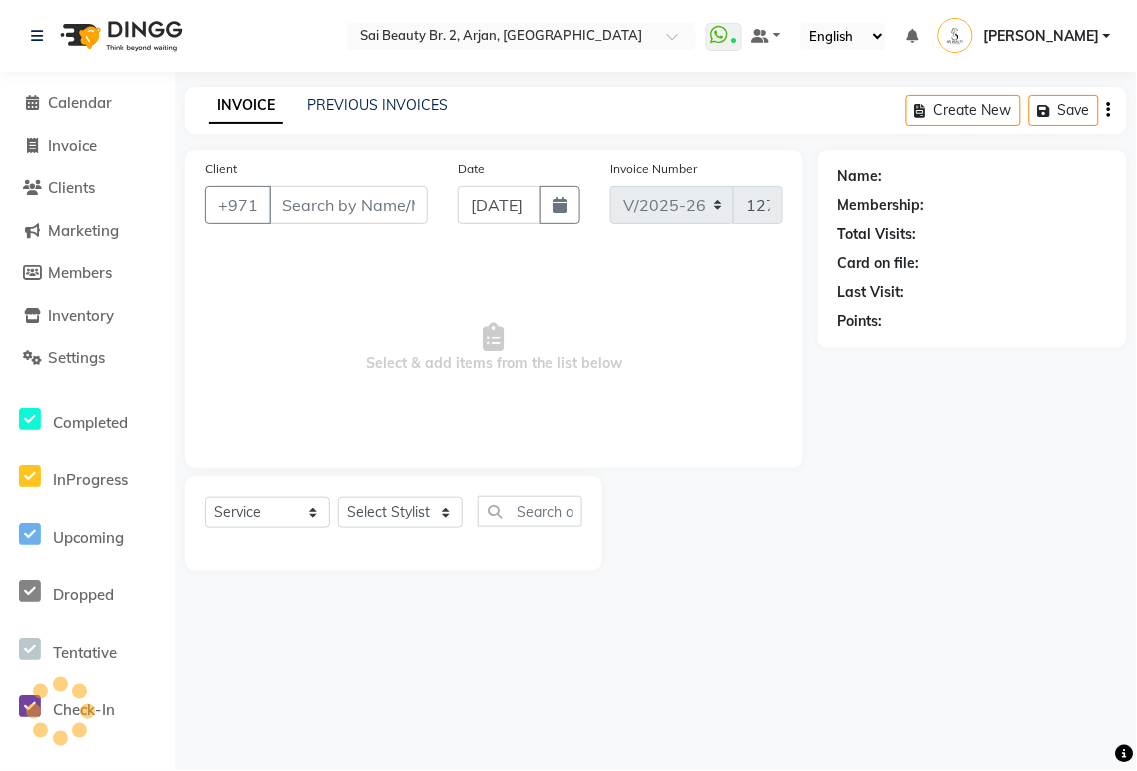 type on "567609524" 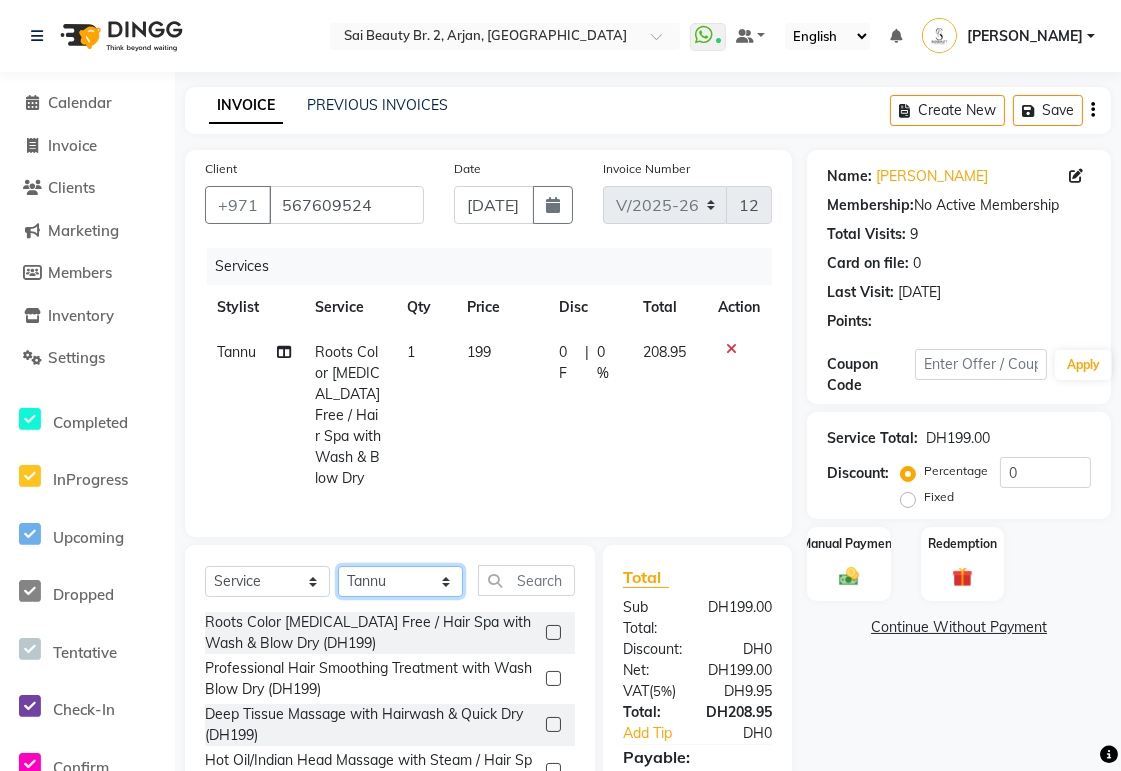 click on "Select Stylist [PERSON_NAME][MEDICAL_DATA] [PERSON_NAME] [PERSON_NAME] [PERSON_NAME] [PERSON_NAME] Gita [PERSON_NAME] monzeer Shree [PERSON_NAME] [PERSON_NAME]" 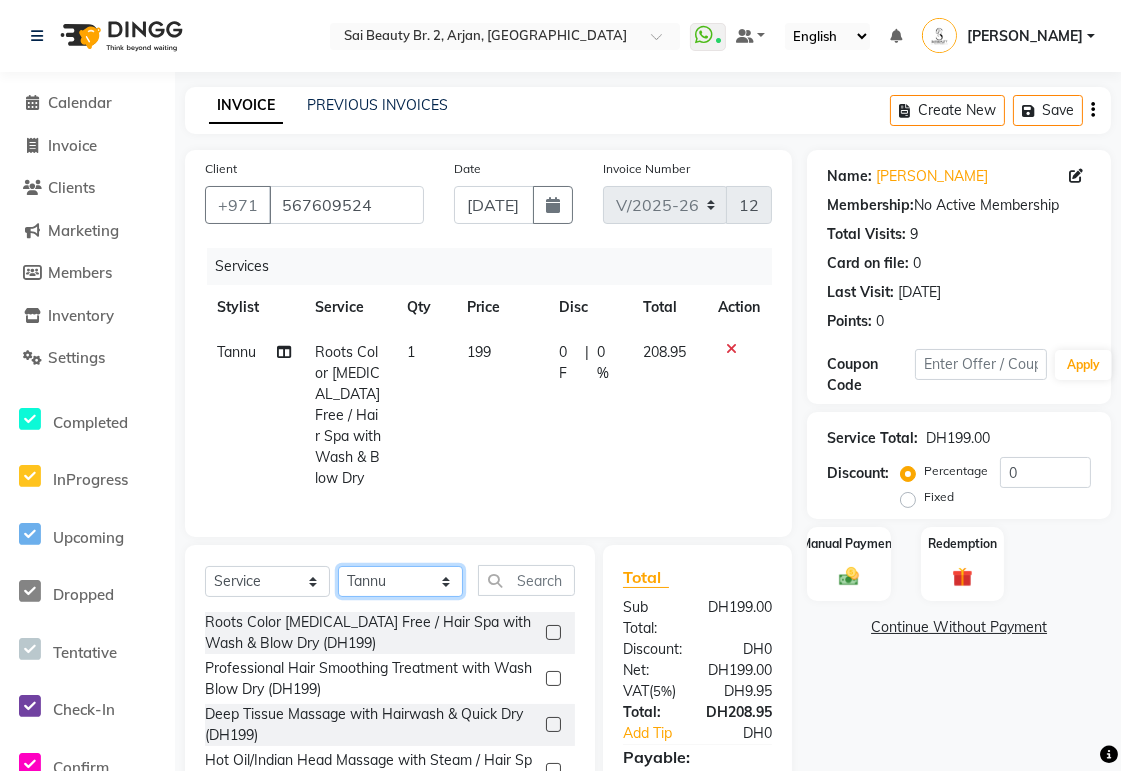 select on "72771" 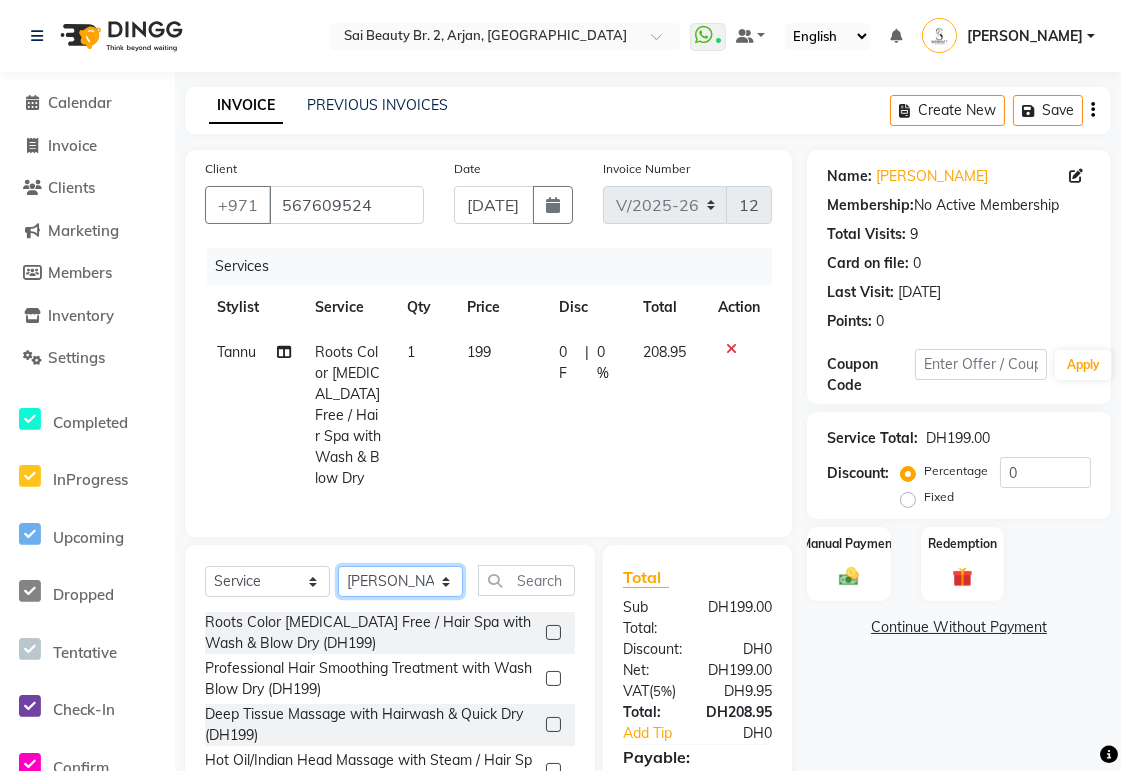 click on "Select Stylist [PERSON_NAME][MEDICAL_DATA] [PERSON_NAME] [PERSON_NAME] [PERSON_NAME] [PERSON_NAME] Gita [PERSON_NAME] monzeer Shree [PERSON_NAME] [PERSON_NAME]" 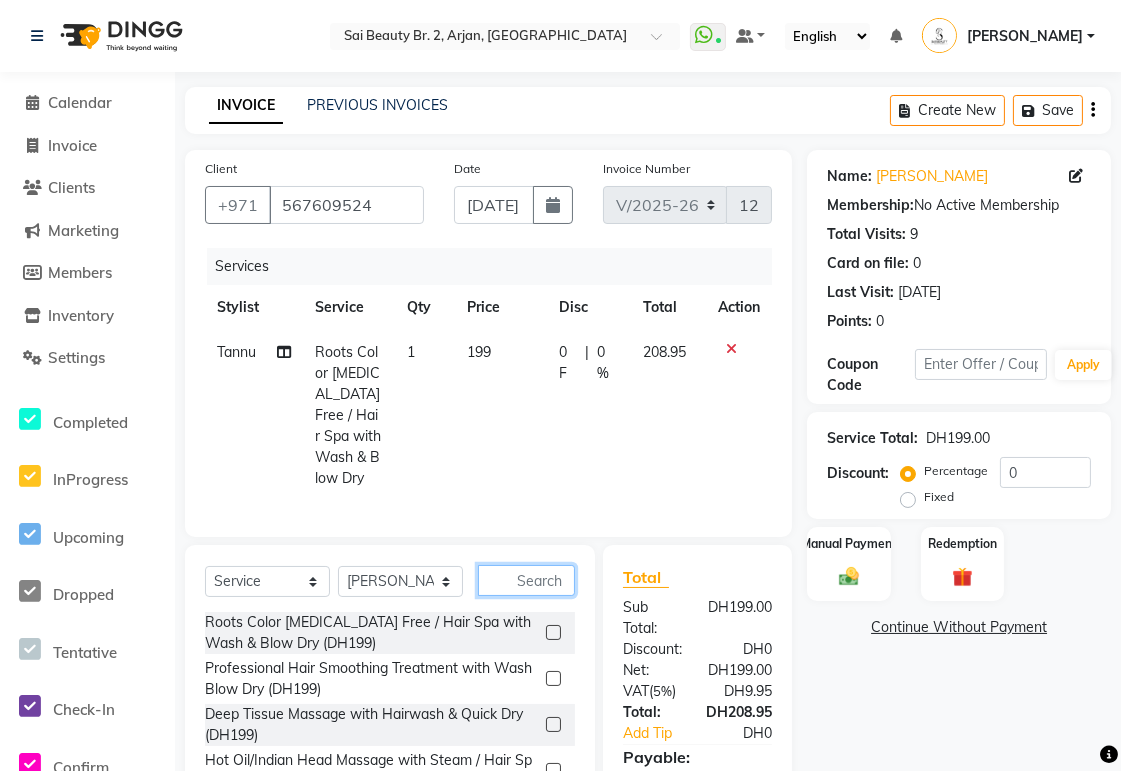 click 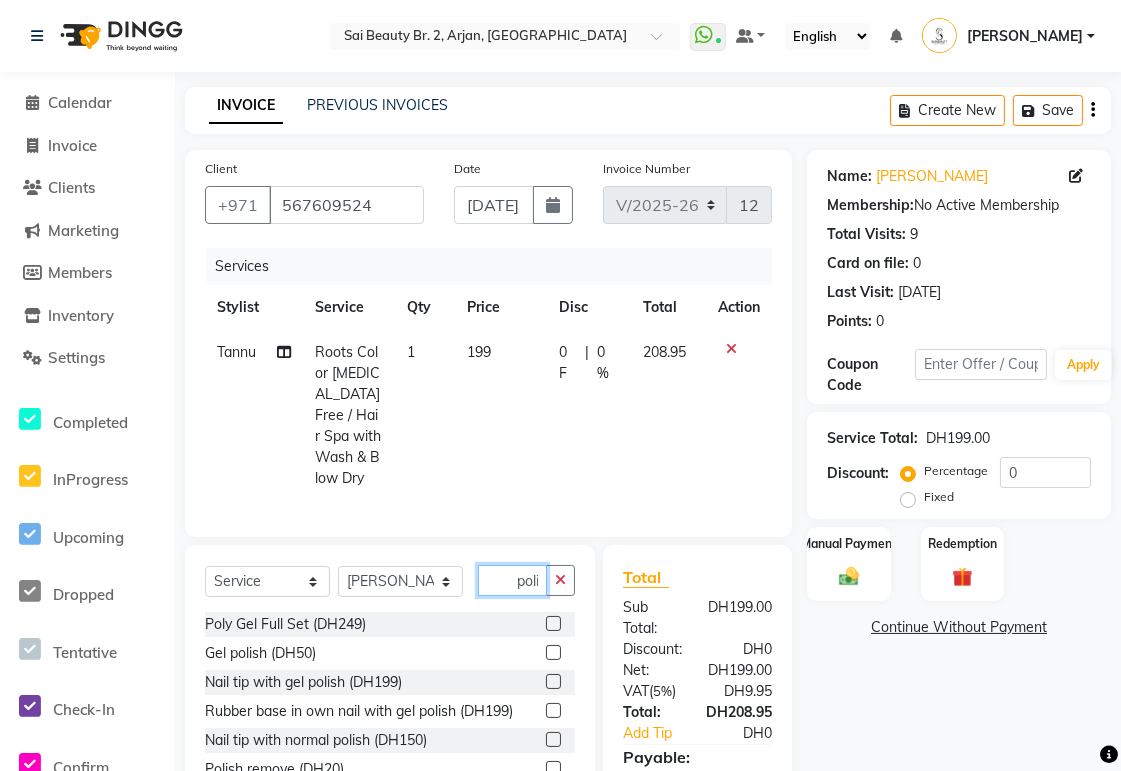 scroll, scrollTop: 0, scrollLeft: 2, axis: horizontal 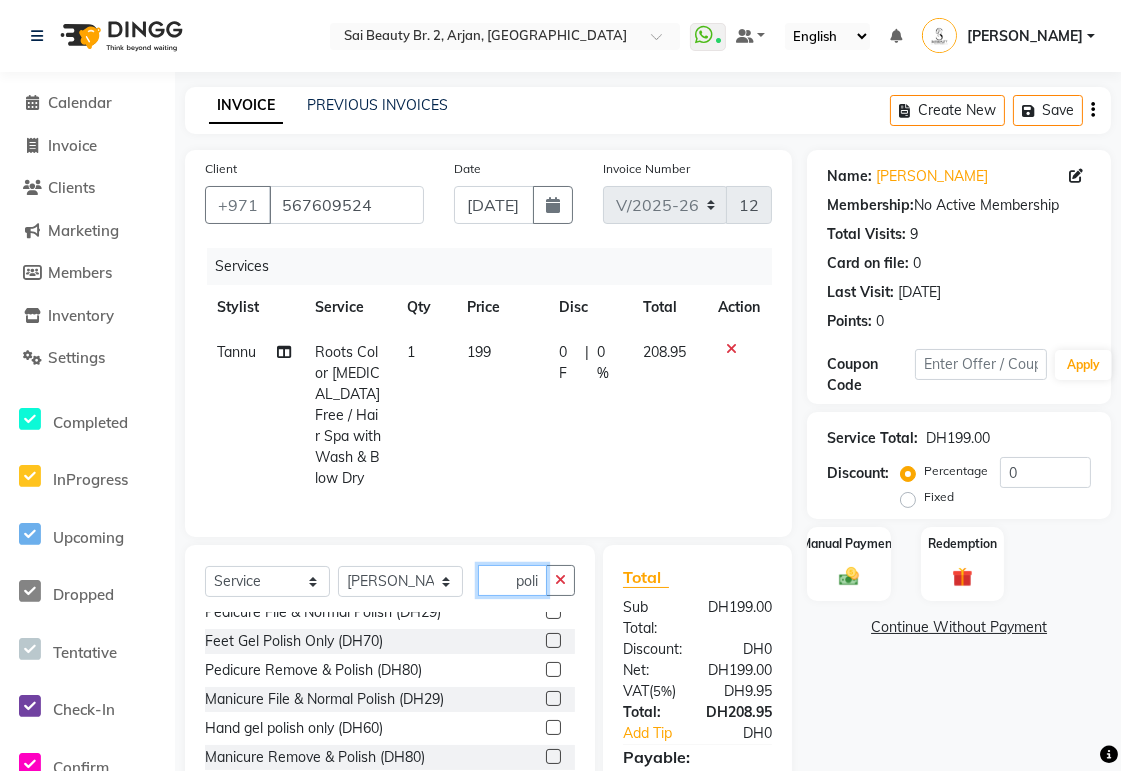 type on "poli" 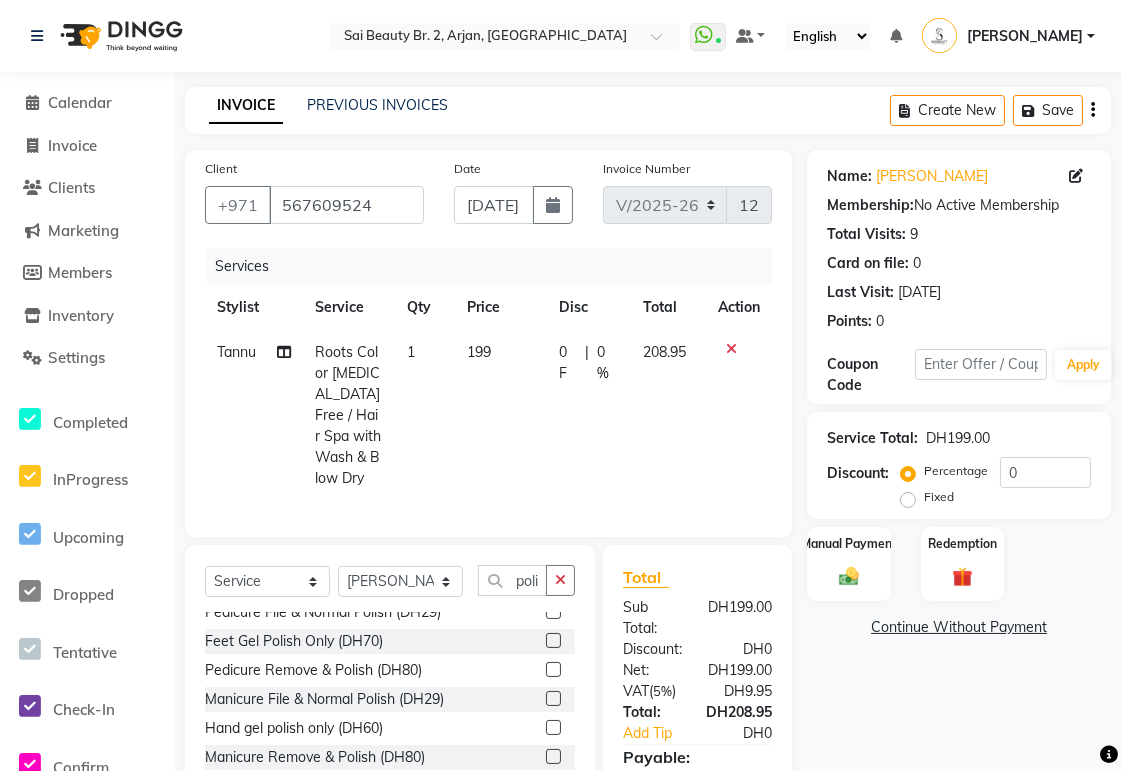 click 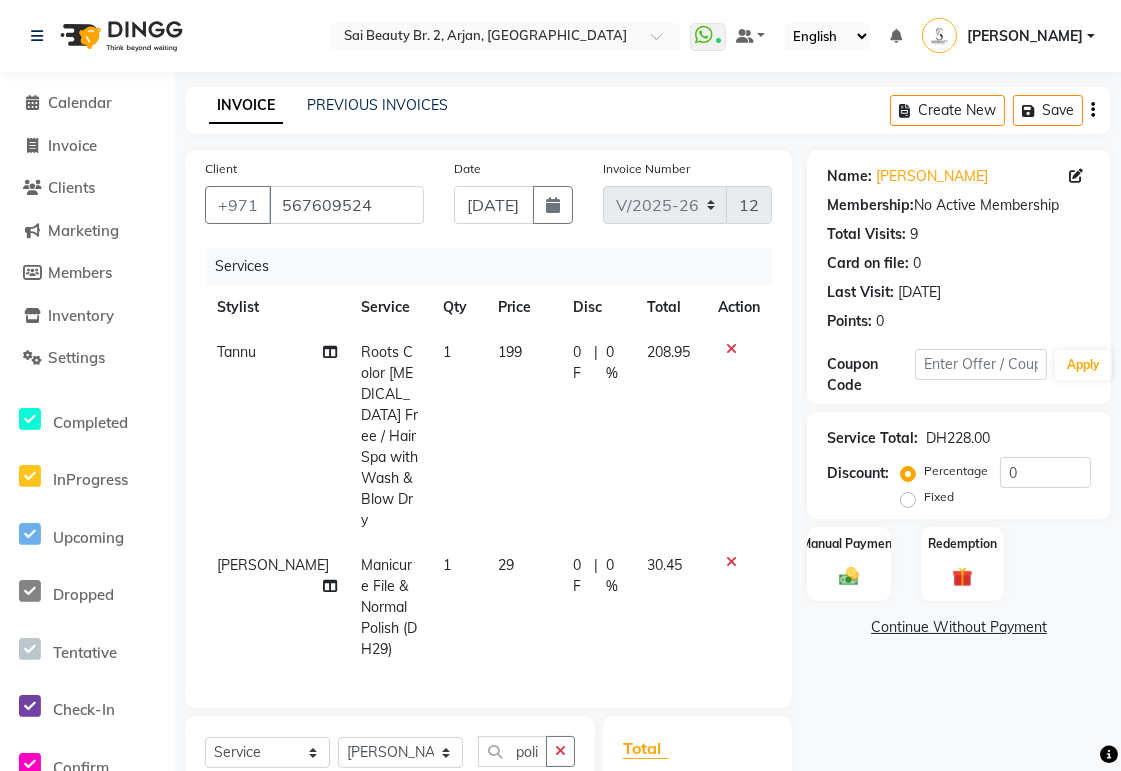 scroll, scrollTop: 0, scrollLeft: 0, axis: both 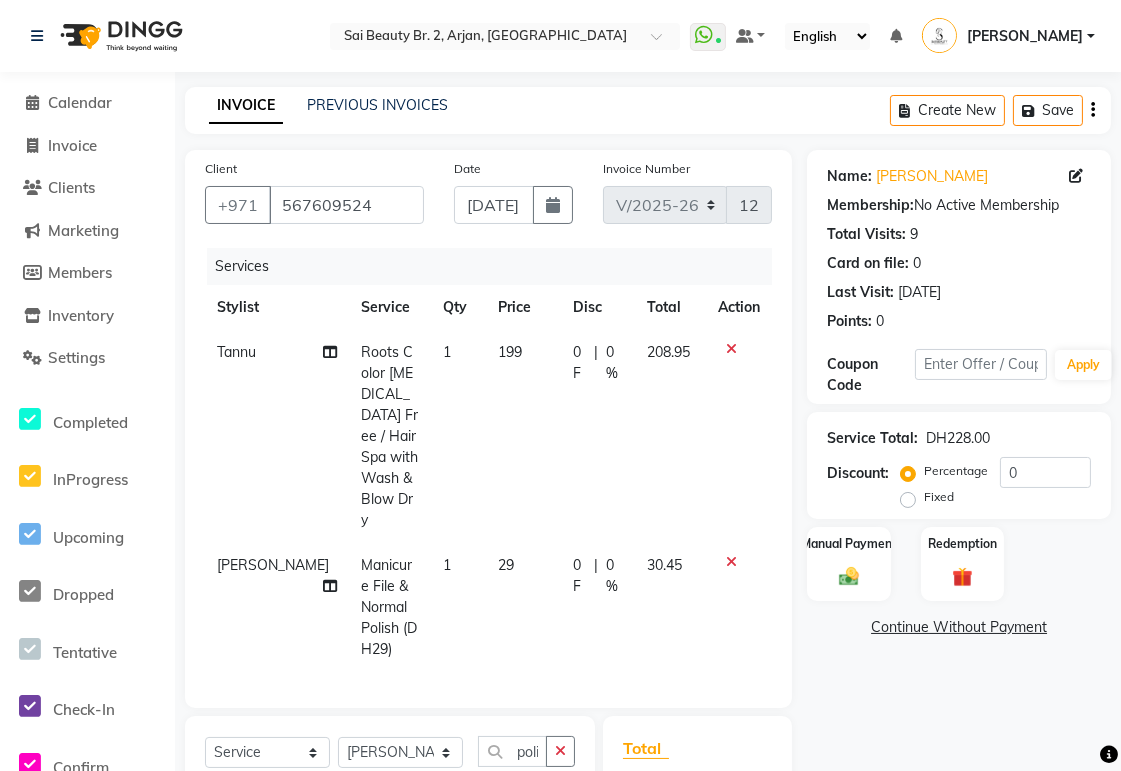 checkbox on "false" 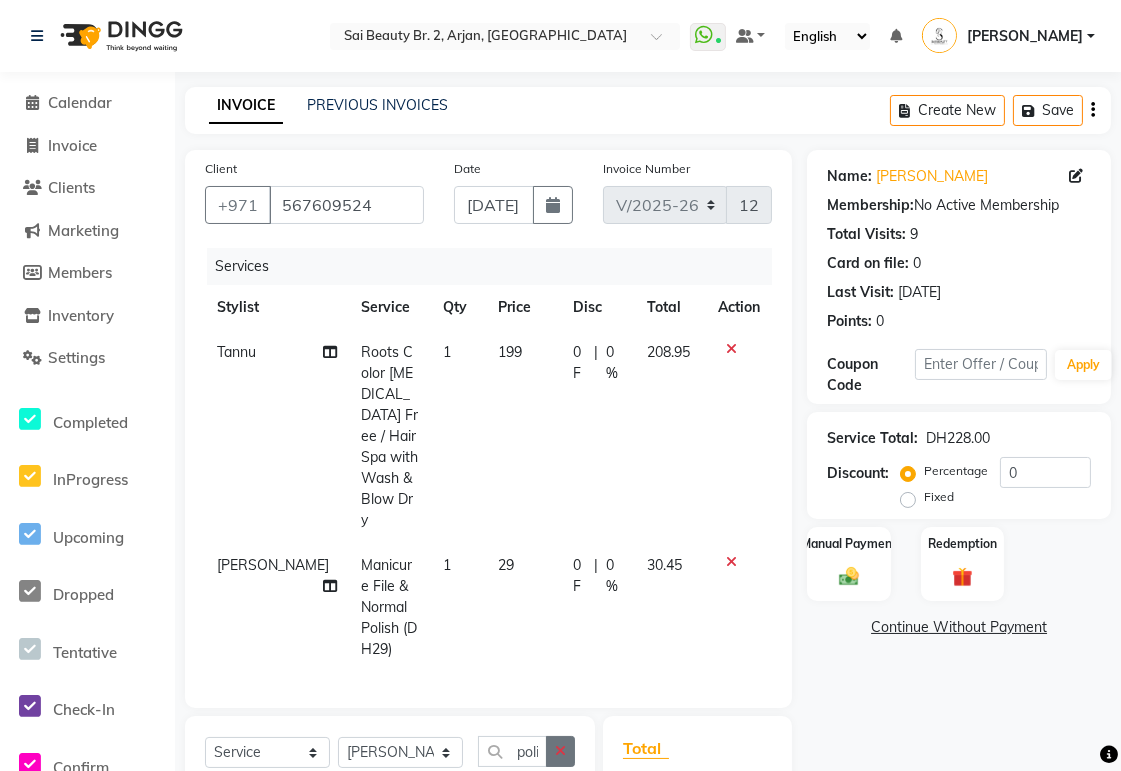 click 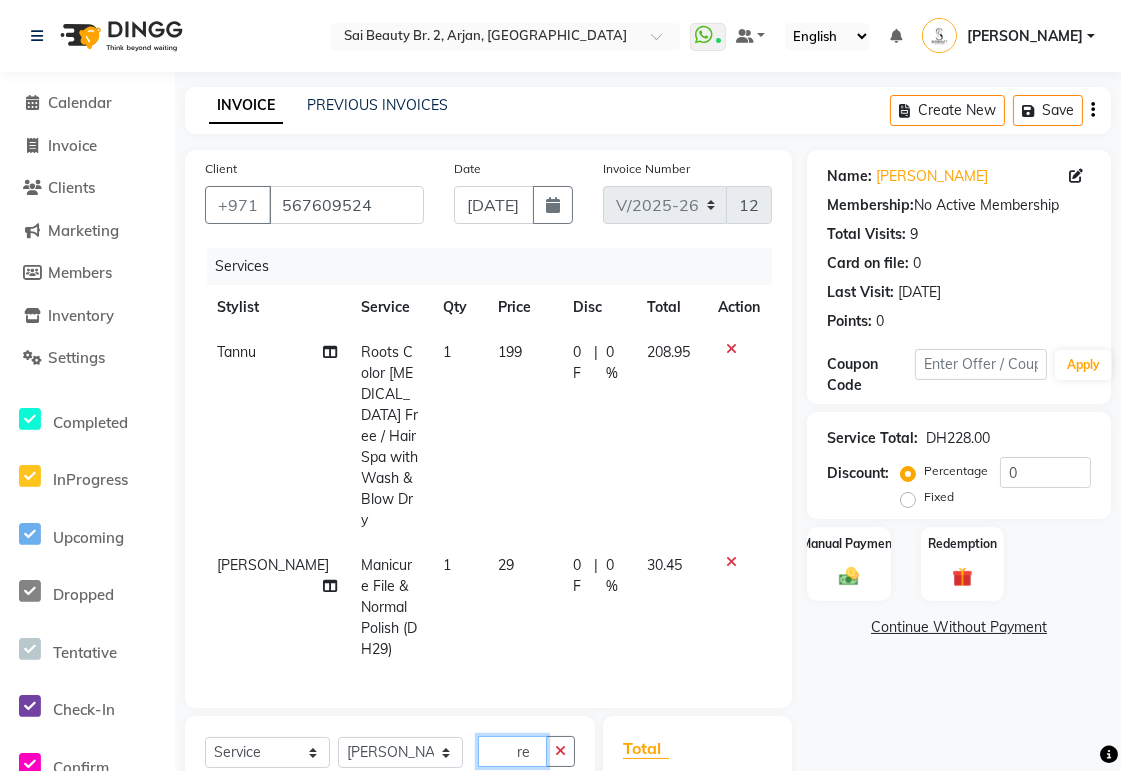 scroll, scrollTop: 0, scrollLeft: 0, axis: both 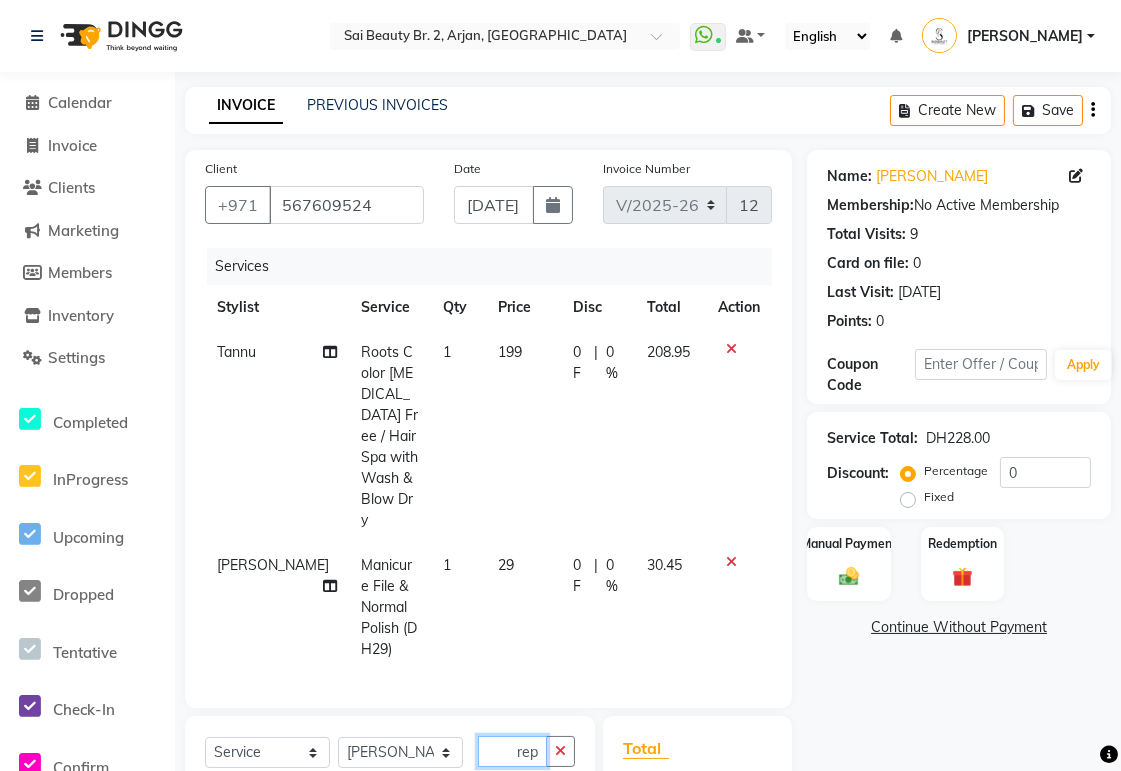 type on "rep" 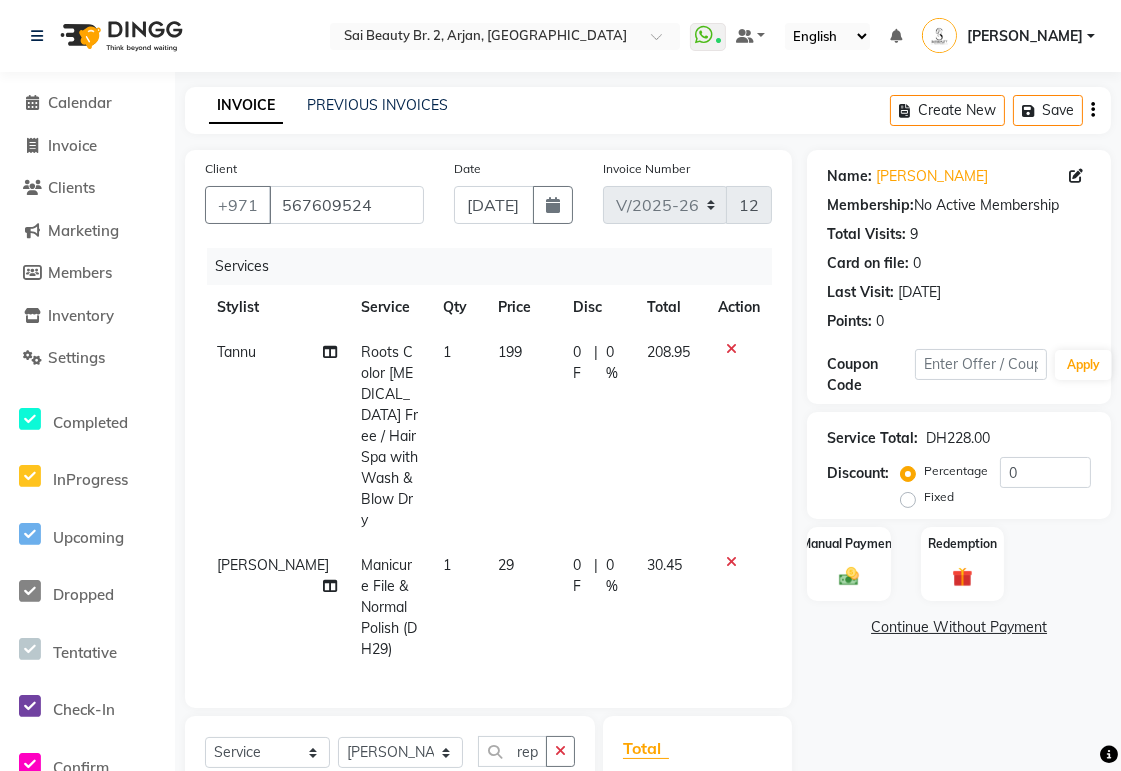 click 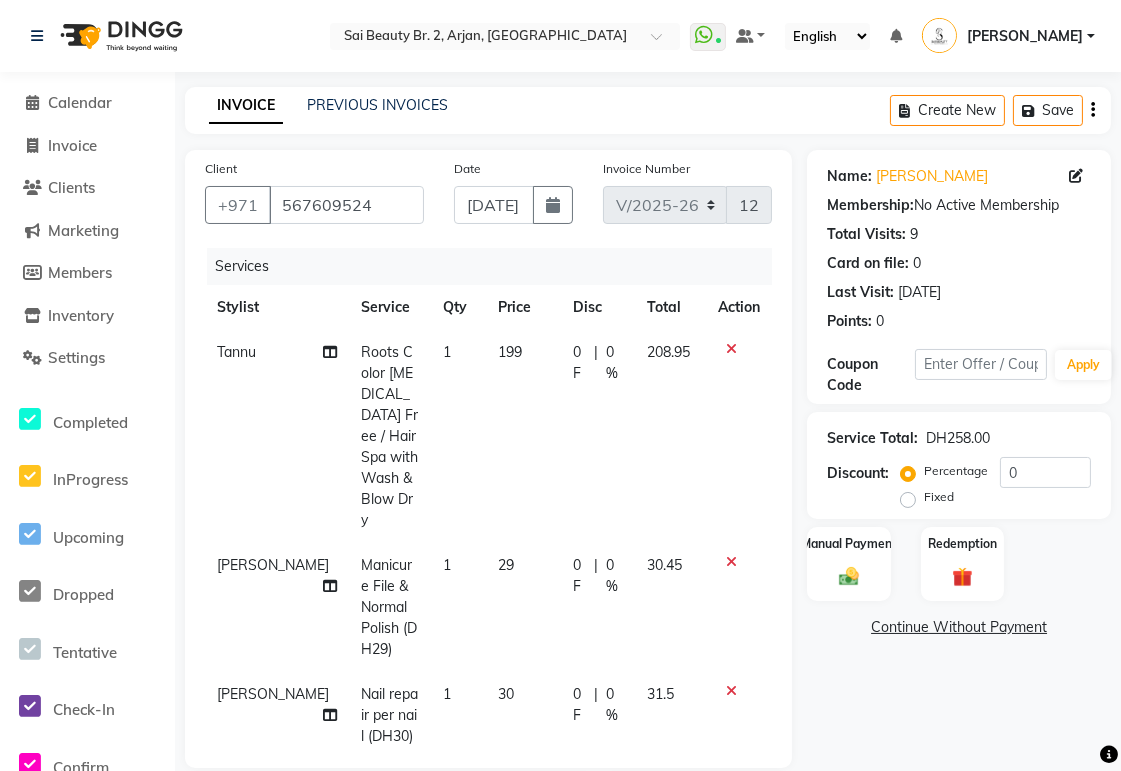 checkbox on "false" 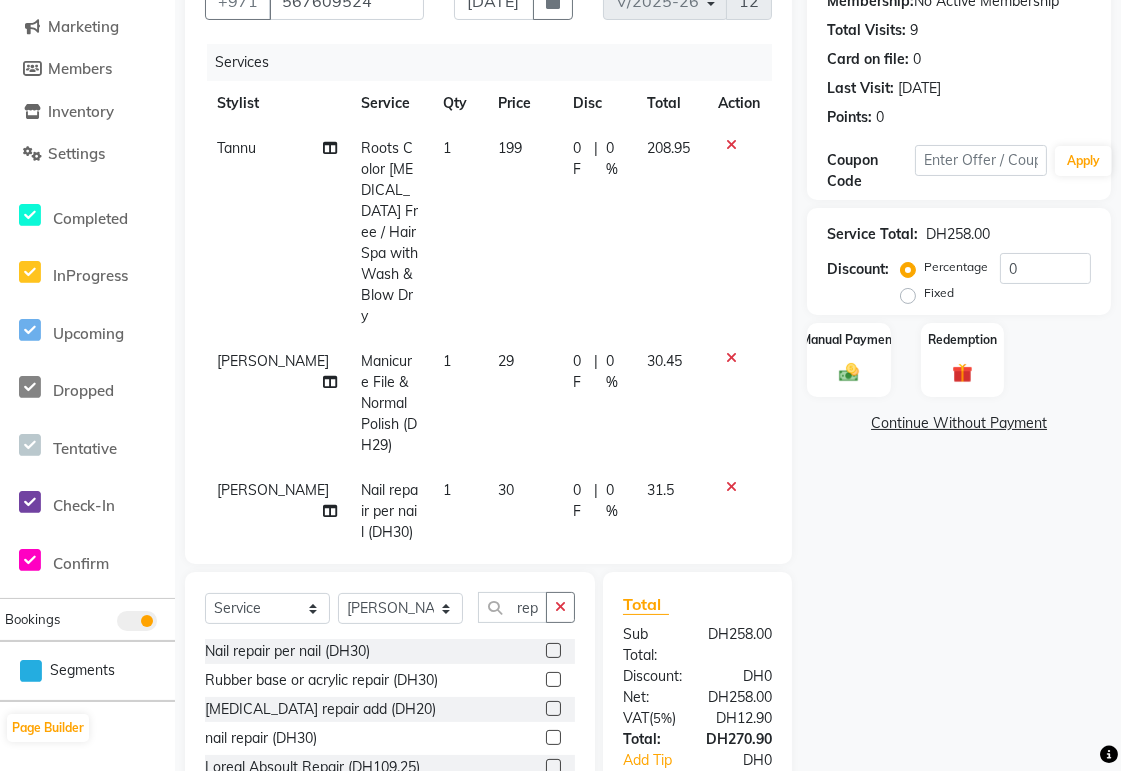 scroll, scrollTop: 354, scrollLeft: 0, axis: vertical 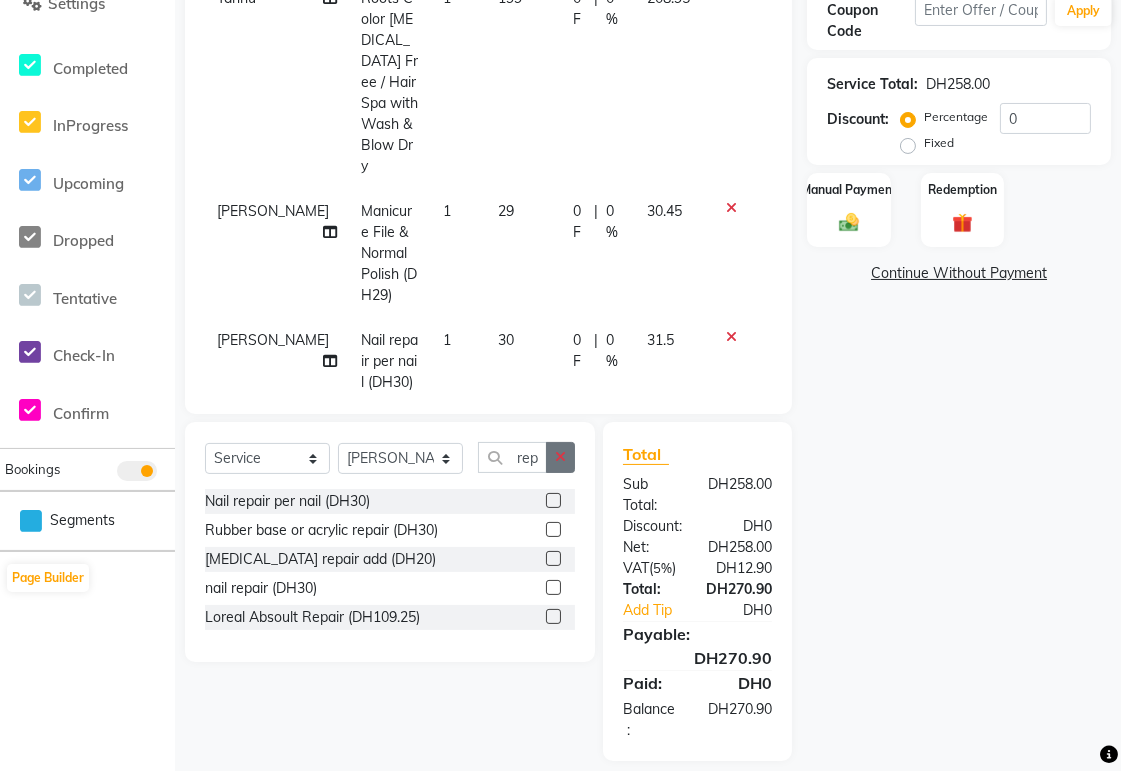 click 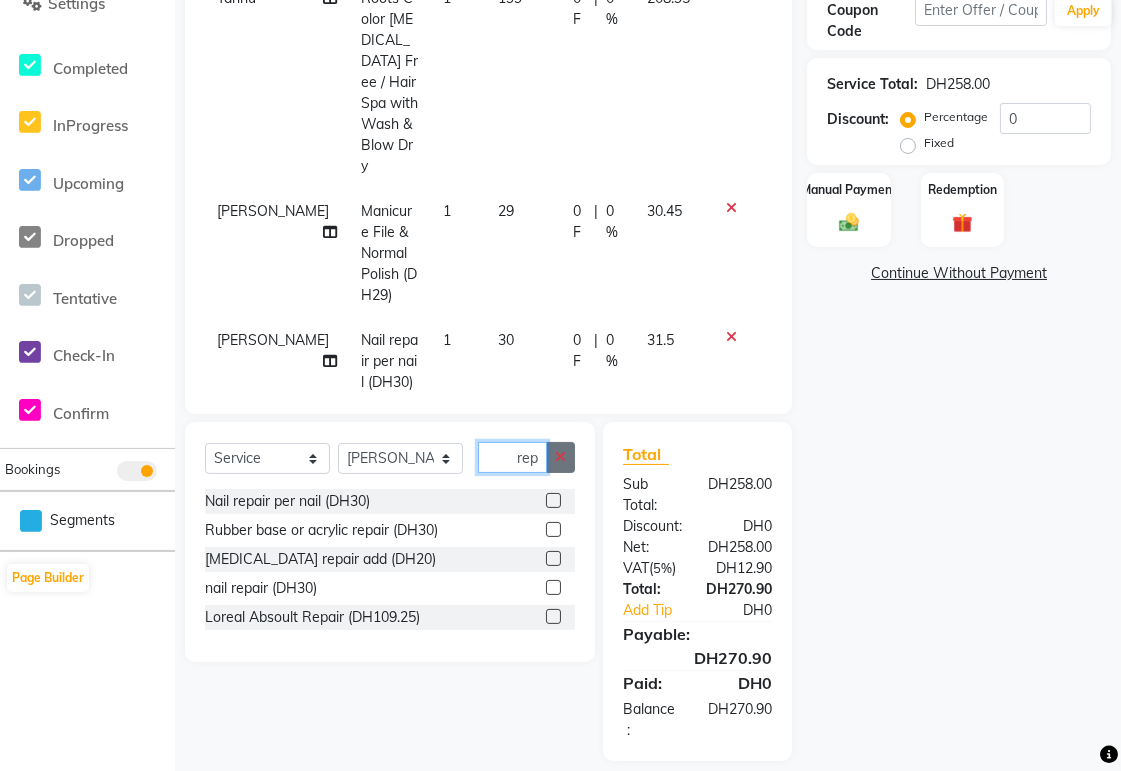 type 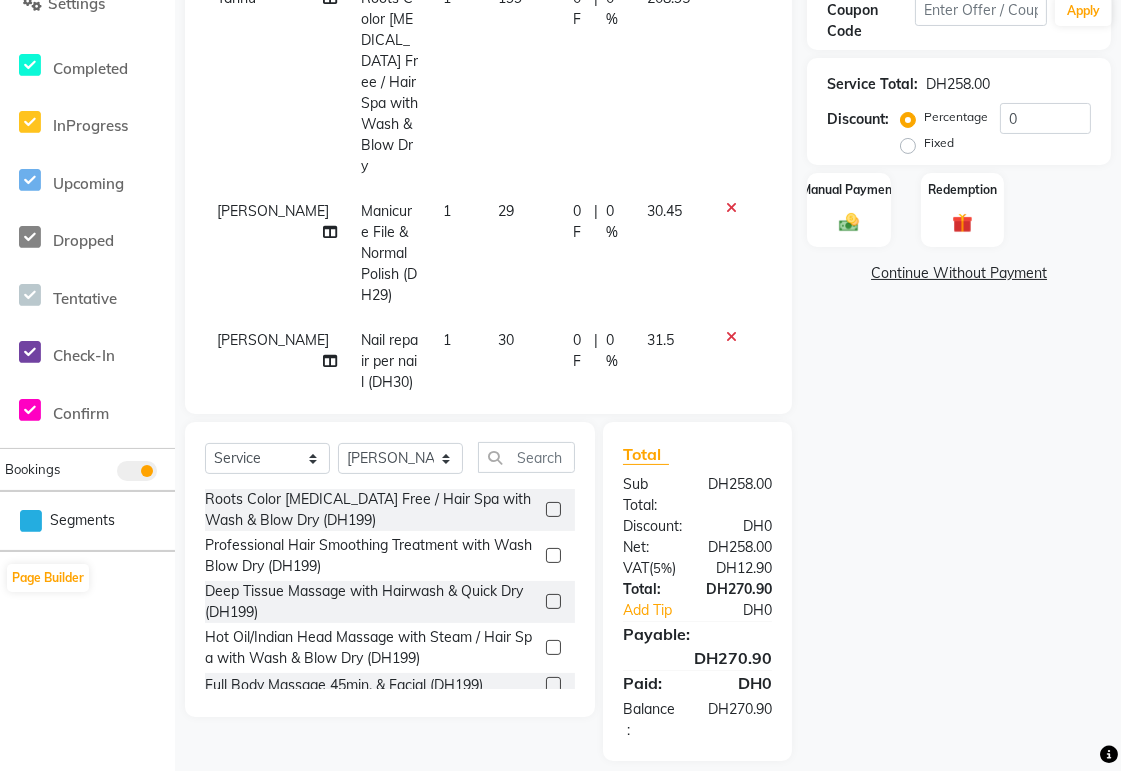 click on "0 F" 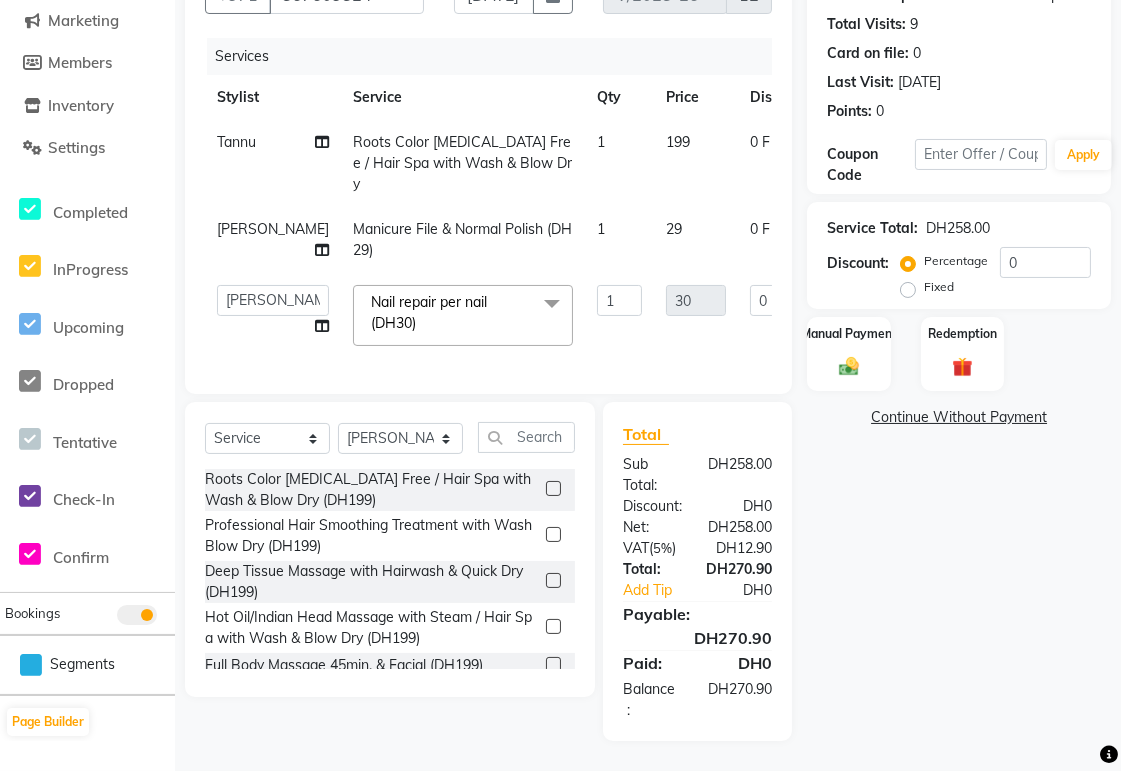 scroll, scrollTop: 205, scrollLeft: 0, axis: vertical 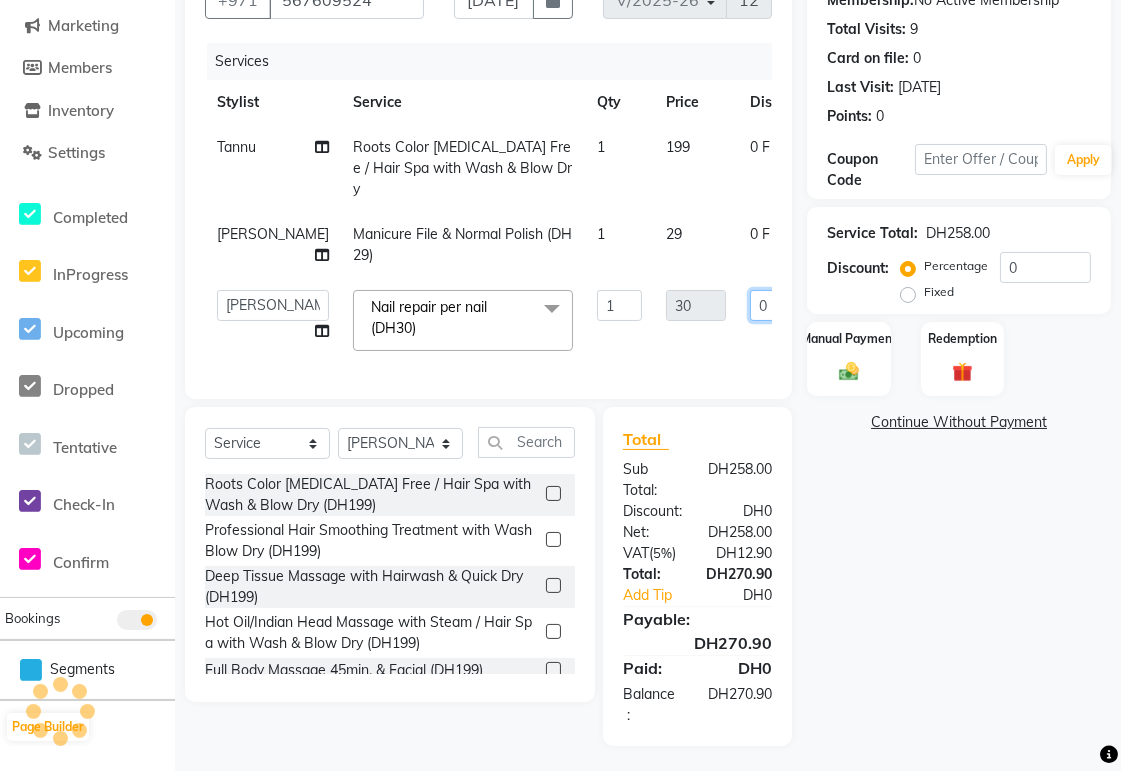 click on "0" 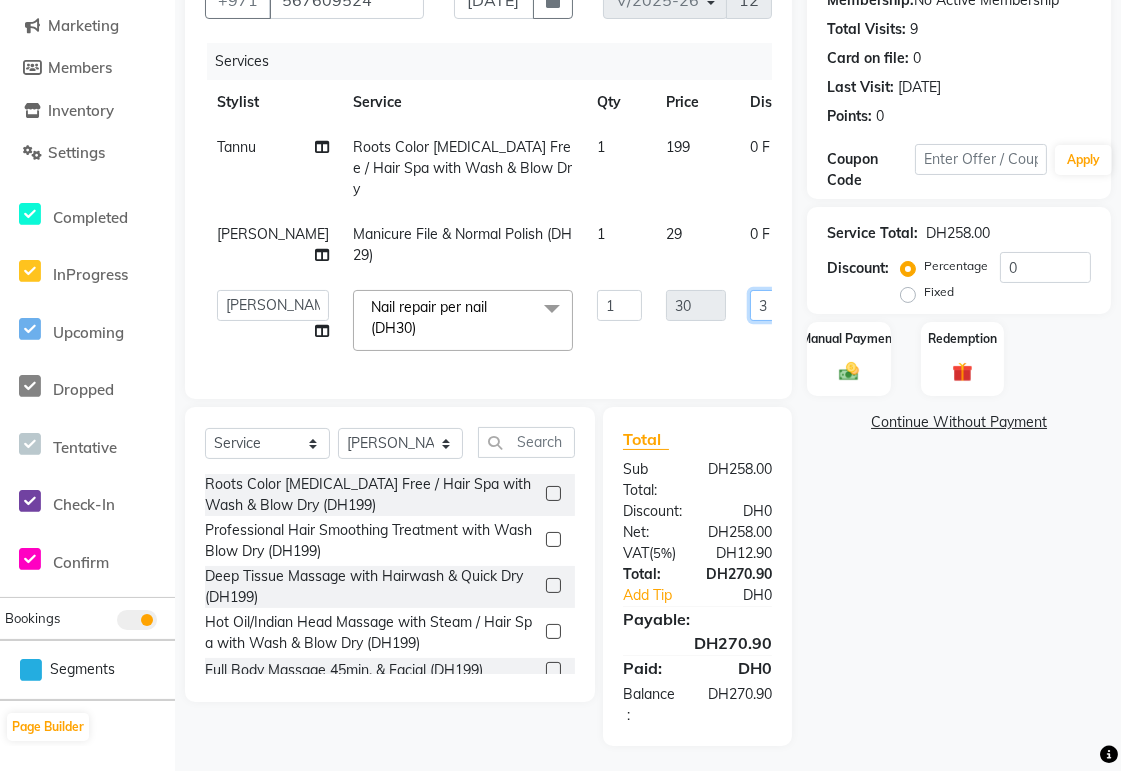 type on "30" 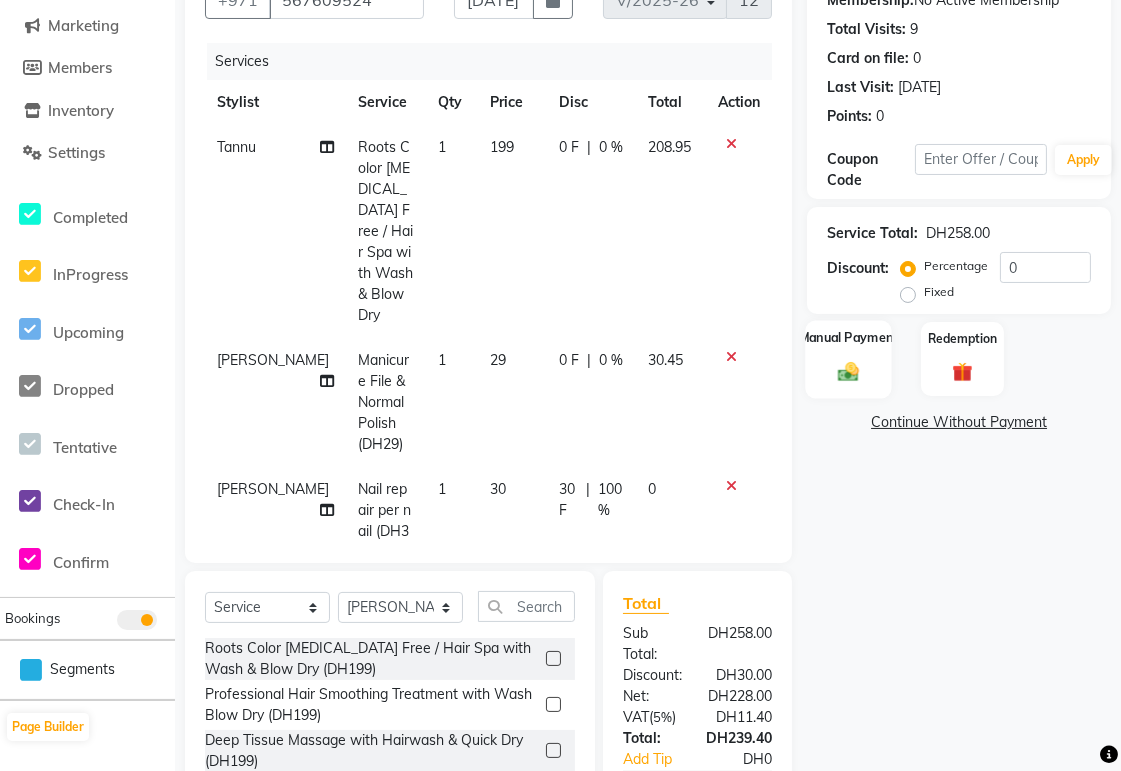 click 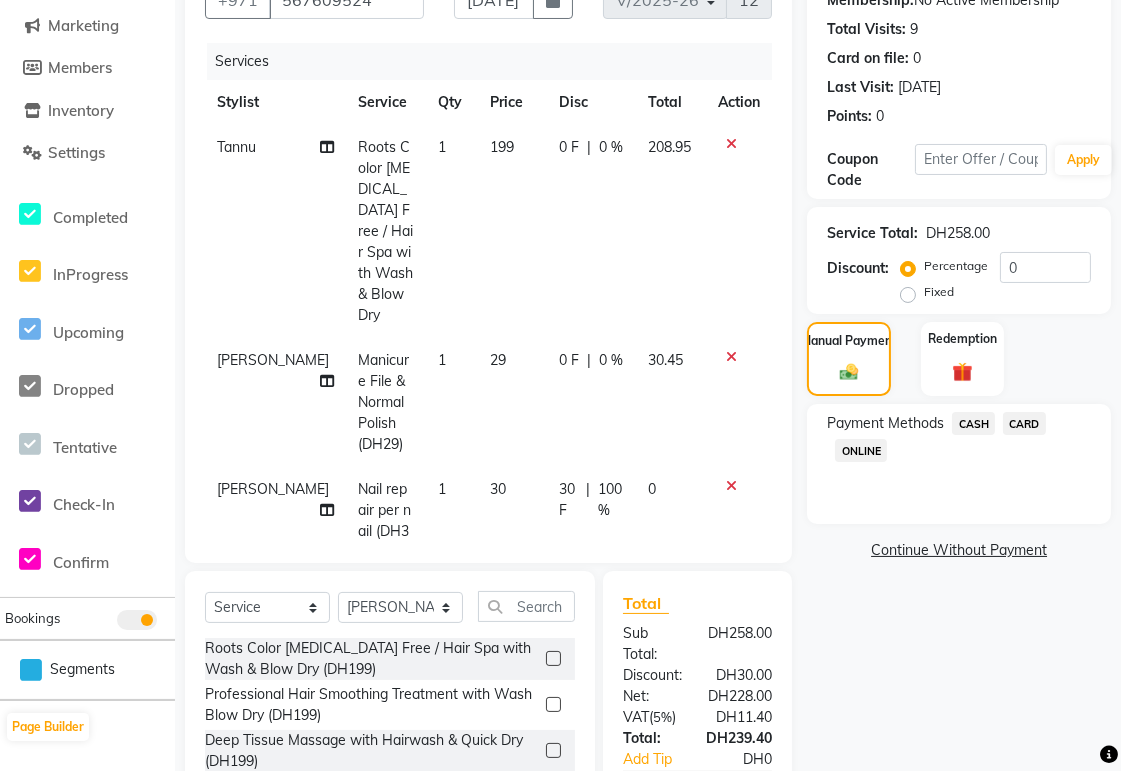 click on "CARD" 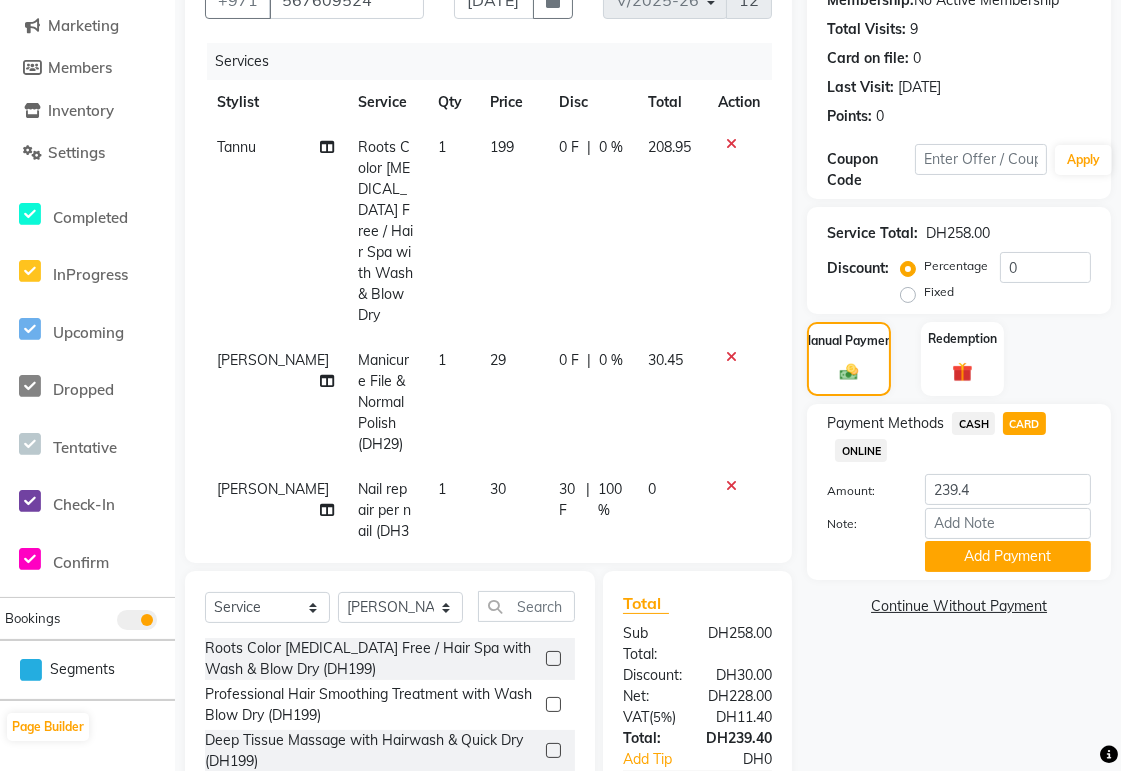 click on "30" 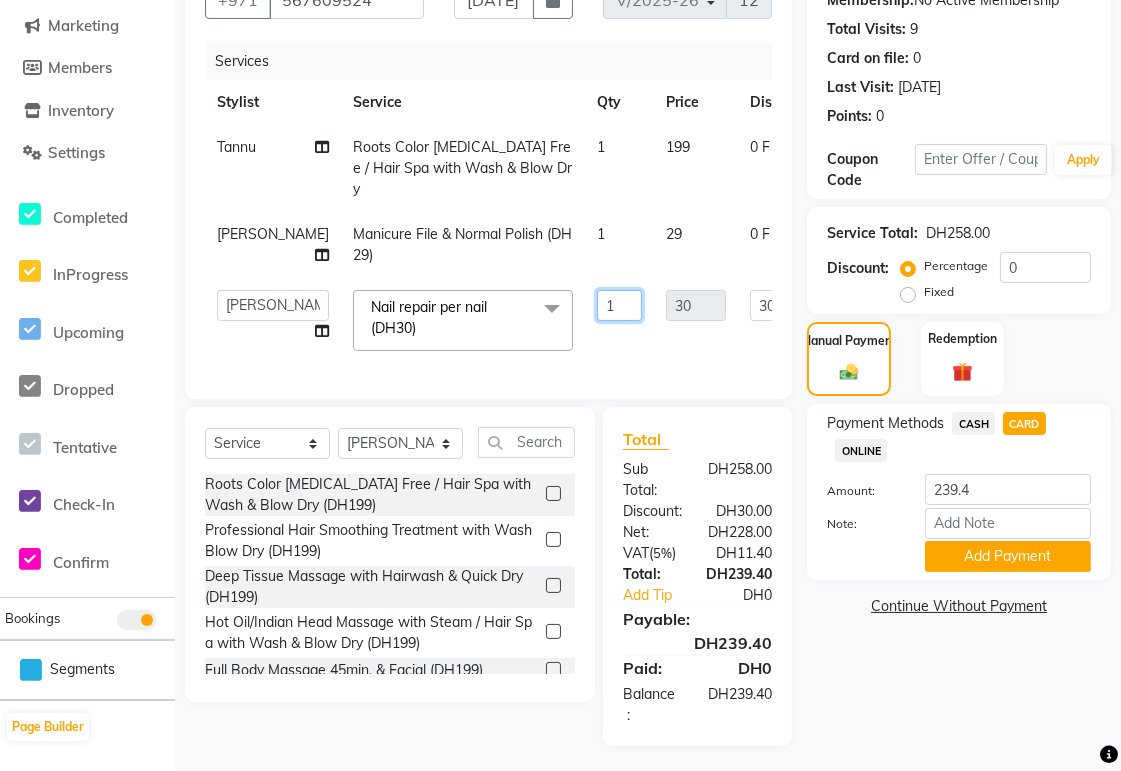 click on "1" 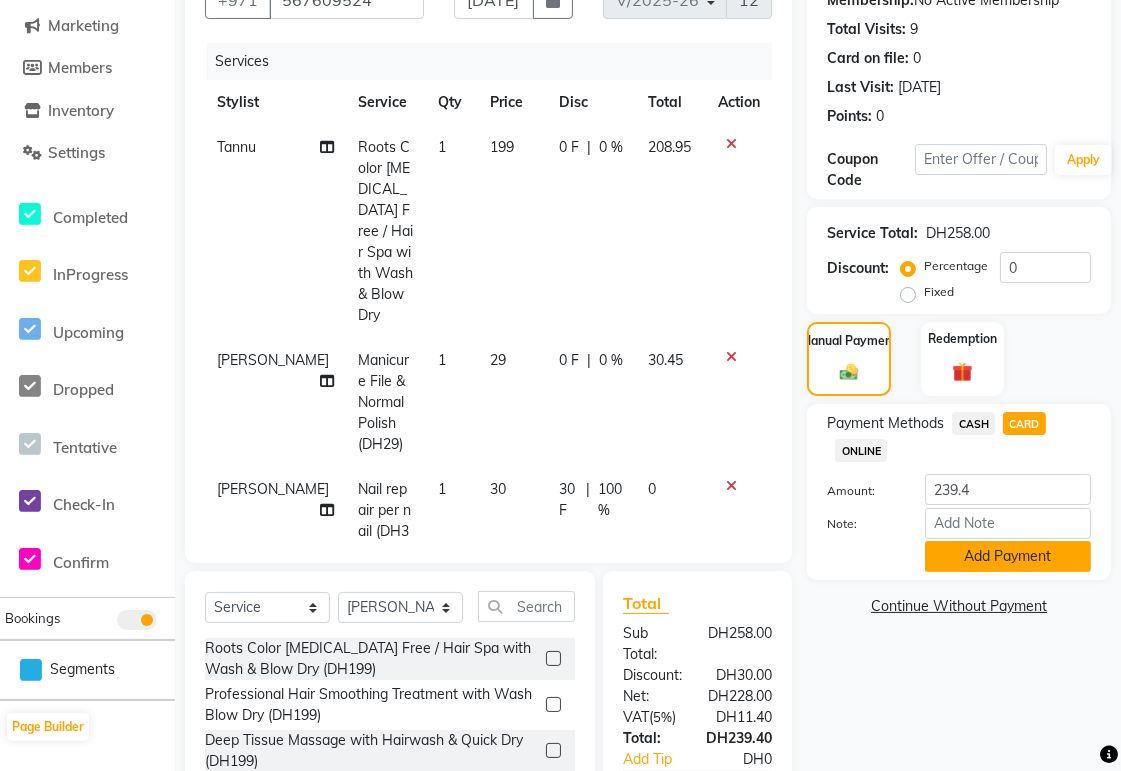 click on "Add Payment" 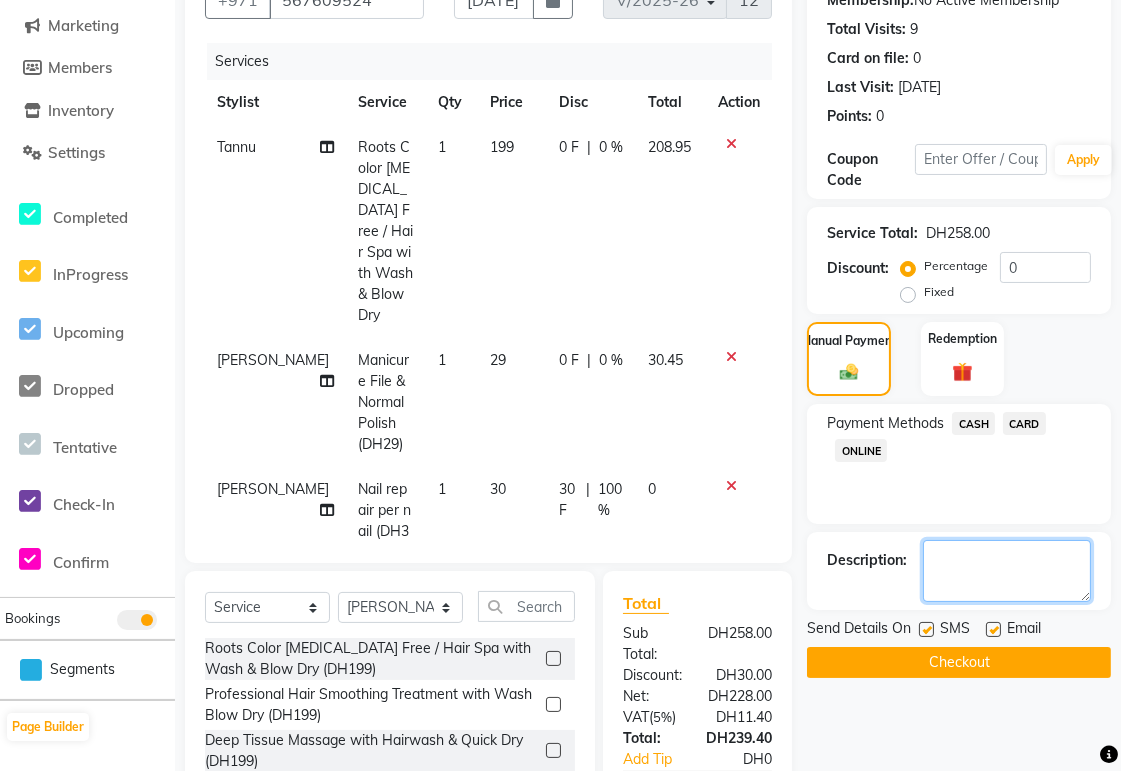 click 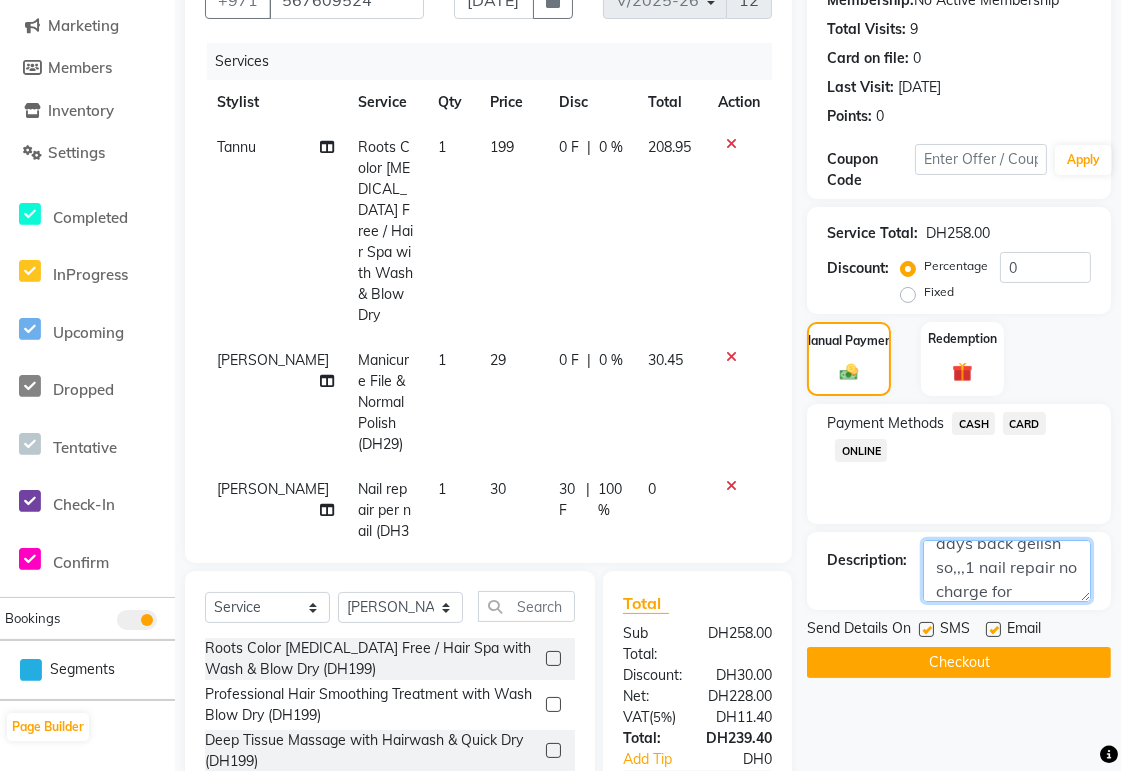 scroll, scrollTop: 63, scrollLeft: 0, axis: vertical 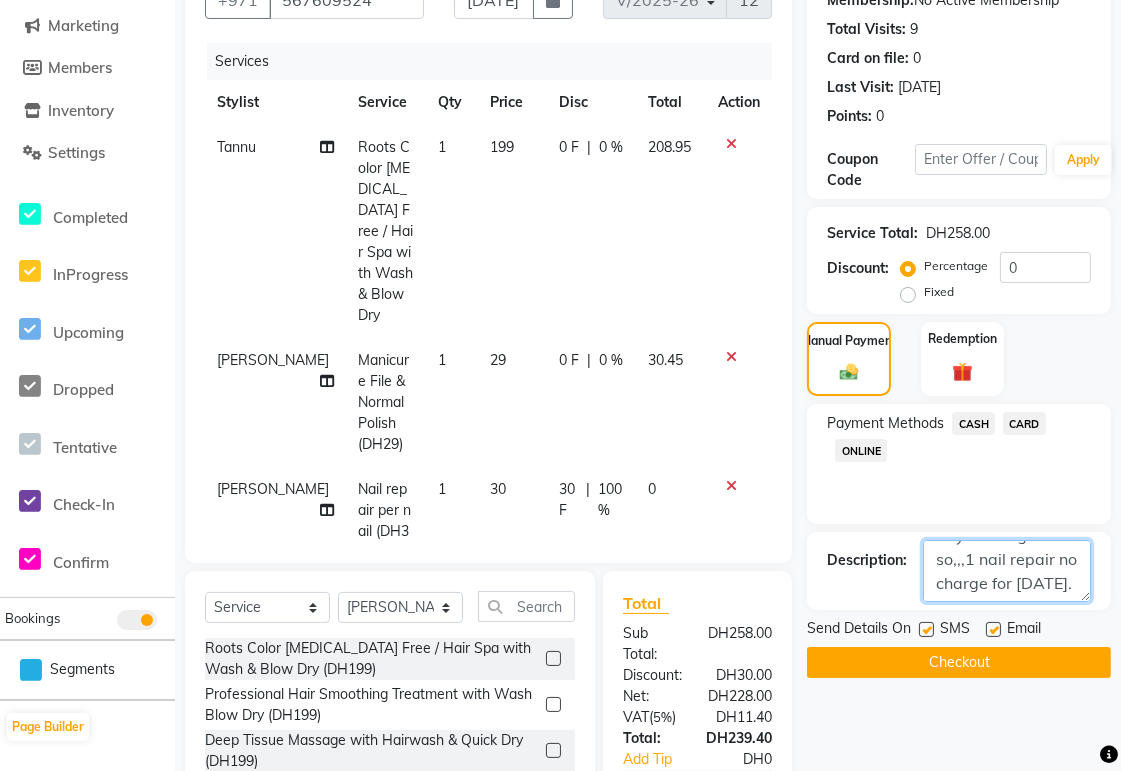 type on "She has done 4 days back gelish so,,,1 nail repair no charge for today." 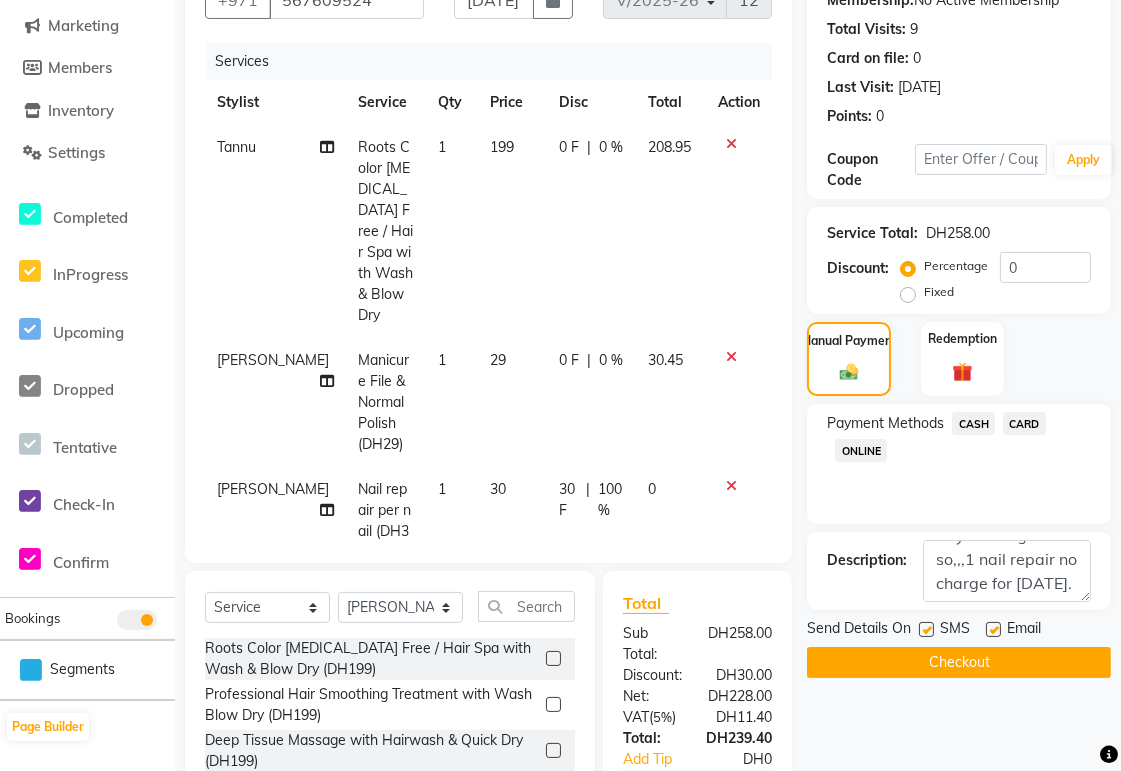 click on "Checkout" 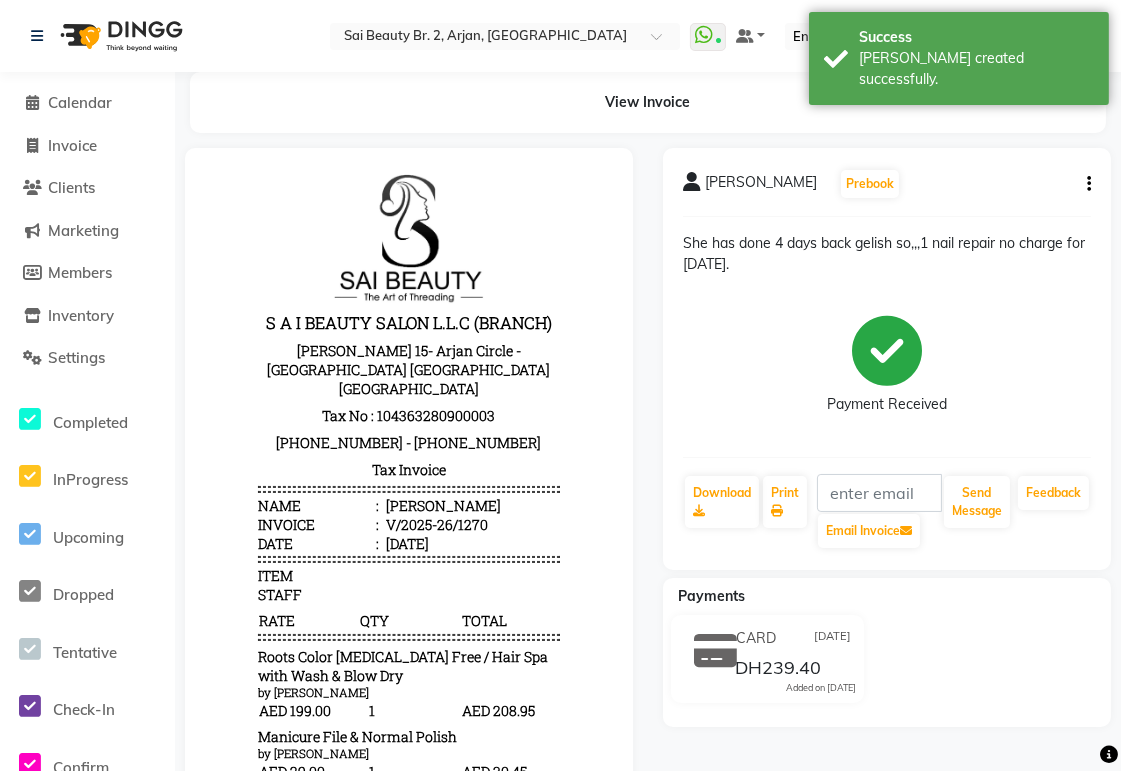 scroll, scrollTop: 396, scrollLeft: 0, axis: vertical 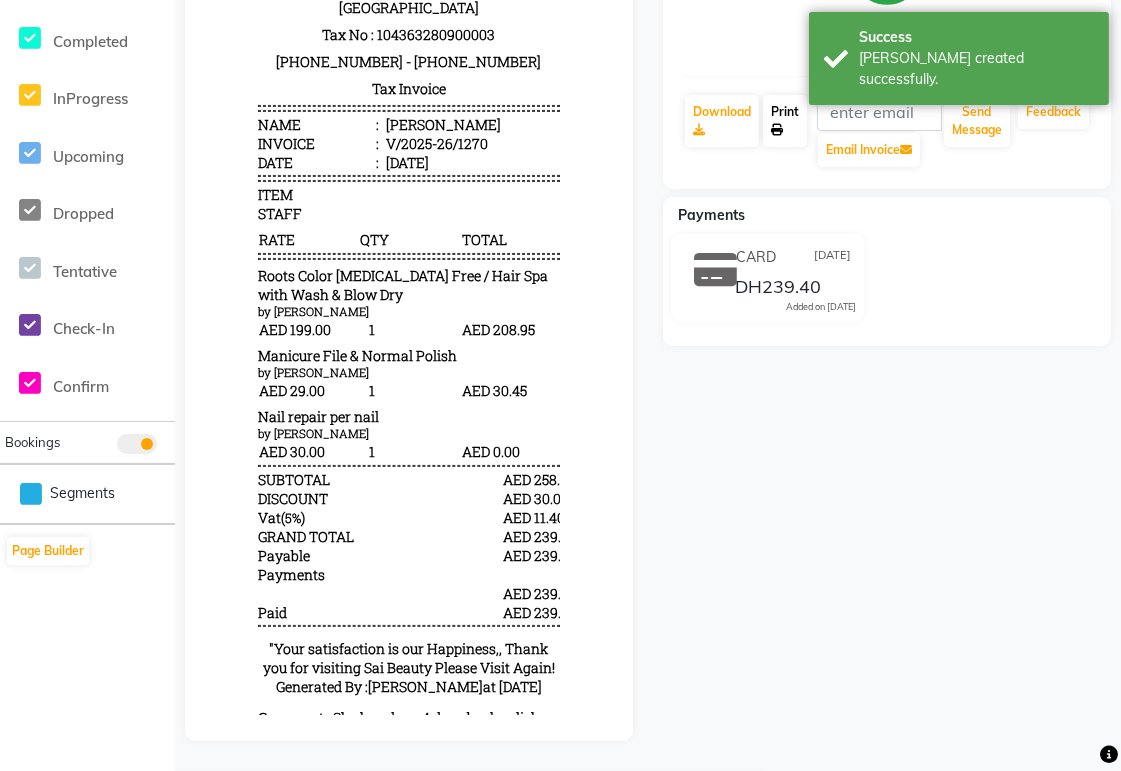 click 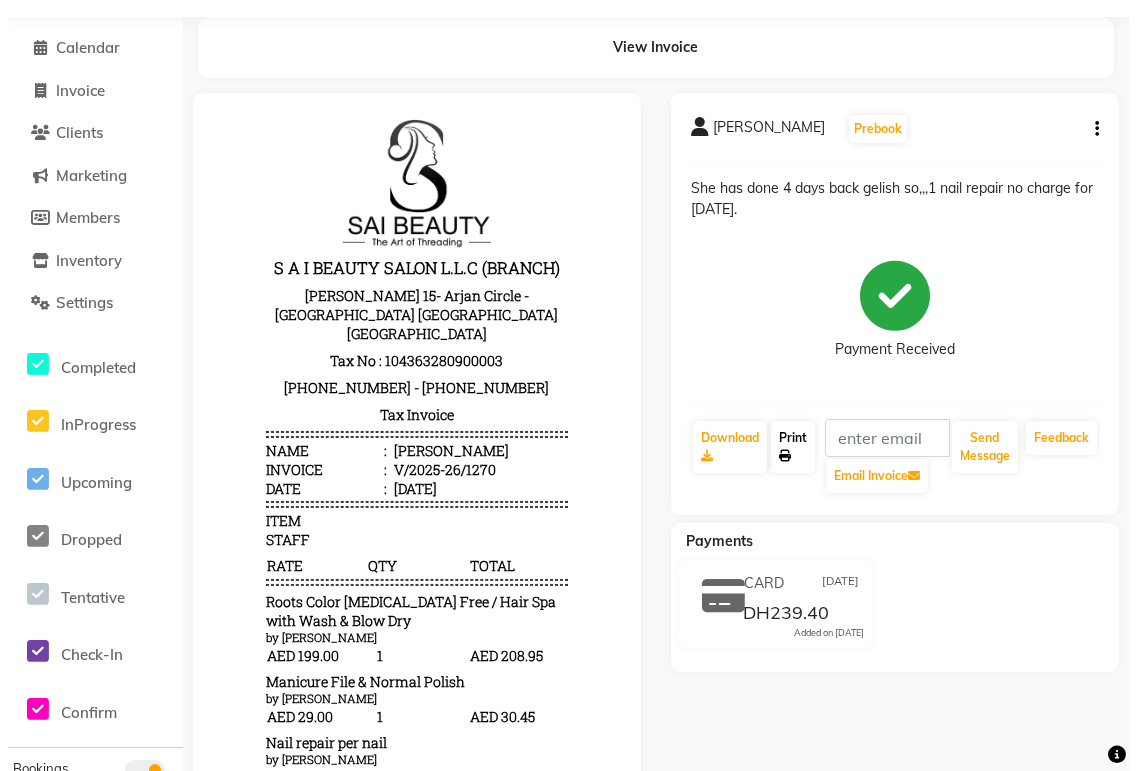 scroll, scrollTop: 0, scrollLeft: 0, axis: both 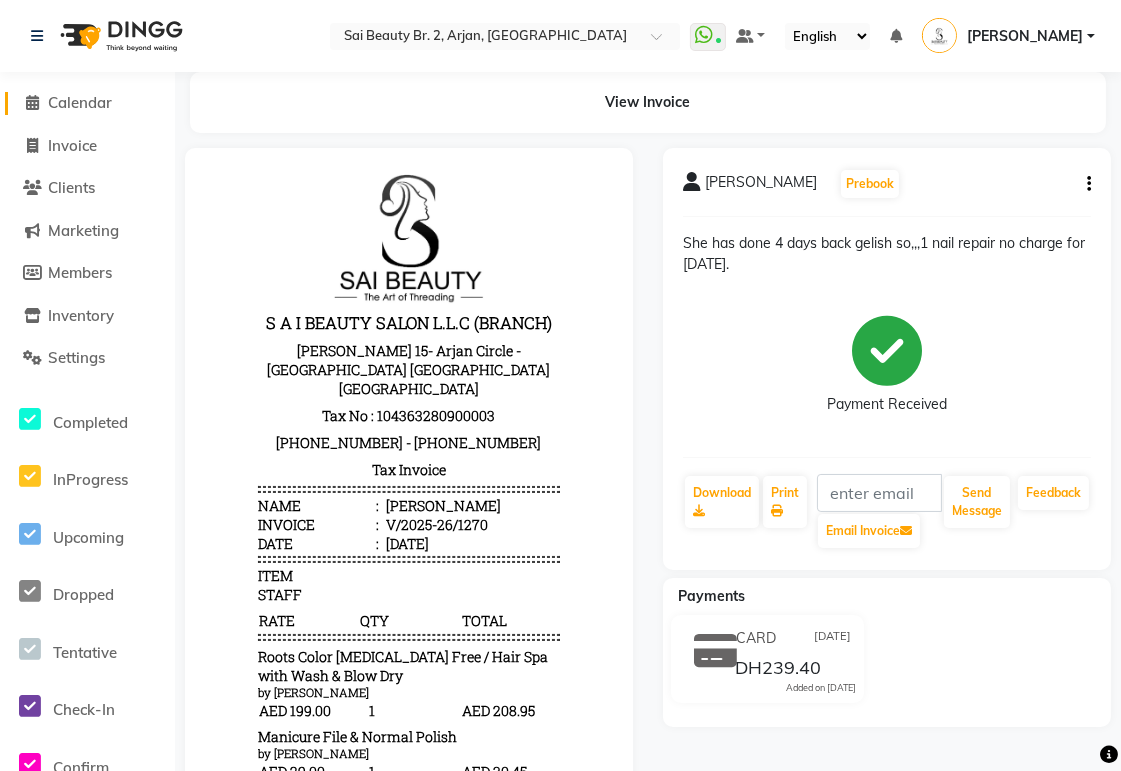 click on "Calendar" 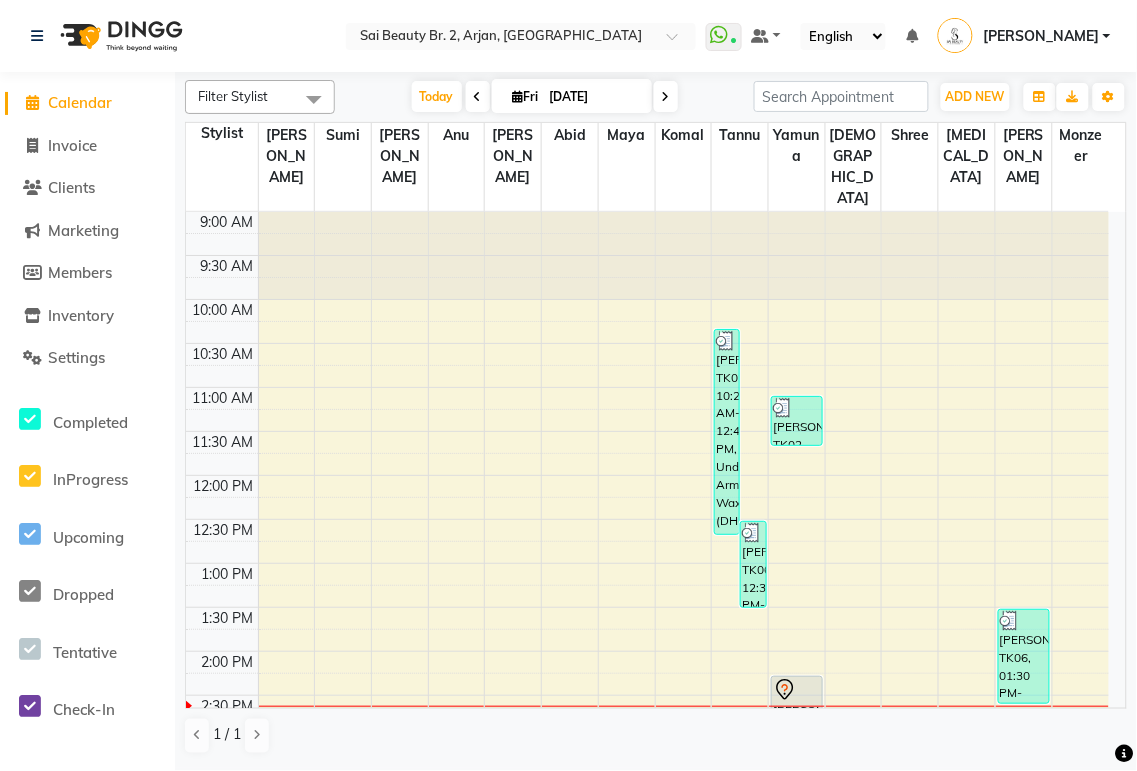 scroll, scrollTop: 0, scrollLeft: 0, axis: both 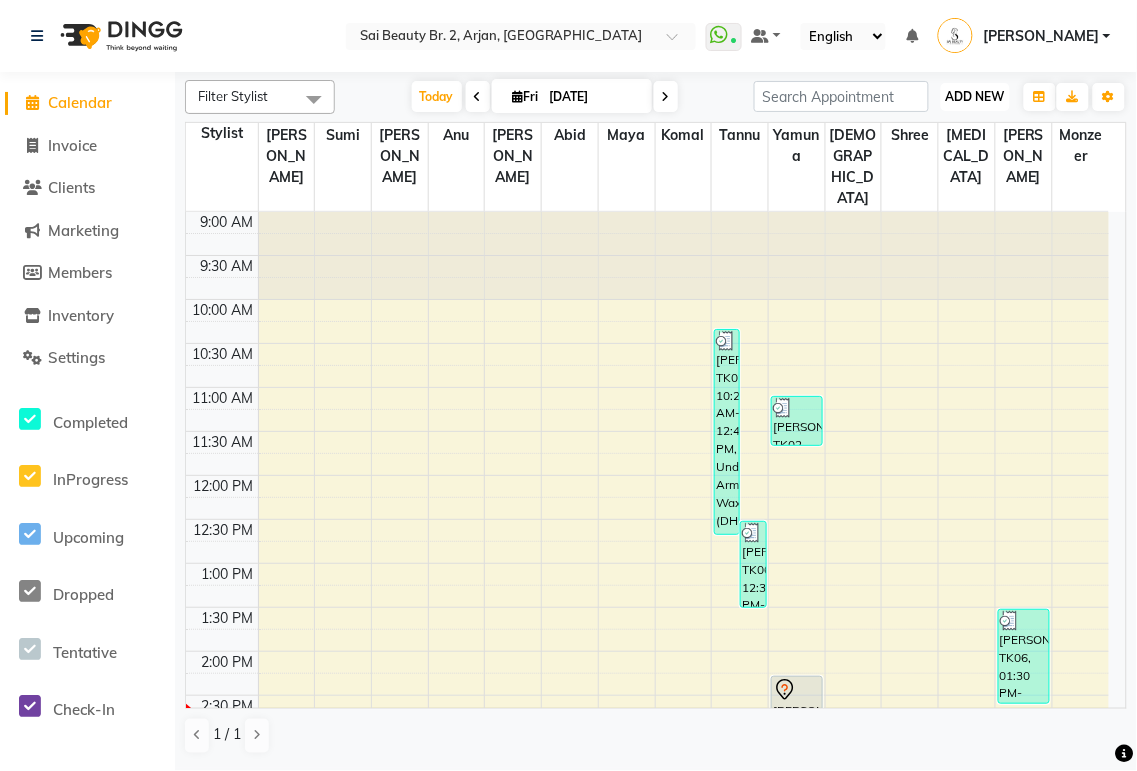 click on "ADD NEW" at bounding box center [975, 96] 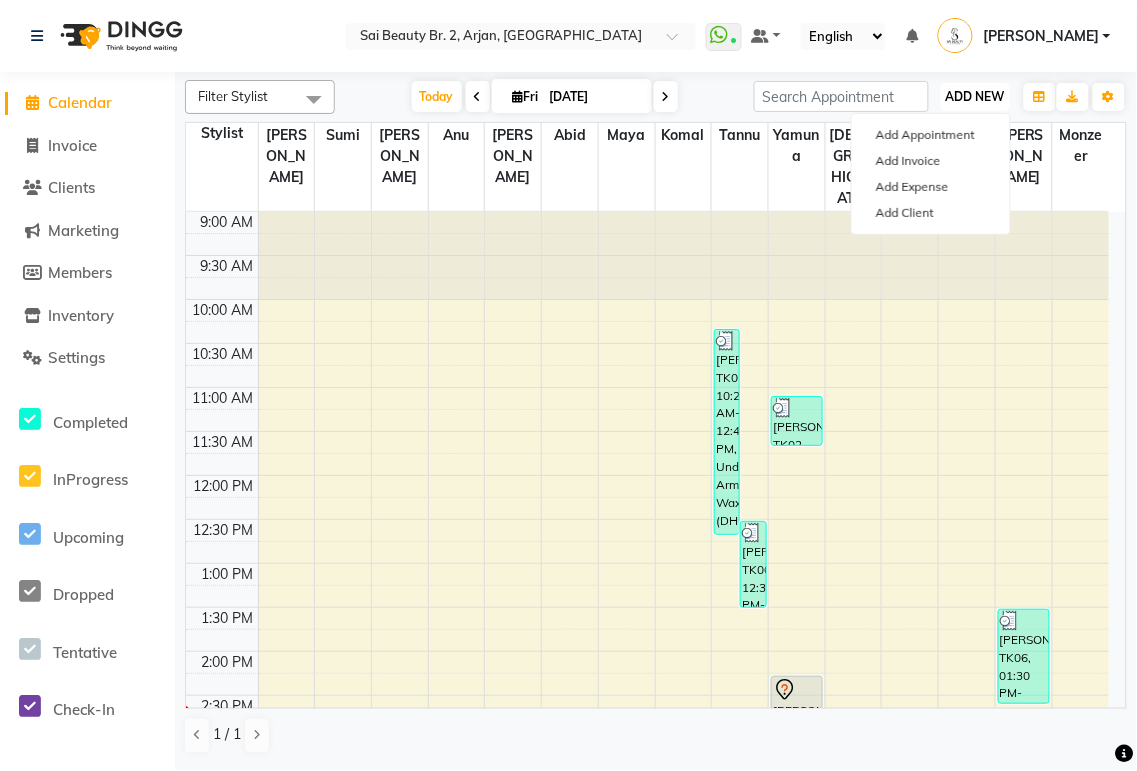 click on "ADD NEW" at bounding box center (975, 96) 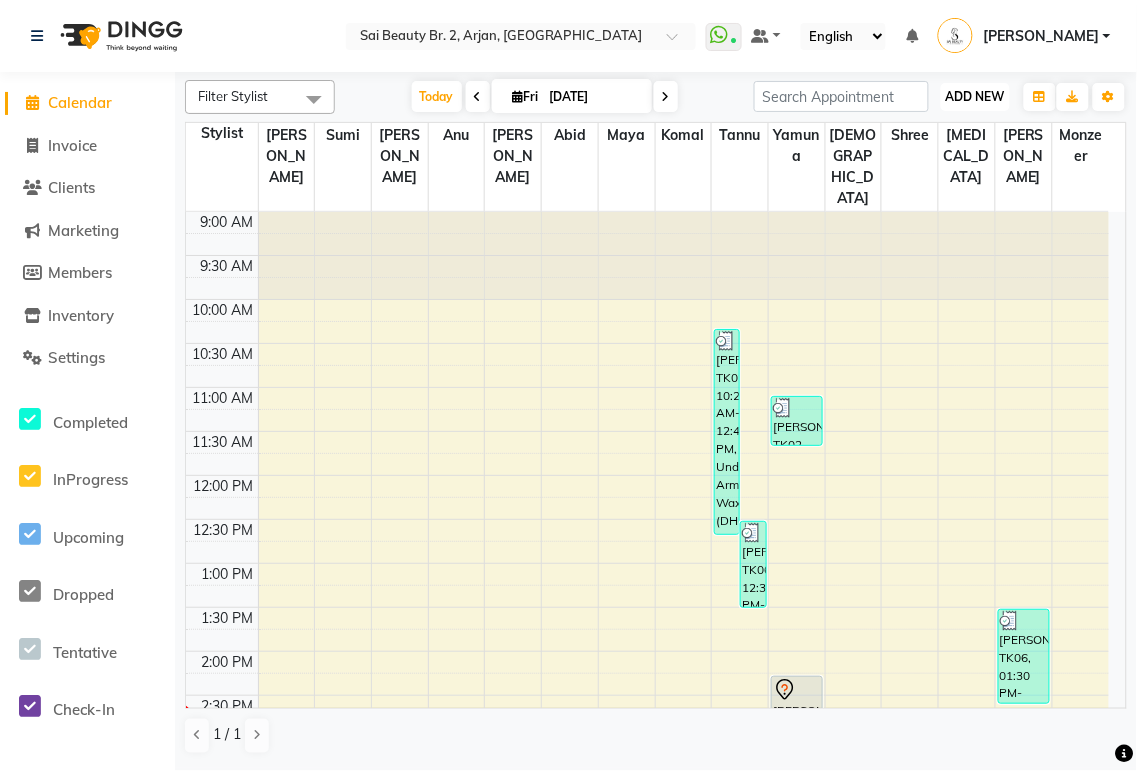 scroll, scrollTop: 0, scrollLeft: 0, axis: both 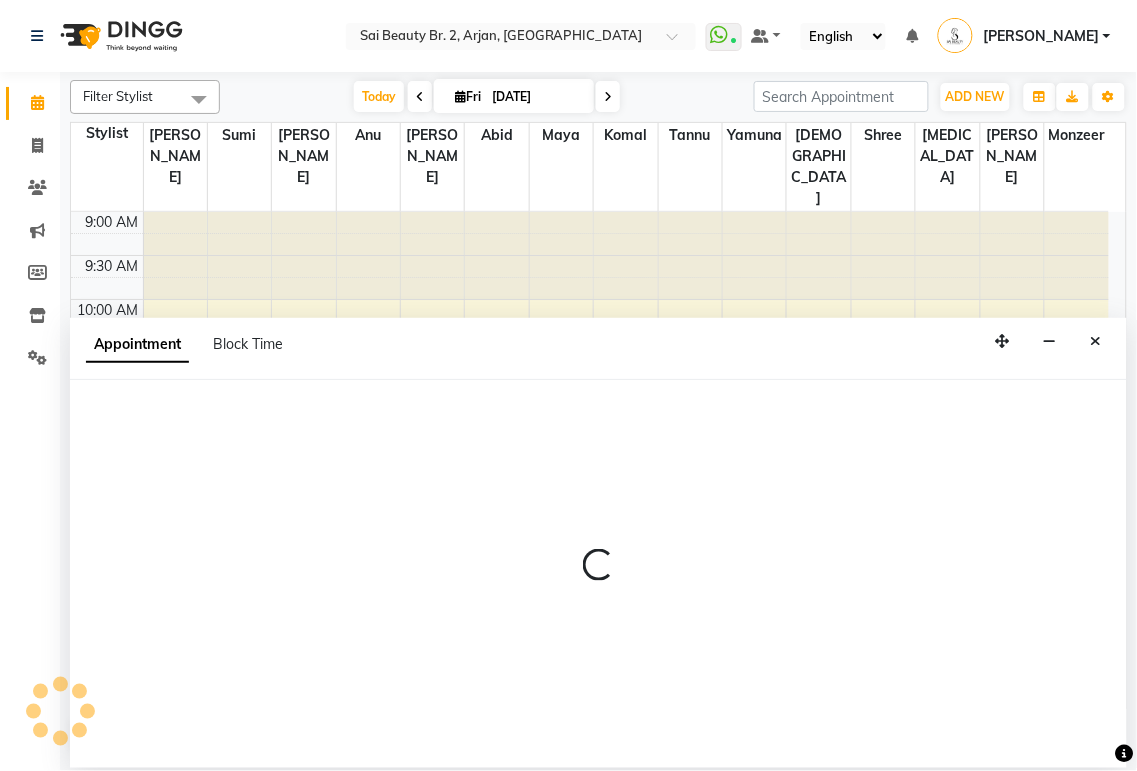 select on "600" 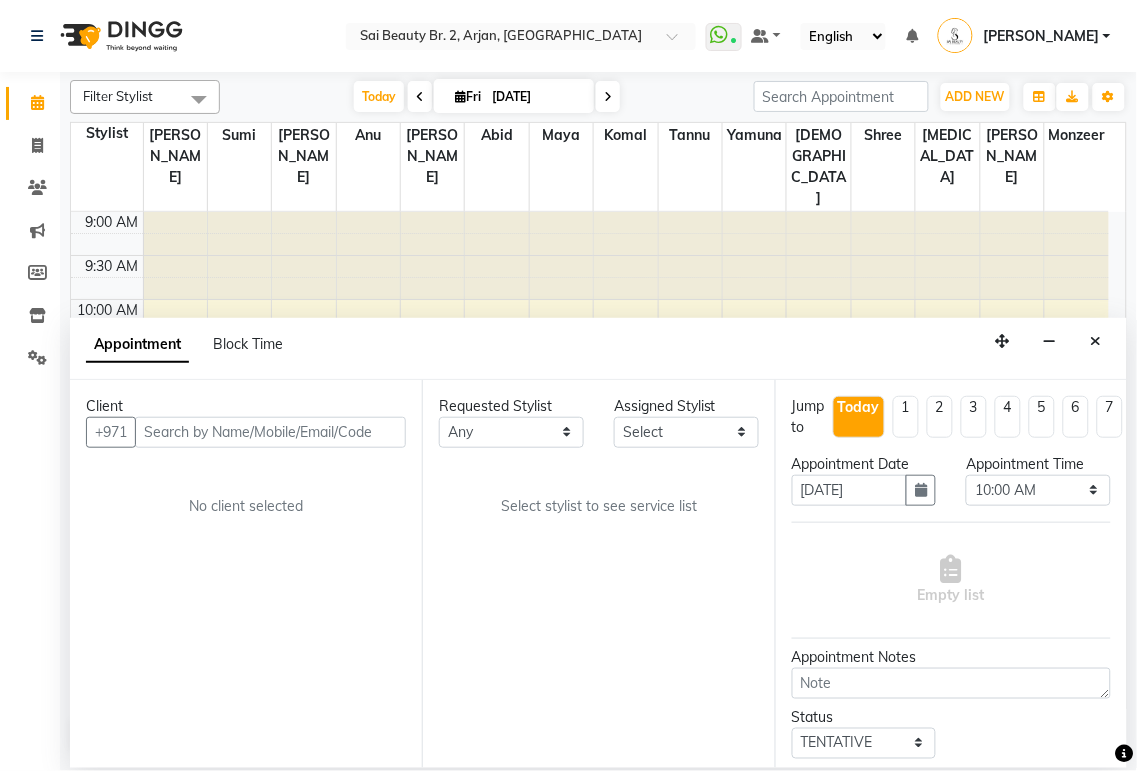 click at bounding box center (270, 432) 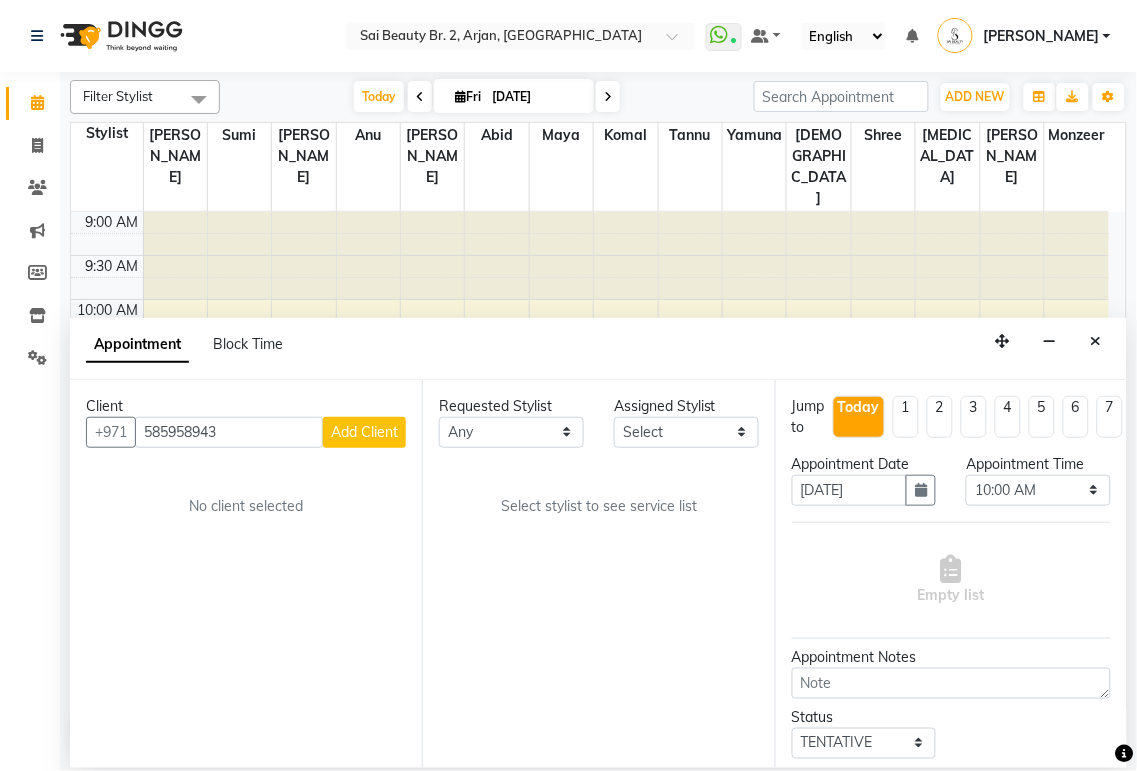 type on "585958943" 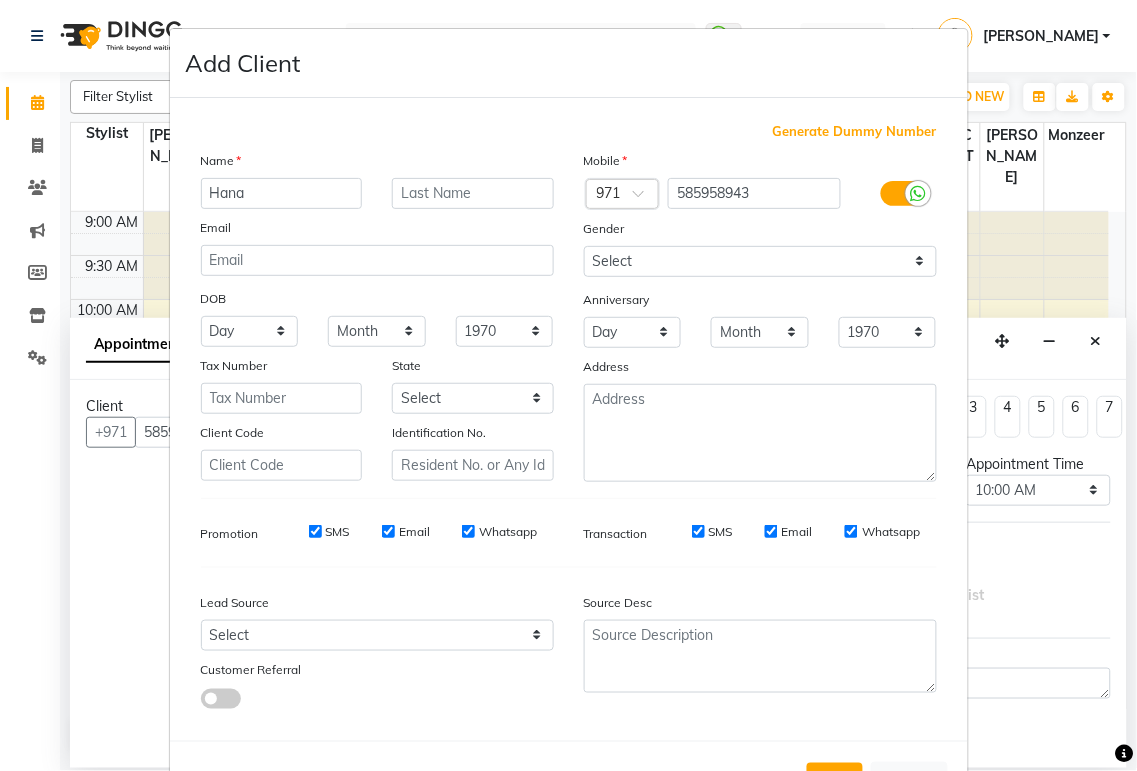 scroll, scrollTop: 80, scrollLeft: 0, axis: vertical 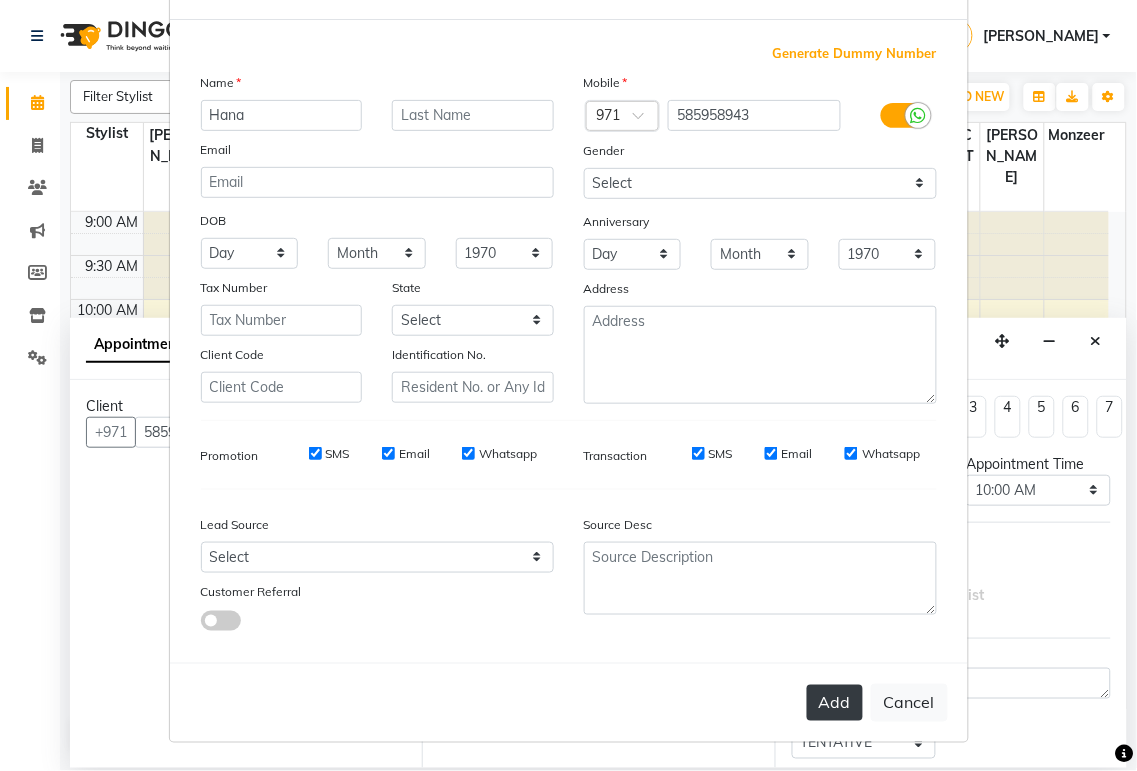 type on "Hana" 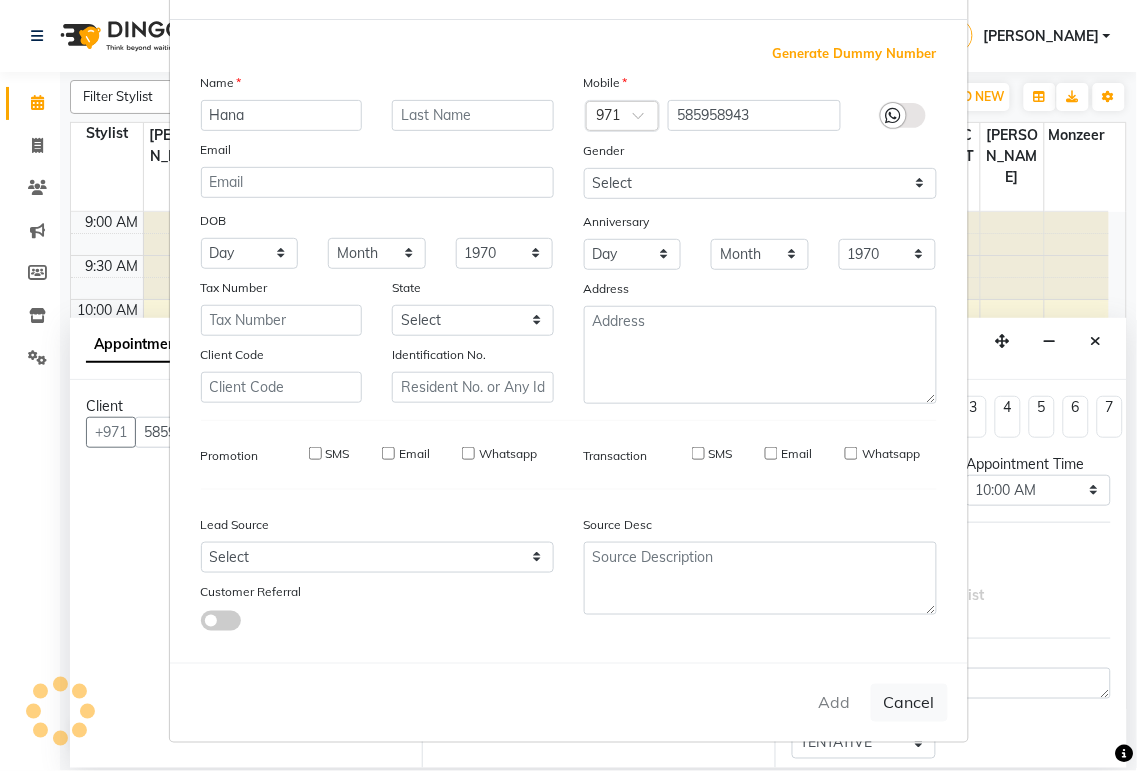 type 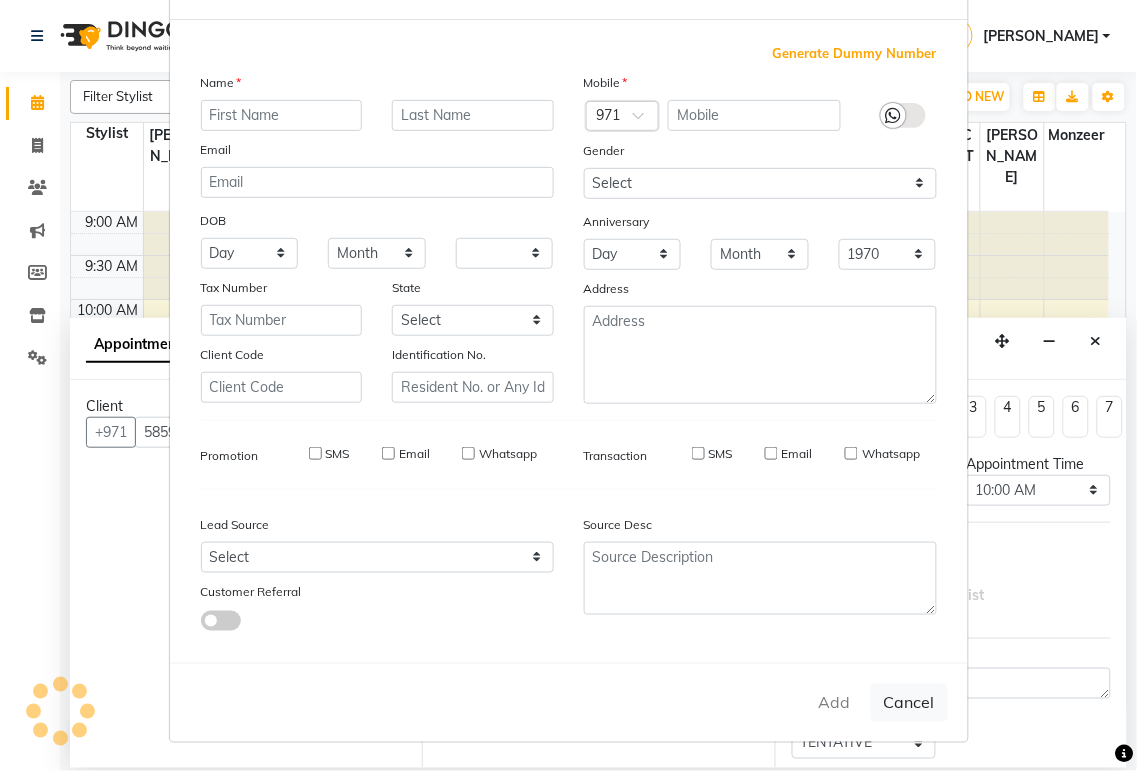 select 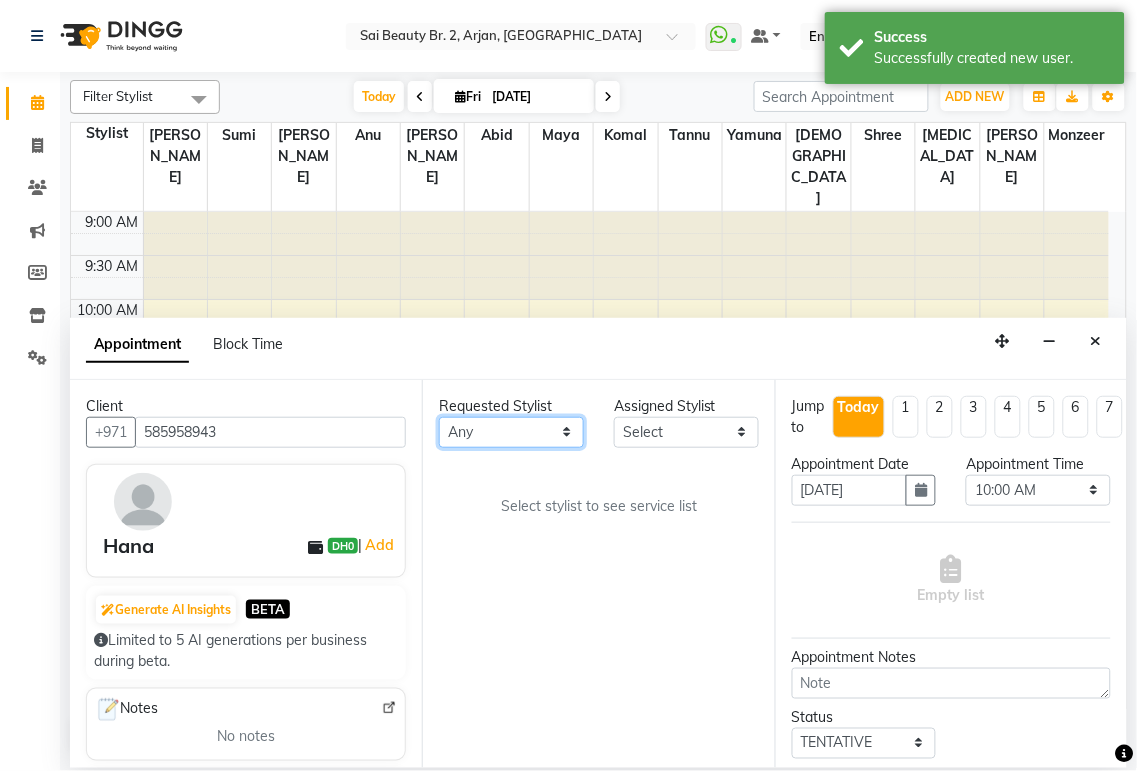 click on "Any [PERSON_NAME][MEDICAL_DATA] [PERSON_NAME] [PERSON_NAME] [PERSON_NAME] Gita [PERSON_NAME] monzeer Shree [PERSON_NAME] [PERSON_NAME]" at bounding box center [511, 432] 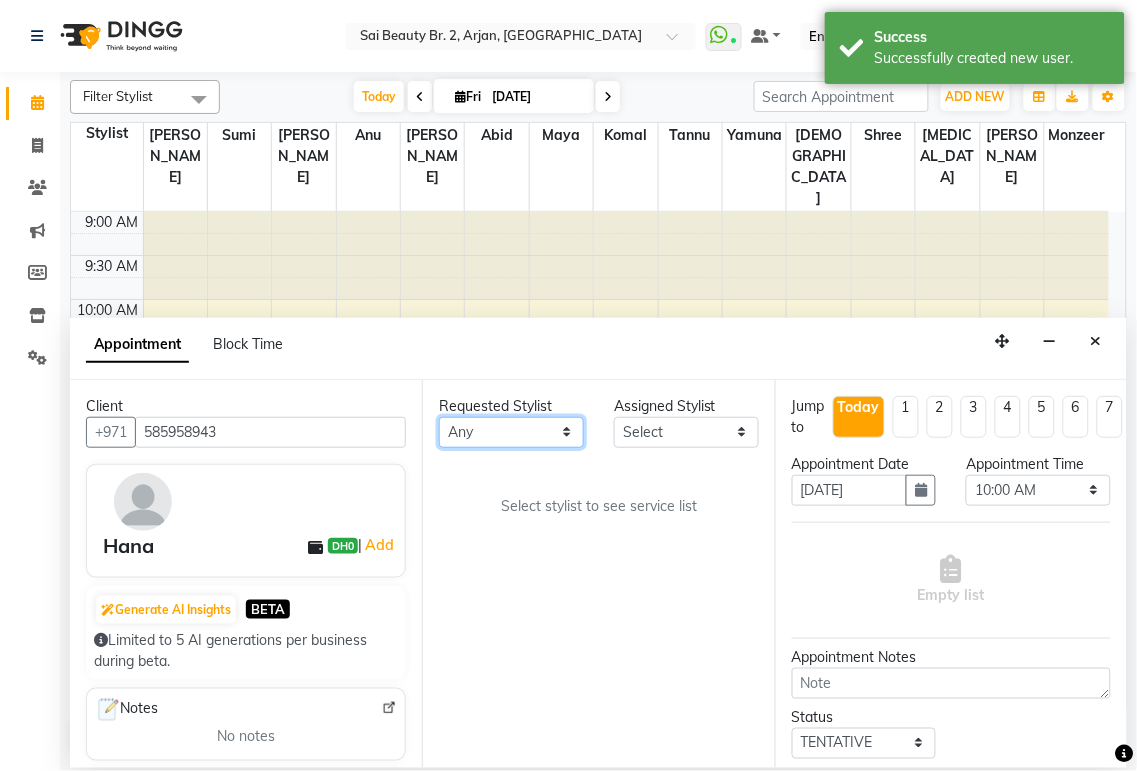select on "60066" 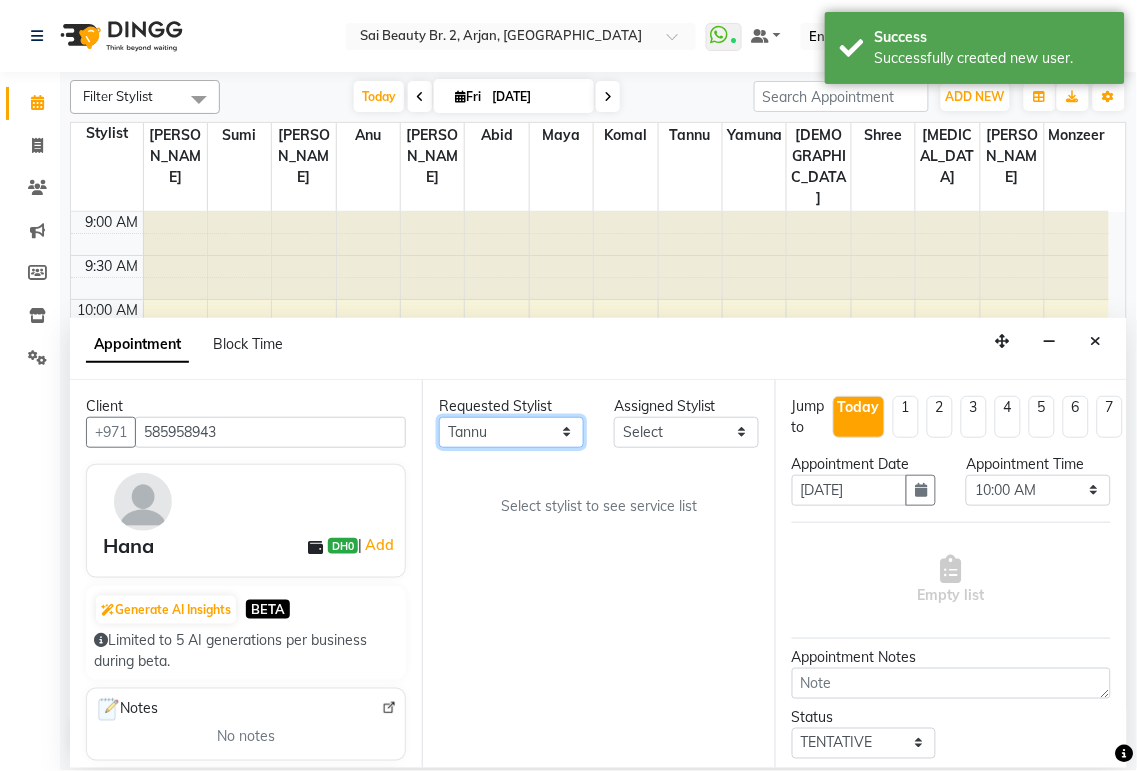 click on "Any [PERSON_NAME][MEDICAL_DATA] [PERSON_NAME] [PERSON_NAME] [PERSON_NAME] Gita [PERSON_NAME] monzeer Shree [PERSON_NAME] [PERSON_NAME]" at bounding box center (511, 432) 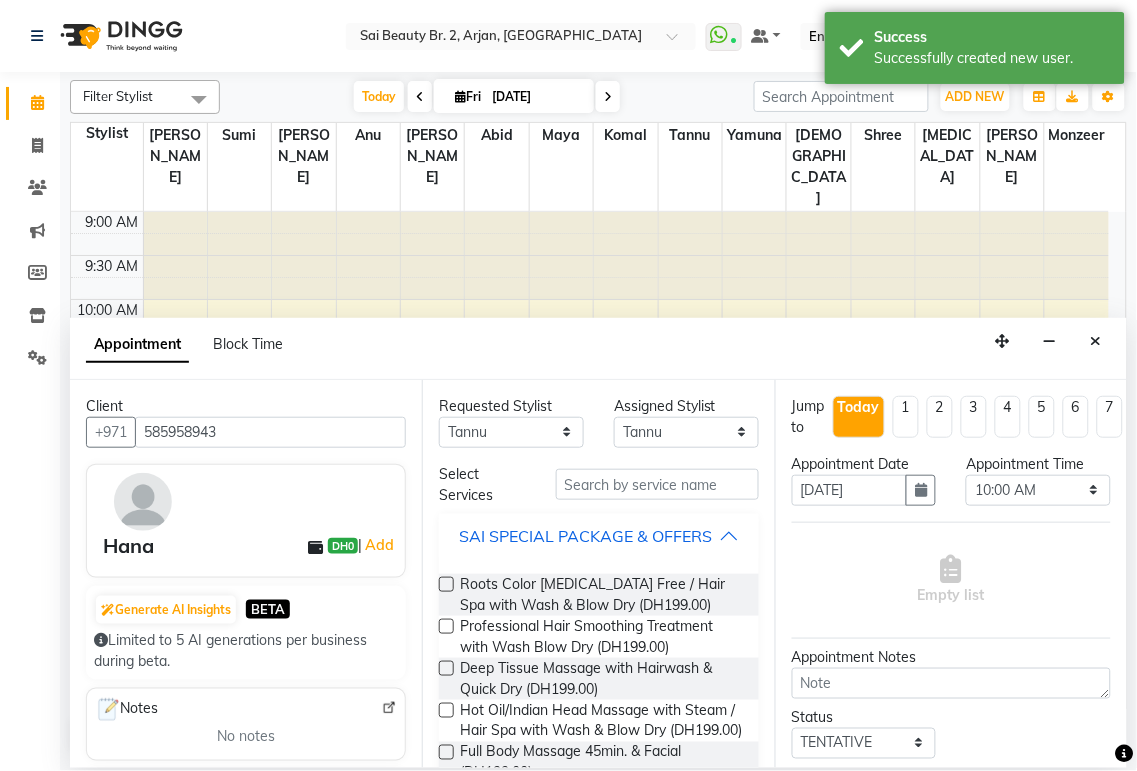 click on "SAI SPECIAL PACKAGE & OFFERS" at bounding box center [585, 536] 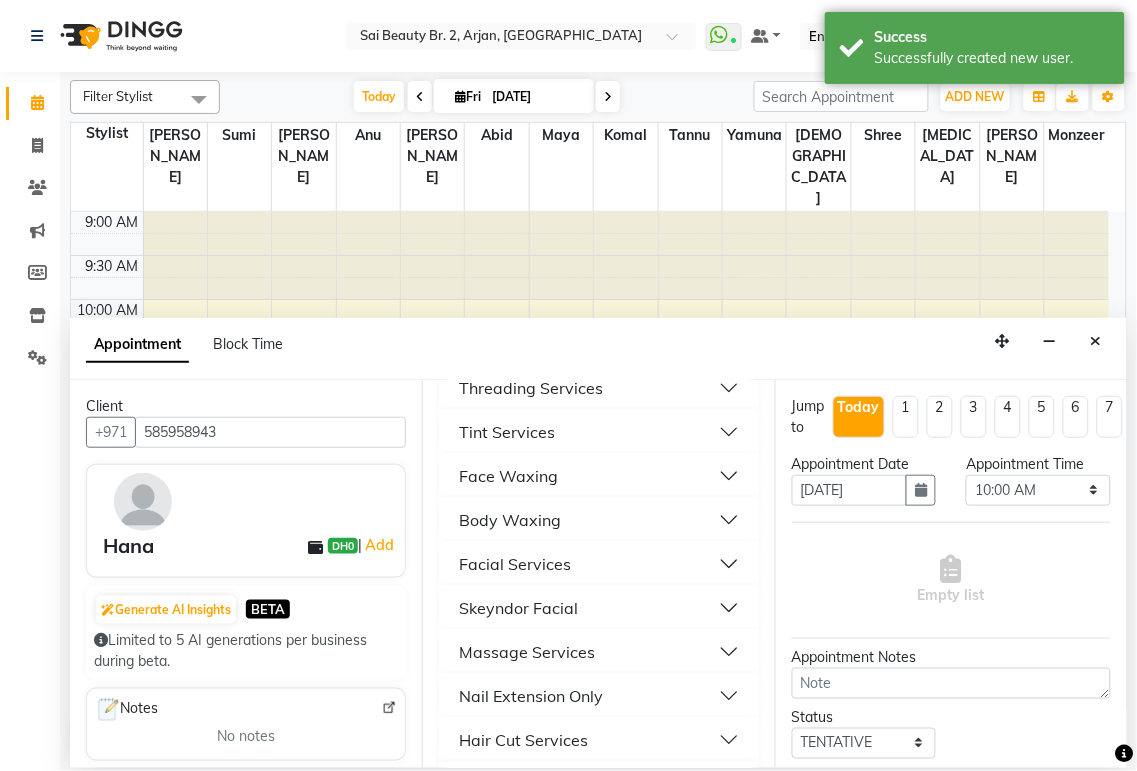 scroll, scrollTop: 194, scrollLeft: 0, axis: vertical 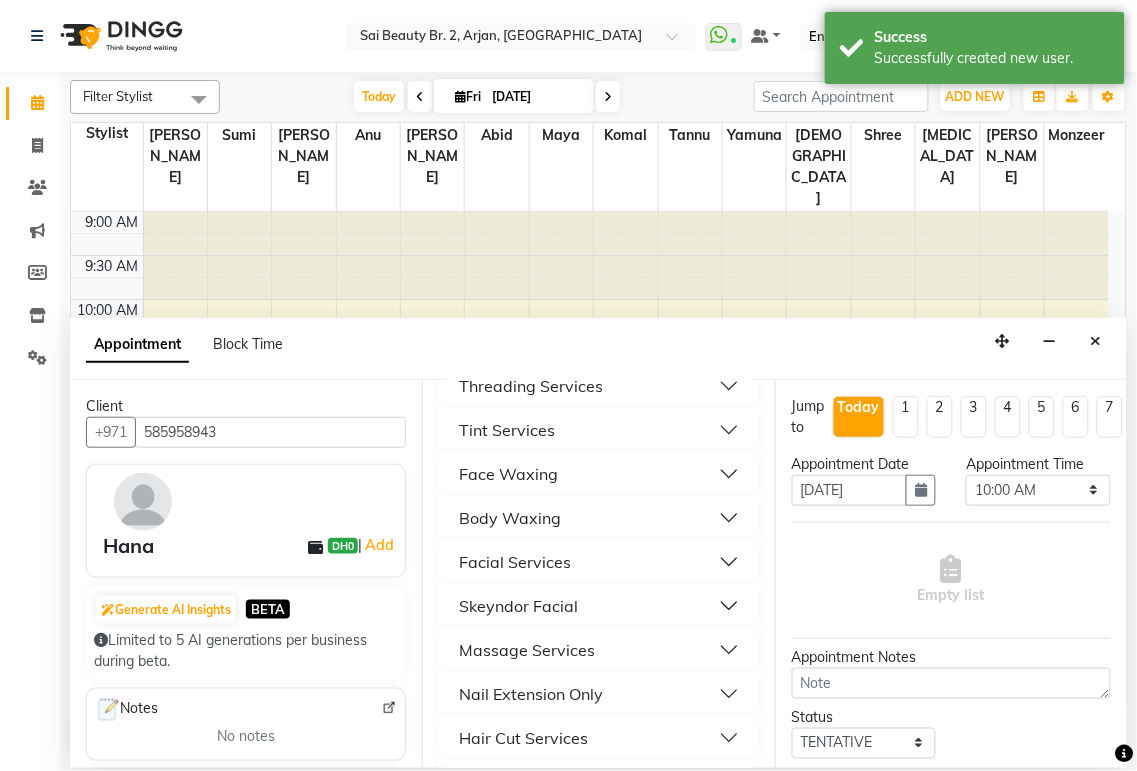 click on "Body Waxing" at bounding box center (598, 518) 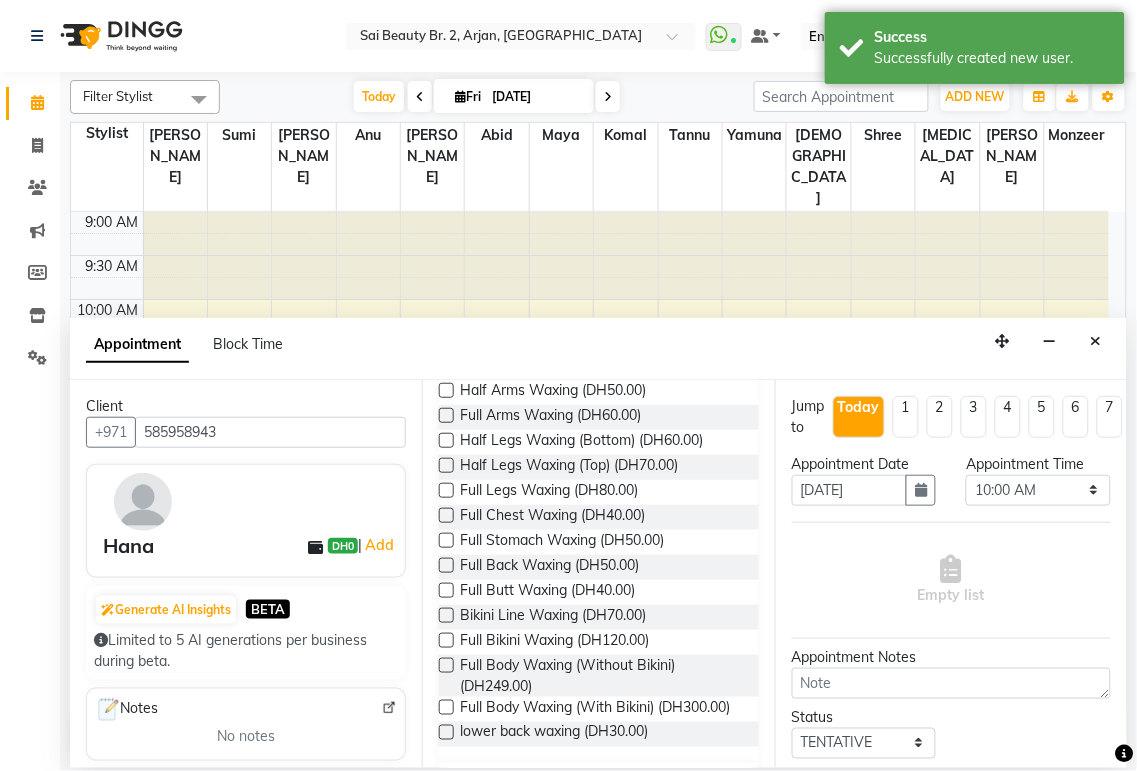 scroll, scrollTop: 397, scrollLeft: 0, axis: vertical 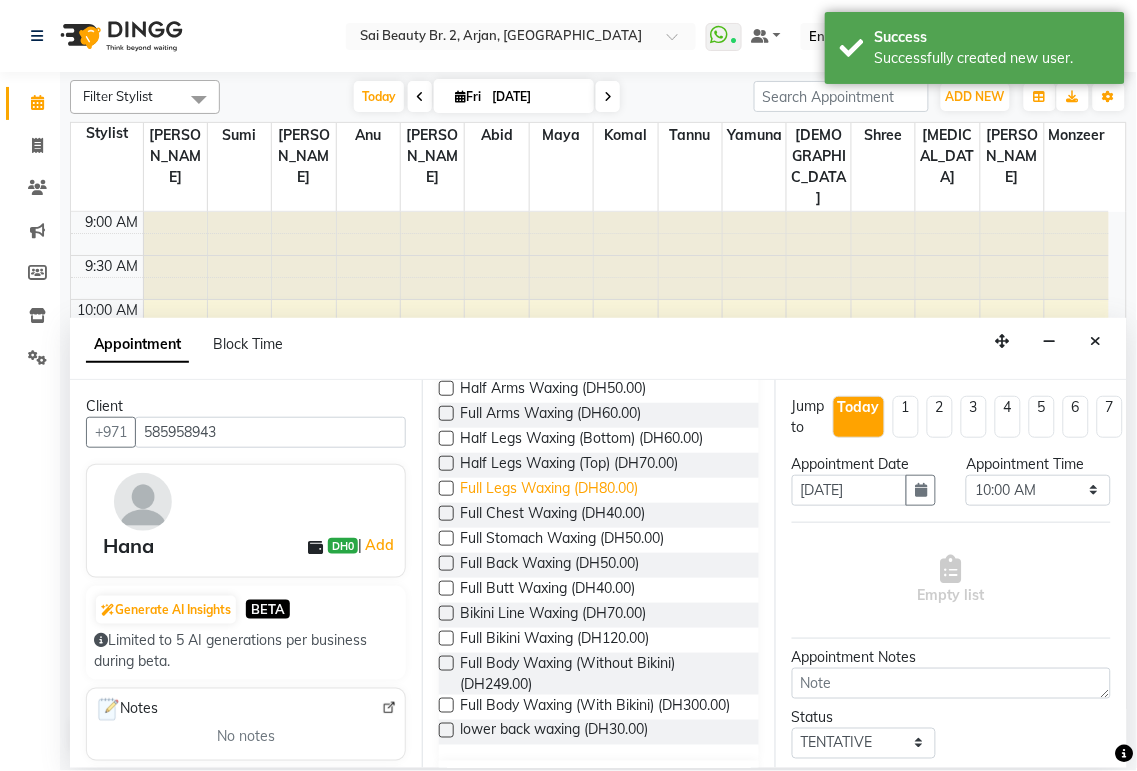 click on "Full Legs Waxing (DH80.00)" at bounding box center (549, 490) 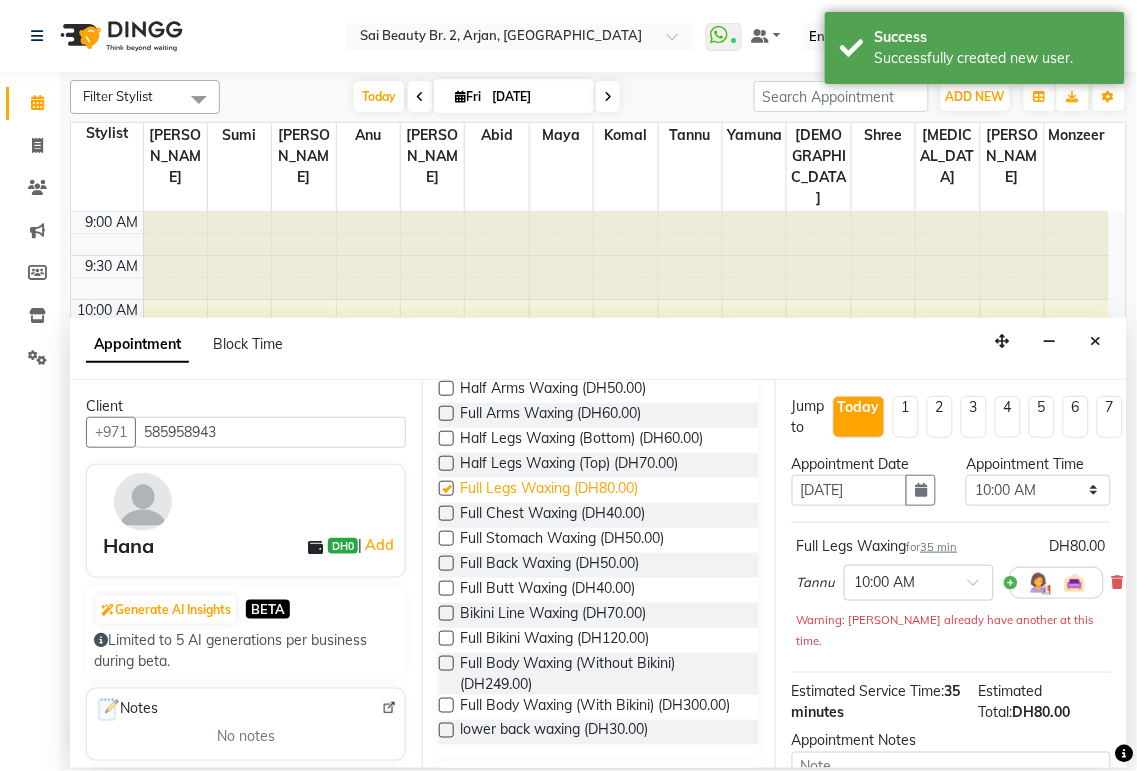 checkbox on "false" 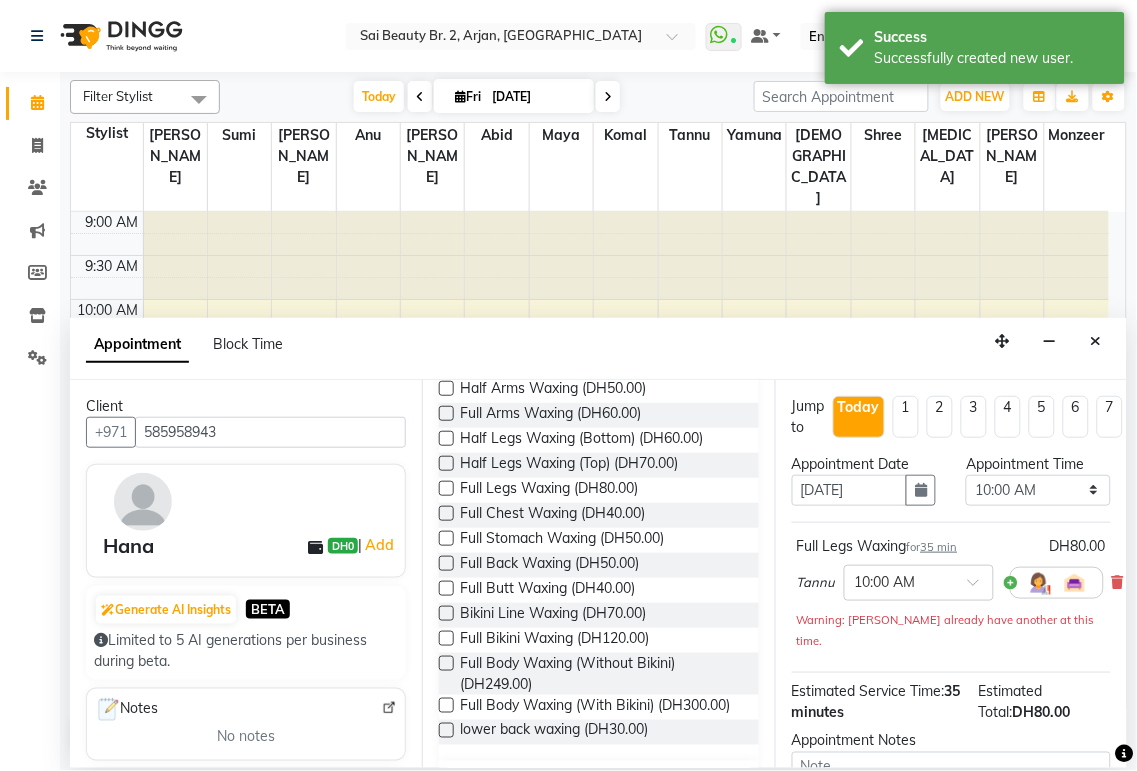 click at bounding box center [446, 638] 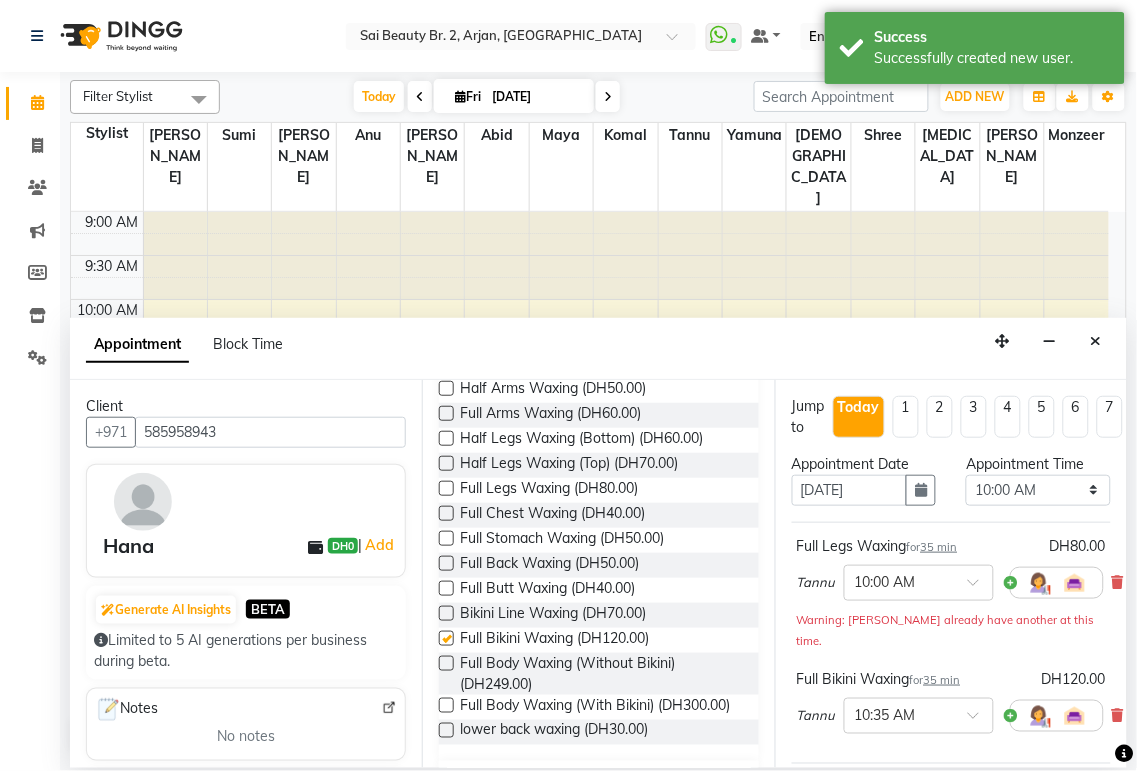 checkbox on "false" 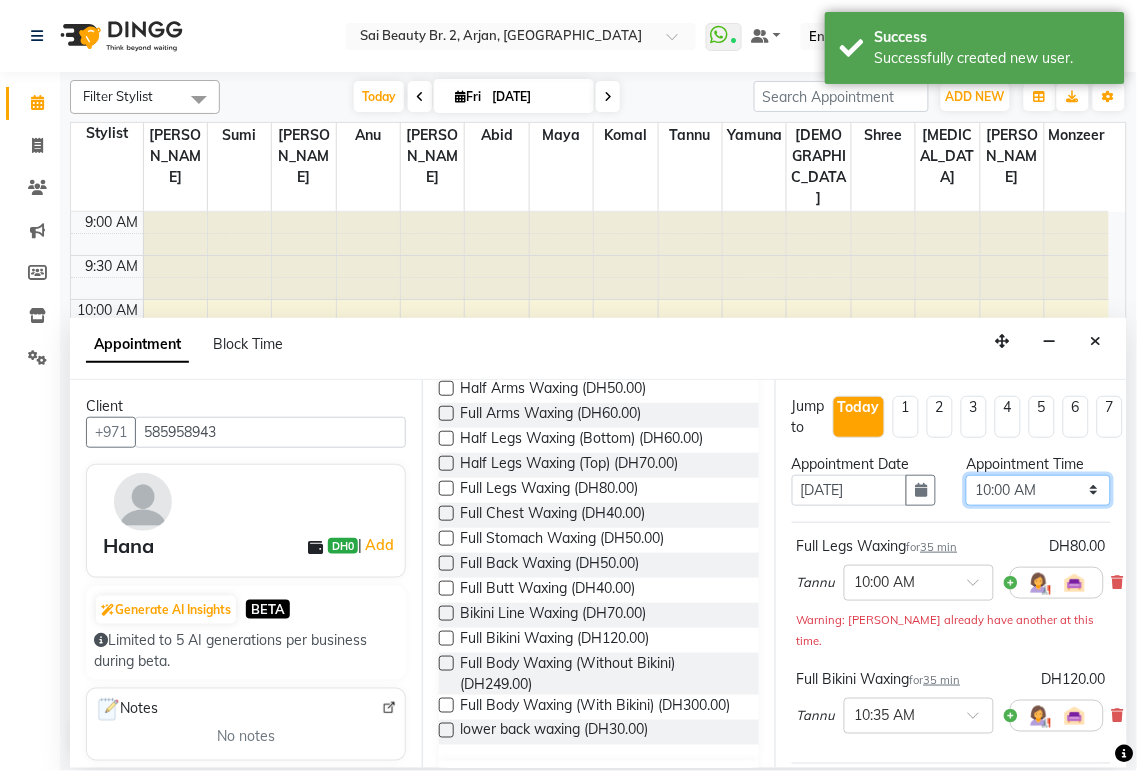 click on "Select 10:00 AM 10:05 AM 10:10 AM 10:15 AM 10:20 AM 10:25 AM 10:30 AM 10:35 AM 10:40 AM 10:45 AM 10:50 AM 10:55 AM 11:00 AM 11:05 AM 11:10 AM 11:15 AM 11:20 AM 11:25 AM 11:30 AM 11:35 AM 11:40 AM 11:45 AM 11:50 AM 11:55 AM 12:00 PM 12:05 PM 12:10 PM 12:15 PM 12:20 PM 12:25 PM 12:30 PM 12:35 PM 12:40 PM 12:45 PM 12:50 PM 12:55 PM 01:00 PM 01:05 PM 01:10 PM 01:15 PM 01:20 PM 01:25 PM 01:30 PM 01:35 PM 01:40 PM 01:45 PM 01:50 PM 01:55 PM 02:00 PM 02:05 PM 02:10 PM 02:15 PM 02:20 PM 02:25 PM 02:30 PM 02:35 PM 02:40 PM 02:45 PM 02:50 PM 02:55 PM 03:00 PM 03:05 PM 03:10 PM 03:15 PM 03:20 PM 03:25 PM 03:30 PM 03:35 PM 03:40 PM 03:45 PM 03:50 PM 03:55 PM 04:00 PM 04:05 PM 04:10 PM 04:15 PM 04:20 PM 04:25 PM 04:30 PM 04:35 PM 04:40 PM 04:45 PM 04:50 PM 04:55 PM 05:00 PM 05:05 PM 05:10 PM 05:15 PM 05:20 PM 05:25 PM 05:30 PM 05:35 PM 05:40 PM 05:45 PM 05:50 PM 05:55 PM 06:00 PM 06:05 PM 06:10 PM 06:15 PM 06:20 PM 06:25 PM 06:30 PM 06:35 PM 06:40 PM 06:45 PM 06:50 PM 06:55 PM 07:00 PM 07:05 PM 07:10 PM 07:15 PM 07:20 PM" at bounding box center (1038, 490) 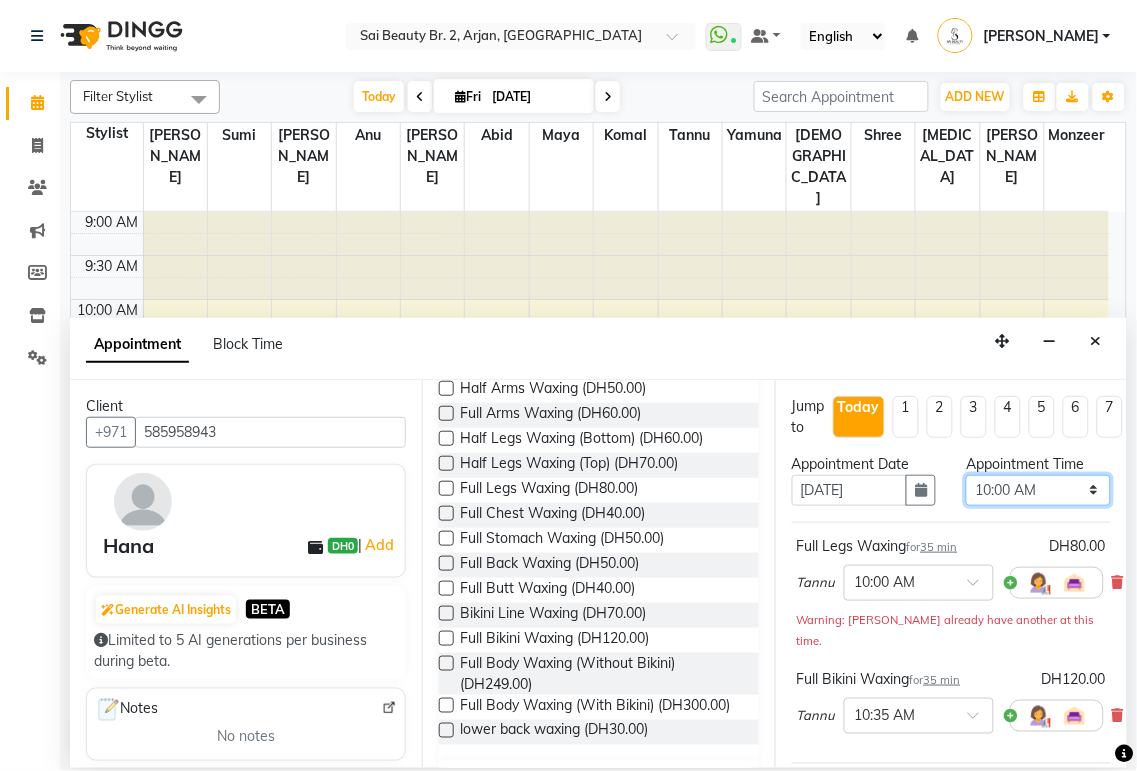 select on "1200" 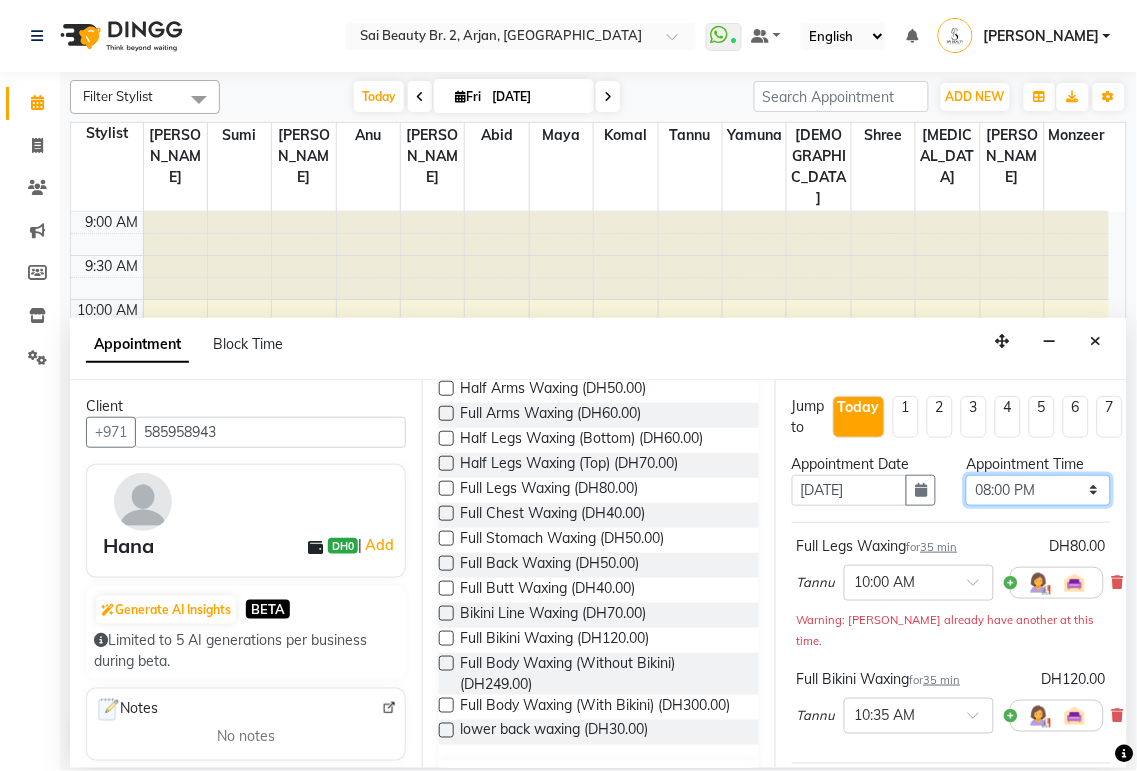 click on "Select 10:00 AM 10:05 AM 10:10 AM 10:15 AM 10:20 AM 10:25 AM 10:30 AM 10:35 AM 10:40 AM 10:45 AM 10:50 AM 10:55 AM 11:00 AM 11:05 AM 11:10 AM 11:15 AM 11:20 AM 11:25 AM 11:30 AM 11:35 AM 11:40 AM 11:45 AM 11:50 AM 11:55 AM 12:00 PM 12:05 PM 12:10 PM 12:15 PM 12:20 PM 12:25 PM 12:30 PM 12:35 PM 12:40 PM 12:45 PM 12:50 PM 12:55 PM 01:00 PM 01:05 PM 01:10 PM 01:15 PM 01:20 PM 01:25 PM 01:30 PM 01:35 PM 01:40 PM 01:45 PM 01:50 PM 01:55 PM 02:00 PM 02:05 PM 02:10 PM 02:15 PM 02:20 PM 02:25 PM 02:30 PM 02:35 PM 02:40 PM 02:45 PM 02:50 PM 02:55 PM 03:00 PM 03:05 PM 03:10 PM 03:15 PM 03:20 PM 03:25 PM 03:30 PM 03:35 PM 03:40 PM 03:45 PM 03:50 PM 03:55 PM 04:00 PM 04:05 PM 04:10 PM 04:15 PM 04:20 PM 04:25 PM 04:30 PM 04:35 PM 04:40 PM 04:45 PM 04:50 PM 04:55 PM 05:00 PM 05:05 PM 05:10 PM 05:15 PM 05:20 PM 05:25 PM 05:30 PM 05:35 PM 05:40 PM 05:45 PM 05:50 PM 05:55 PM 06:00 PM 06:05 PM 06:10 PM 06:15 PM 06:20 PM 06:25 PM 06:30 PM 06:35 PM 06:40 PM 06:45 PM 06:50 PM 06:55 PM 07:00 PM 07:05 PM 07:10 PM 07:15 PM 07:20 PM" at bounding box center [1038, 490] 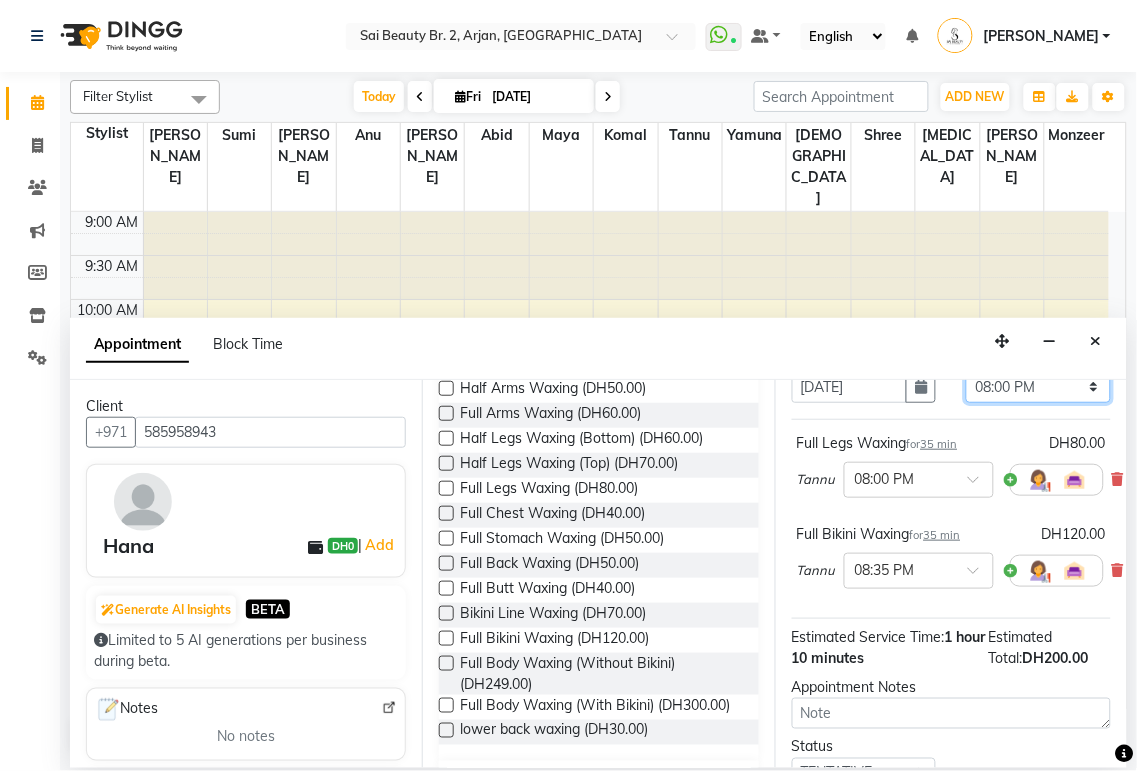 scroll, scrollTop: 284, scrollLeft: 0, axis: vertical 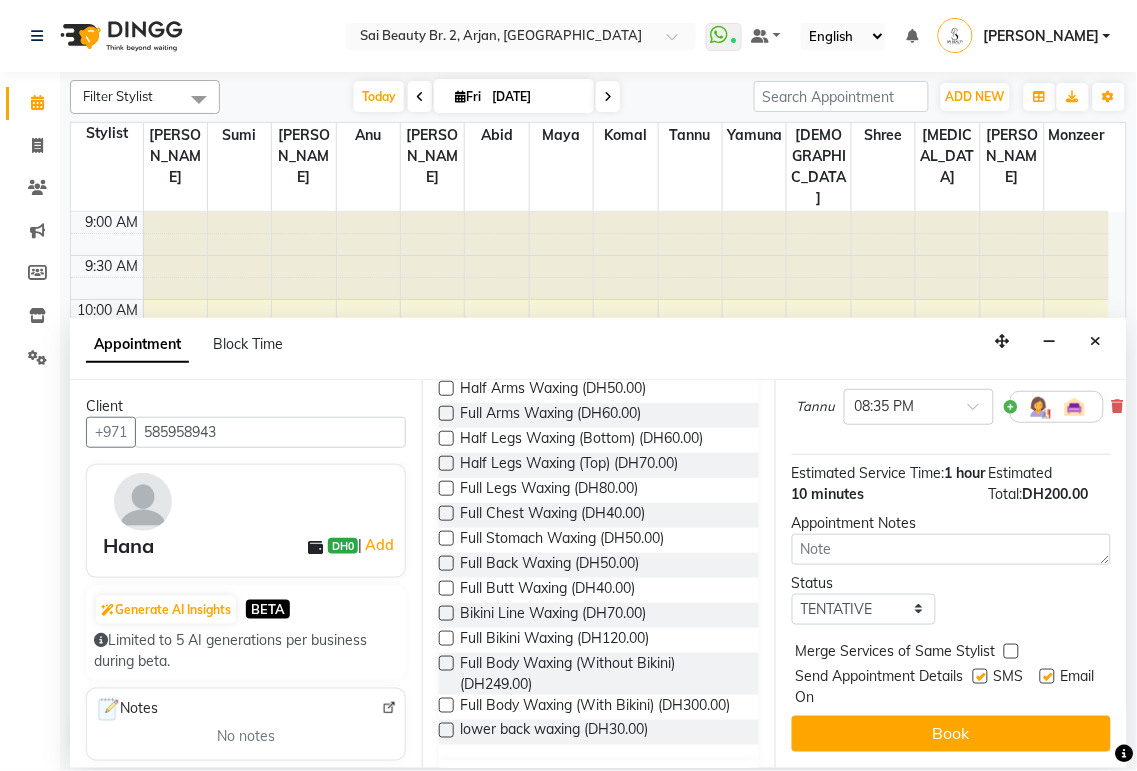 click at bounding box center [1011, 651] 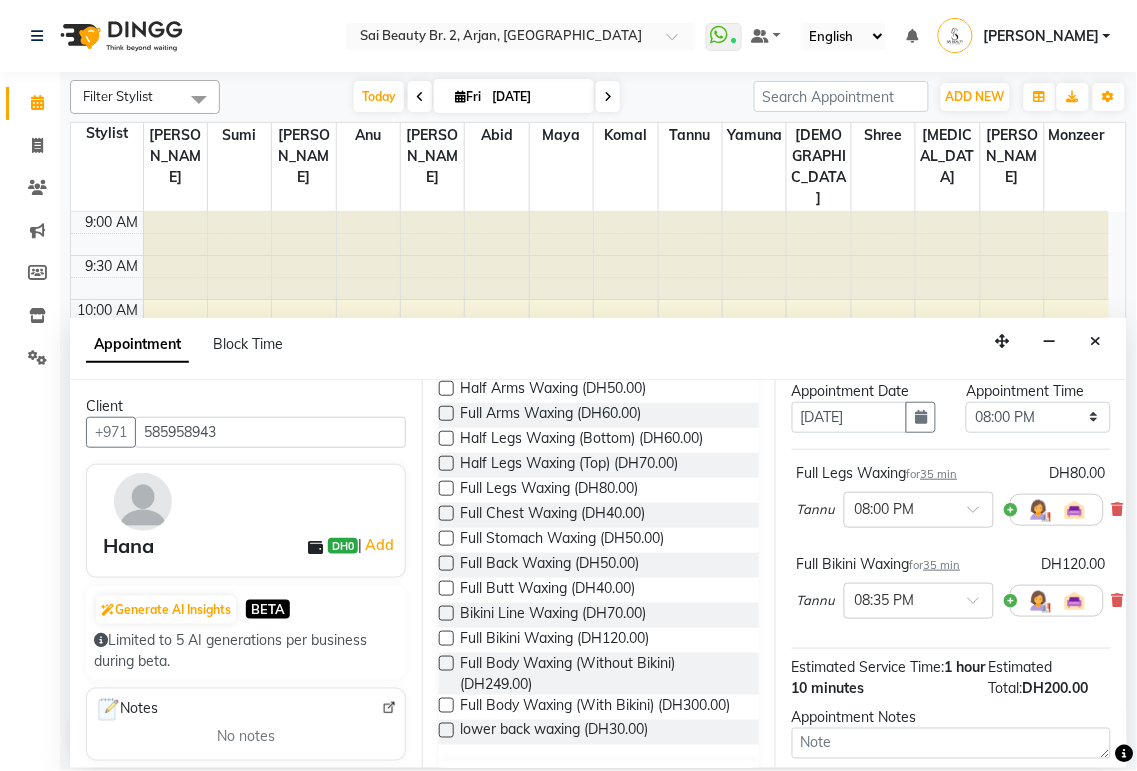 scroll, scrollTop: 284, scrollLeft: 0, axis: vertical 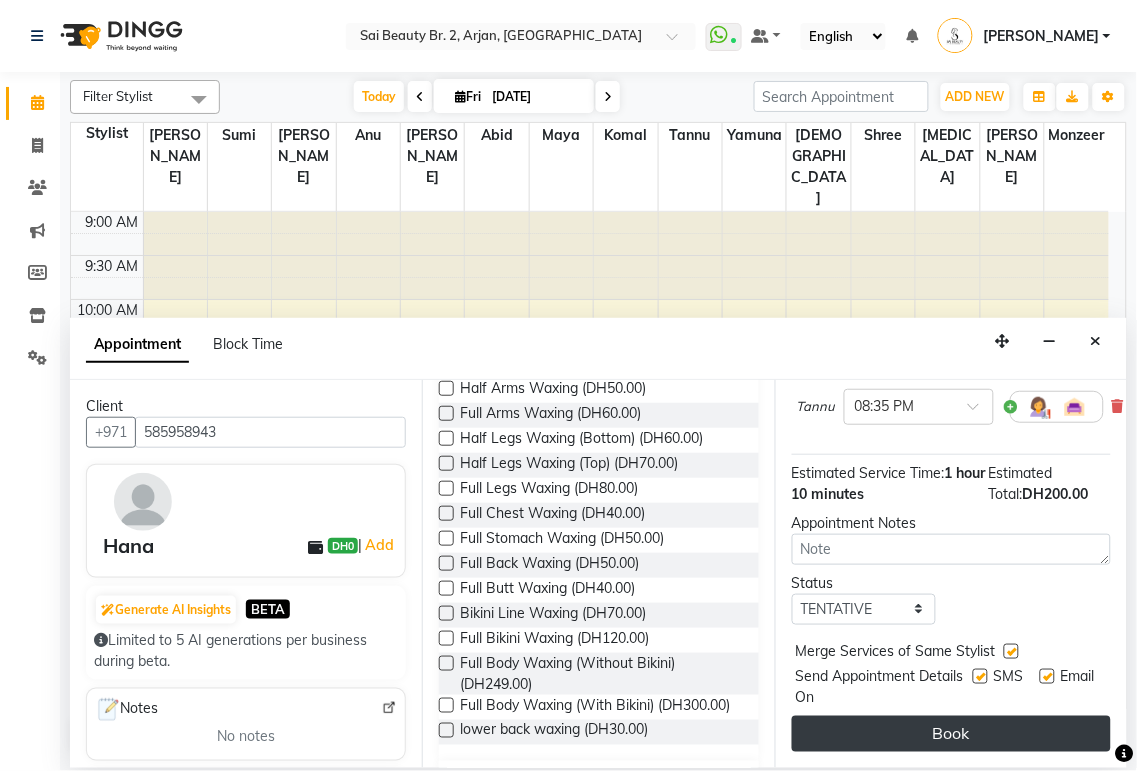click on "Book" at bounding box center (951, 734) 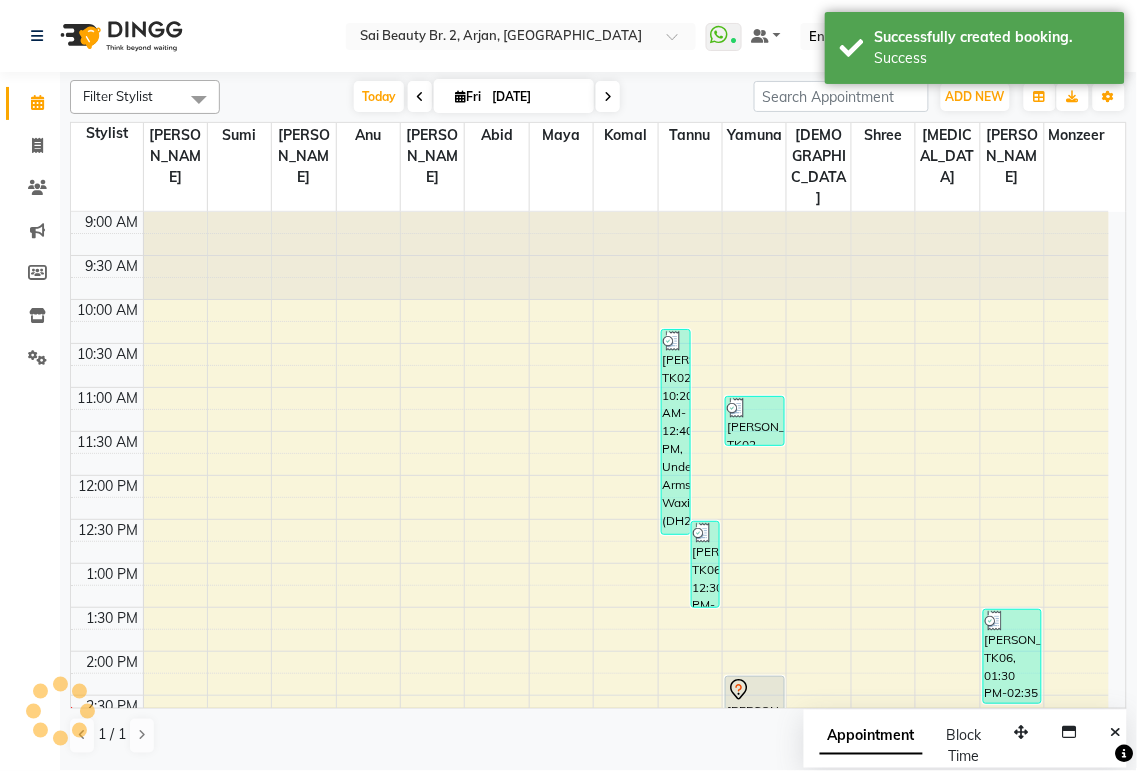 click on "Appointment" at bounding box center (871, 737) 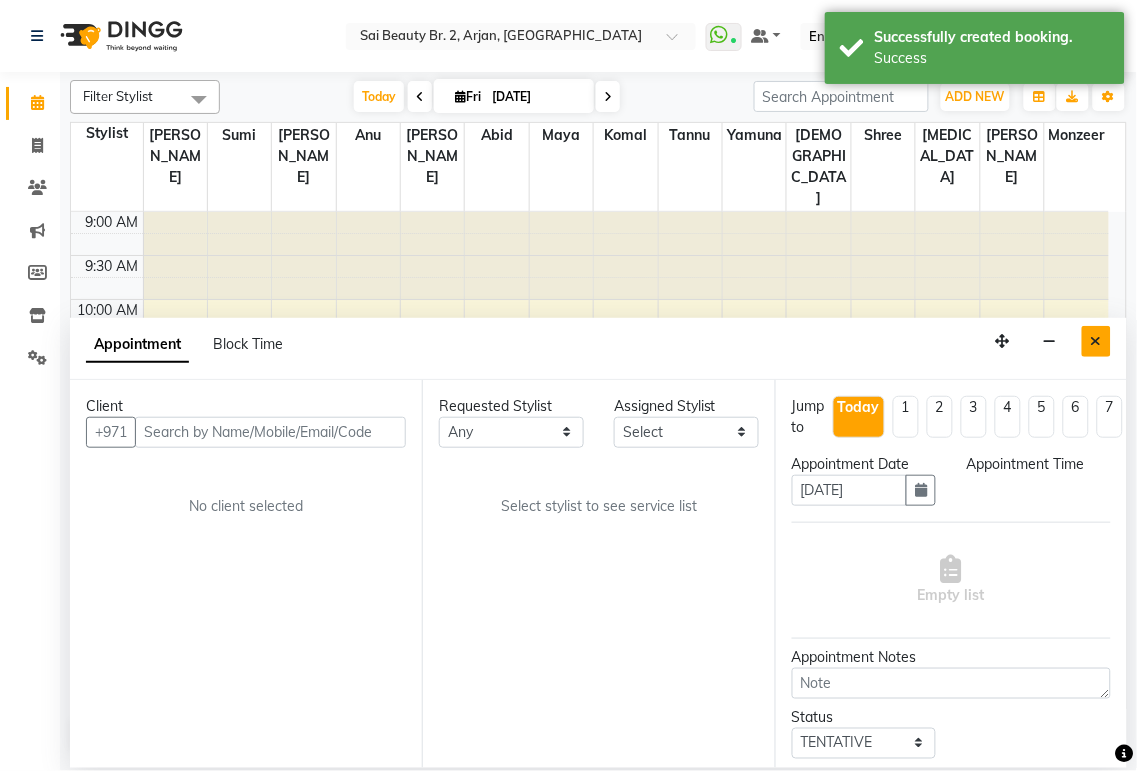 click at bounding box center (1096, 341) 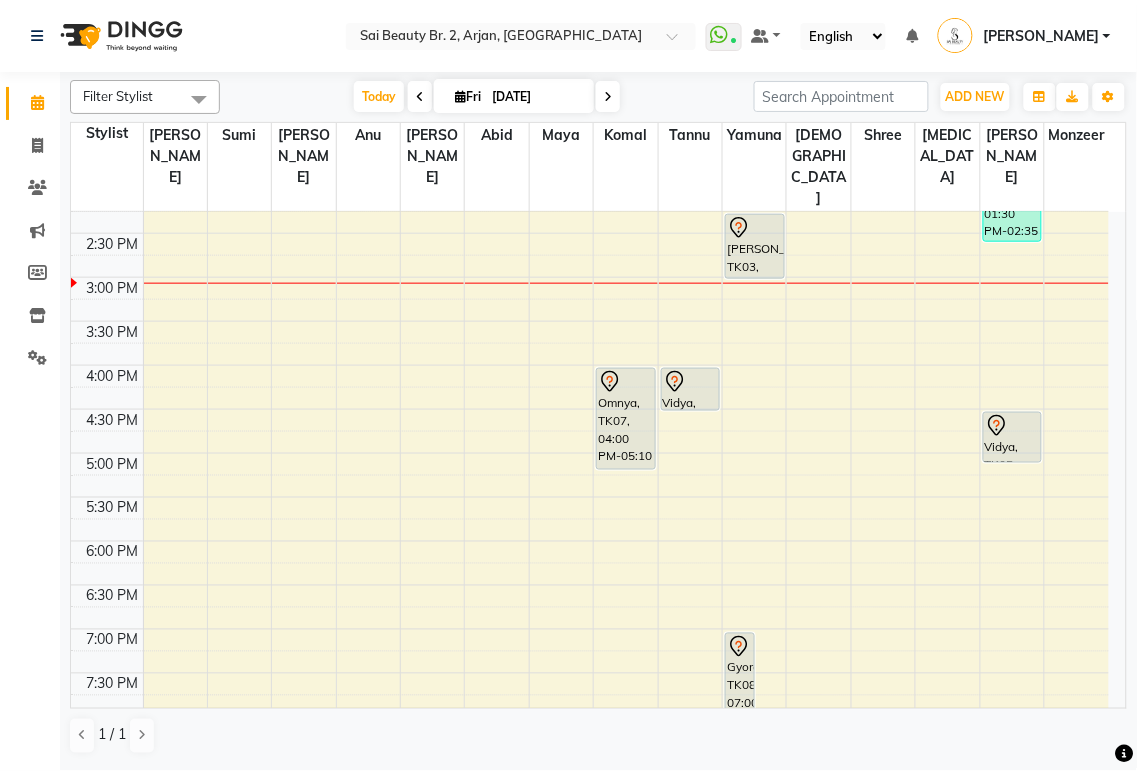 scroll, scrollTop: 441, scrollLeft: 0, axis: vertical 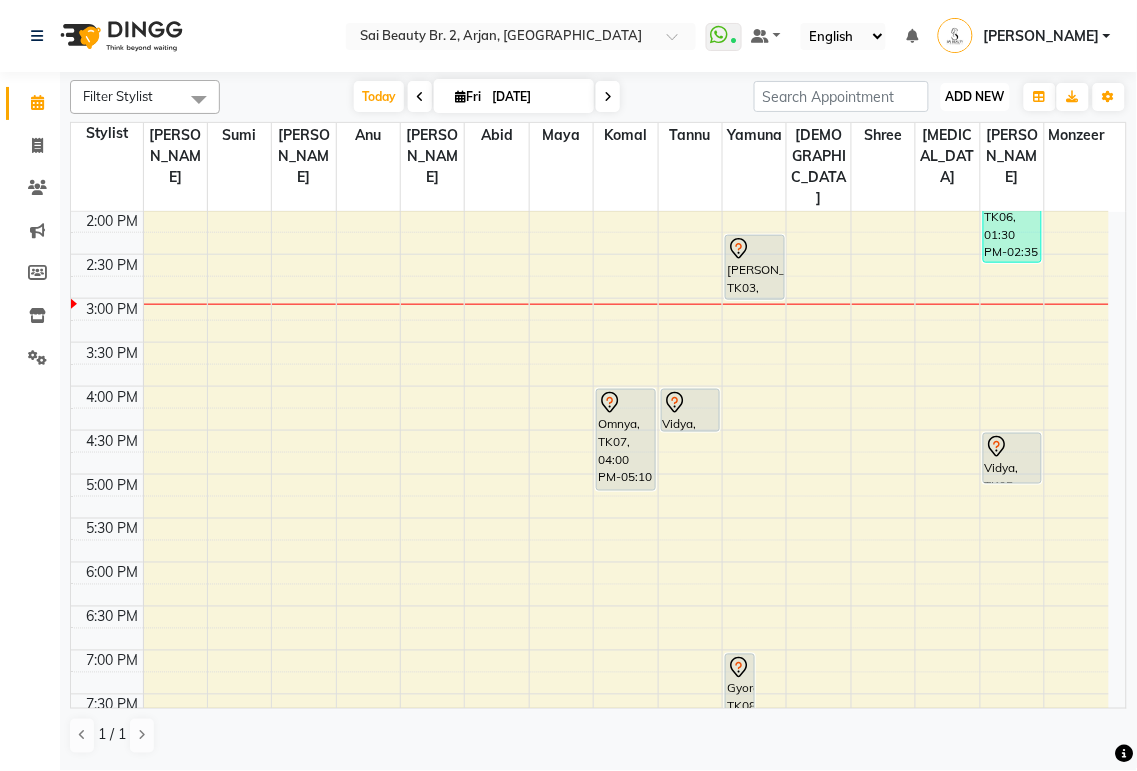 click on "ADD NEW" at bounding box center [975, 96] 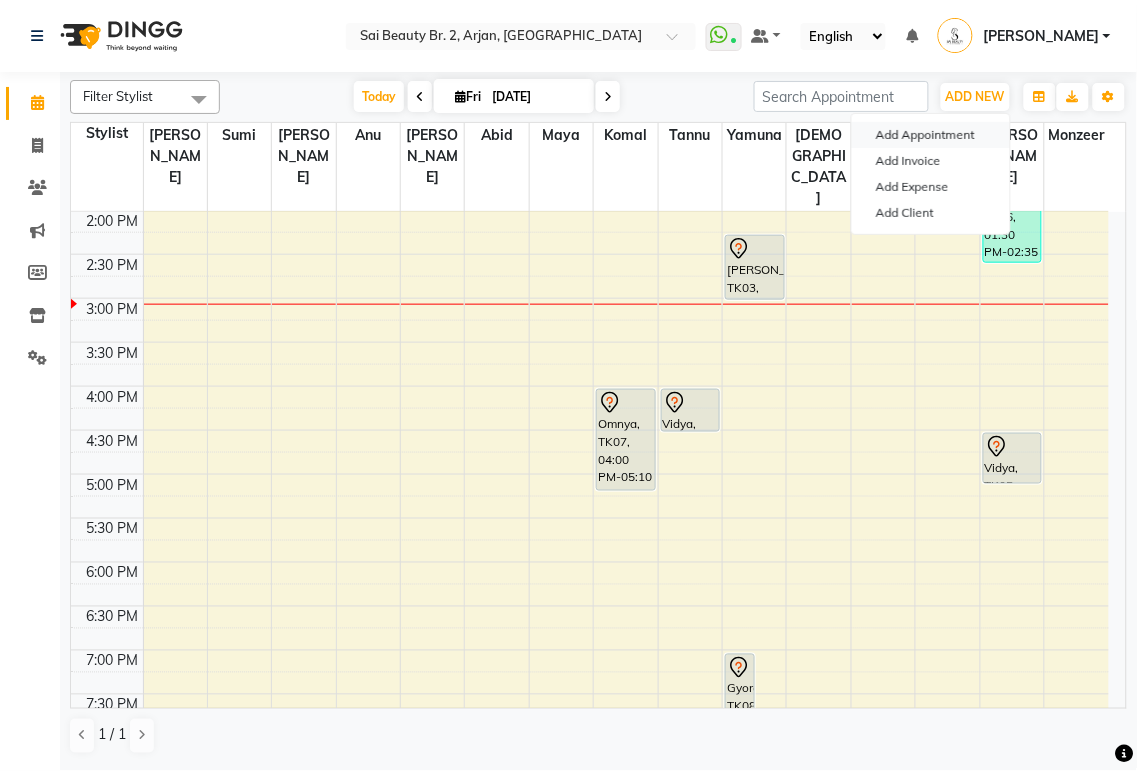 click on "Add Appointment" at bounding box center [931, 135] 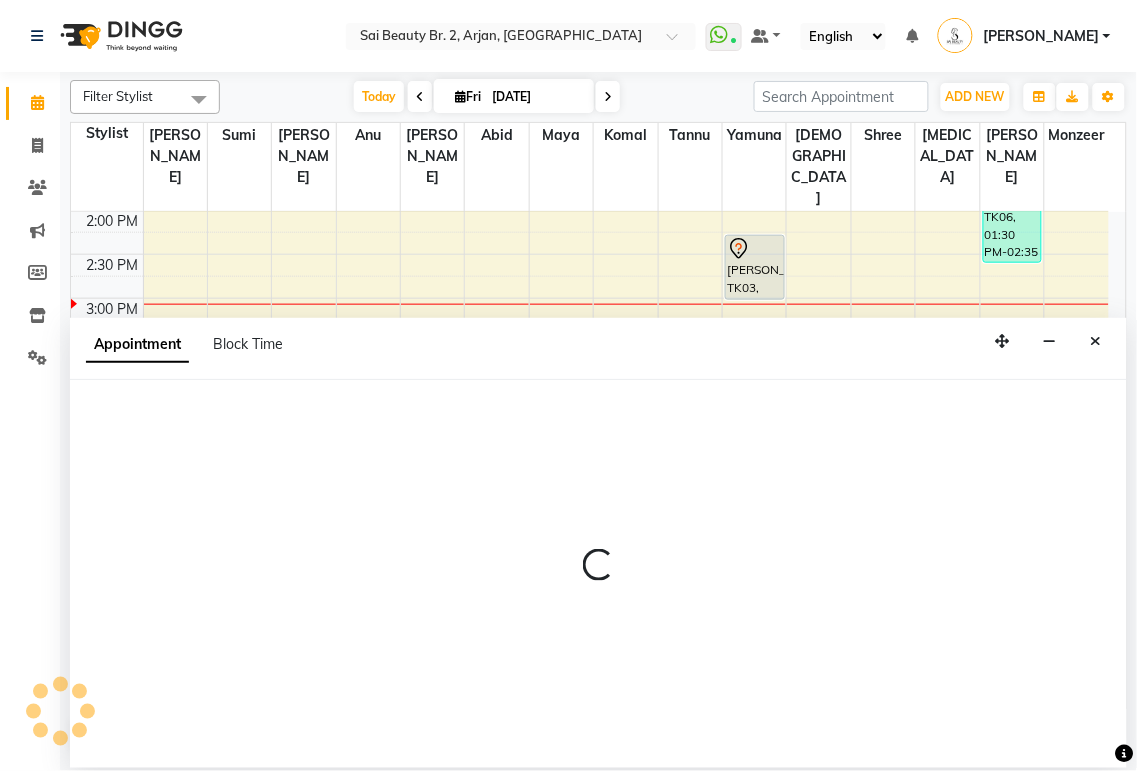 select on "tentative" 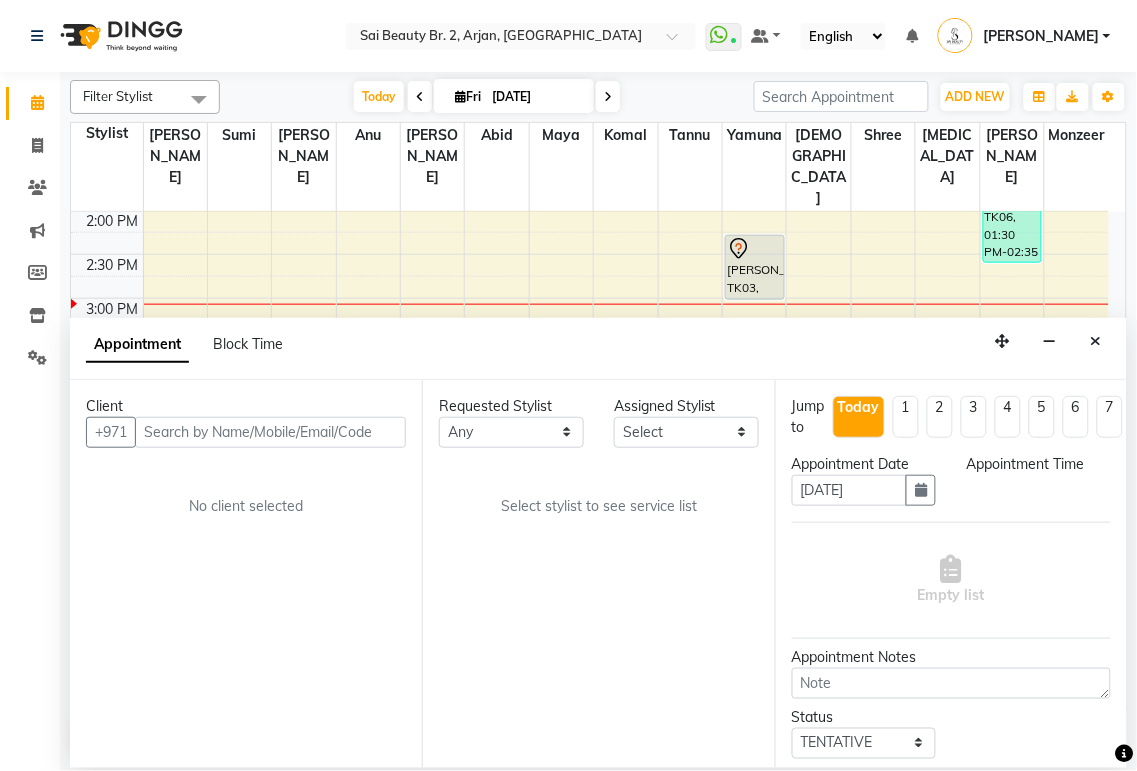 select on "600" 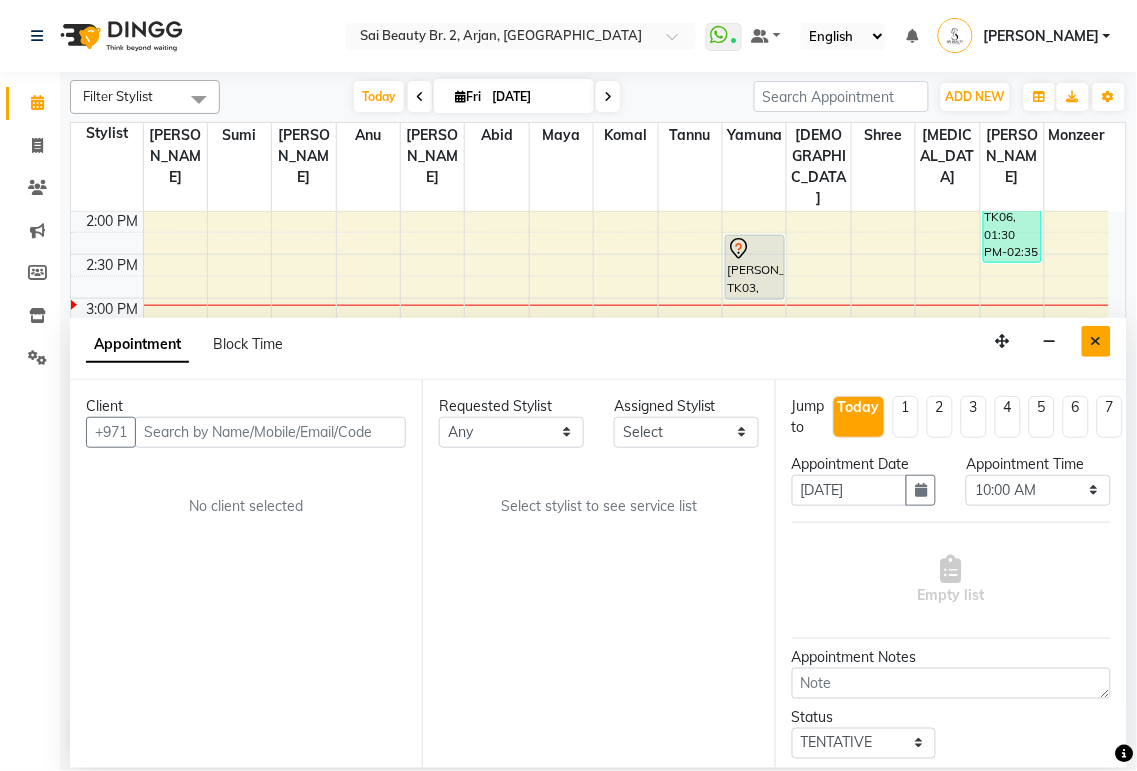 click at bounding box center (1096, 341) 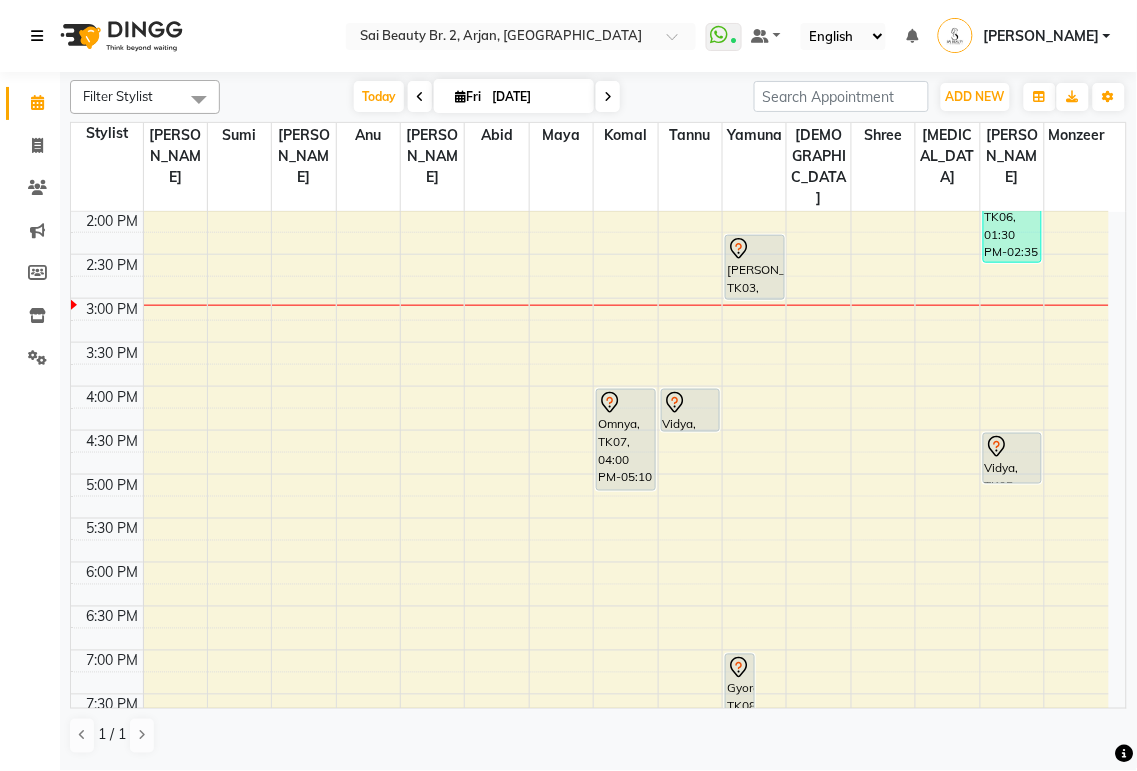 click at bounding box center [37, 36] 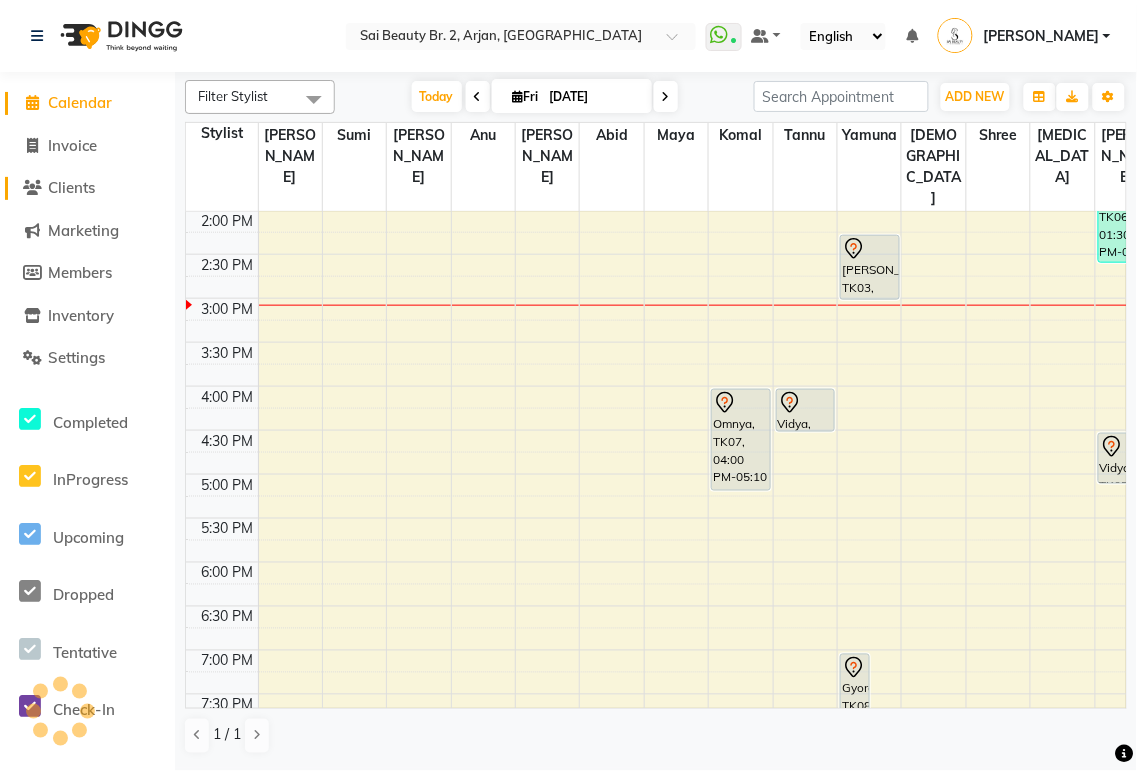 click on "Clients" 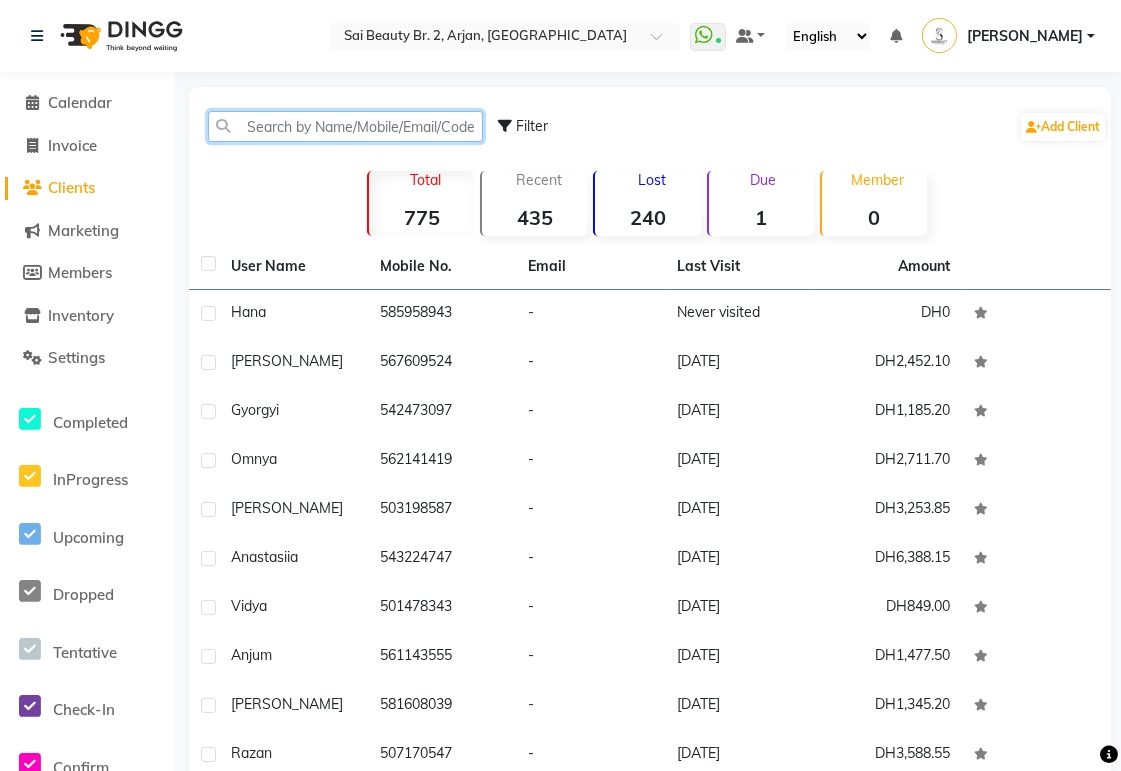 click 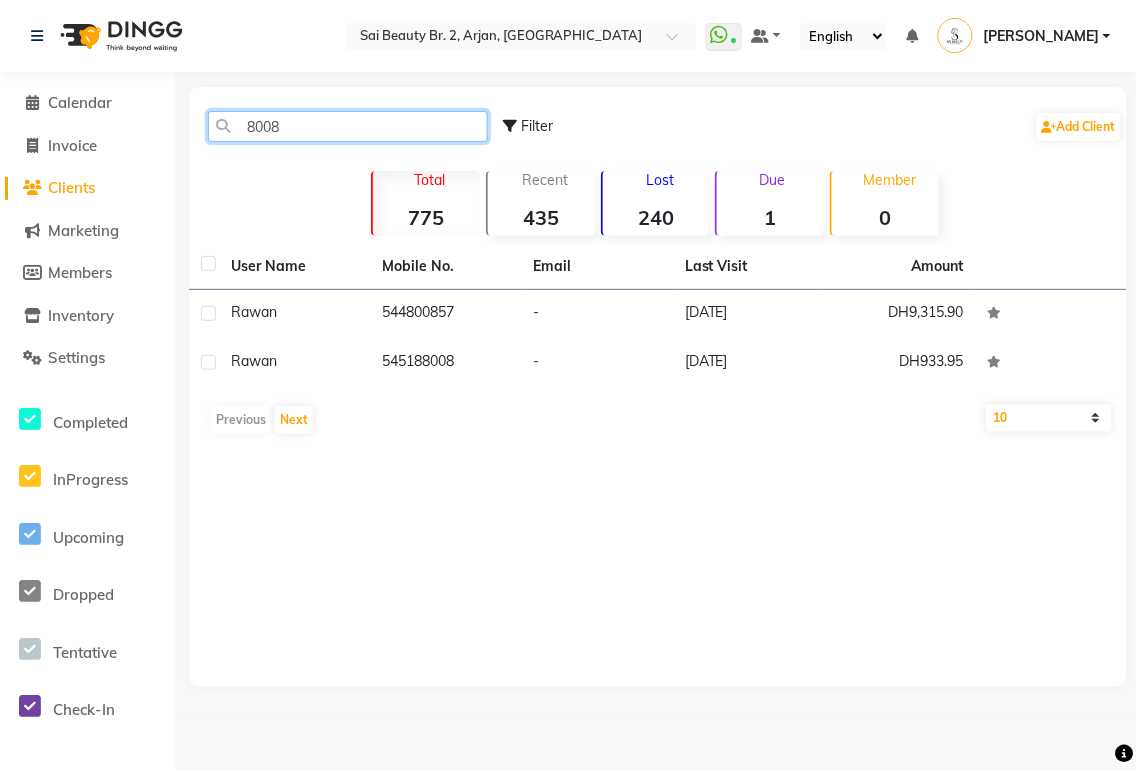 type on "8008" 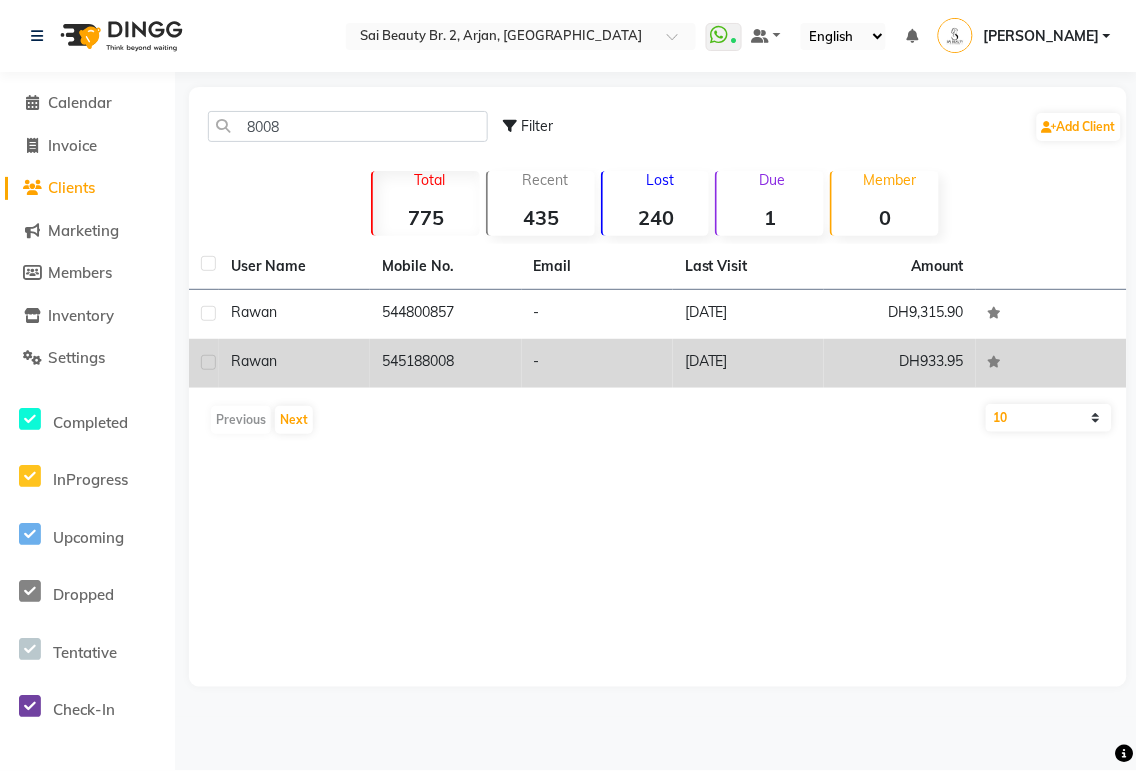 click on "545188008" 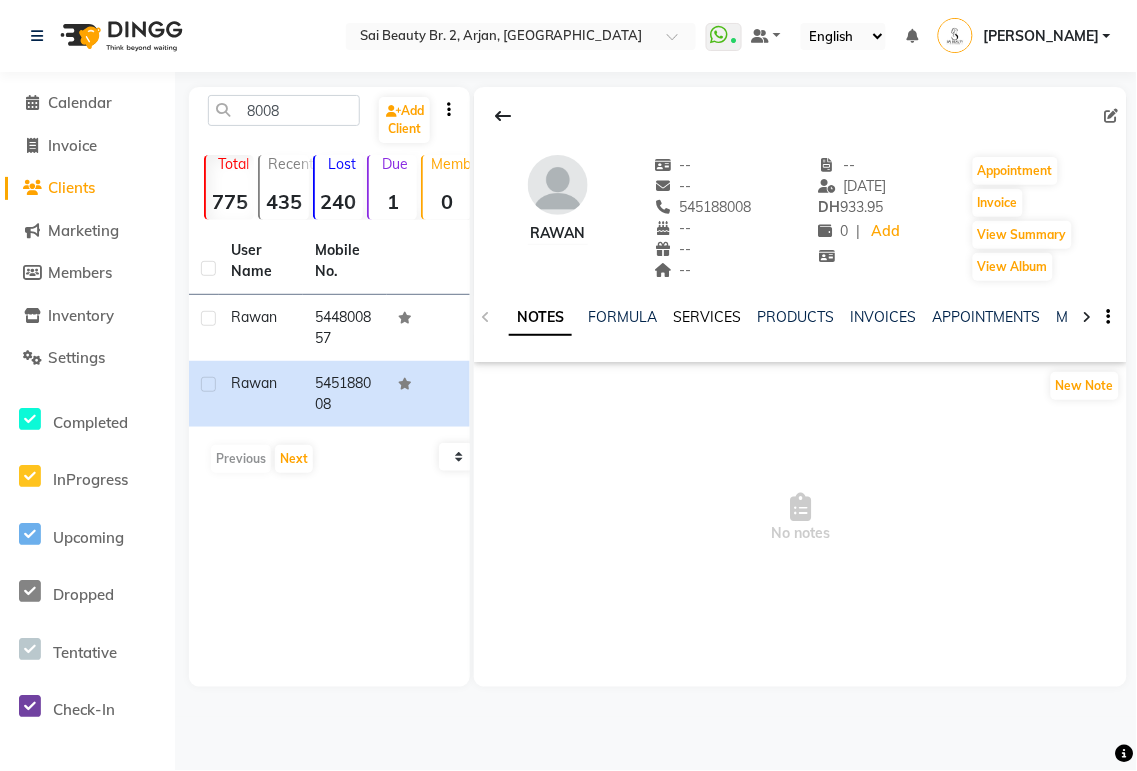 click on "SERVICES" 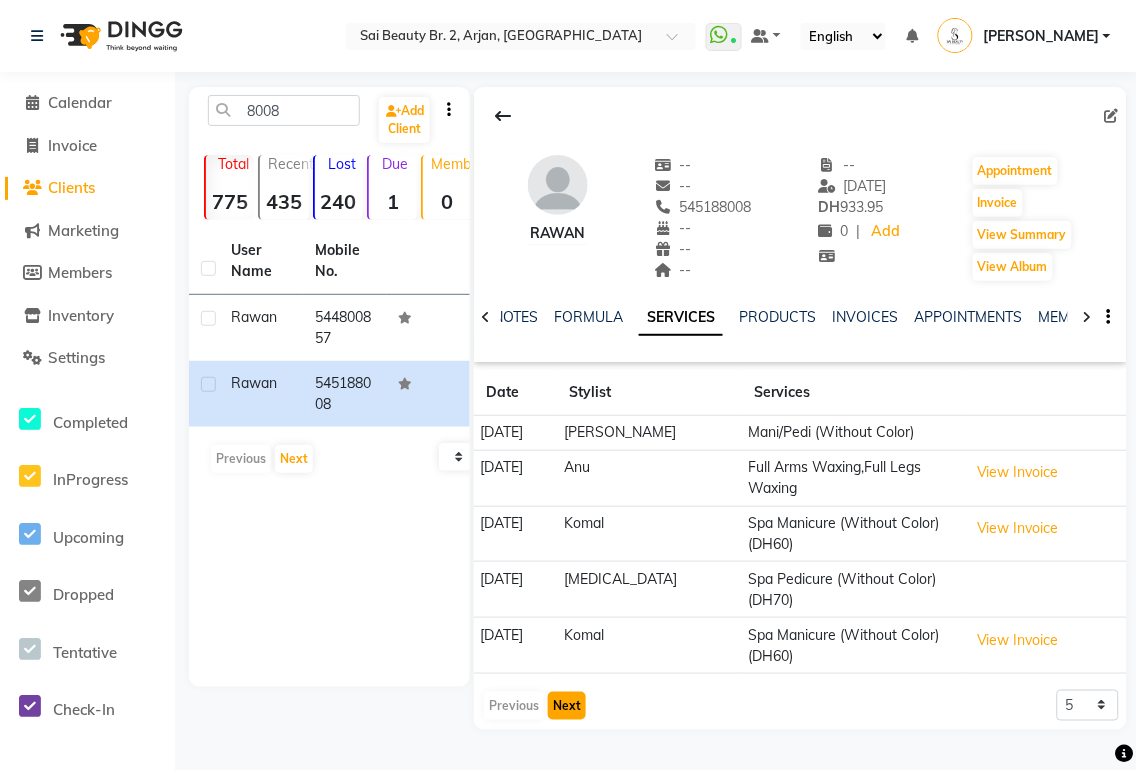click on "Next" 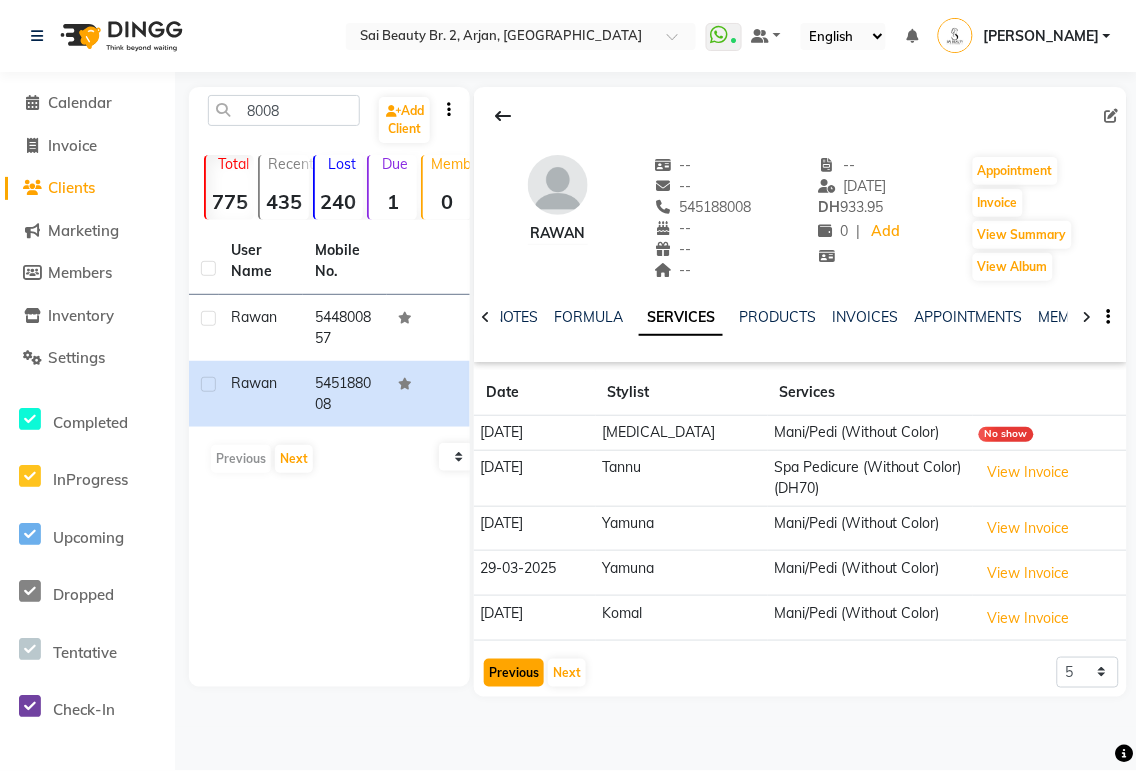 click on "Previous" 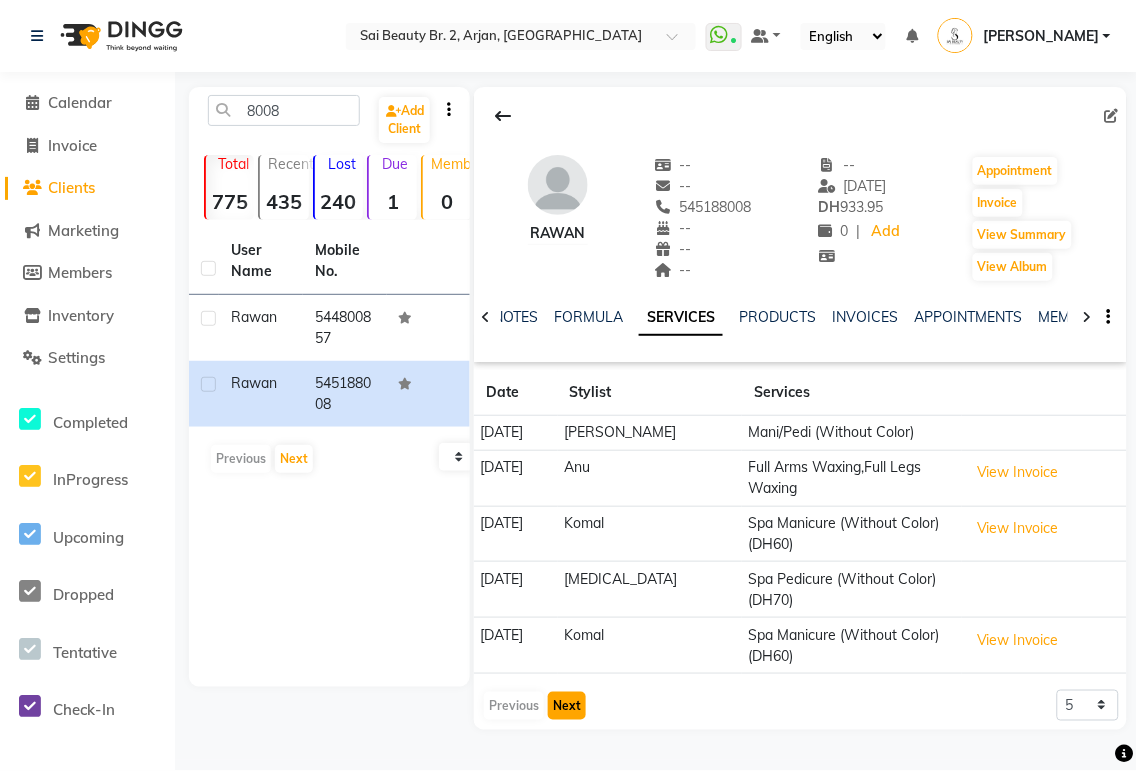 click on "Next" 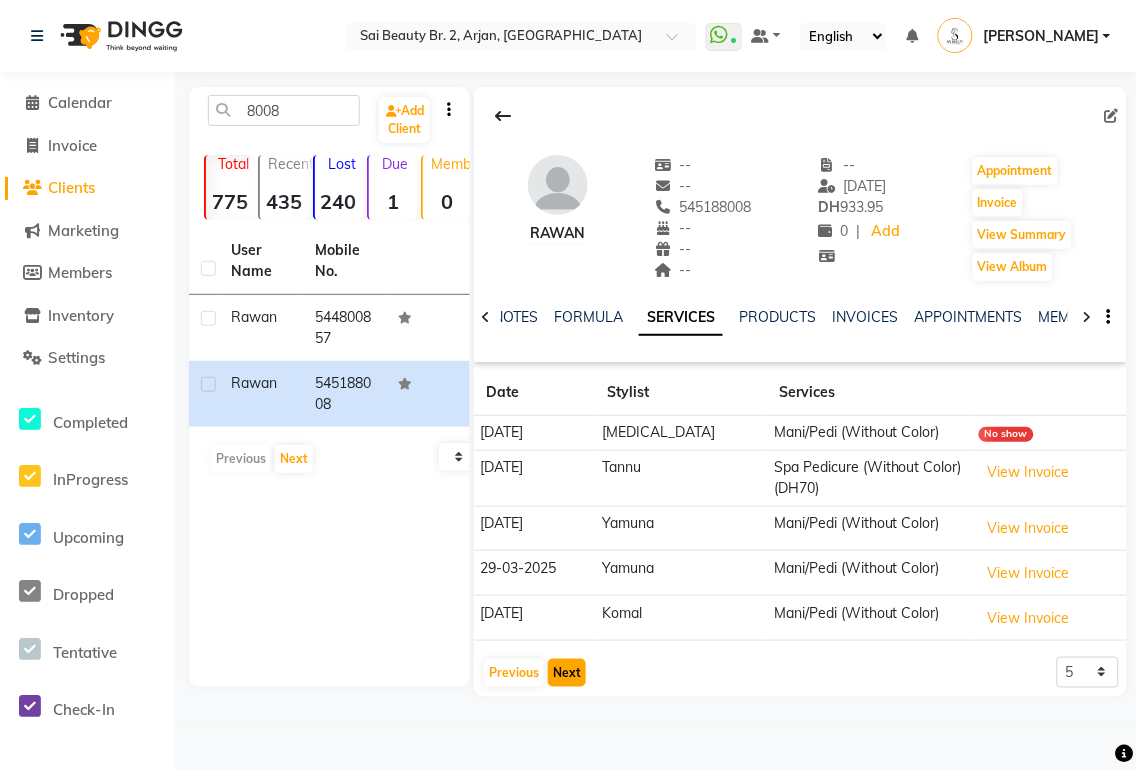 click on "Next" 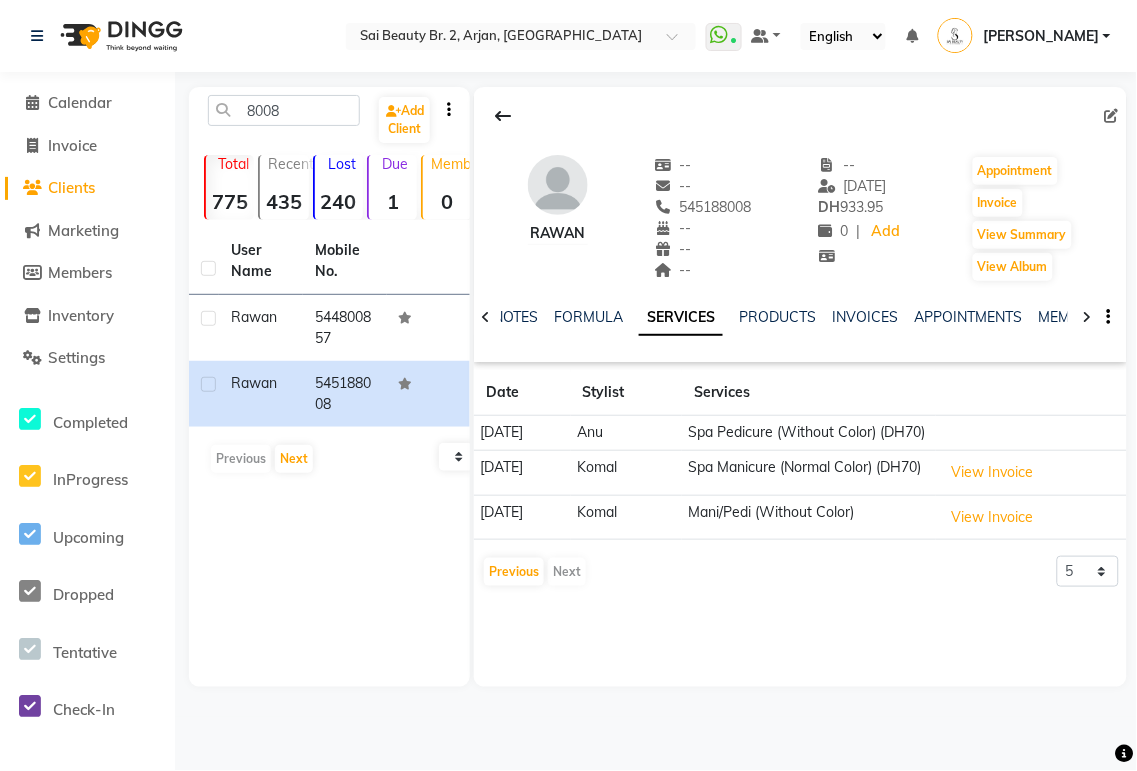 click on "Previous   Next" 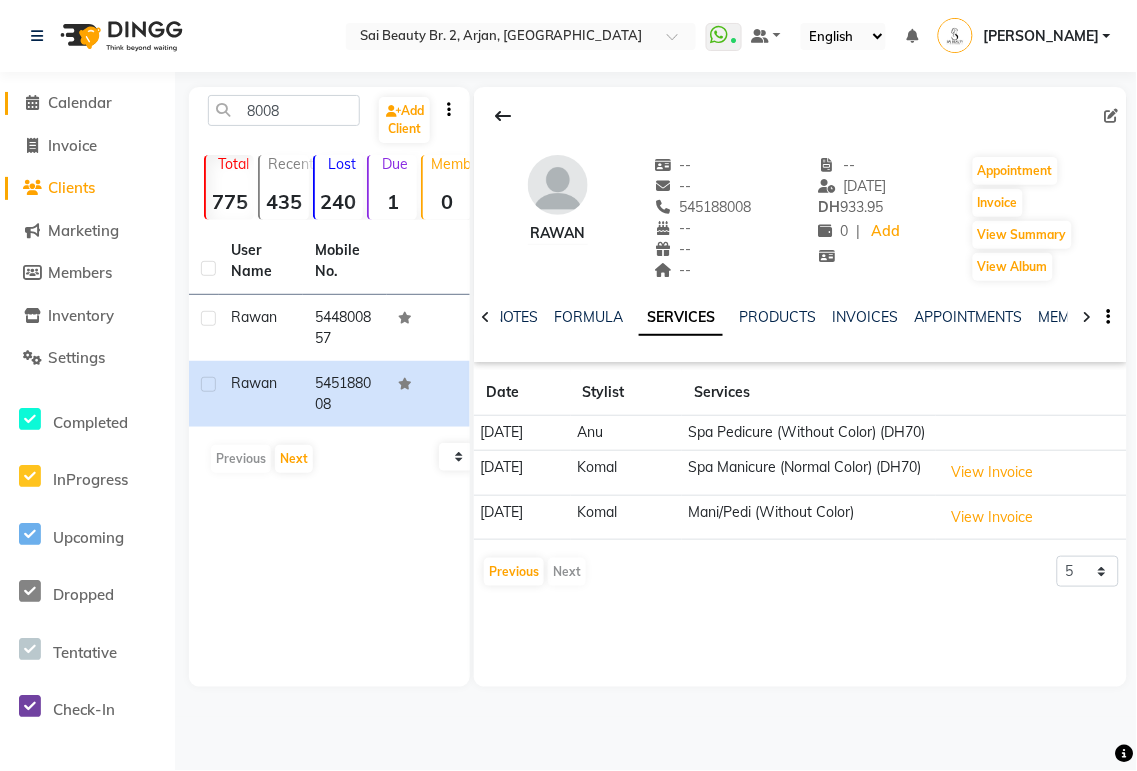 click on "Calendar" 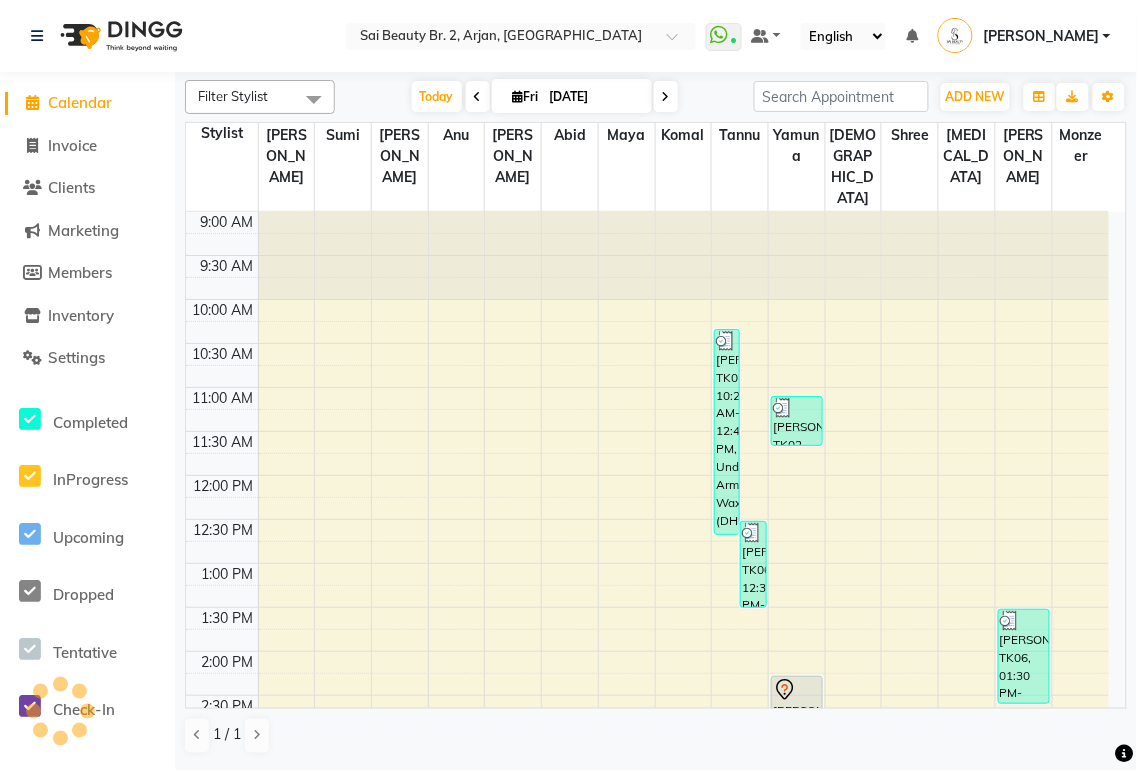 scroll, scrollTop: 0, scrollLeft: 0, axis: both 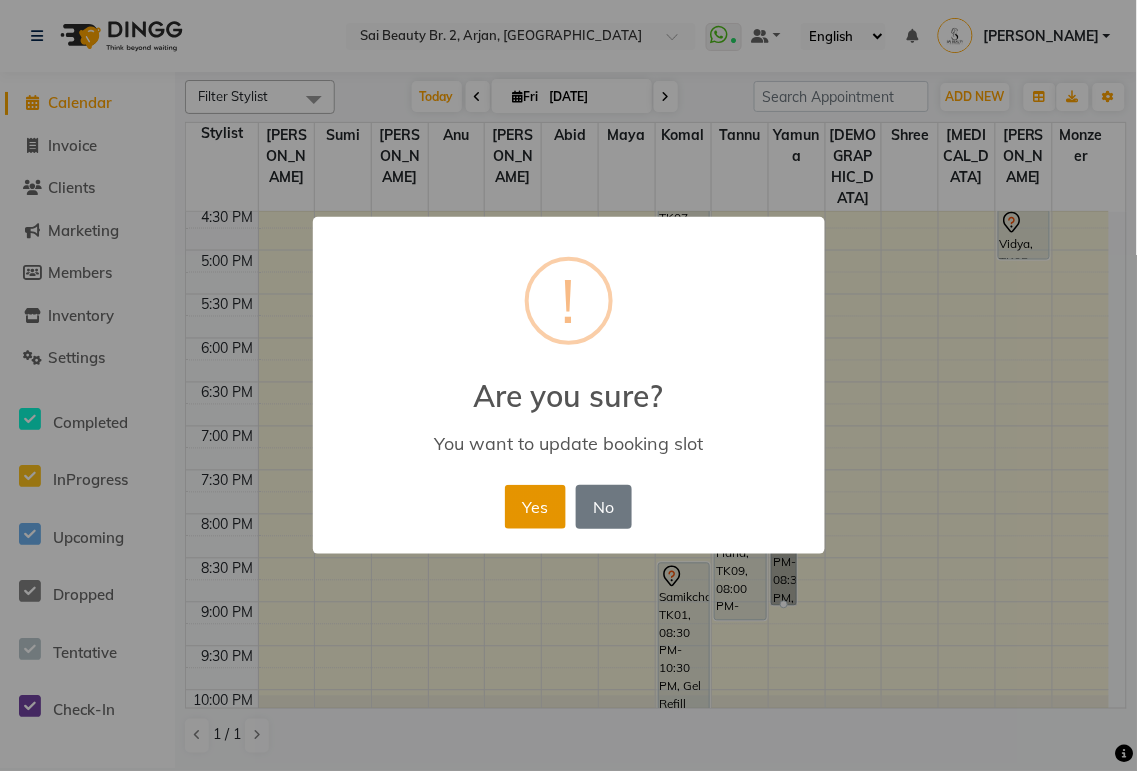 click on "Yes" at bounding box center (535, 507) 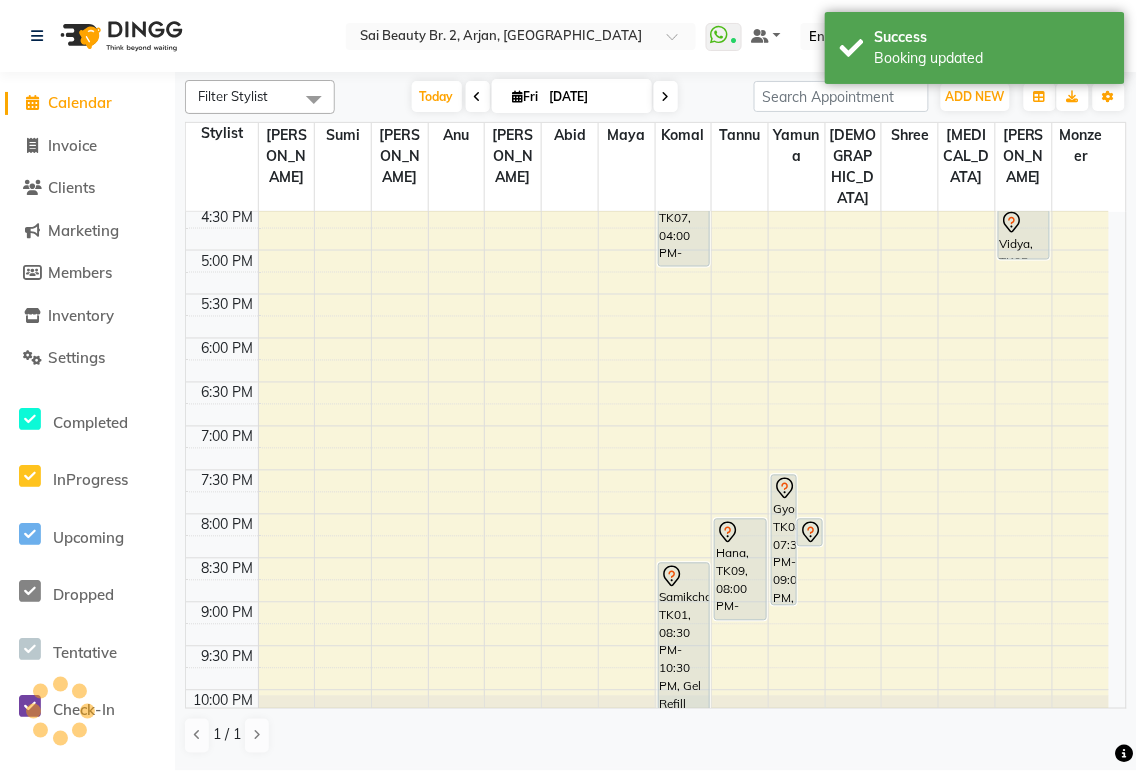 click 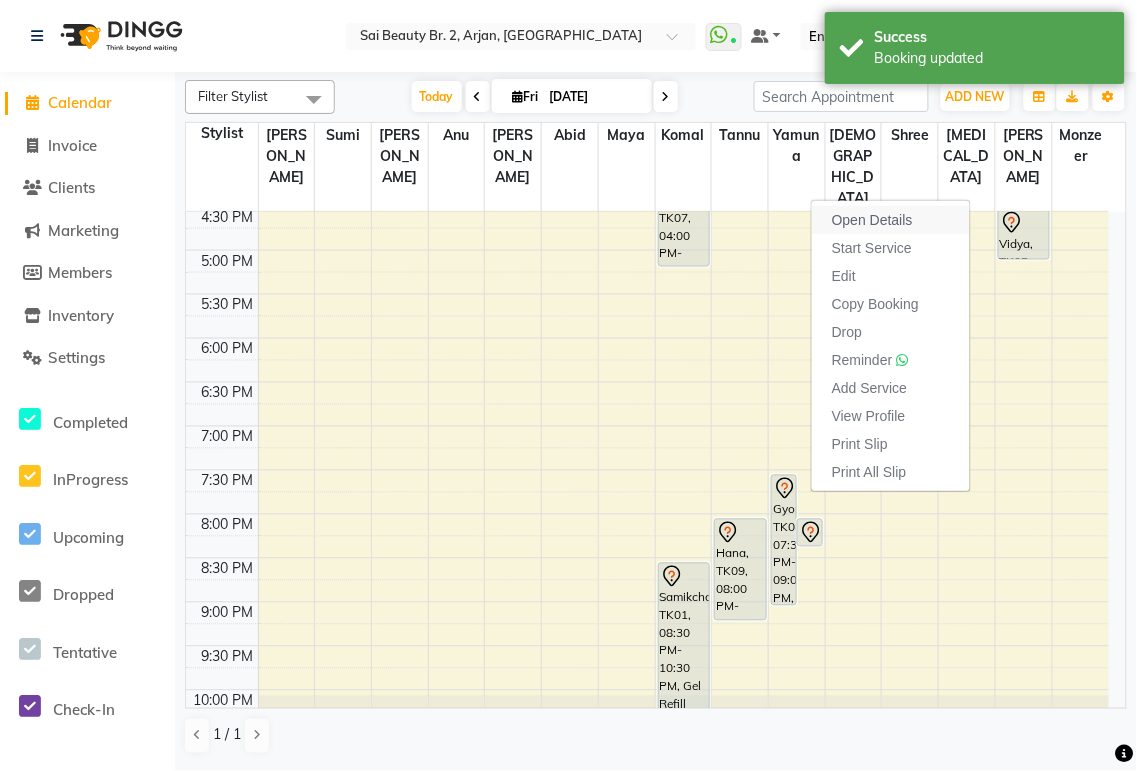 click on "Open Details" at bounding box center [872, 220] 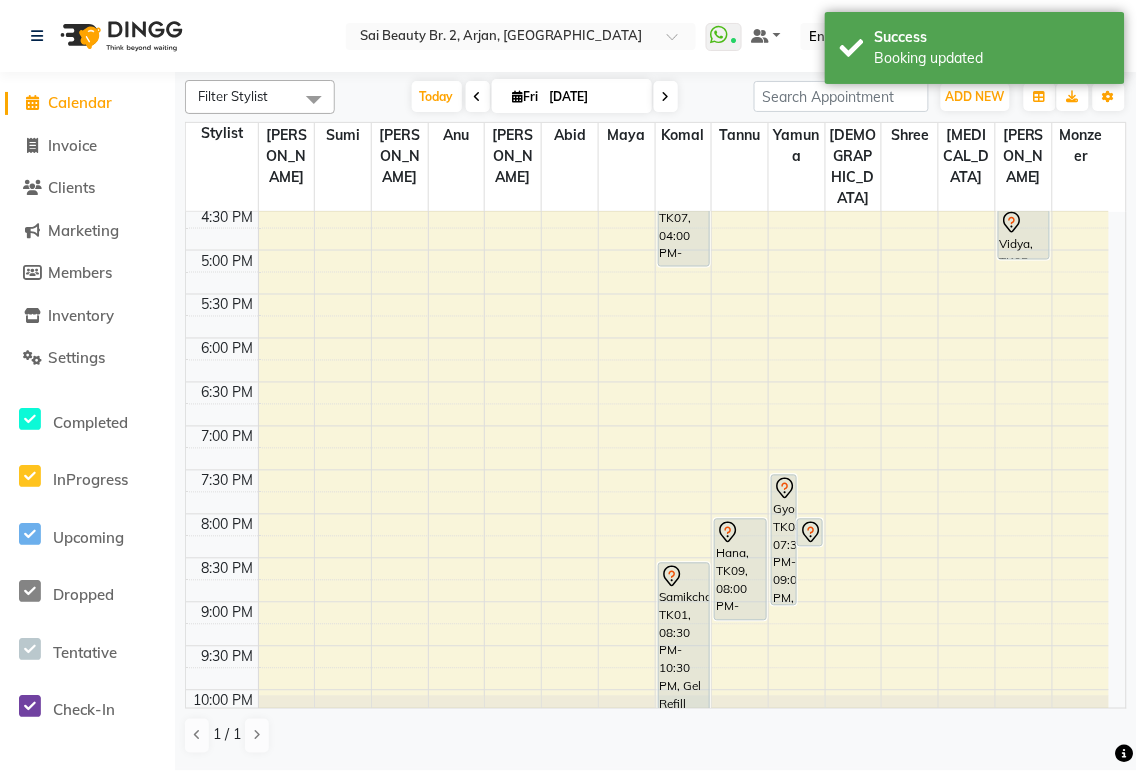 click 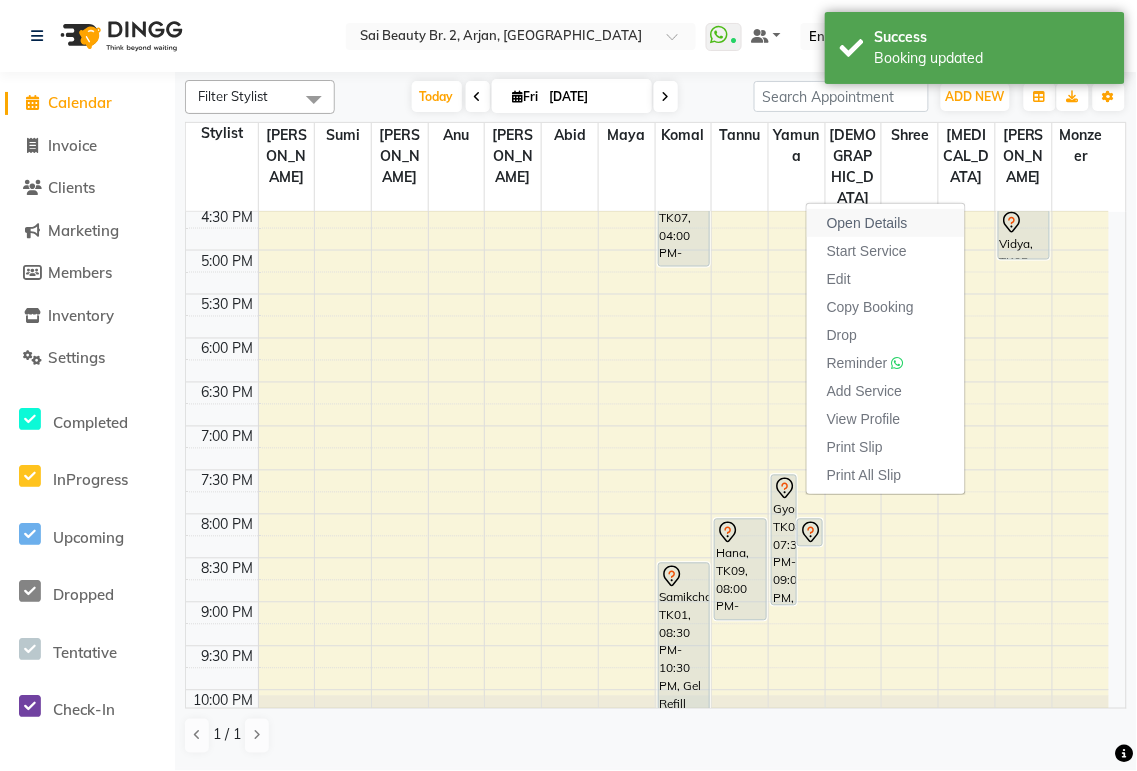 click on "Open Details" at bounding box center [867, 223] 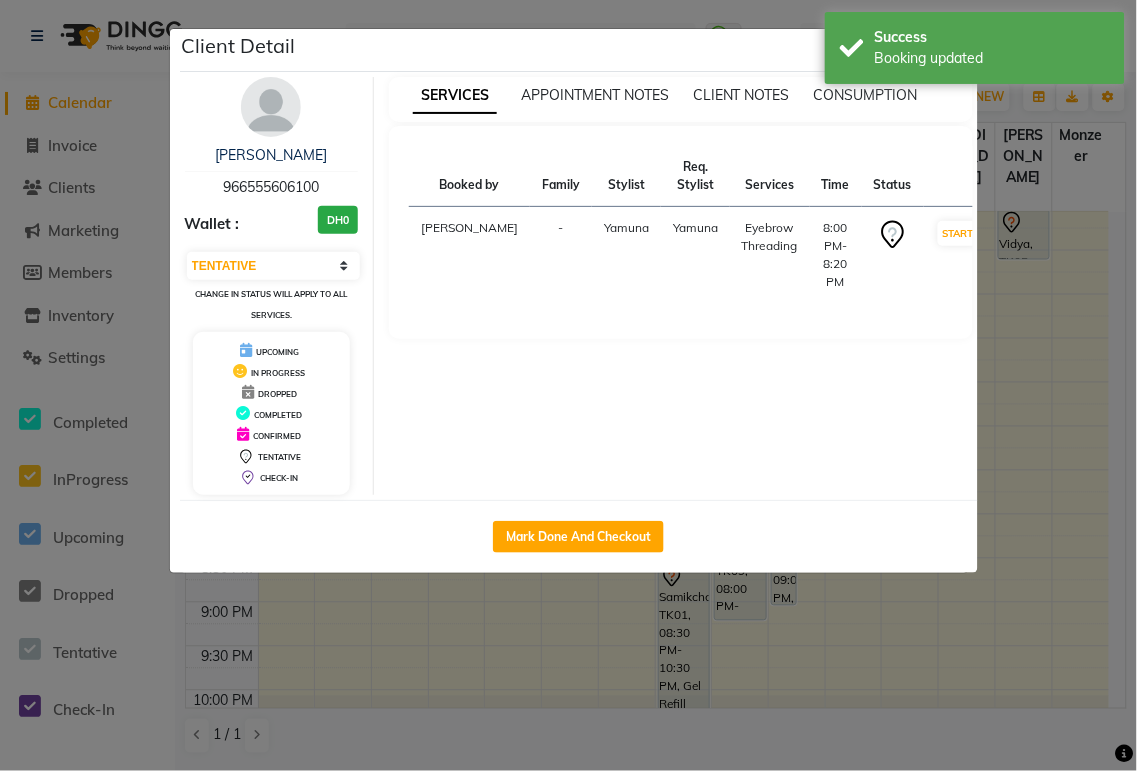 click on "Client Detail  [PERSON_NAME]    966555606100 Wallet : DH0 Select IN SERVICE CONFIRMED TENTATIVE CHECK IN MARK DONE DROPPED UPCOMING Change in status will apply to all services. UPCOMING IN PROGRESS DROPPED COMPLETED CONFIRMED TENTATIVE CHECK-IN SERVICES APPOINTMENT NOTES CLIENT NOTES CONSUMPTION Booked by Family Stylist Req. Stylist Services Time Status  [PERSON_NAME] Yamuna  Eyebrow Threading   8:00 PM-8:20 PM   START   Mark Done And Checkout" 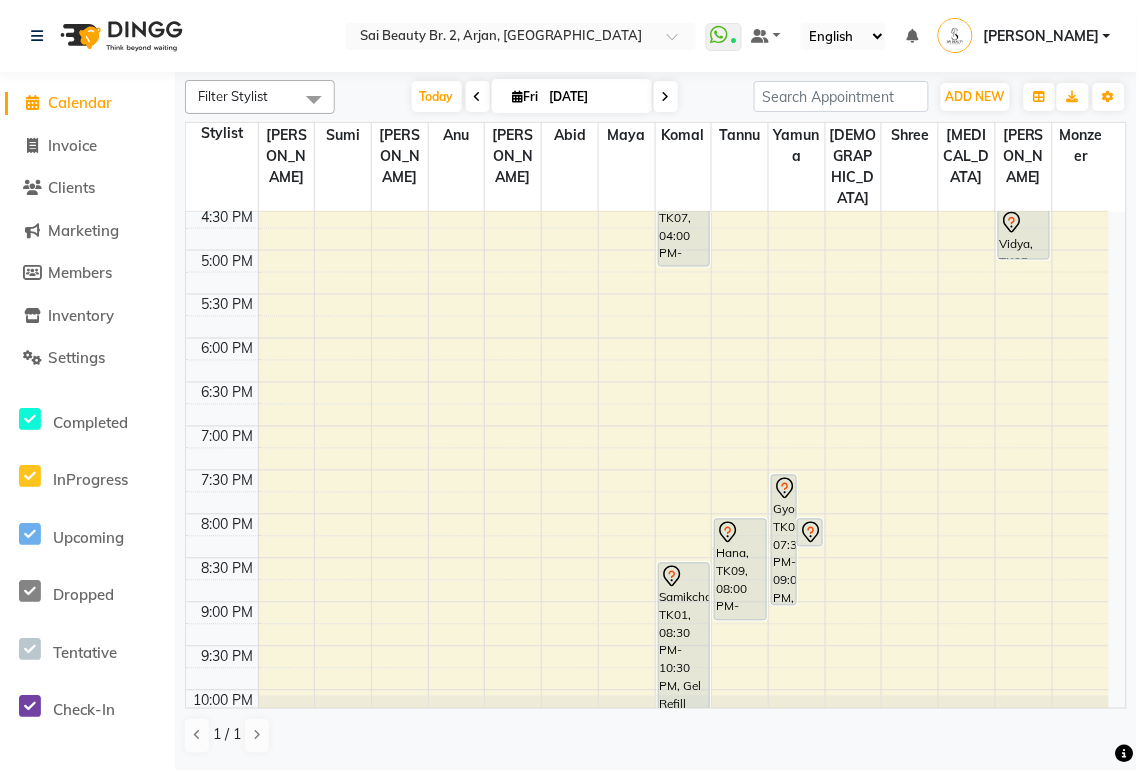 click on "Gyorgyi, TK08, 07:30 PM-09:00 PM, Eyebrow Tint,Eyebrow Waxing,Upper Lip Waxing" at bounding box center [784, 540] 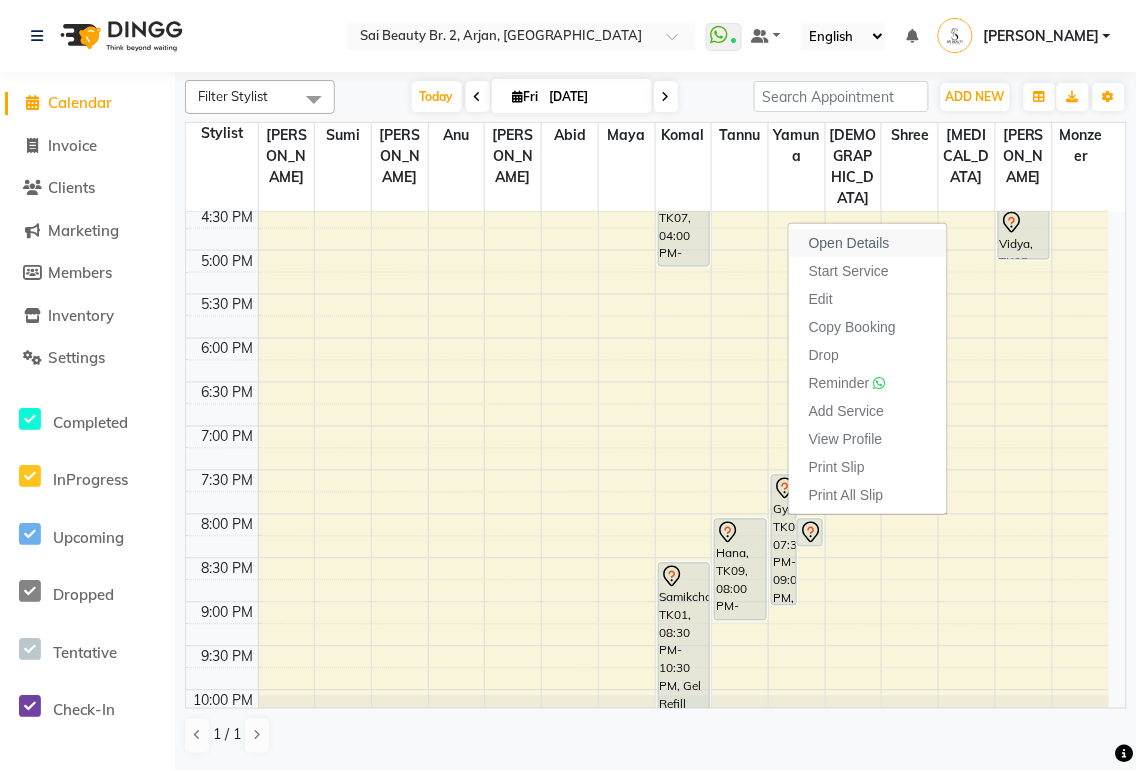 click on "Open Details" at bounding box center [849, 243] 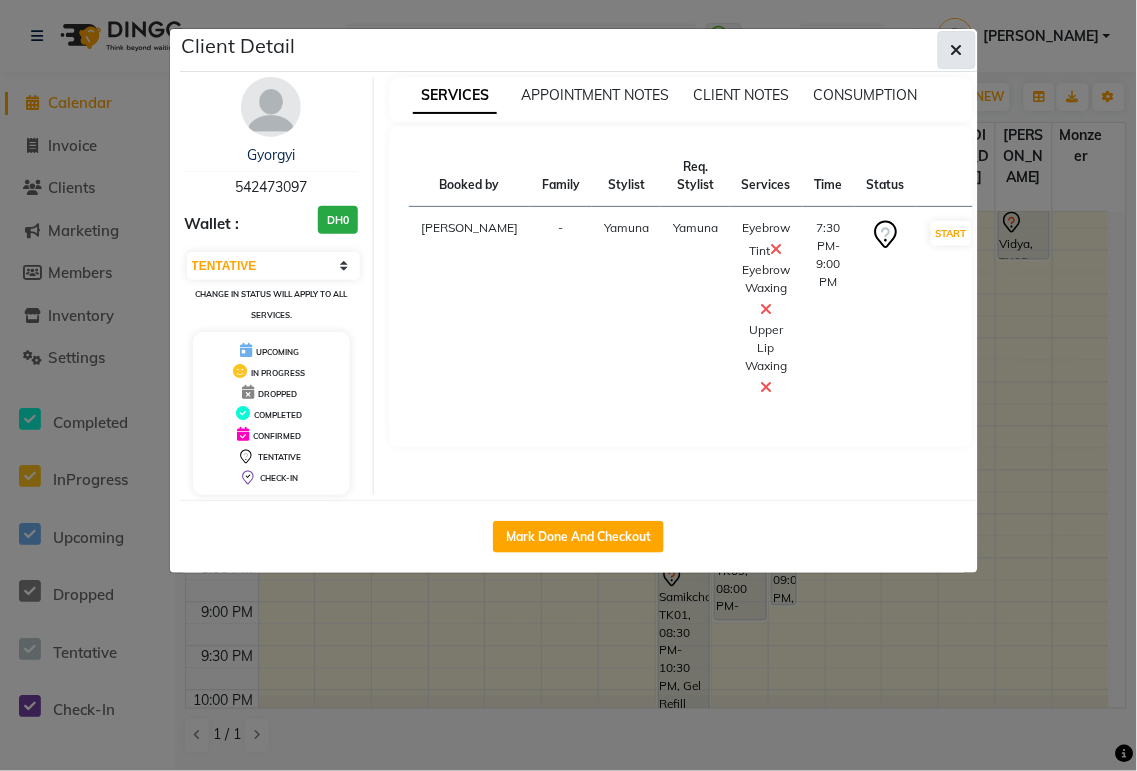 click 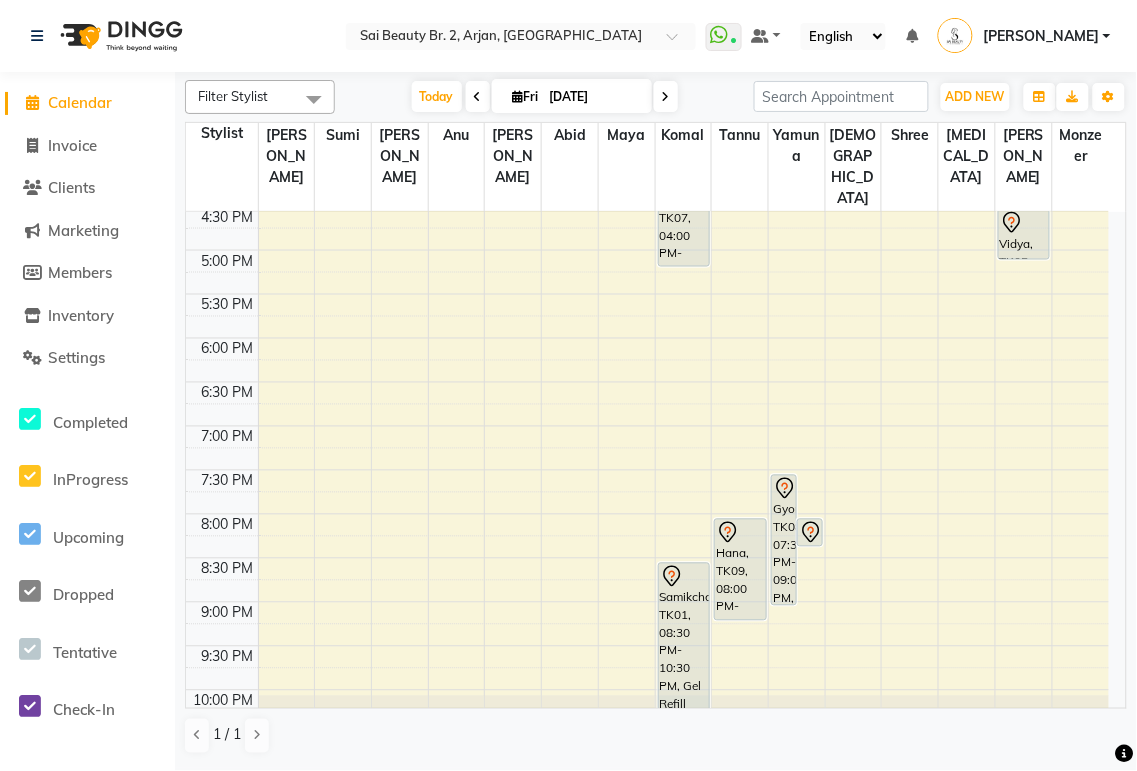 click on "SERVICES APPOINTMENT NOTES CLIENT NOTES CONSUMPTION" at bounding box center [669, -5] 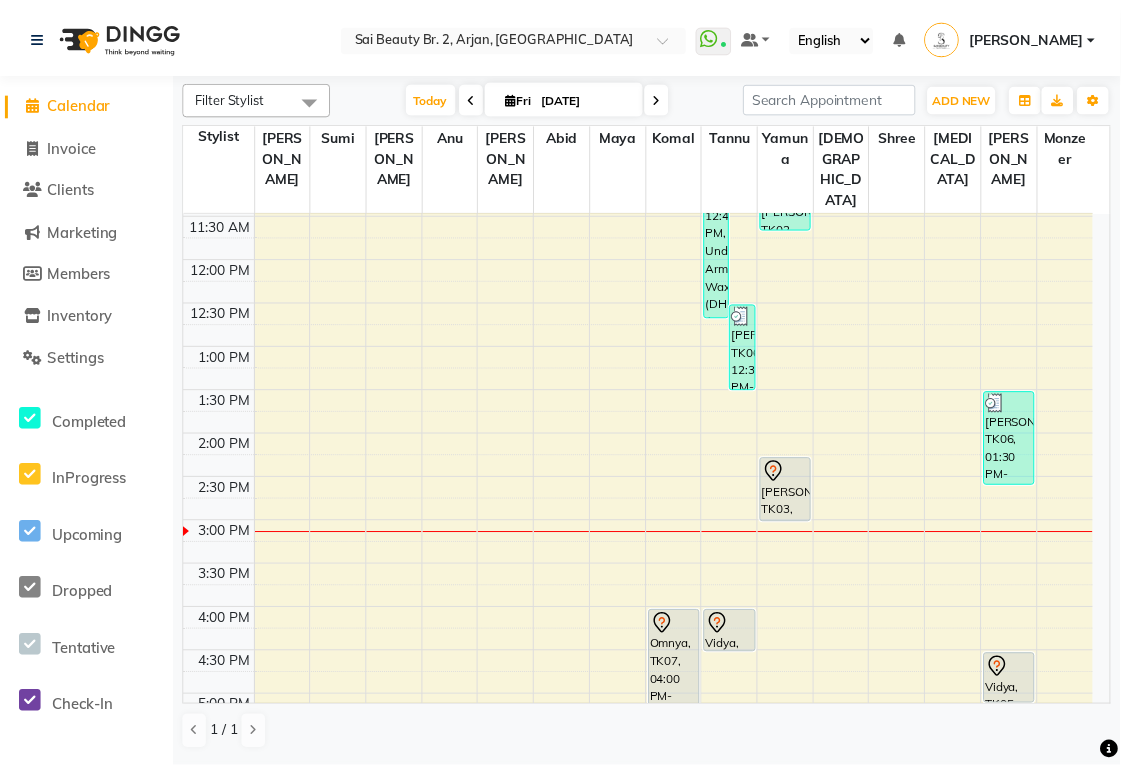 scroll, scrollTop: 196, scrollLeft: 0, axis: vertical 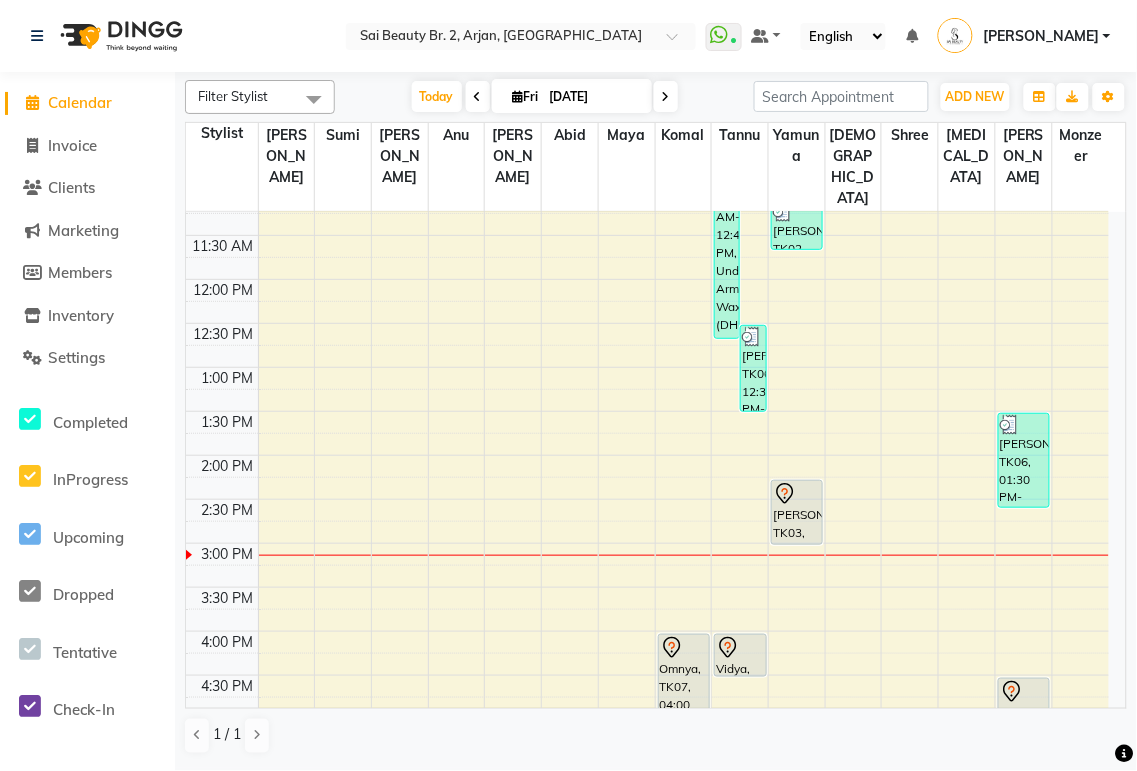 click on "[PERSON_NAME], TK03, 02:15 PM-03:00 PM, Full body massage (45mins)" at bounding box center (797, 512) 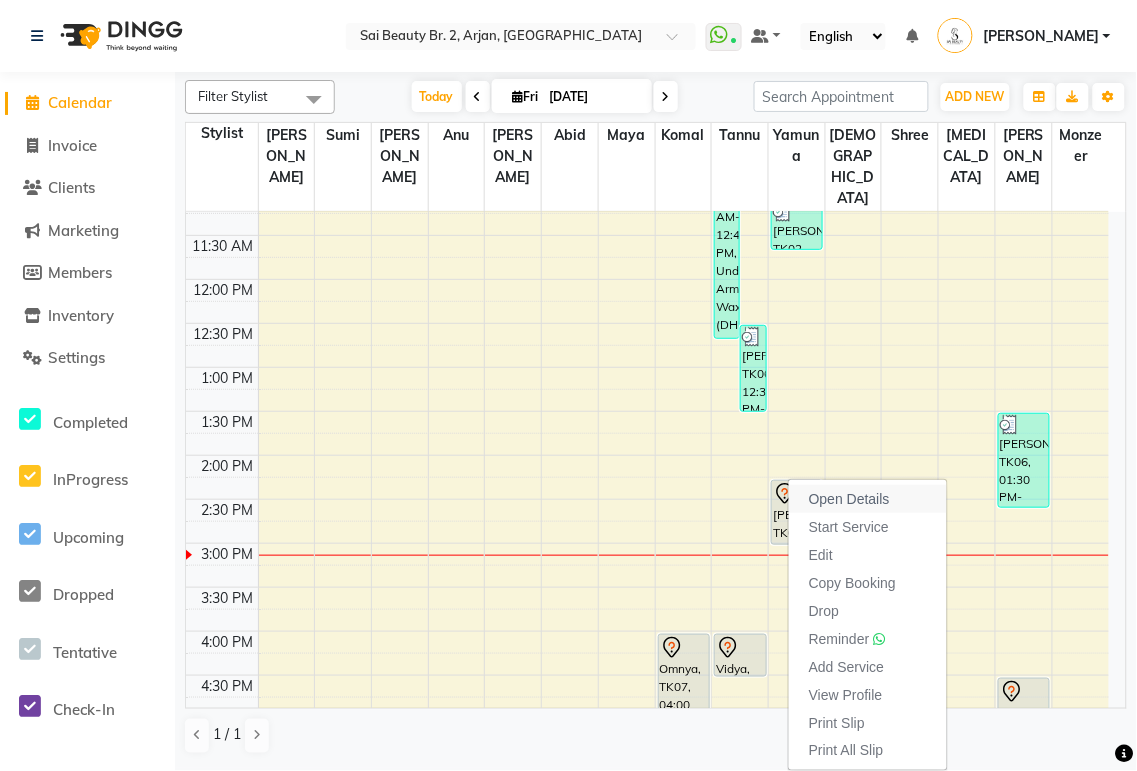 click on "Open Details" at bounding box center (849, 499) 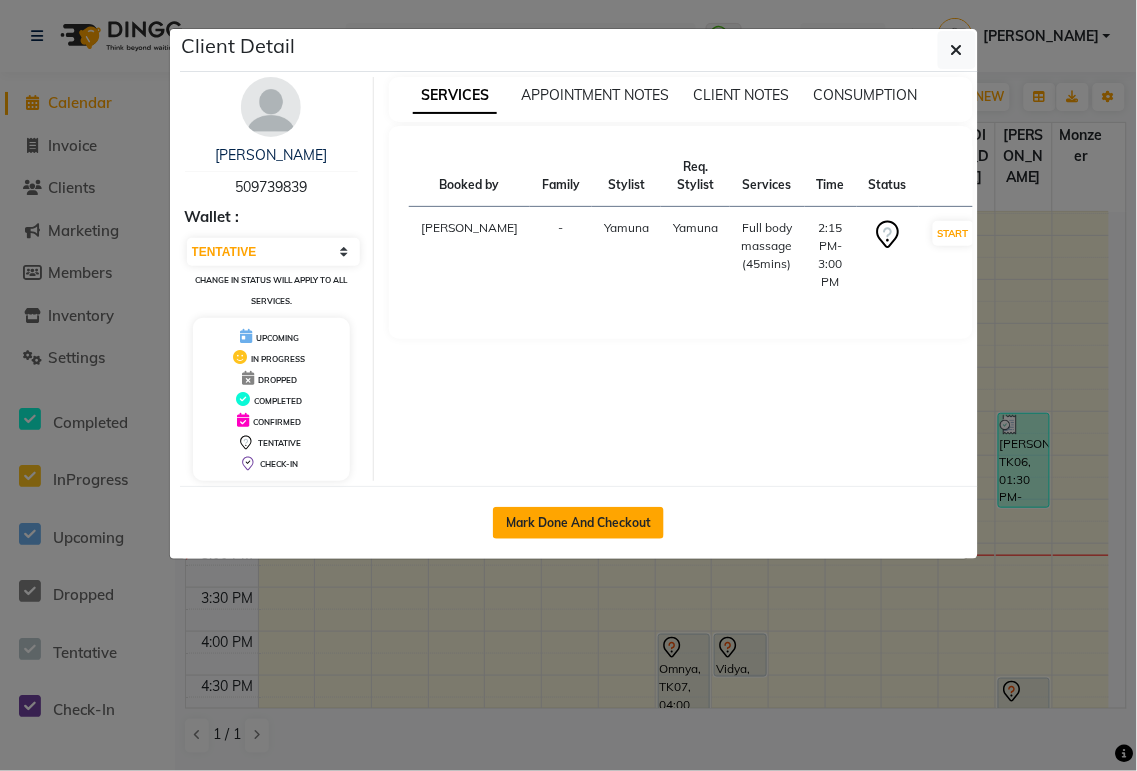 click on "Mark Done And Checkout" 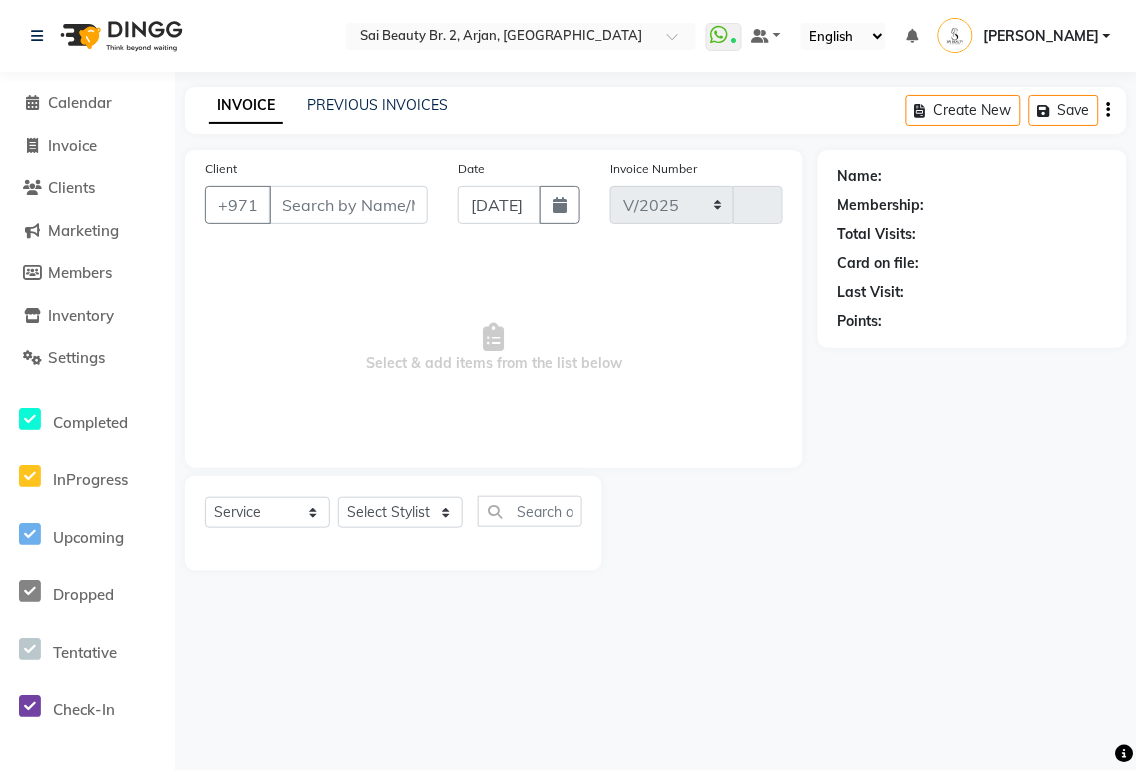 select on "6956" 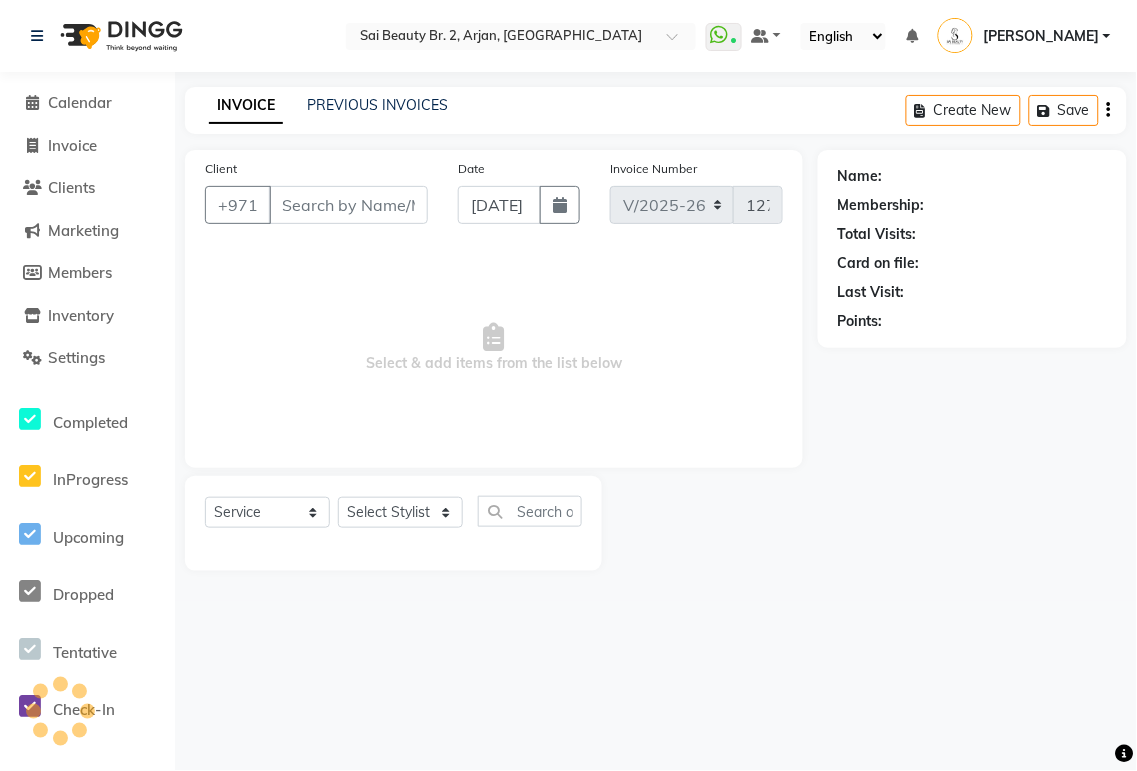 type on "509739839" 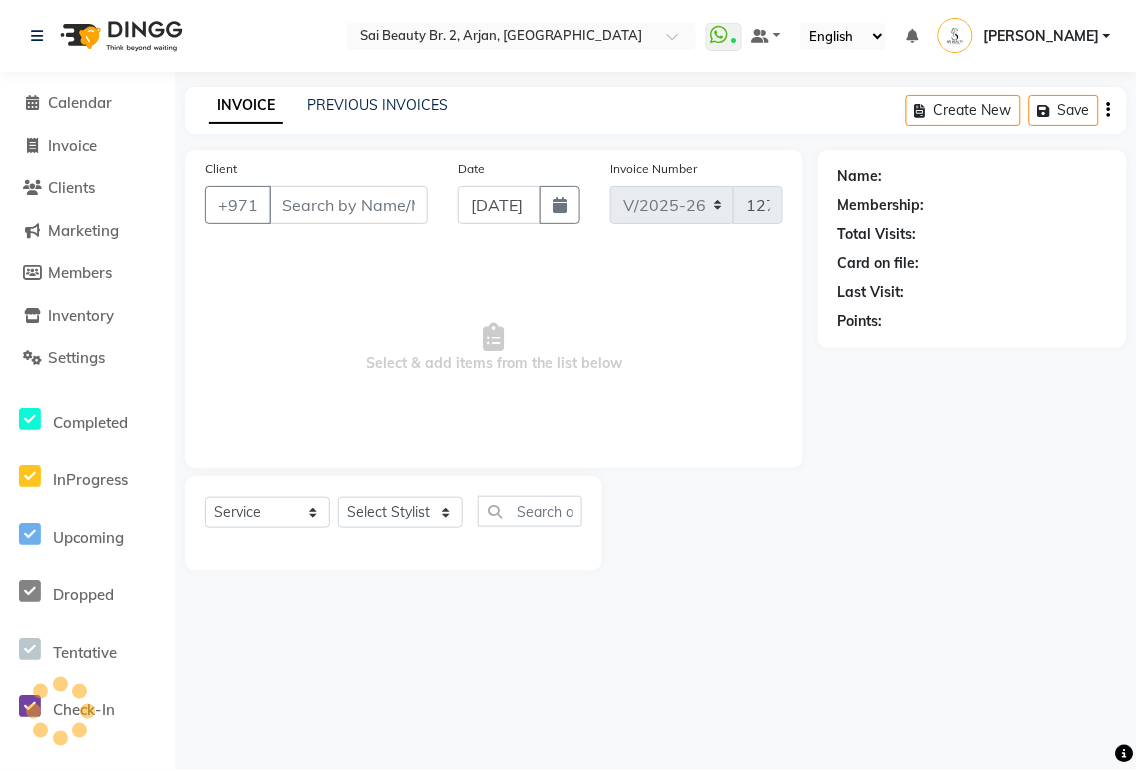 select on "61483" 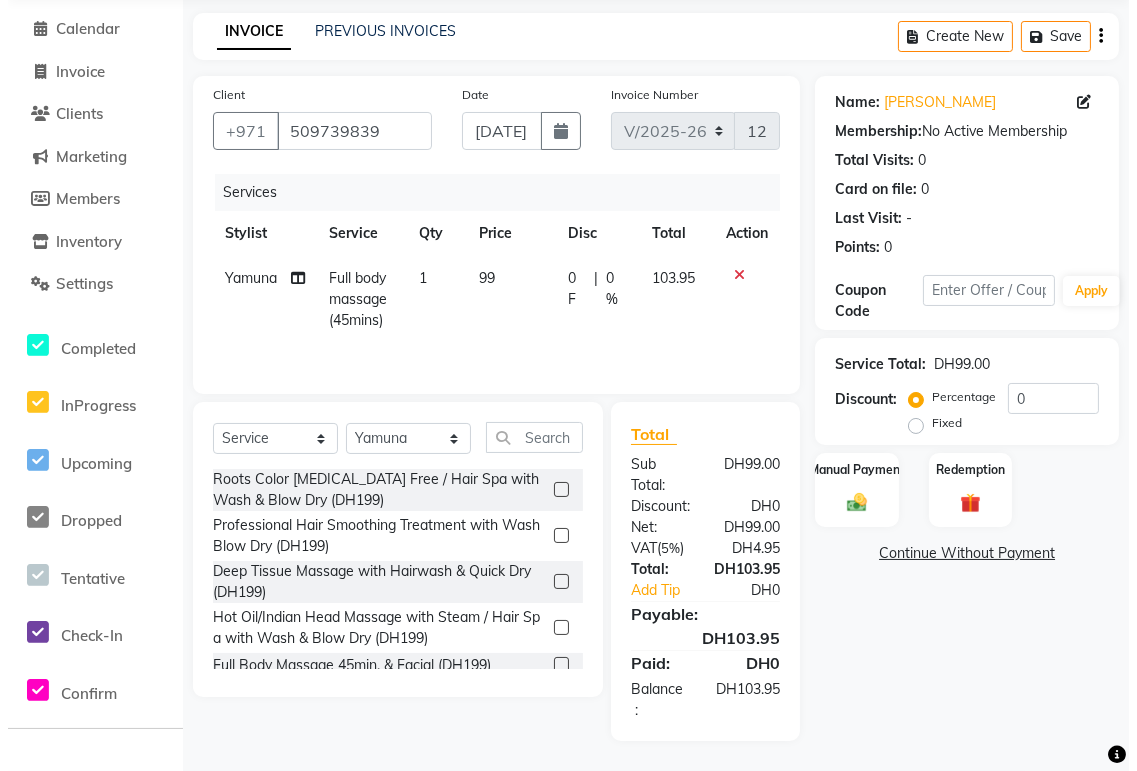 scroll, scrollTop: 0, scrollLeft: 0, axis: both 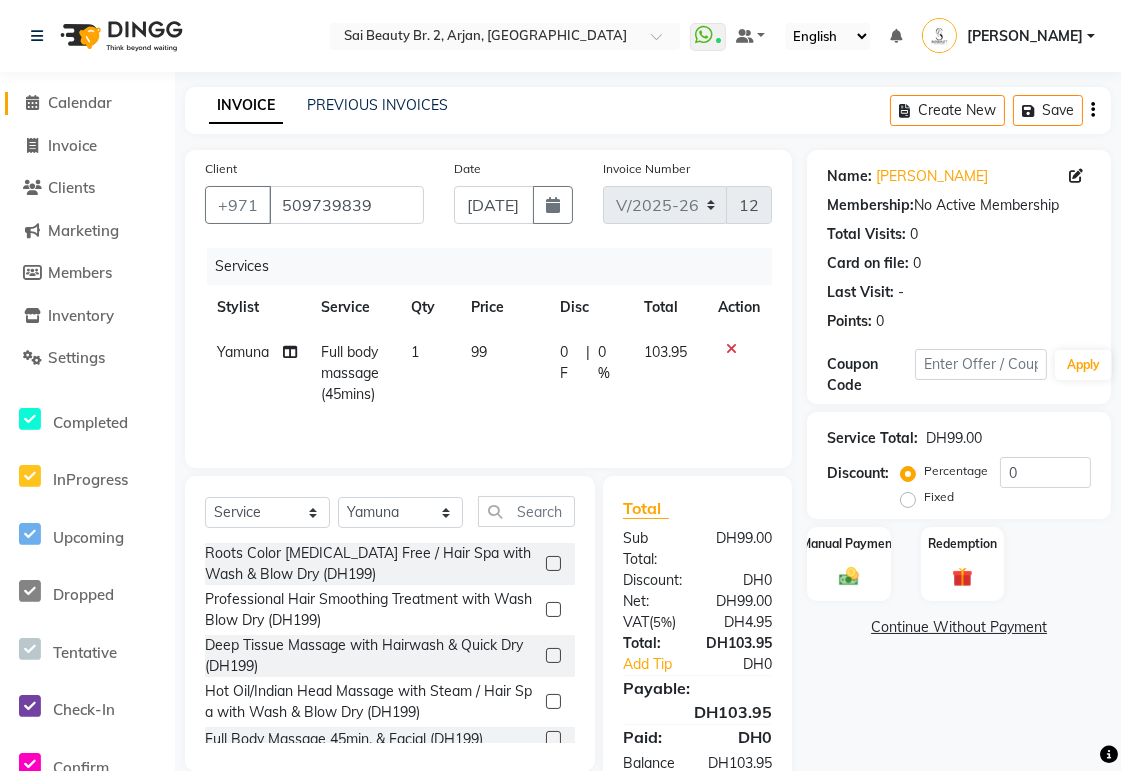 click on "Calendar" 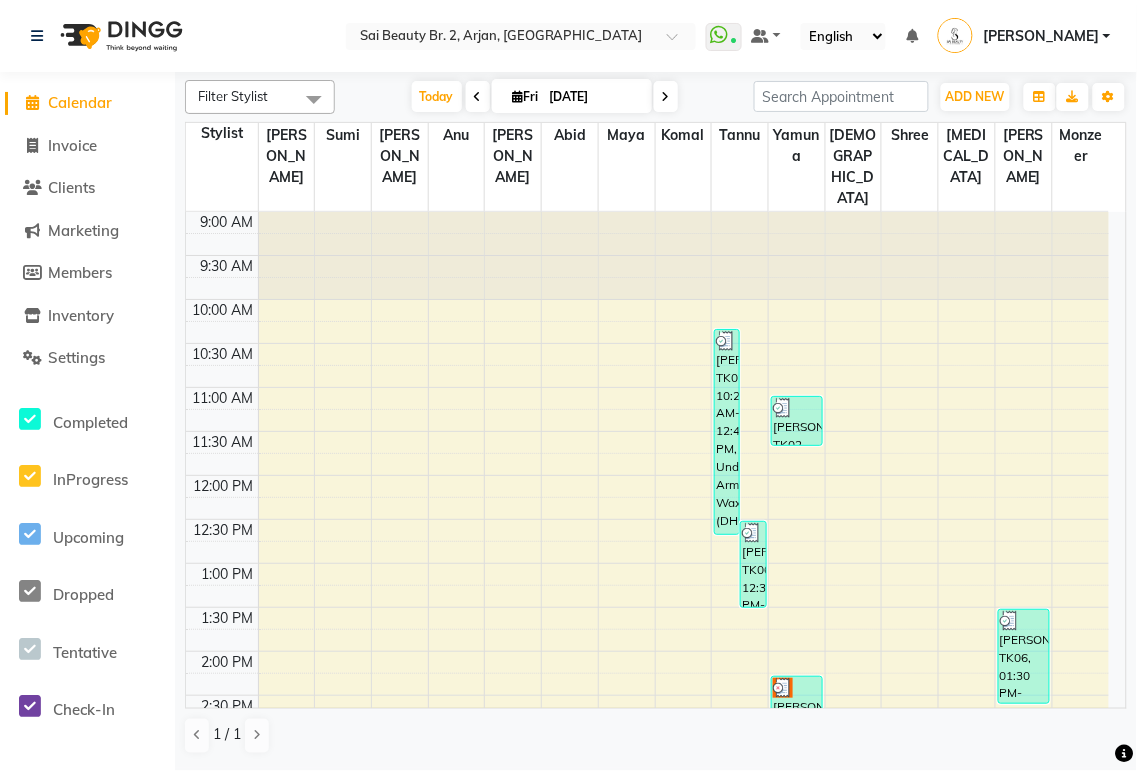 click at bounding box center [666, 97] 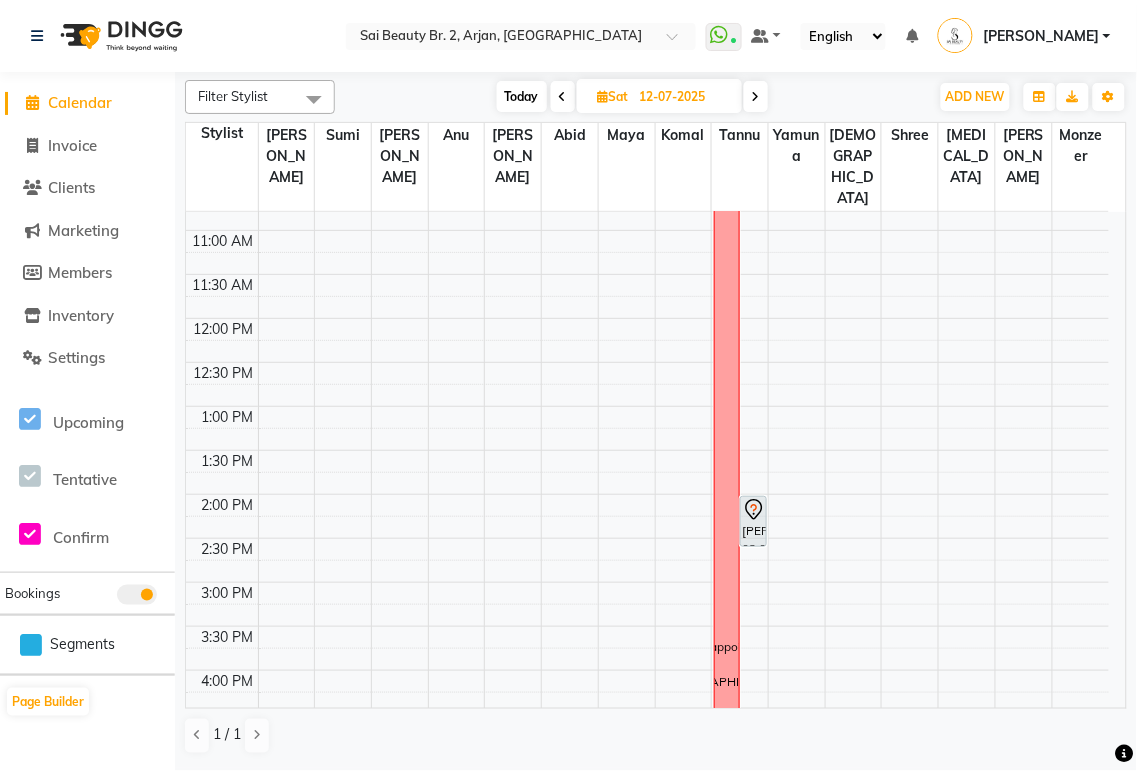 scroll, scrollTop: 0, scrollLeft: 0, axis: both 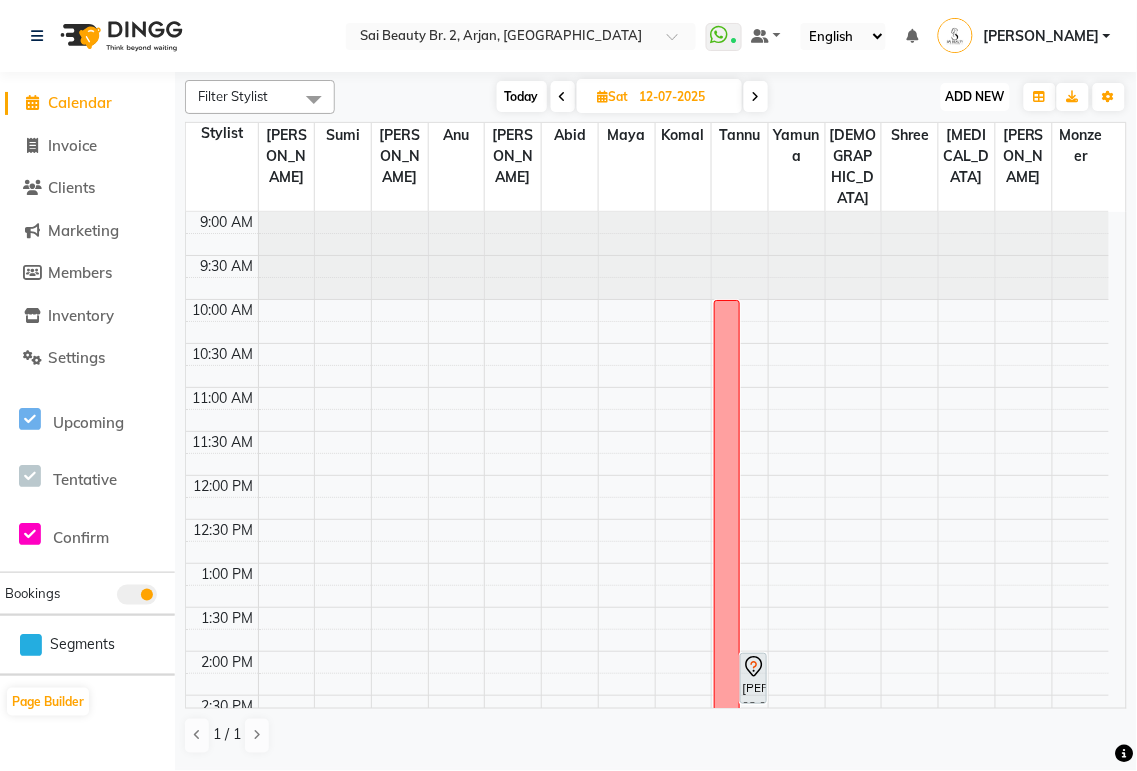 click on "ADD NEW" at bounding box center [975, 96] 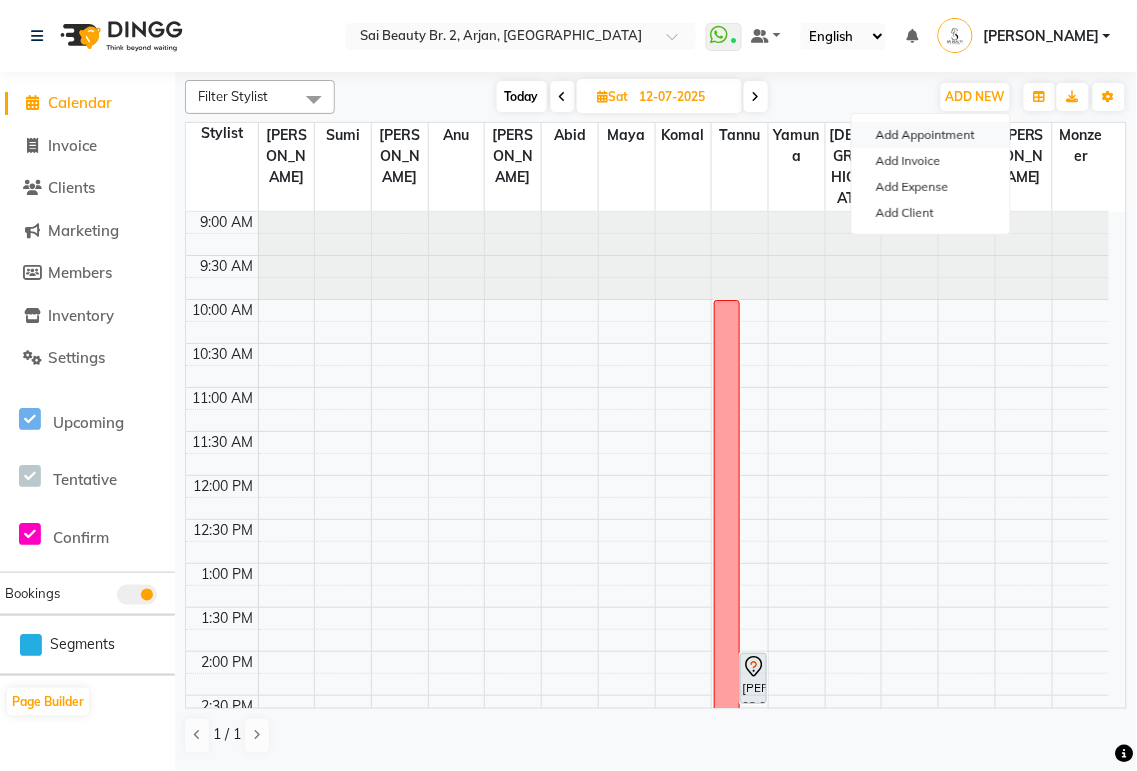 click on "Add Appointment" at bounding box center [931, 135] 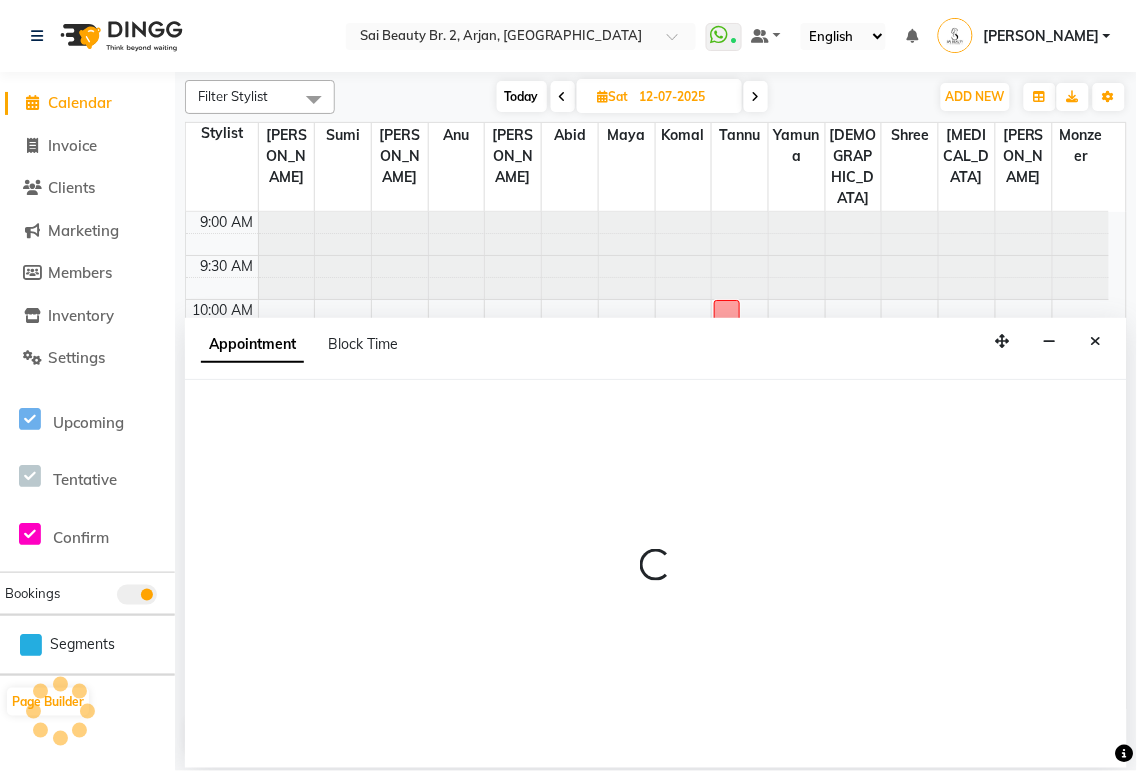select on "600" 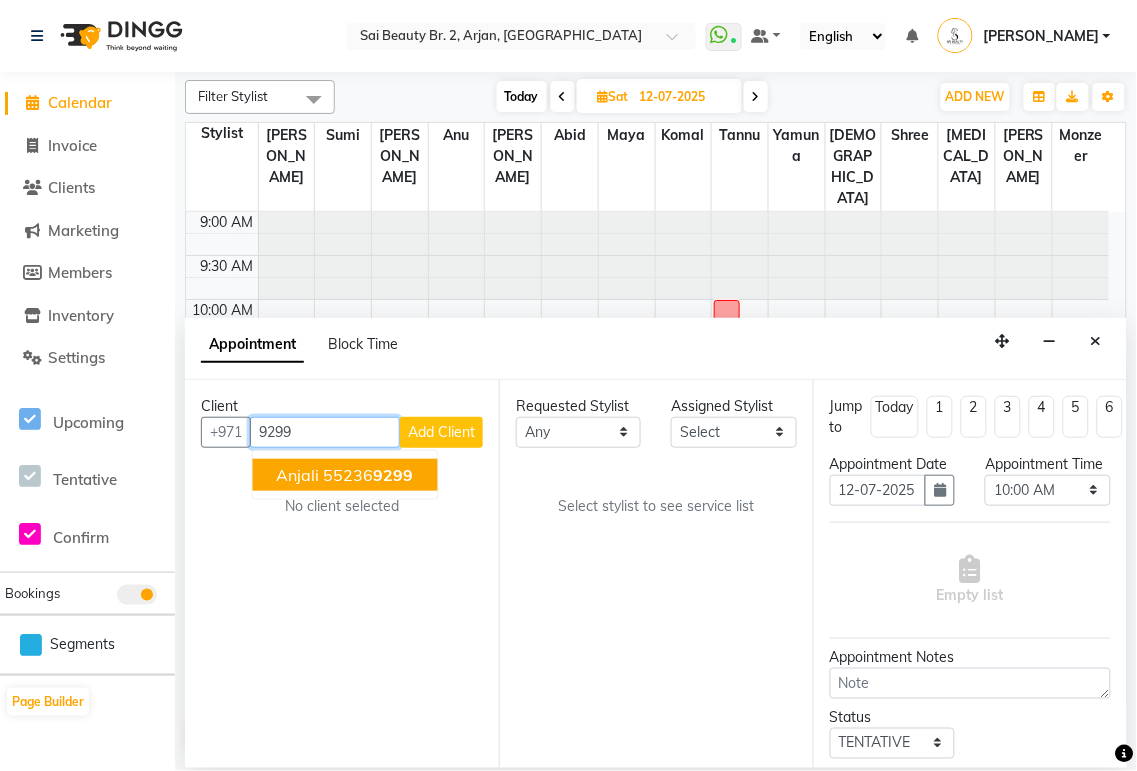 click on "9299" at bounding box center [394, 475] 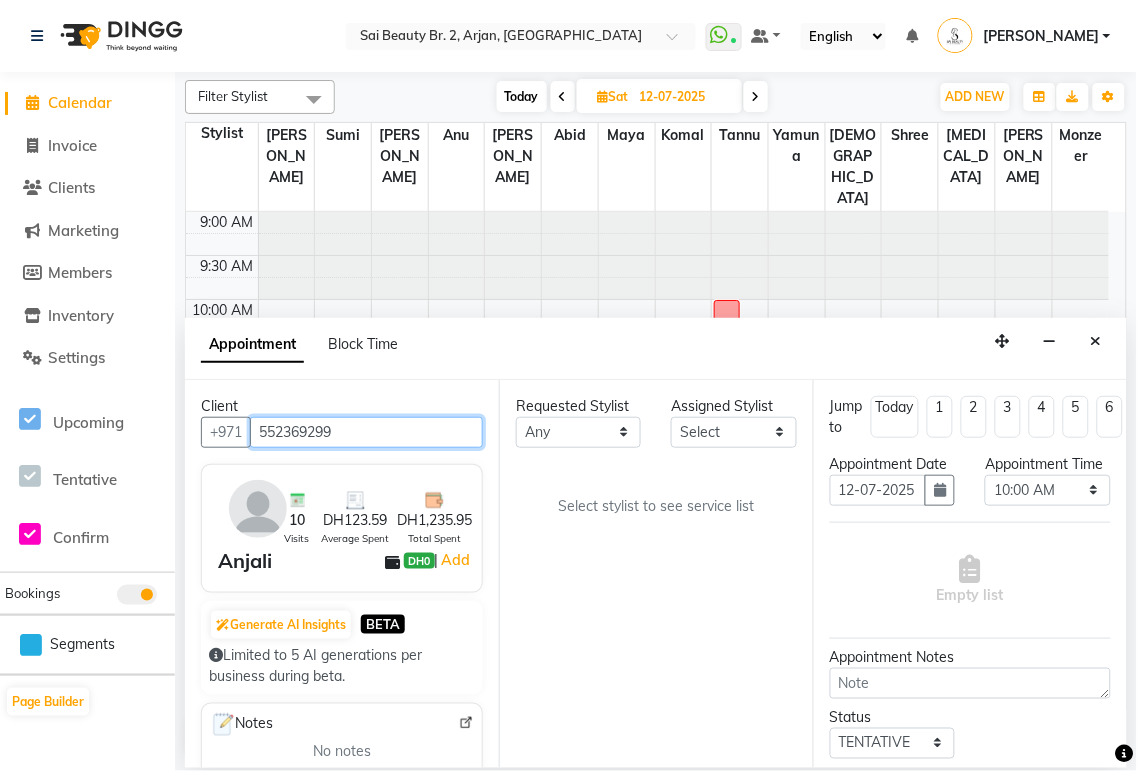 type on "552369299" 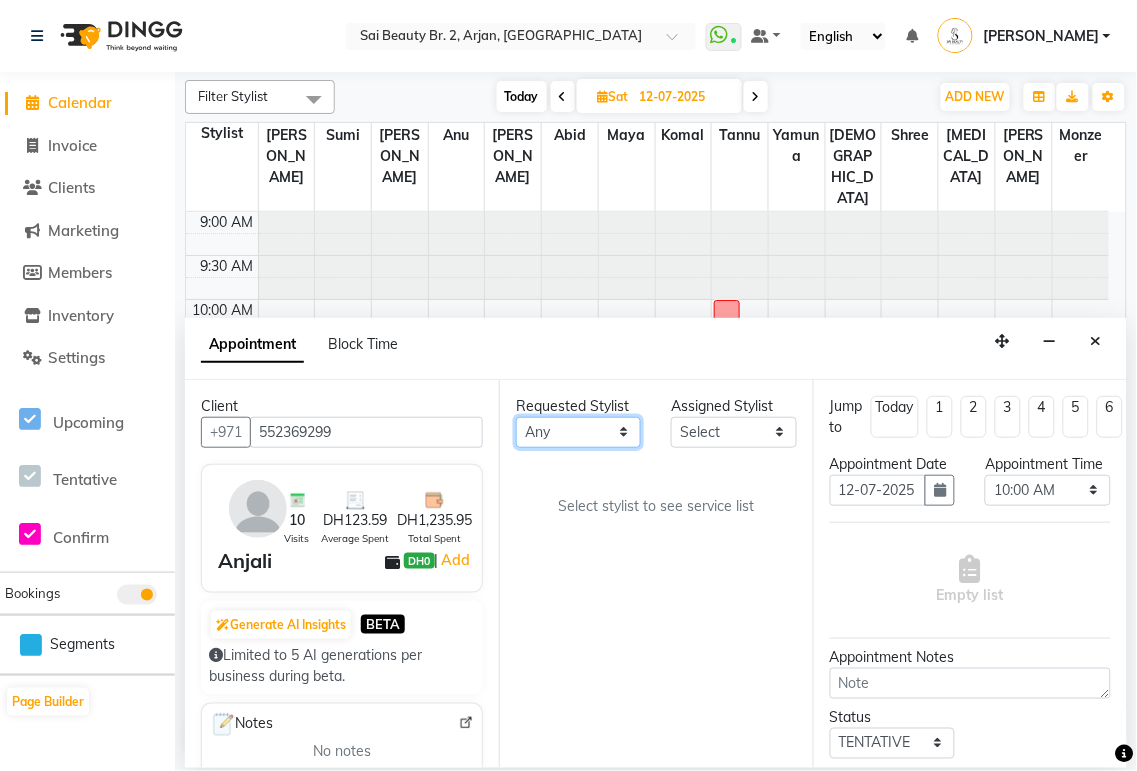 click on "Any [PERSON_NAME][MEDICAL_DATA] [PERSON_NAME] [PERSON_NAME] [PERSON_NAME] Gita [PERSON_NAME] monzeer Shree [PERSON_NAME] [PERSON_NAME]" at bounding box center [578, 432] 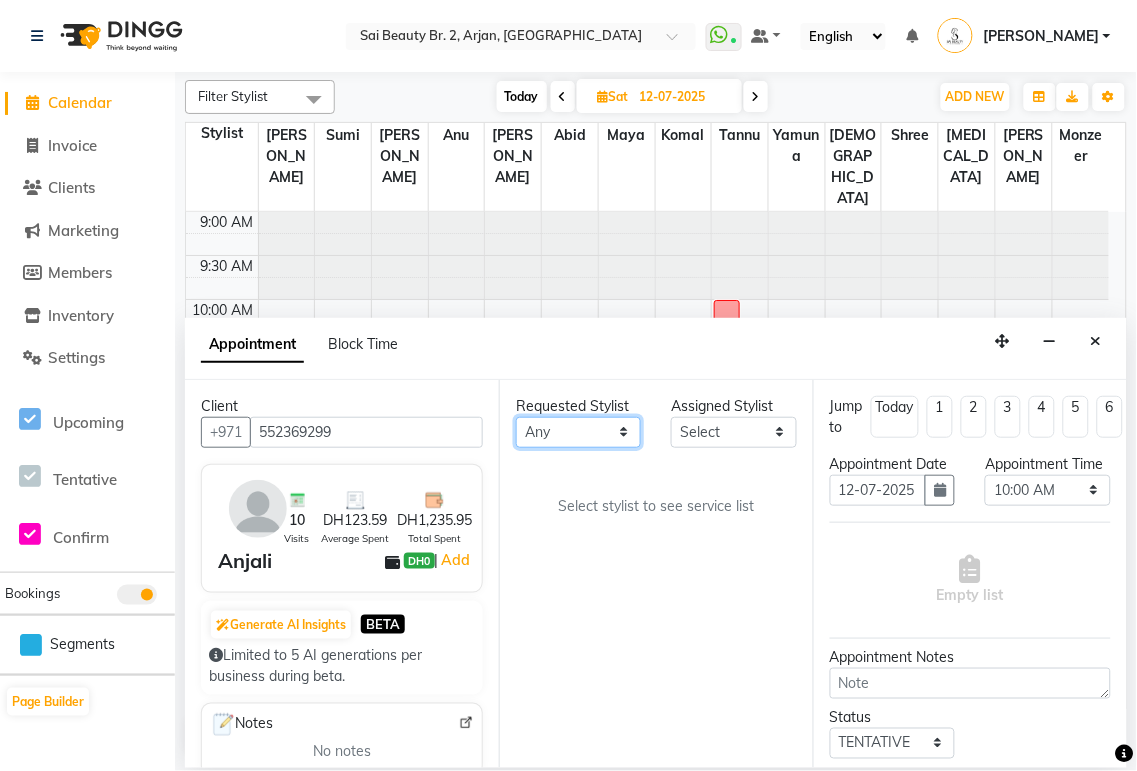select on "61483" 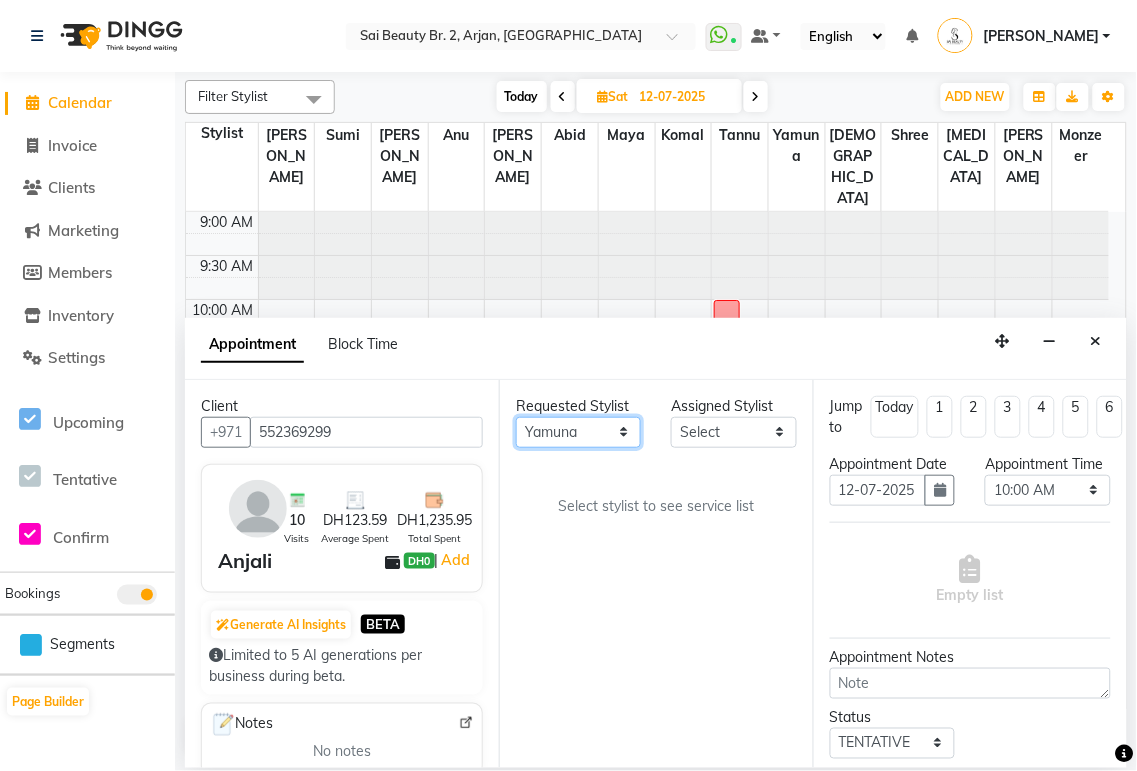 click on "Any [PERSON_NAME][MEDICAL_DATA] [PERSON_NAME] [PERSON_NAME] [PERSON_NAME] Gita [PERSON_NAME] monzeer Shree [PERSON_NAME] [PERSON_NAME]" at bounding box center (578, 432) 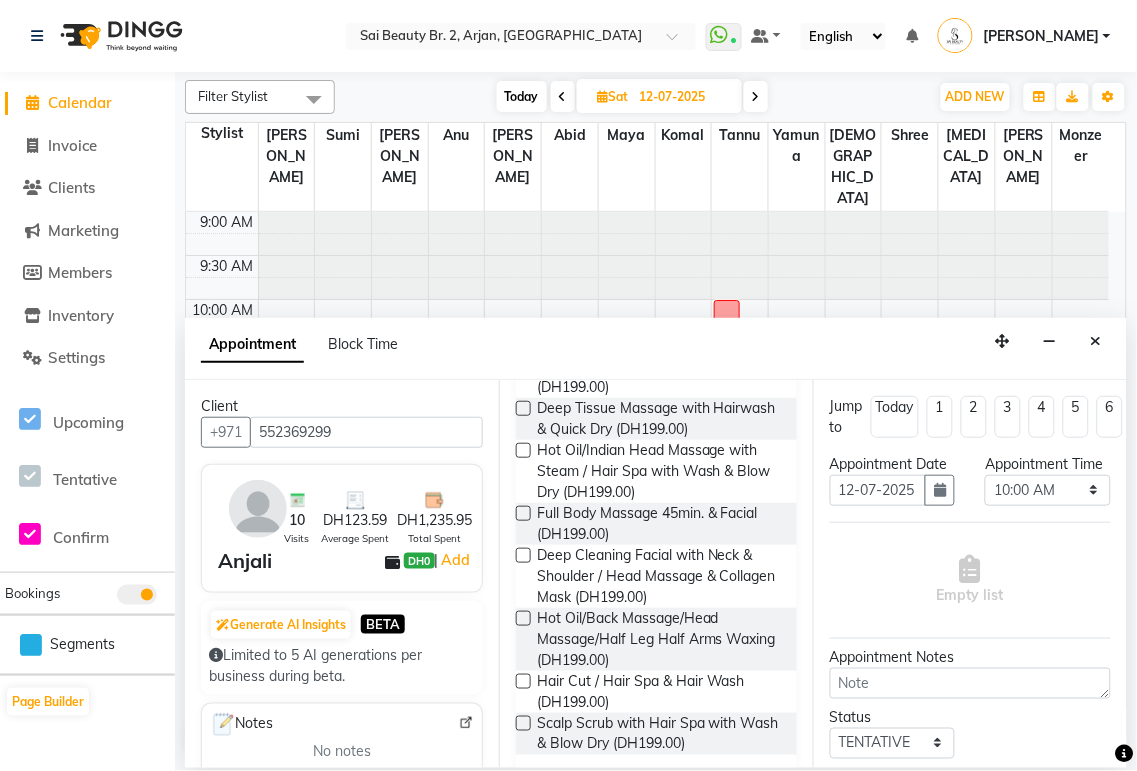 scroll, scrollTop: 325, scrollLeft: 0, axis: vertical 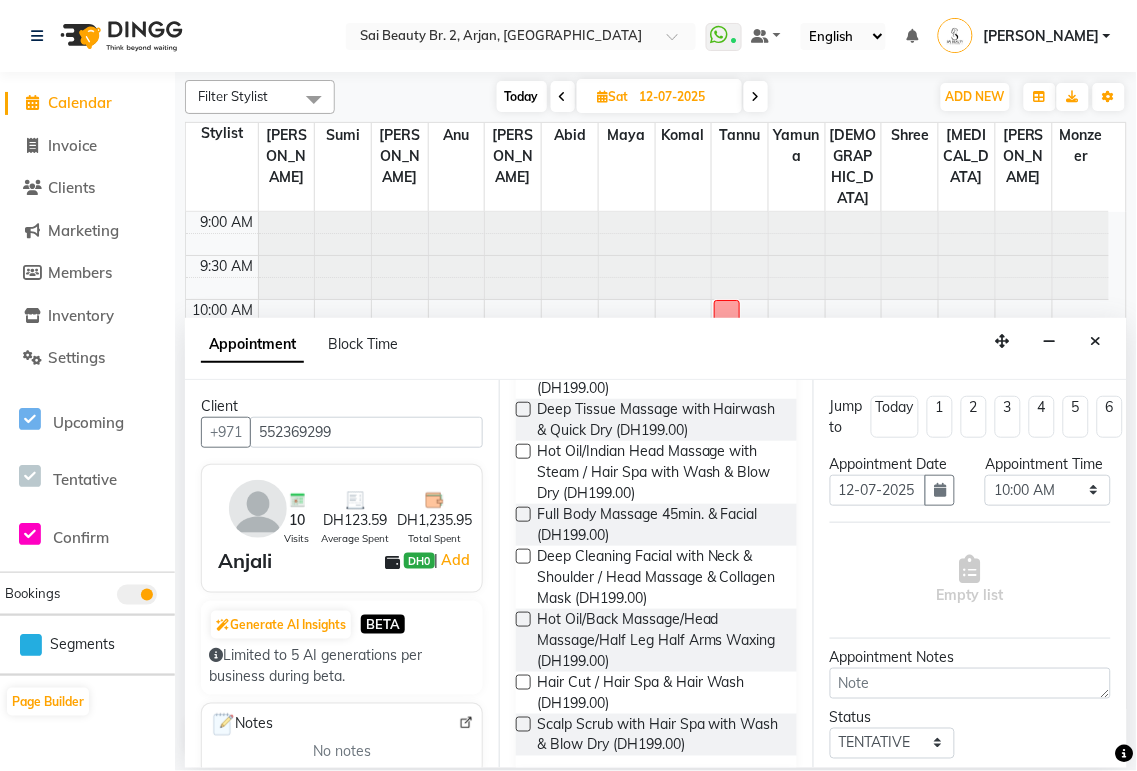 click at bounding box center [523, 556] 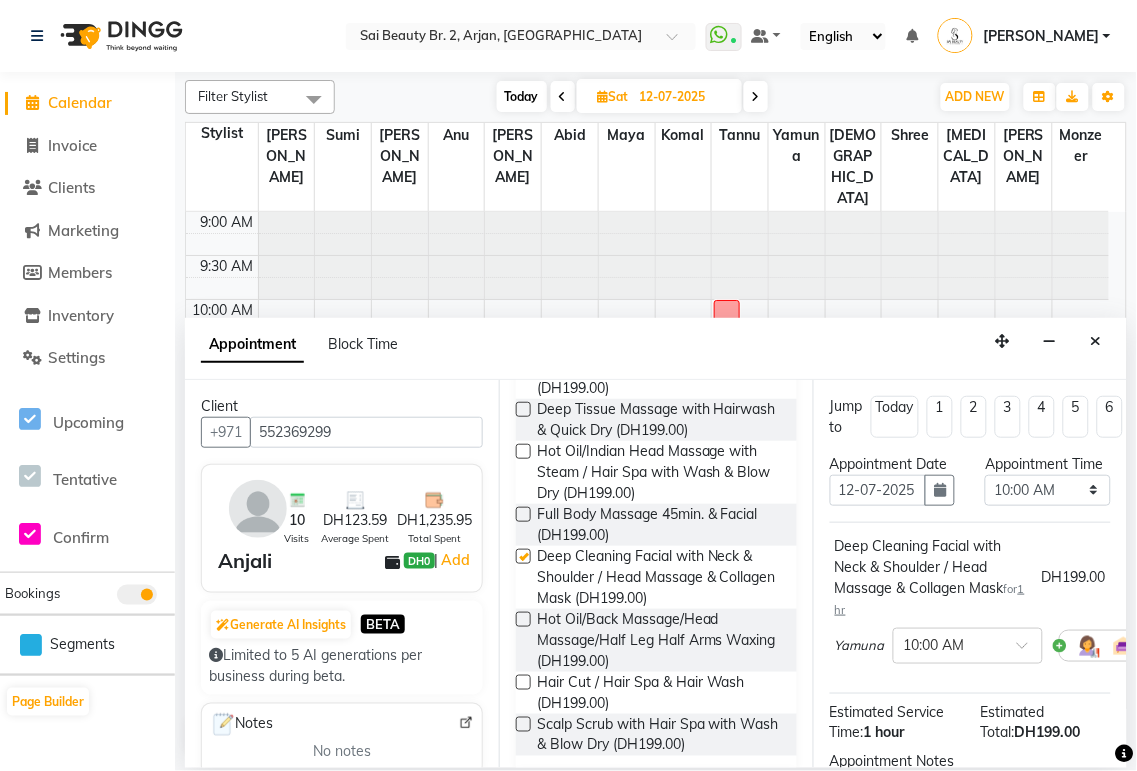 checkbox on "false" 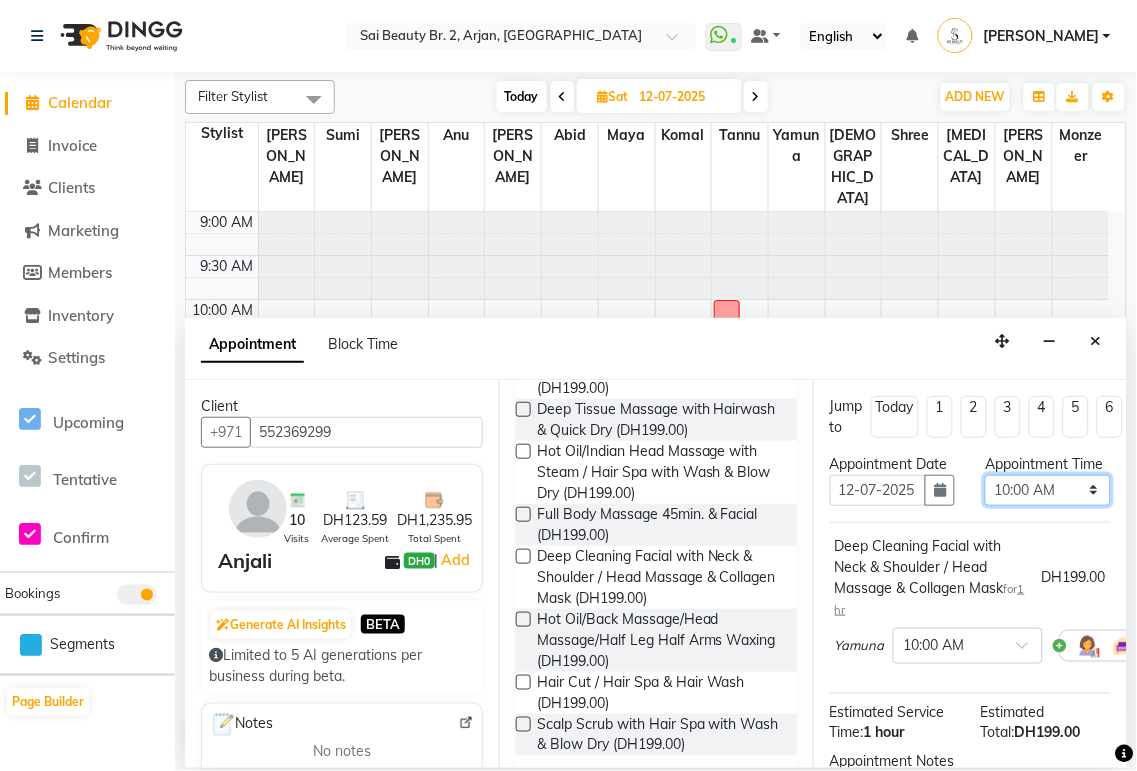 click on "Select 10:00 AM 10:05 AM 10:10 AM 10:15 AM 10:20 AM 10:25 AM 10:30 AM 10:35 AM 10:40 AM 10:45 AM 10:50 AM 10:55 AM 11:00 AM 11:05 AM 11:10 AM 11:15 AM 11:20 AM 11:25 AM 11:30 AM 11:35 AM 11:40 AM 11:45 AM 11:50 AM 11:55 AM 12:00 PM 12:05 PM 12:10 PM 12:15 PM 12:20 PM 12:25 PM 12:30 PM 12:35 PM 12:40 PM 12:45 PM 12:50 PM 12:55 PM 01:00 PM 01:05 PM 01:10 PM 01:15 PM 01:20 PM 01:25 PM 01:30 PM 01:35 PM 01:40 PM 01:45 PM 01:50 PM 01:55 PM 02:00 PM 02:05 PM 02:10 PM 02:15 PM 02:20 PM 02:25 PM 02:30 PM 02:35 PM 02:40 PM 02:45 PM 02:50 PM 02:55 PM 03:00 PM 03:05 PM 03:10 PM 03:15 PM 03:20 PM 03:25 PM 03:30 PM 03:35 PM 03:40 PM 03:45 PM 03:50 PM 03:55 PM 04:00 PM 04:05 PM 04:10 PM 04:15 PM 04:20 PM 04:25 PM 04:30 PM 04:35 PM 04:40 PM 04:45 PM 04:50 PM 04:55 PM 05:00 PM 05:05 PM 05:10 PM 05:15 PM 05:20 PM 05:25 PM 05:30 PM 05:35 PM 05:40 PM 05:45 PM 05:50 PM 05:55 PM 06:00 PM 06:05 PM 06:10 PM 06:15 PM 06:20 PM 06:25 PM 06:30 PM 06:35 PM 06:40 PM 06:45 PM 06:50 PM 06:55 PM 07:00 PM 07:05 PM 07:10 PM 07:15 PM 07:20 PM" at bounding box center (1047, 490) 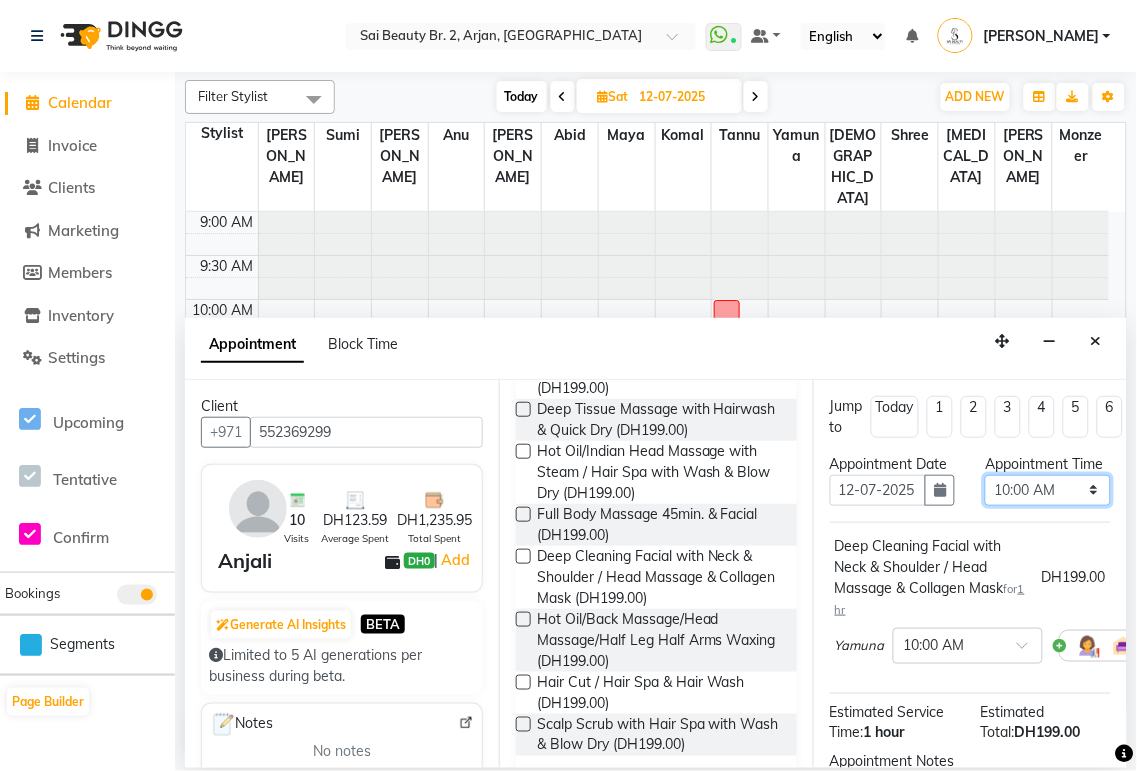 select on "840" 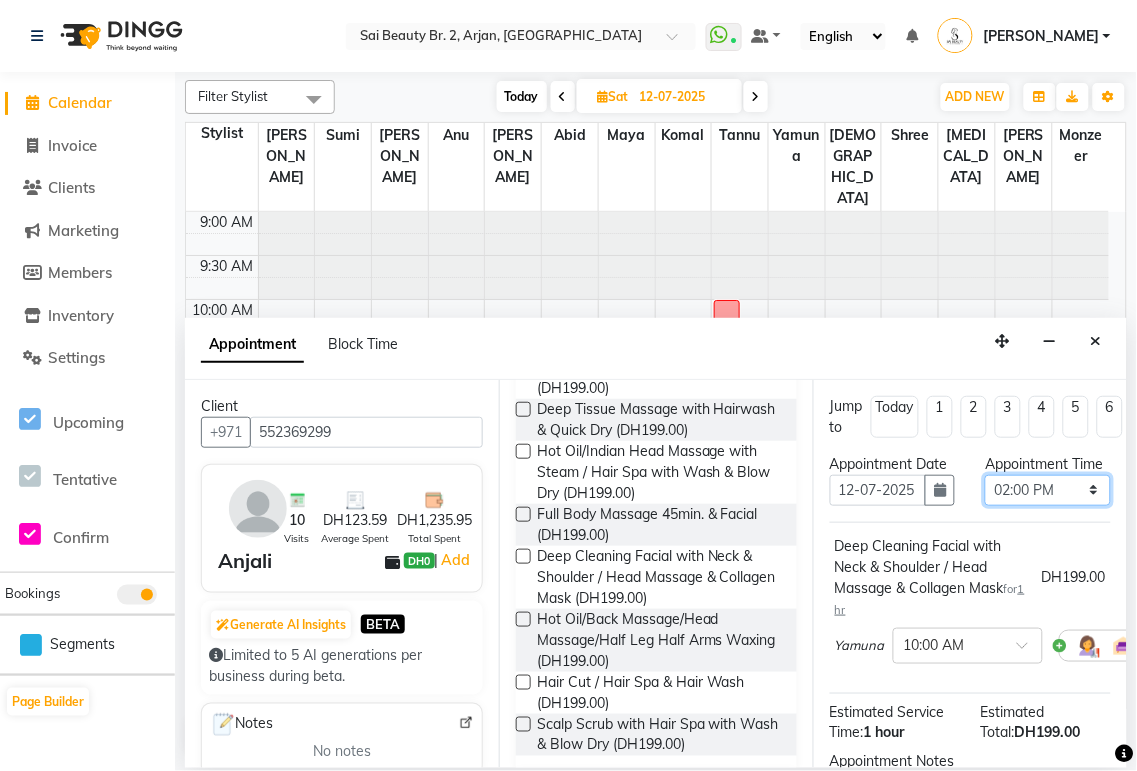 click on "Select 10:00 AM 10:05 AM 10:10 AM 10:15 AM 10:20 AM 10:25 AM 10:30 AM 10:35 AM 10:40 AM 10:45 AM 10:50 AM 10:55 AM 11:00 AM 11:05 AM 11:10 AM 11:15 AM 11:20 AM 11:25 AM 11:30 AM 11:35 AM 11:40 AM 11:45 AM 11:50 AM 11:55 AM 12:00 PM 12:05 PM 12:10 PM 12:15 PM 12:20 PM 12:25 PM 12:30 PM 12:35 PM 12:40 PM 12:45 PM 12:50 PM 12:55 PM 01:00 PM 01:05 PM 01:10 PM 01:15 PM 01:20 PM 01:25 PM 01:30 PM 01:35 PM 01:40 PM 01:45 PM 01:50 PM 01:55 PM 02:00 PM 02:05 PM 02:10 PM 02:15 PM 02:20 PM 02:25 PM 02:30 PM 02:35 PM 02:40 PM 02:45 PM 02:50 PM 02:55 PM 03:00 PM 03:05 PM 03:10 PM 03:15 PM 03:20 PM 03:25 PM 03:30 PM 03:35 PM 03:40 PM 03:45 PM 03:50 PM 03:55 PM 04:00 PM 04:05 PM 04:10 PM 04:15 PM 04:20 PM 04:25 PM 04:30 PM 04:35 PM 04:40 PM 04:45 PM 04:50 PM 04:55 PM 05:00 PM 05:05 PM 05:10 PM 05:15 PM 05:20 PM 05:25 PM 05:30 PM 05:35 PM 05:40 PM 05:45 PM 05:50 PM 05:55 PM 06:00 PM 06:05 PM 06:10 PM 06:15 PM 06:20 PM 06:25 PM 06:30 PM 06:35 PM 06:40 PM 06:45 PM 06:50 PM 06:55 PM 07:00 PM 07:05 PM 07:10 PM 07:15 PM 07:20 PM" at bounding box center [1047, 490] 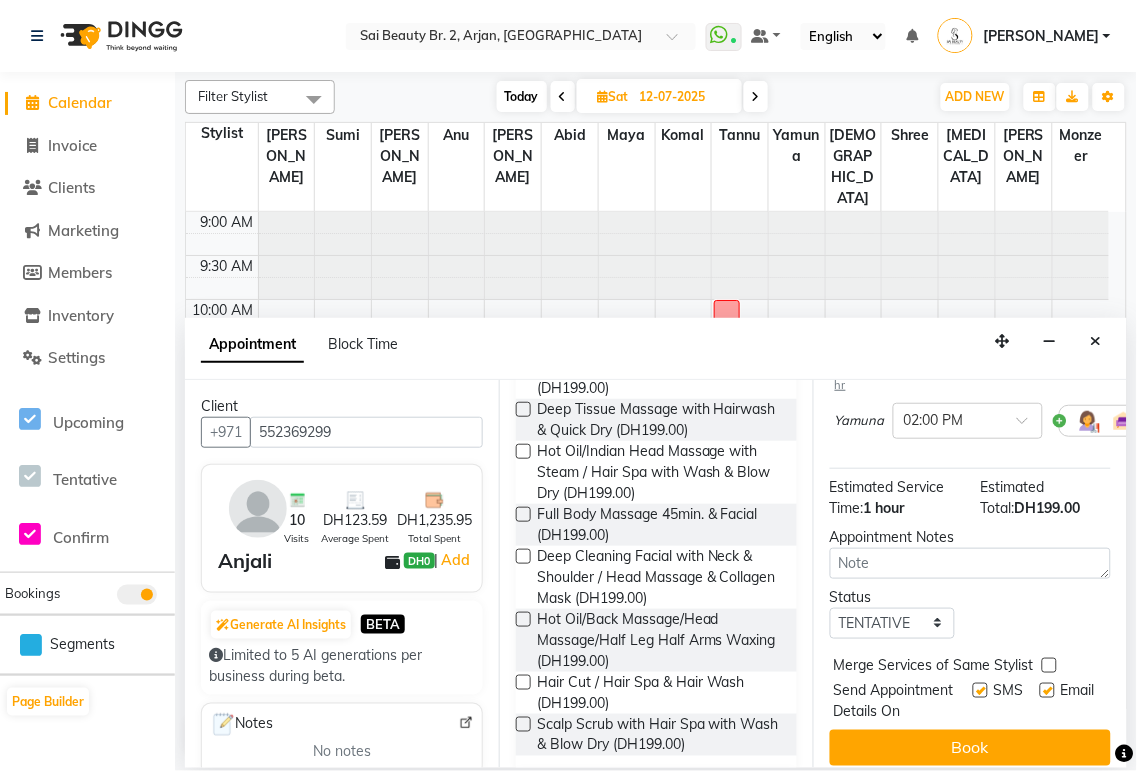 scroll, scrollTop: 297, scrollLeft: 0, axis: vertical 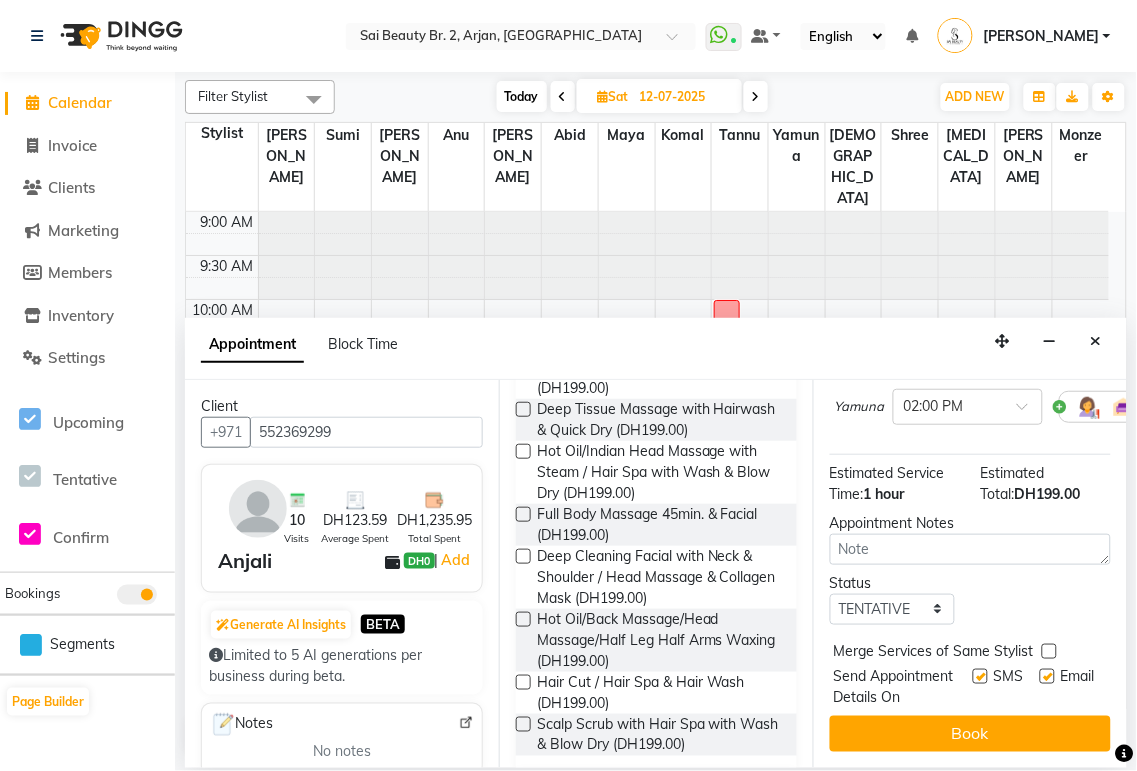 click at bounding box center (1049, 651) 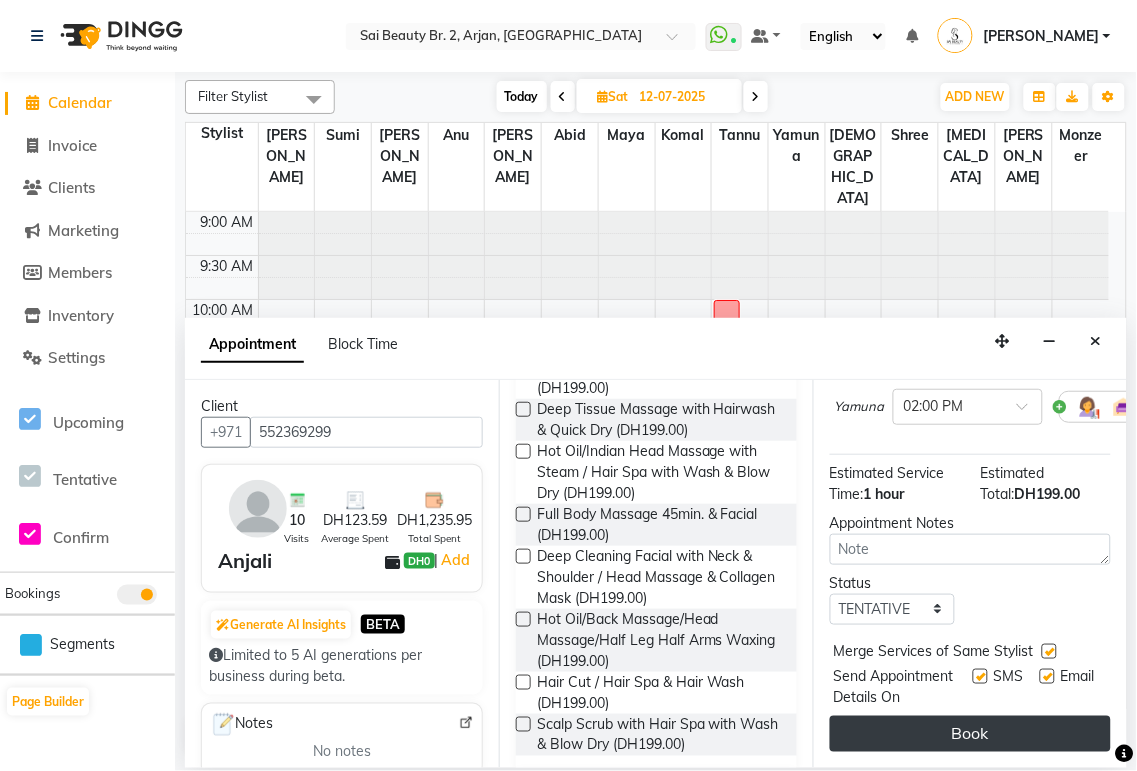 click on "Book" at bounding box center [970, 734] 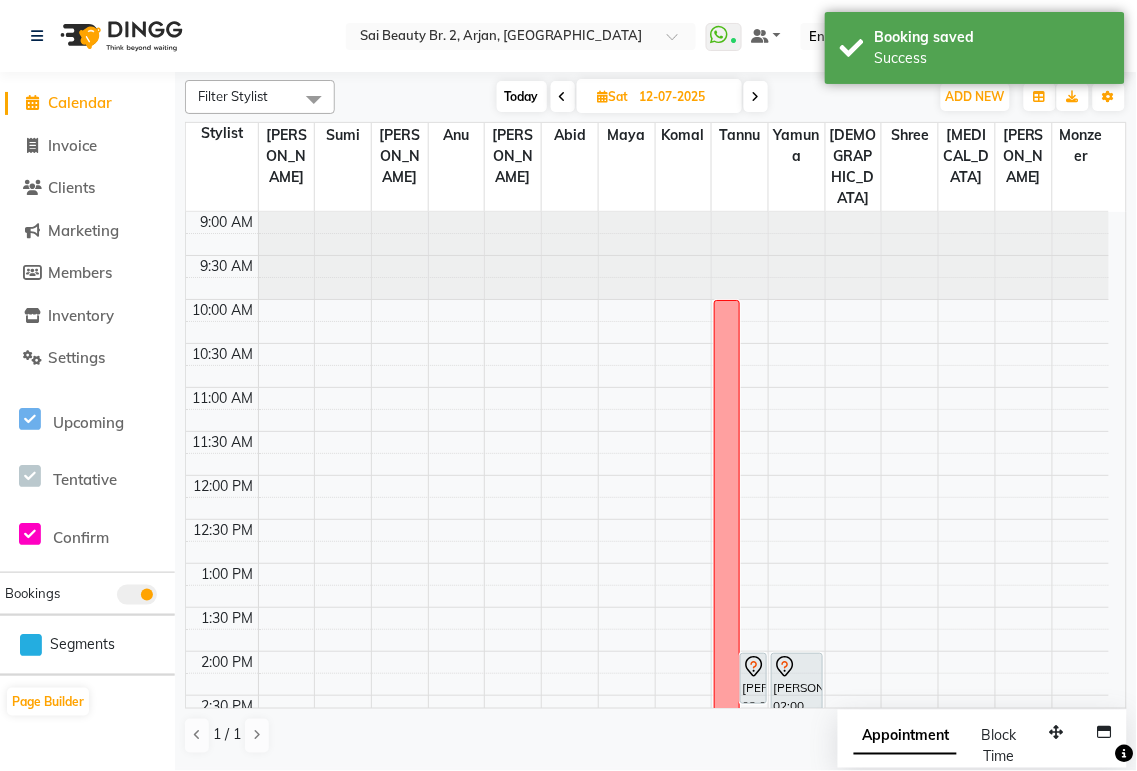 click on "Appointment" at bounding box center (905, 737) 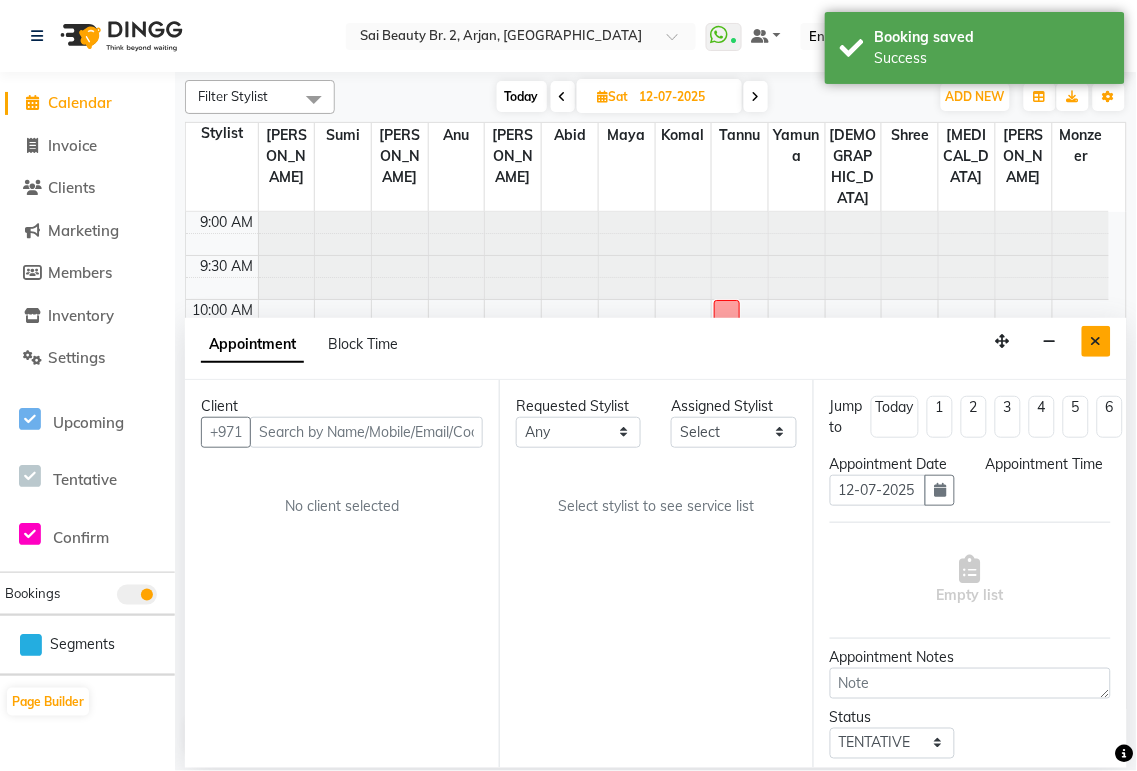 click at bounding box center (1096, 341) 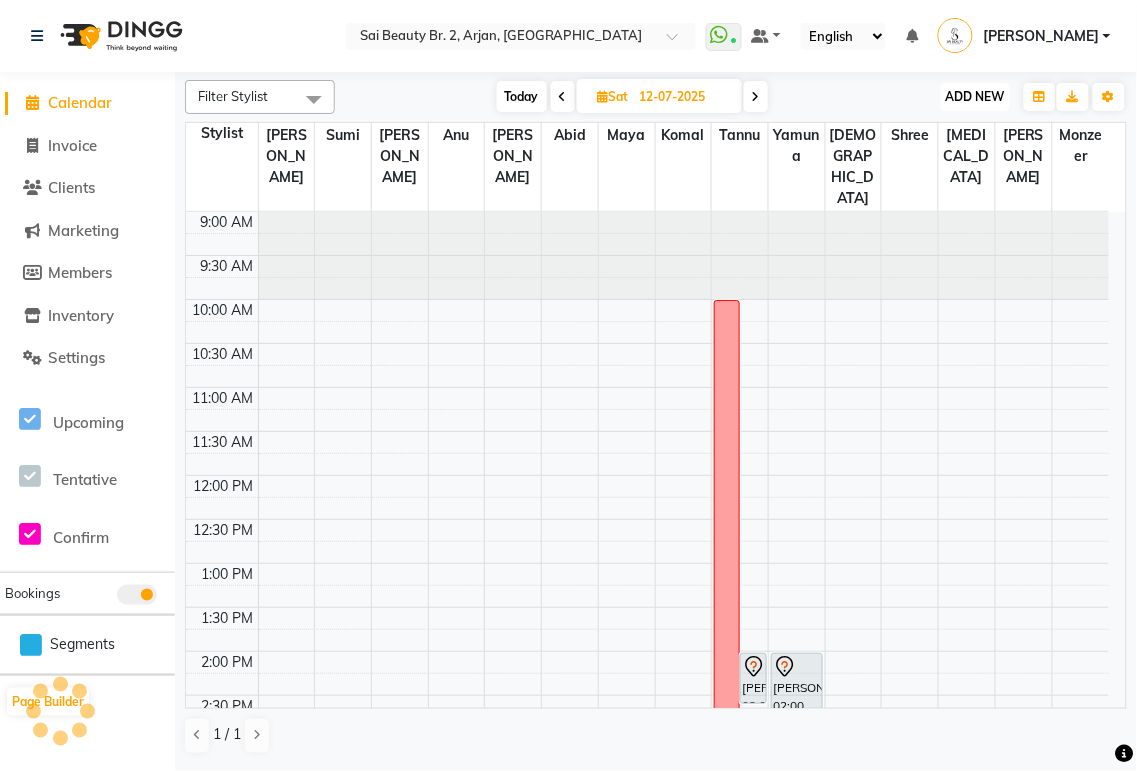 click on "ADD NEW" at bounding box center [975, 96] 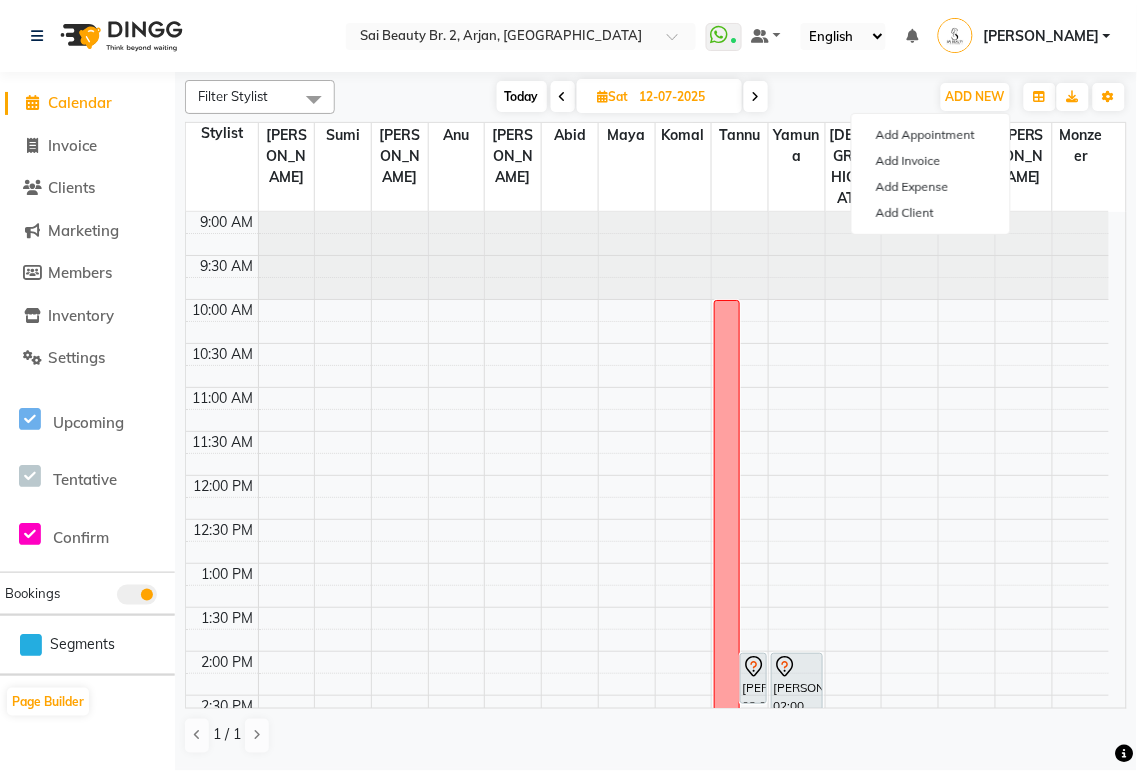 click on "Today" at bounding box center (522, 96) 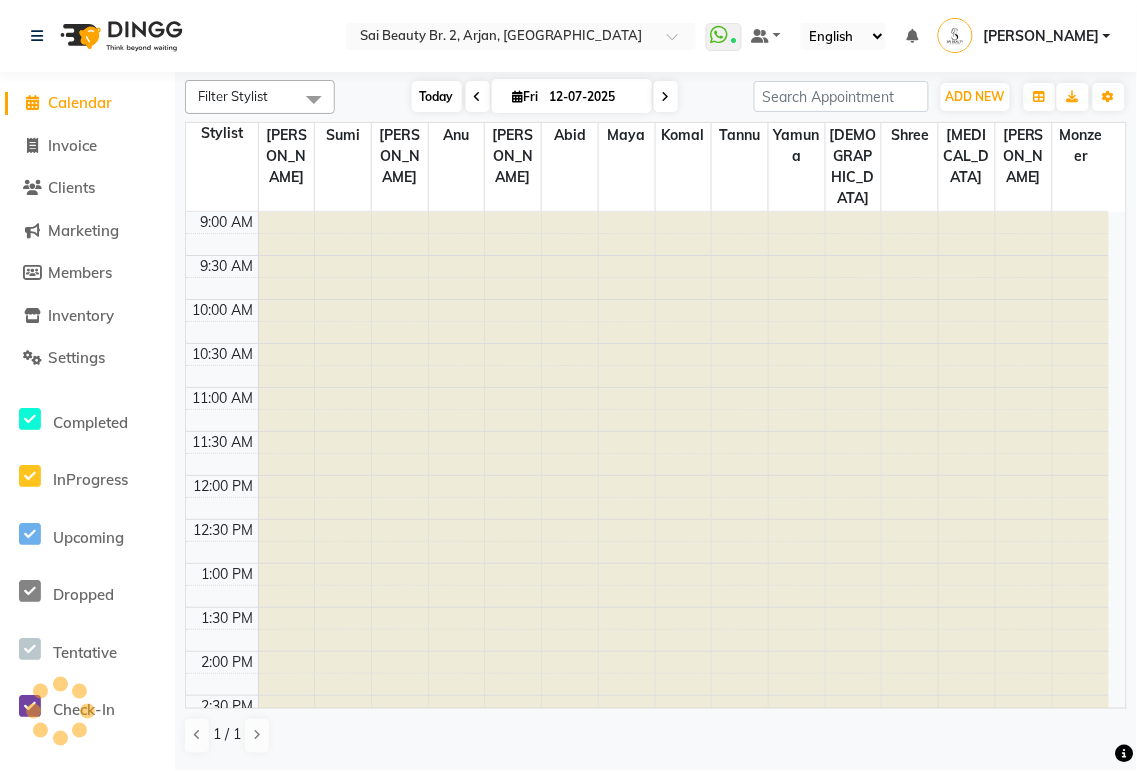 type on "[DATE]" 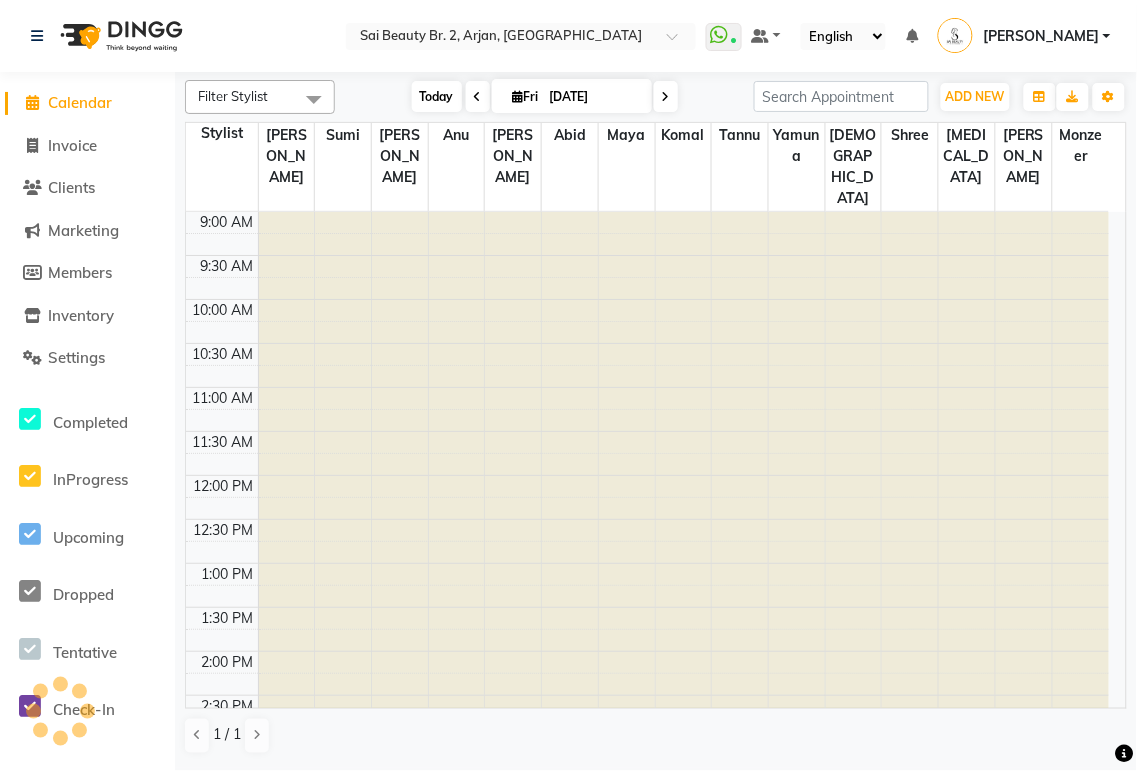 scroll, scrollTop: 531, scrollLeft: 0, axis: vertical 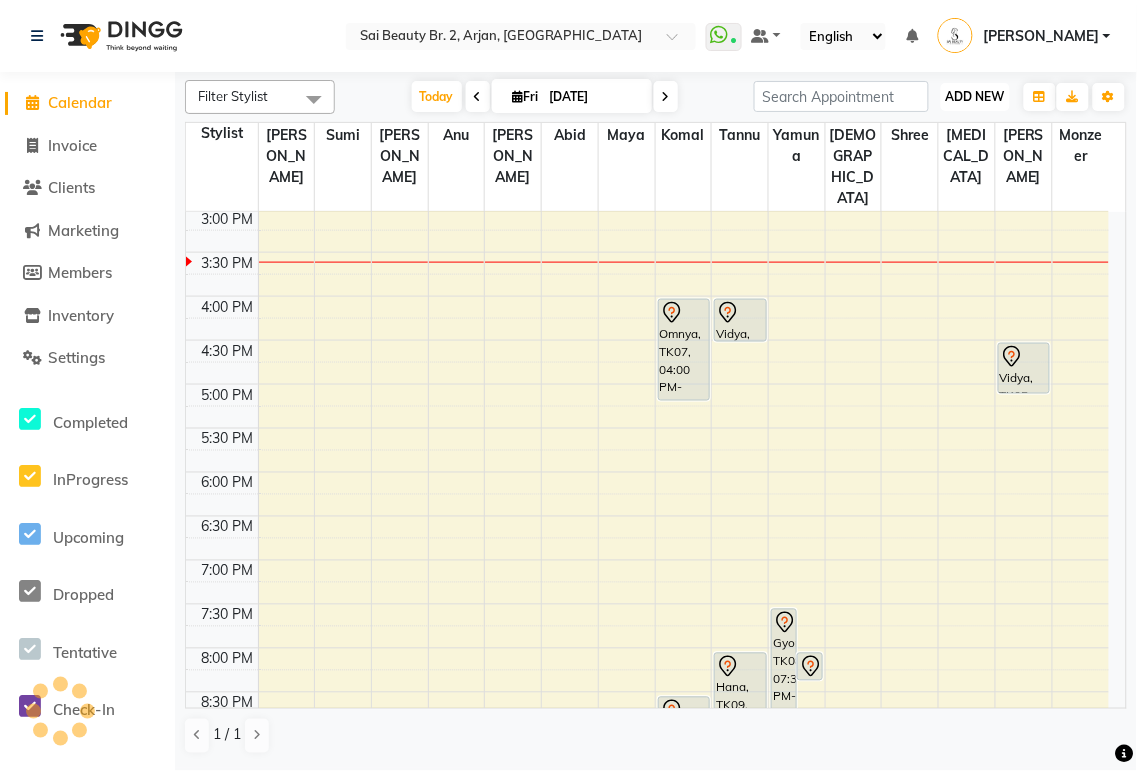 click on "ADD NEW" at bounding box center (975, 96) 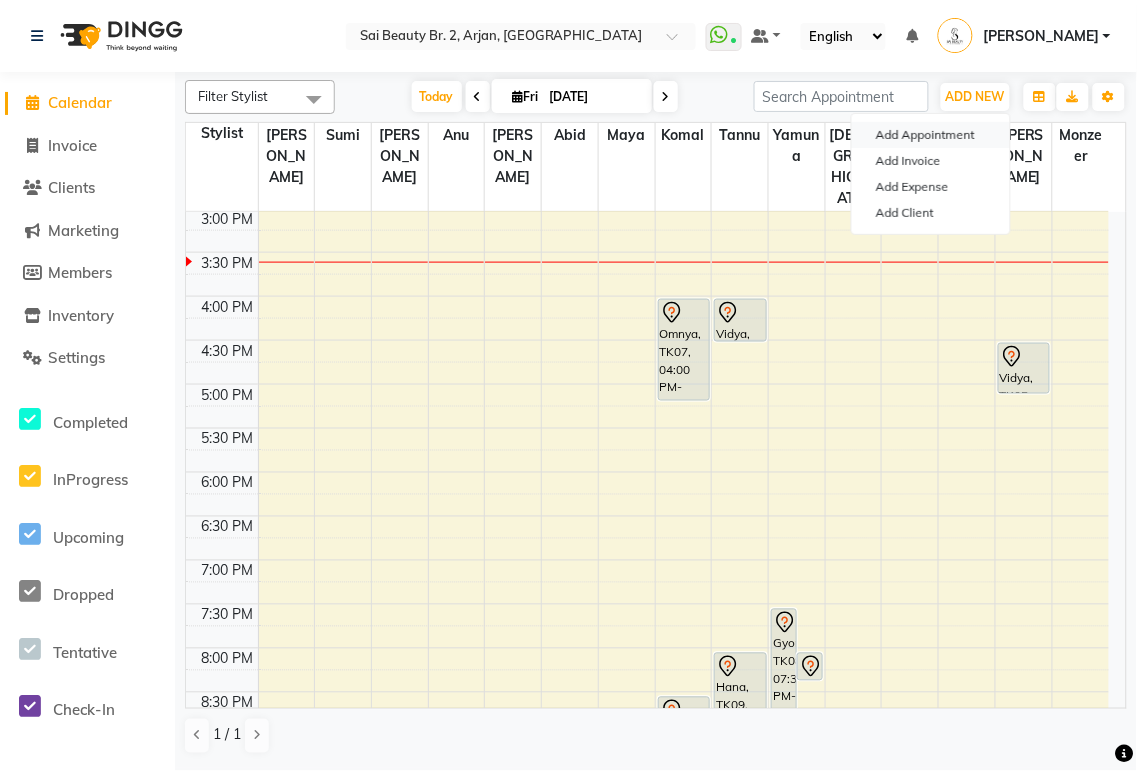 click on "Add Appointment" at bounding box center (931, 135) 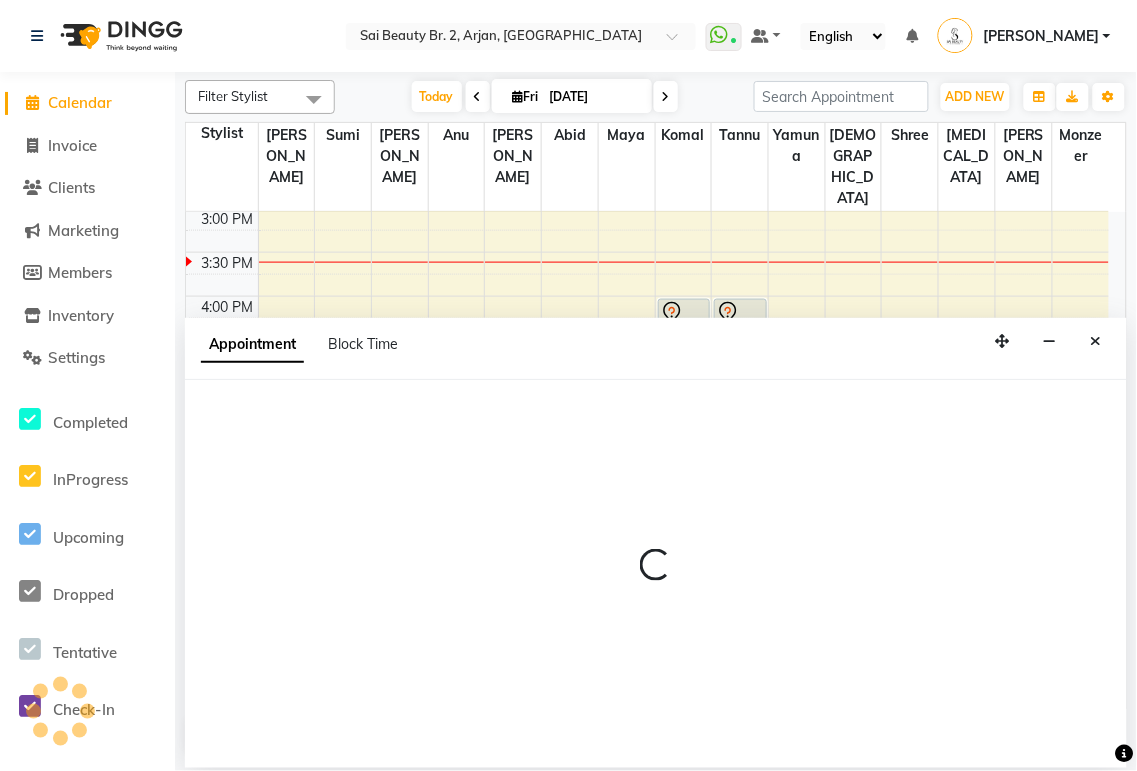 select on "600" 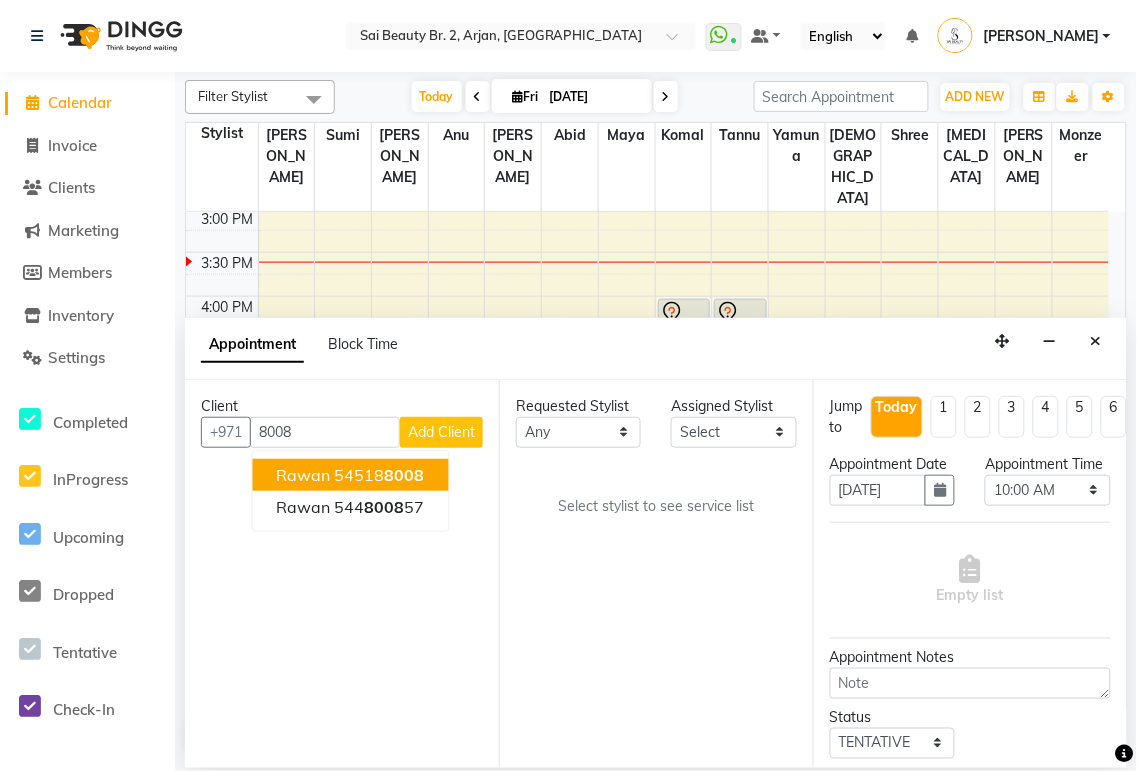 click on "Rawan  54518 8008" at bounding box center [351, 475] 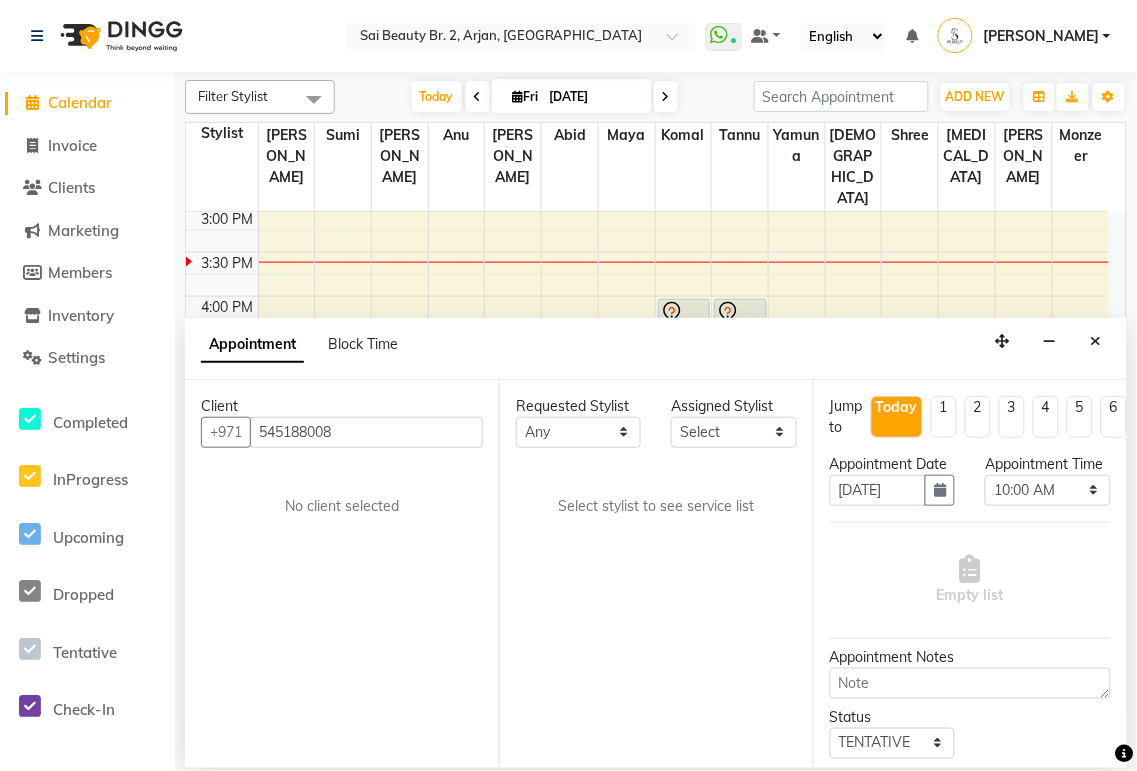 type on "545188008" 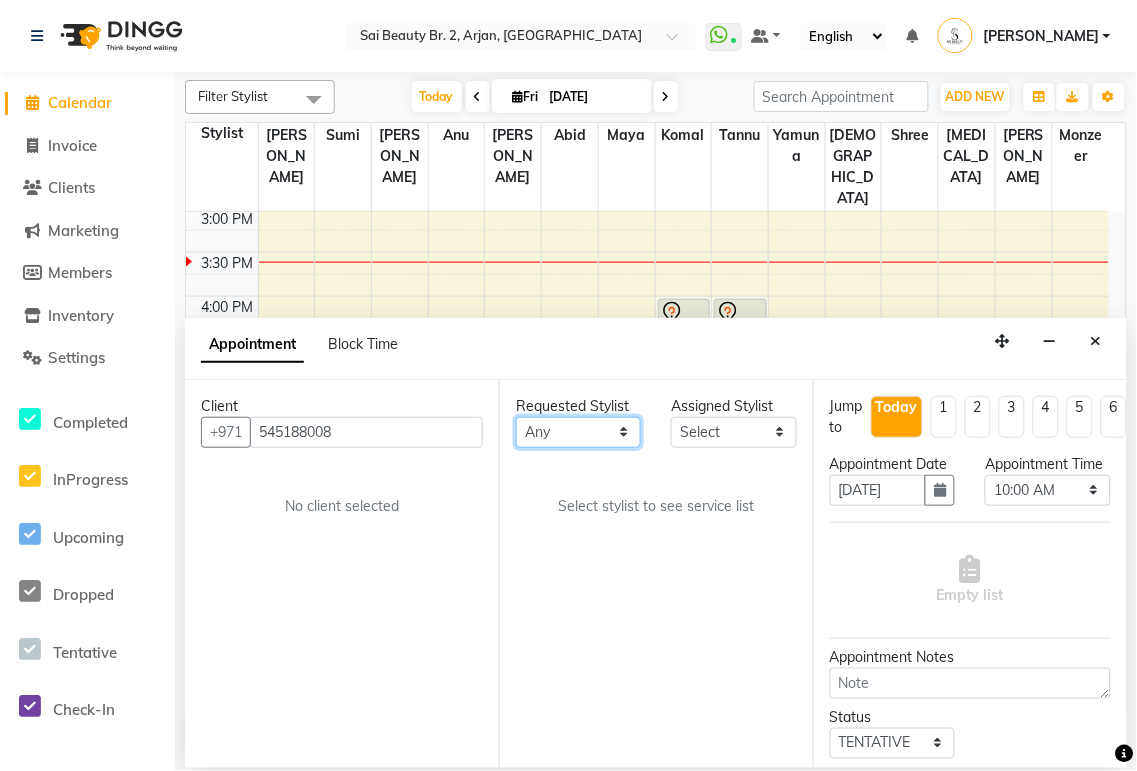 click on "Any [PERSON_NAME][MEDICAL_DATA] [PERSON_NAME] [PERSON_NAME] [PERSON_NAME] Gita [PERSON_NAME] monzeer Shree [PERSON_NAME] [PERSON_NAME]" at bounding box center (578, 432) 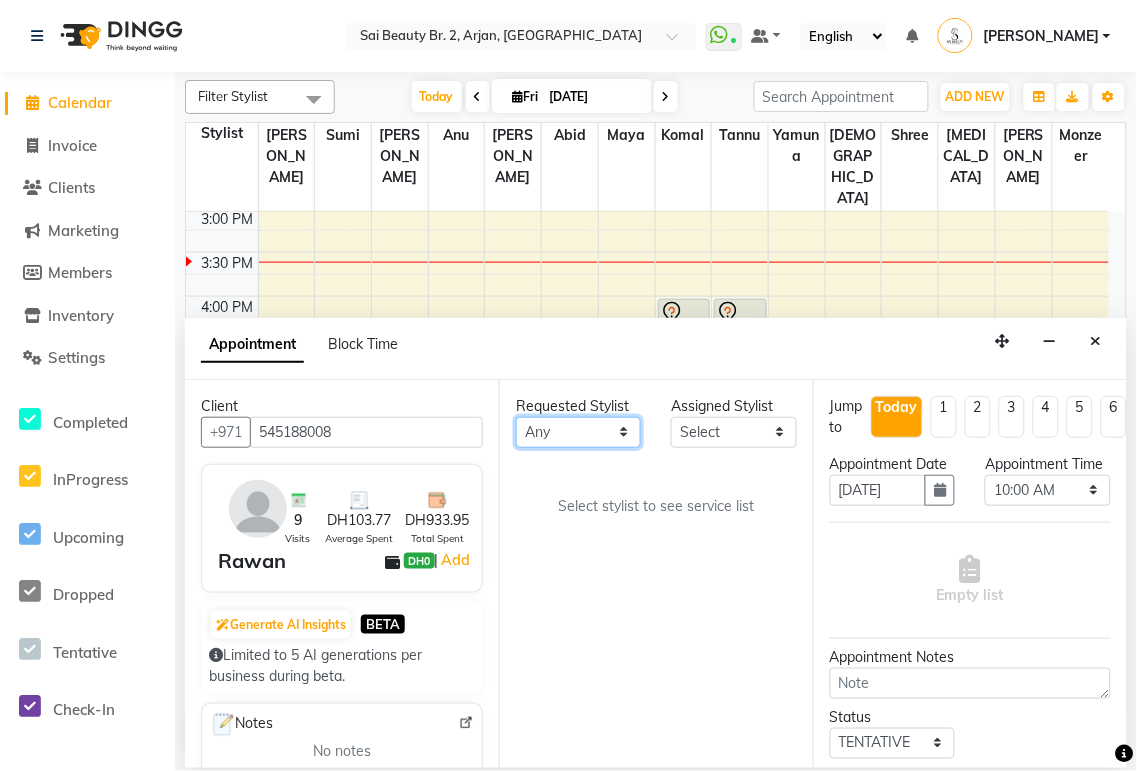 select on "61483" 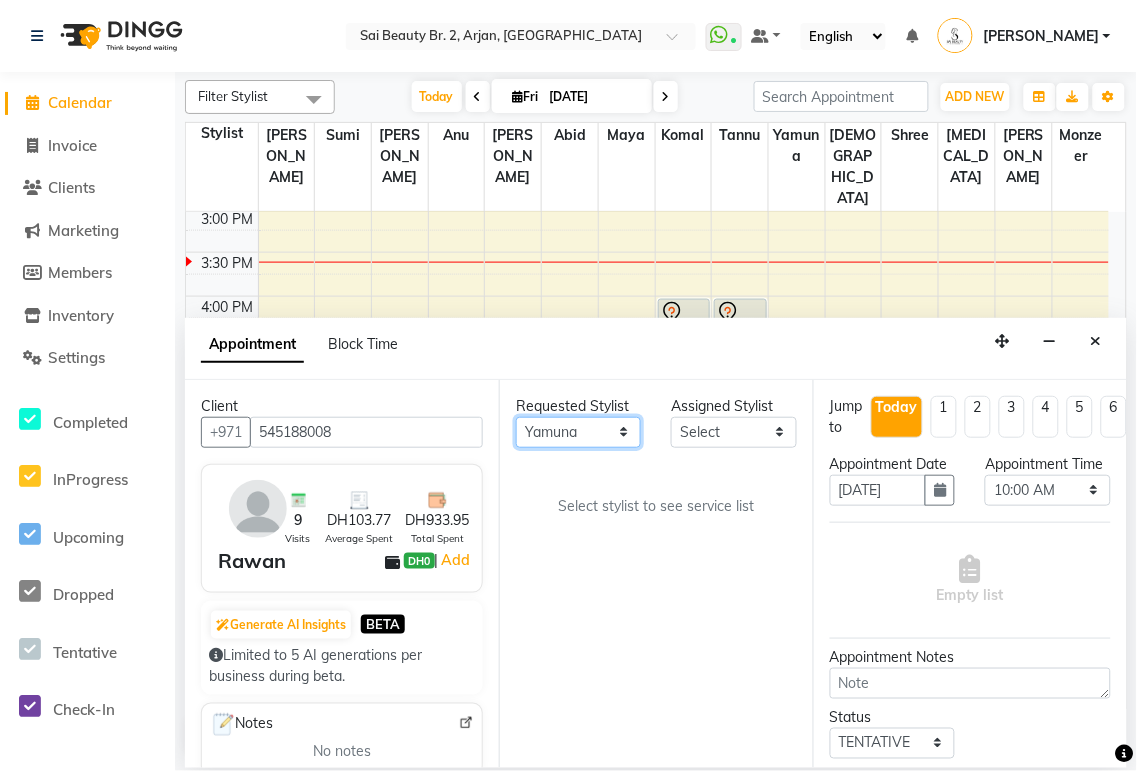 click on "Any [PERSON_NAME][MEDICAL_DATA] [PERSON_NAME] [PERSON_NAME] [PERSON_NAME] Gita [PERSON_NAME] monzeer Shree [PERSON_NAME] [PERSON_NAME]" at bounding box center [578, 432] 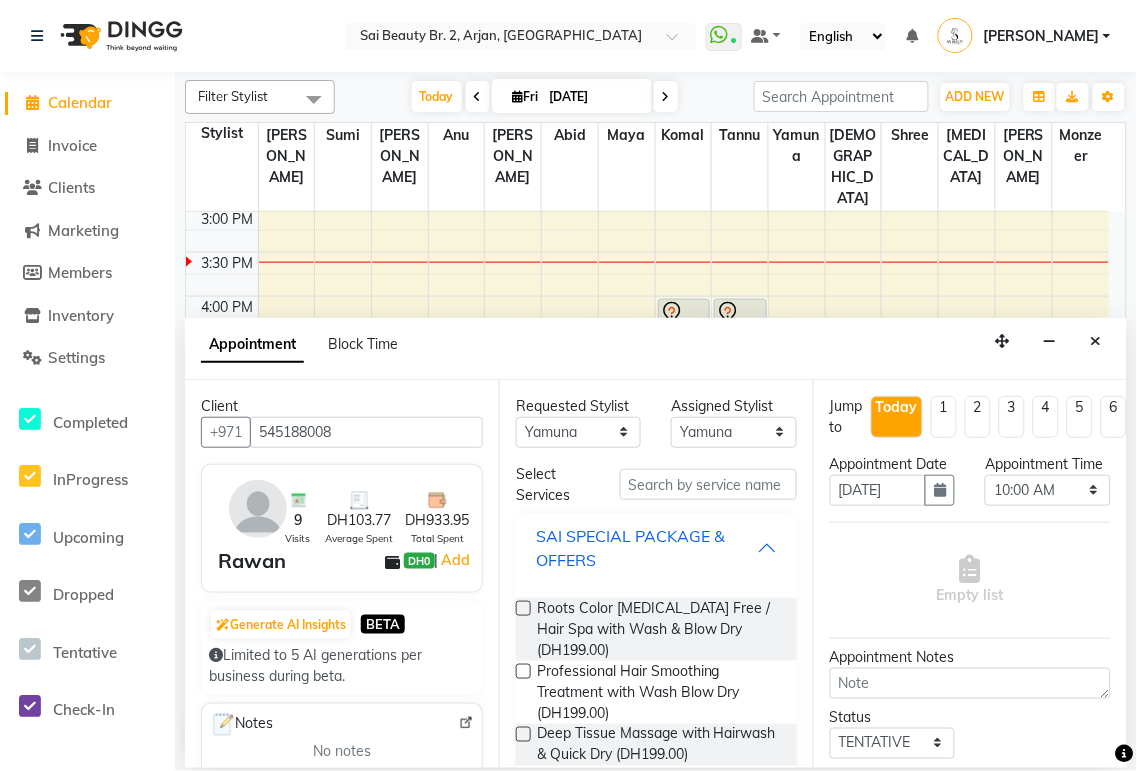 click on "SAI SPECIAL PACKAGE & OFFERS" at bounding box center [656, 548] 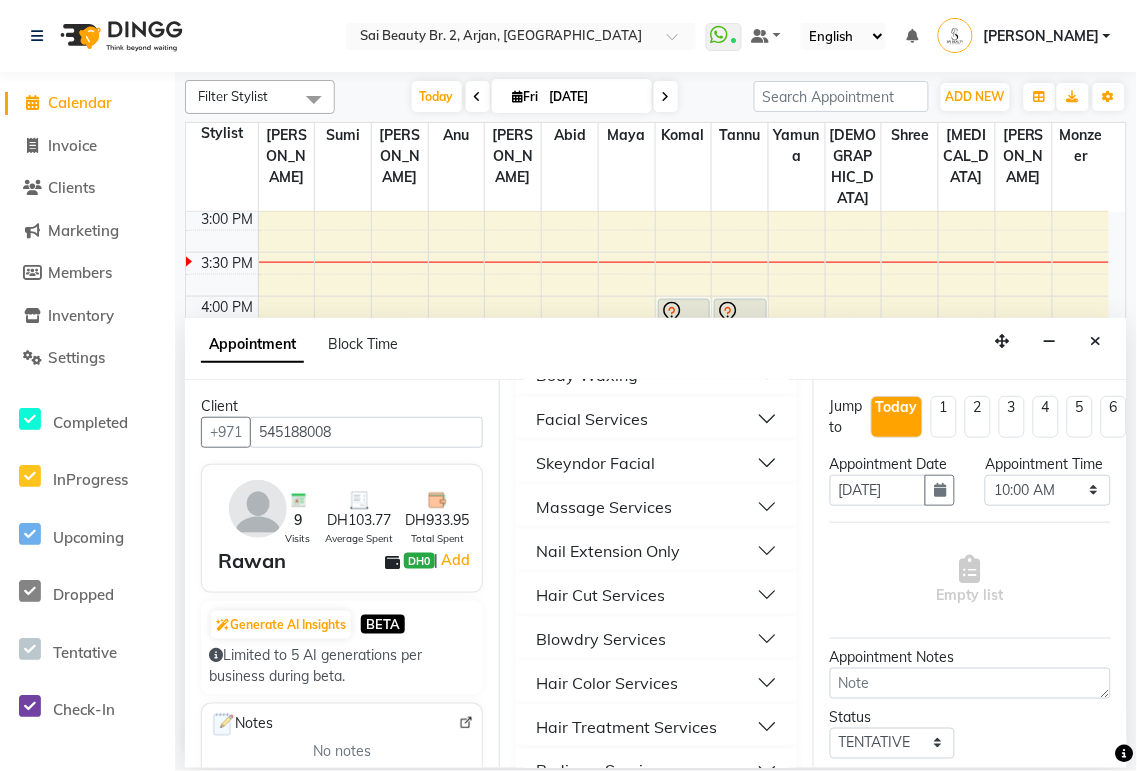 scroll, scrollTop: 338, scrollLeft: 0, axis: vertical 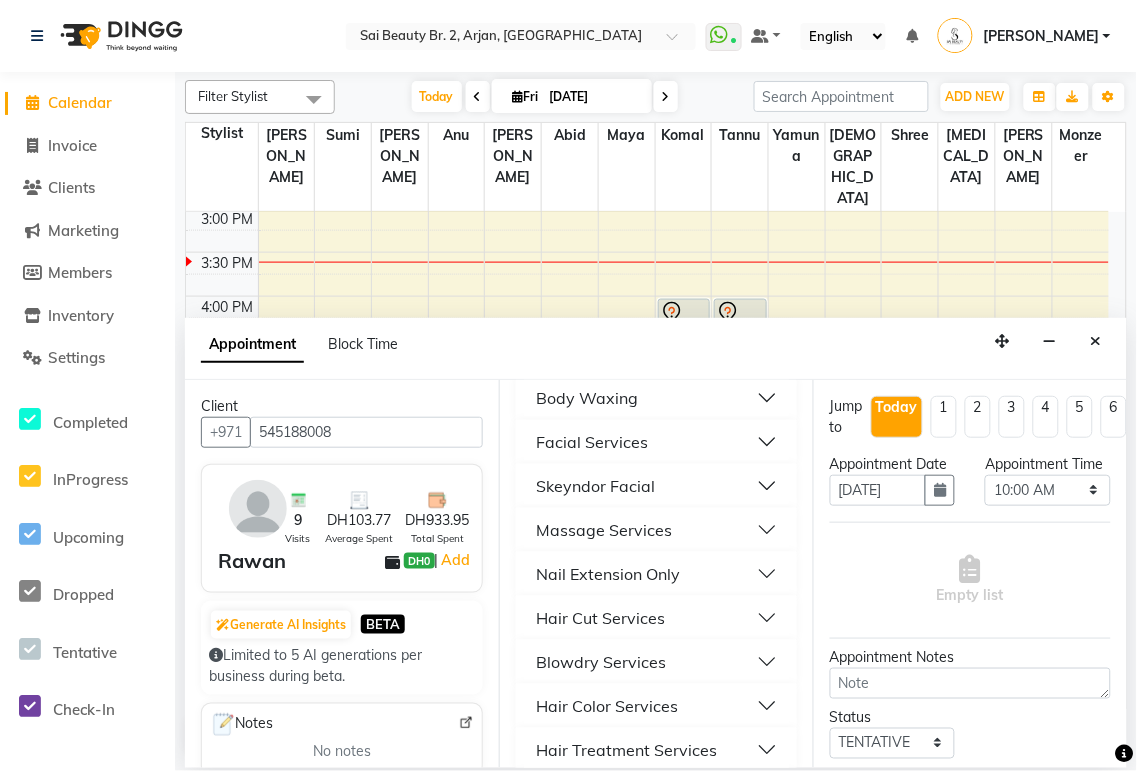 click on "Facial Services" at bounding box center [656, 442] 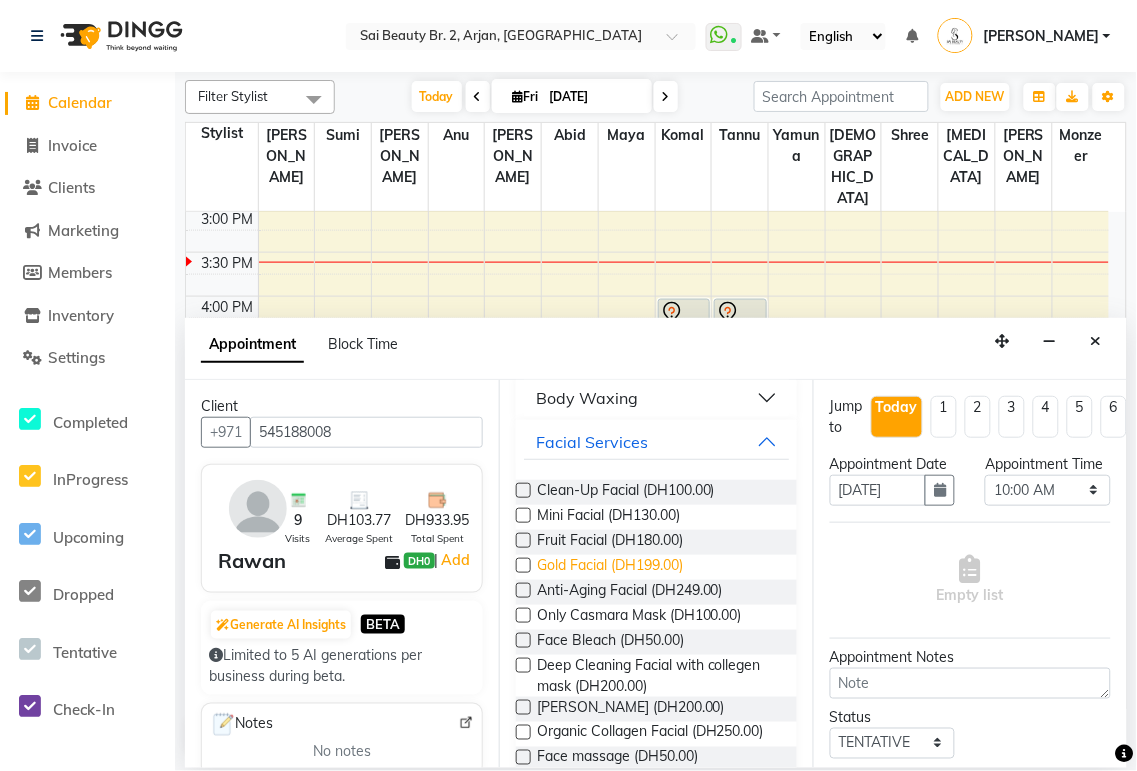 click on "Gold Facial (DH199.00)" at bounding box center (610, 567) 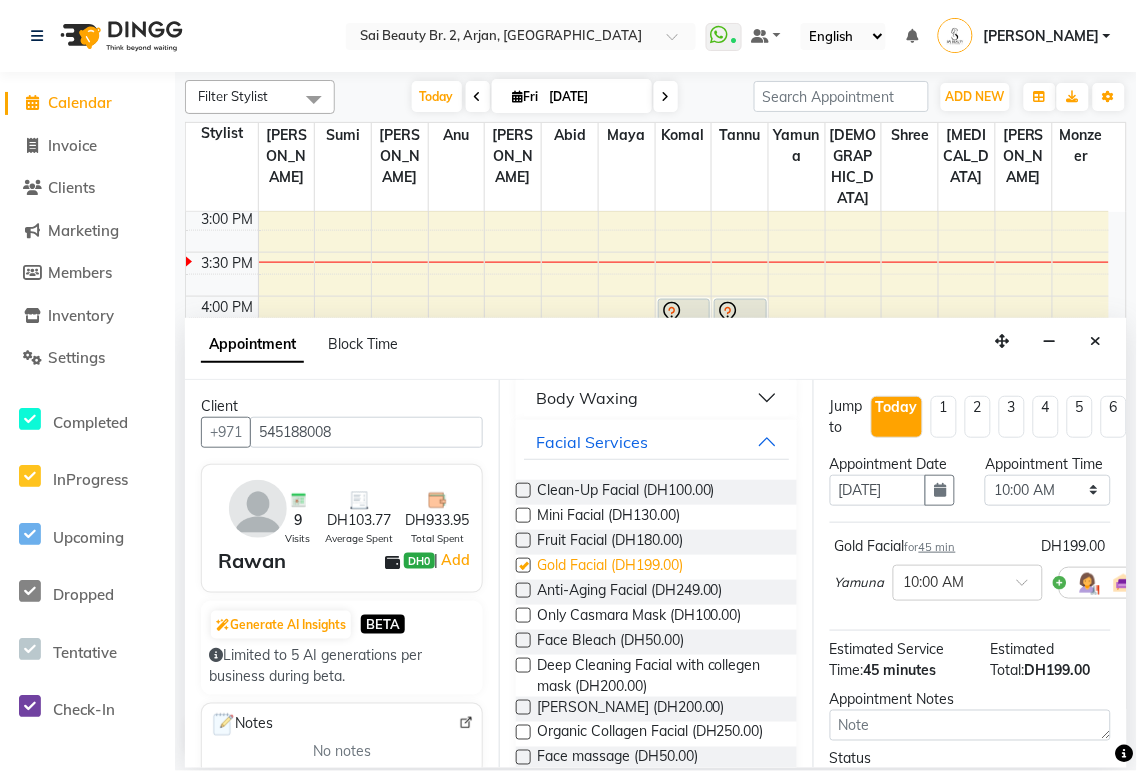 checkbox on "false" 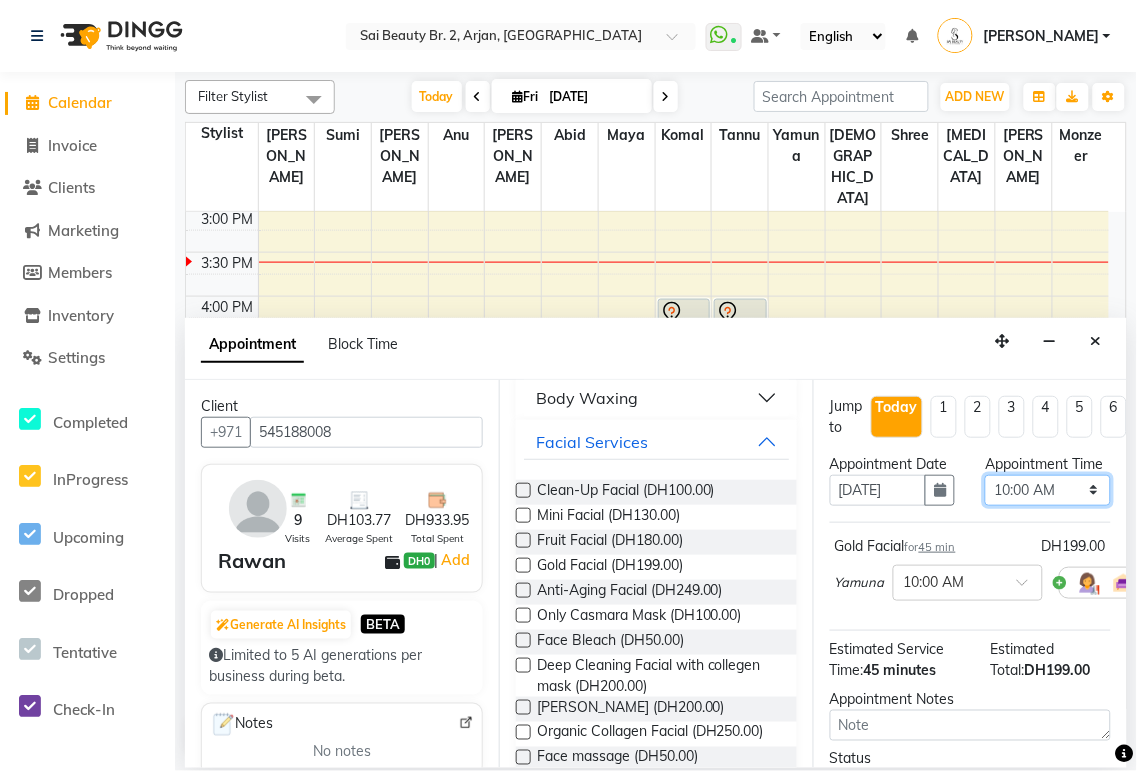 click on "Select 10:00 AM 10:05 AM 10:10 AM 10:15 AM 10:20 AM 10:25 AM 10:30 AM 10:35 AM 10:40 AM 10:45 AM 10:50 AM 10:55 AM 11:00 AM 11:05 AM 11:10 AM 11:15 AM 11:20 AM 11:25 AM 11:30 AM 11:35 AM 11:40 AM 11:45 AM 11:50 AM 11:55 AM 12:00 PM 12:05 PM 12:10 PM 12:15 PM 12:20 PM 12:25 PM 12:30 PM 12:35 PM 12:40 PM 12:45 PM 12:50 PM 12:55 PM 01:00 PM 01:05 PM 01:10 PM 01:15 PM 01:20 PM 01:25 PM 01:30 PM 01:35 PM 01:40 PM 01:45 PM 01:50 PM 01:55 PM 02:00 PM 02:05 PM 02:10 PM 02:15 PM 02:20 PM 02:25 PM 02:30 PM 02:35 PM 02:40 PM 02:45 PM 02:50 PM 02:55 PM 03:00 PM 03:05 PM 03:10 PM 03:15 PM 03:20 PM 03:25 PM 03:30 PM 03:35 PM 03:40 PM 03:45 PM 03:50 PM 03:55 PM 04:00 PM 04:05 PM 04:10 PM 04:15 PM 04:20 PM 04:25 PM 04:30 PM 04:35 PM 04:40 PM 04:45 PM 04:50 PM 04:55 PM 05:00 PM 05:05 PM 05:10 PM 05:15 PM 05:20 PM 05:25 PM 05:30 PM 05:35 PM 05:40 PM 05:45 PM 05:50 PM 05:55 PM 06:00 PM 06:05 PM 06:10 PM 06:15 PM 06:20 PM 06:25 PM 06:30 PM 06:35 PM 06:40 PM 06:45 PM 06:50 PM 06:55 PM 07:00 PM 07:05 PM 07:10 PM 07:15 PM 07:20 PM" at bounding box center (1047, 490) 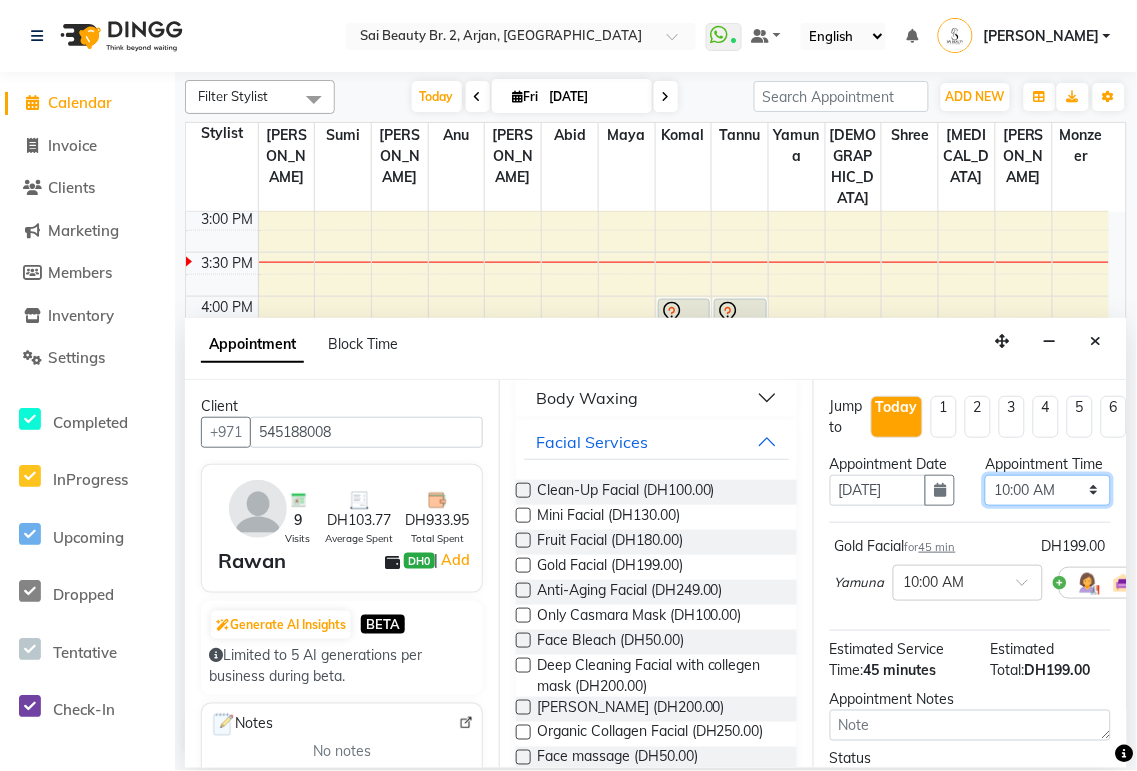 select on "930" 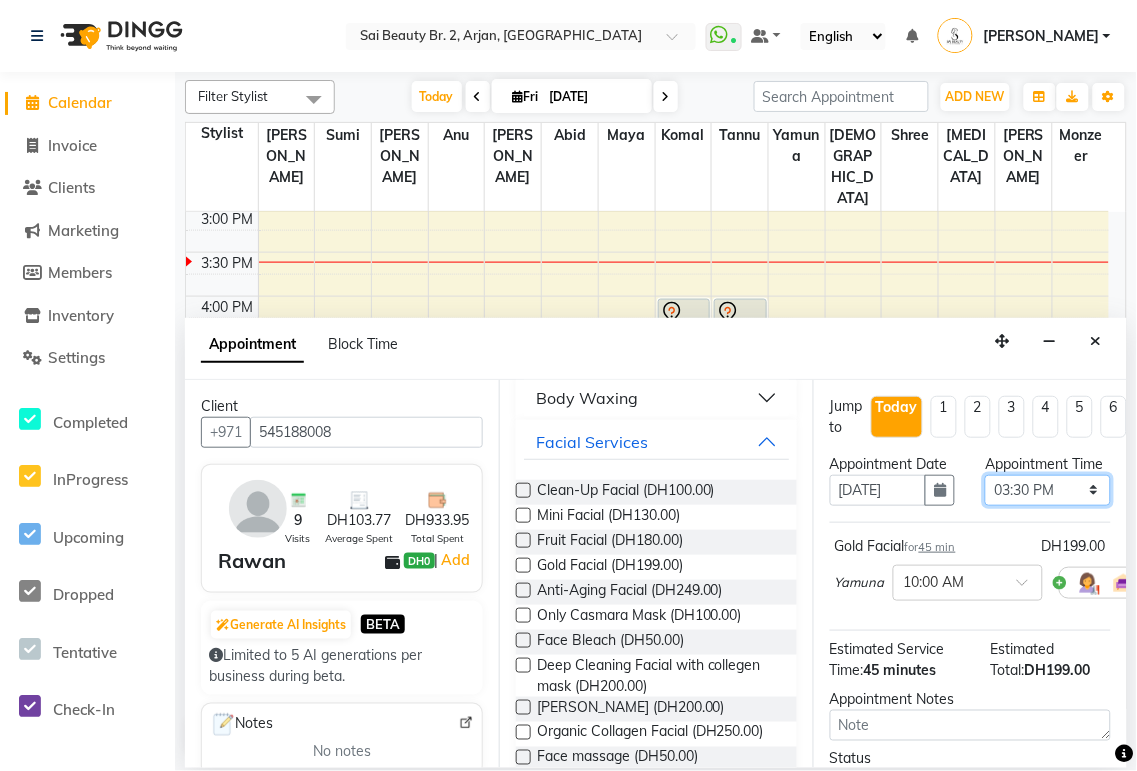 click on "Select 10:00 AM 10:05 AM 10:10 AM 10:15 AM 10:20 AM 10:25 AM 10:30 AM 10:35 AM 10:40 AM 10:45 AM 10:50 AM 10:55 AM 11:00 AM 11:05 AM 11:10 AM 11:15 AM 11:20 AM 11:25 AM 11:30 AM 11:35 AM 11:40 AM 11:45 AM 11:50 AM 11:55 AM 12:00 PM 12:05 PM 12:10 PM 12:15 PM 12:20 PM 12:25 PM 12:30 PM 12:35 PM 12:40 PM 12:45 PM 12:50 PM 12:55 PM 01:00 PM 01:05 PM 01:10 PM 01:15 PM 01:20 PM 01:25 PM 01:30 PM 01:35 PM 01:40 PM 01:45 PM 01:50 PM 01:55 PM 02:00 PM 02:05 PM 02:10 PM 02:15 PM 02:20 PM 02:25 PM 02:30 PM 02:35 PM 02:40 PM 02:45 PM 02:50 PM 02:55 PM 03:00 PM 03:05 PM 03:10 PM 03:15 PM 03:20 PM 03:25 PM 03:30 PM 03:35 PM 03:40 PM 03:45 PM 03:50 PM 03:55 PM 04:00 PM 04:05 PM 04:10 PM 04:15 PM 04:20 PM 04:25 PM 04:30 PM 04:35 PM 04:40 PM 04:45 PM 04:50 PM 04:55 PM 05:00 PM 05:05 PM 05:10 PM 05:15 PM 05:20 PM 05:25 PM 05:30 PM 05:35 PM 05:40 PM 05:45 PM 05:50 PM 05:55 PM 06:00 PM 06:05 PM 06:10 PM 06:15 PM 06:20 PM 06:25 PM 06:30 PM 06:35 PM 06:40 PM 06:45 PM 06:50 PM 06:55 PM 07:00 PM 07:05 PM 07:10 PM 07:15 PM 07:20 PM" at bounding box center [1047, 490] 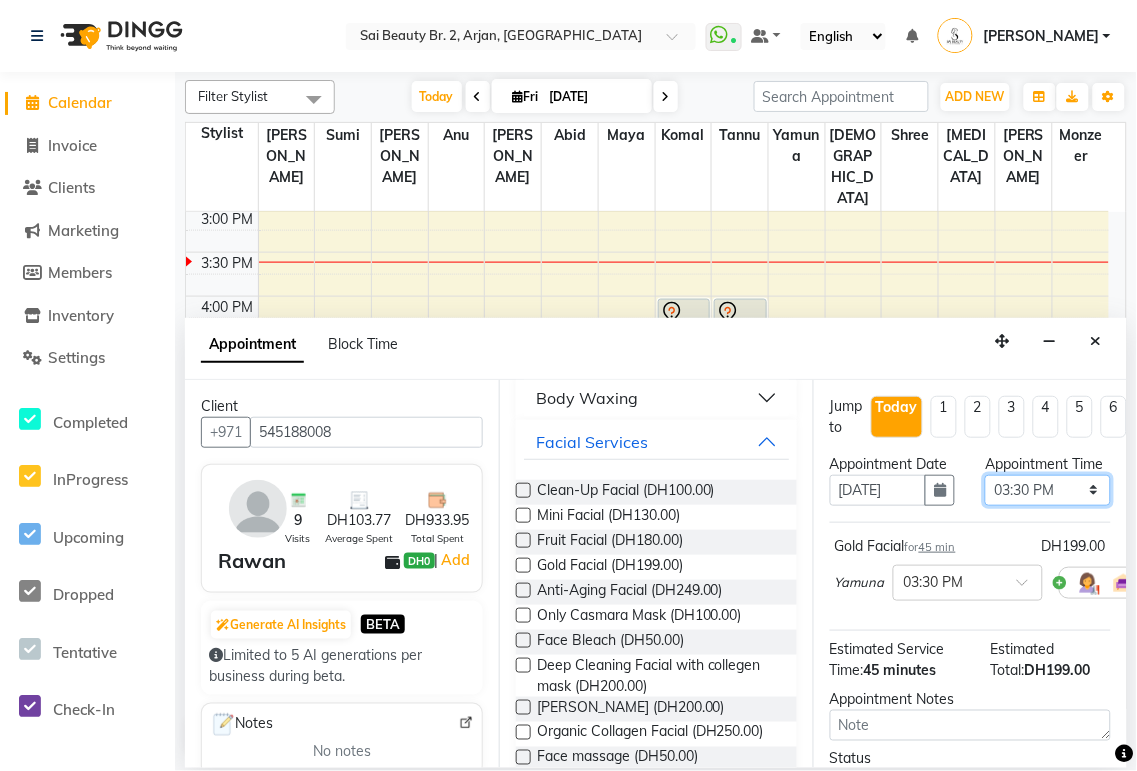 scroll, scrollTop: 235, scrollLeft: 0, axis: vertical 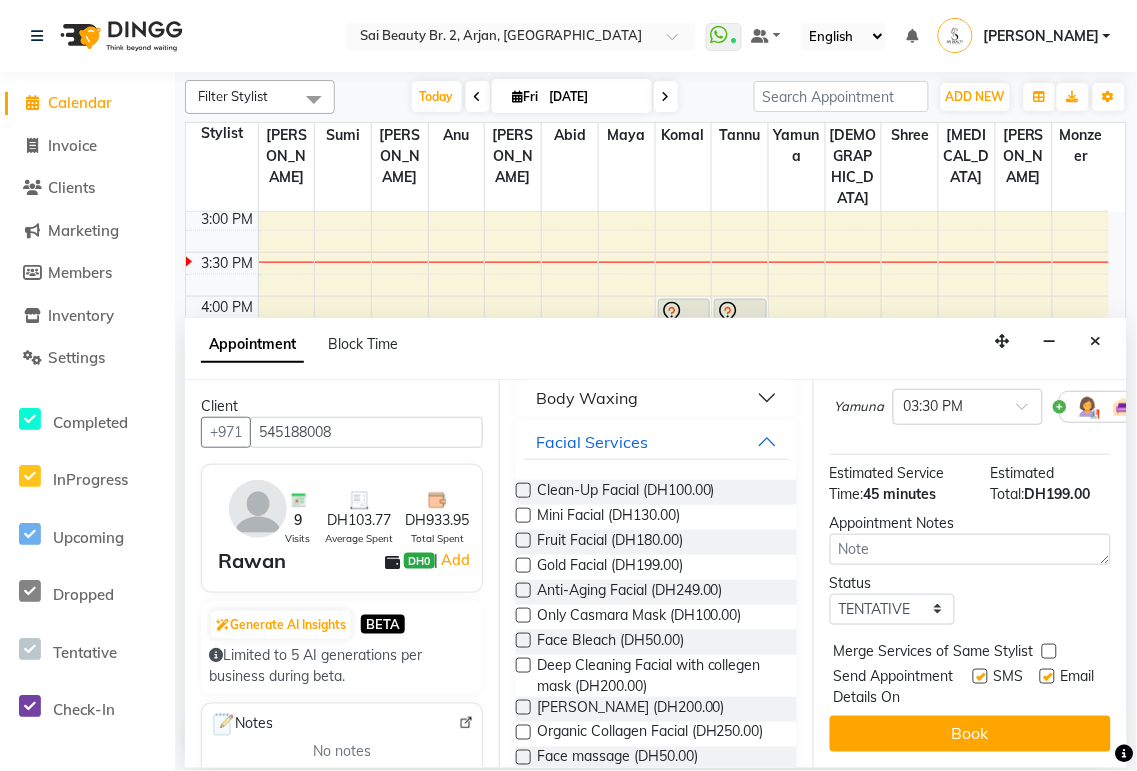 click at bounding box center [1049, 651] 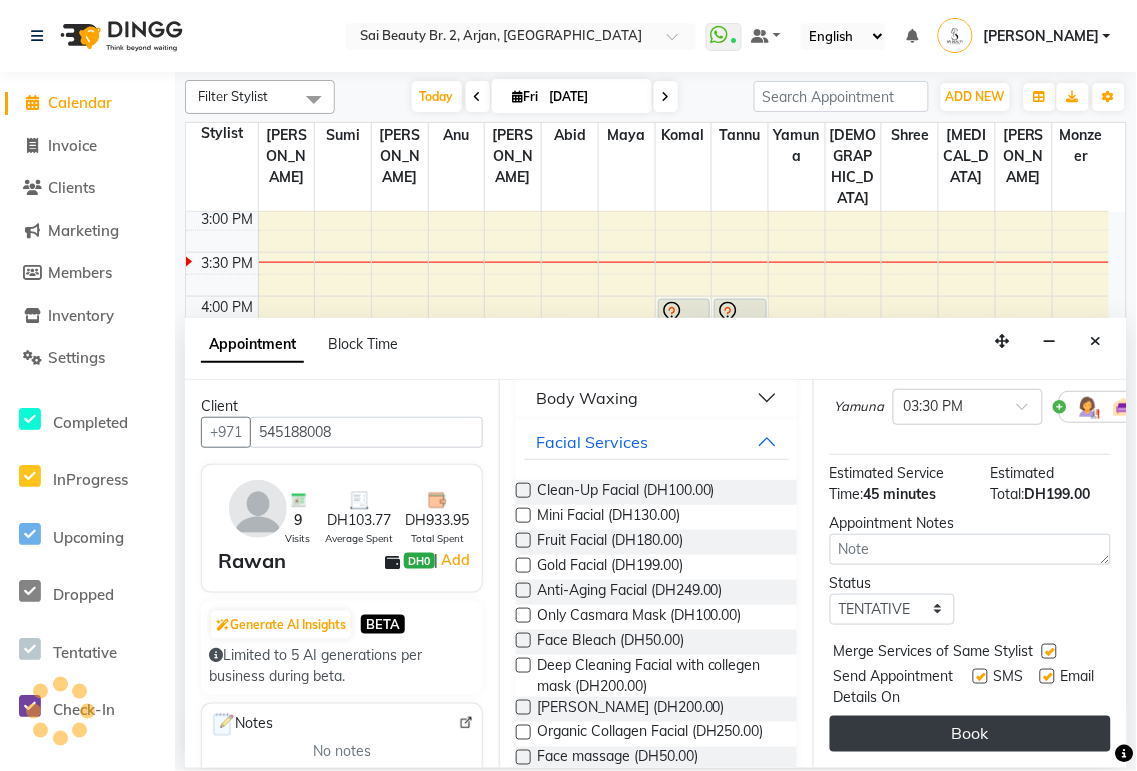 click on "Book" at bounding box center (970, 734) 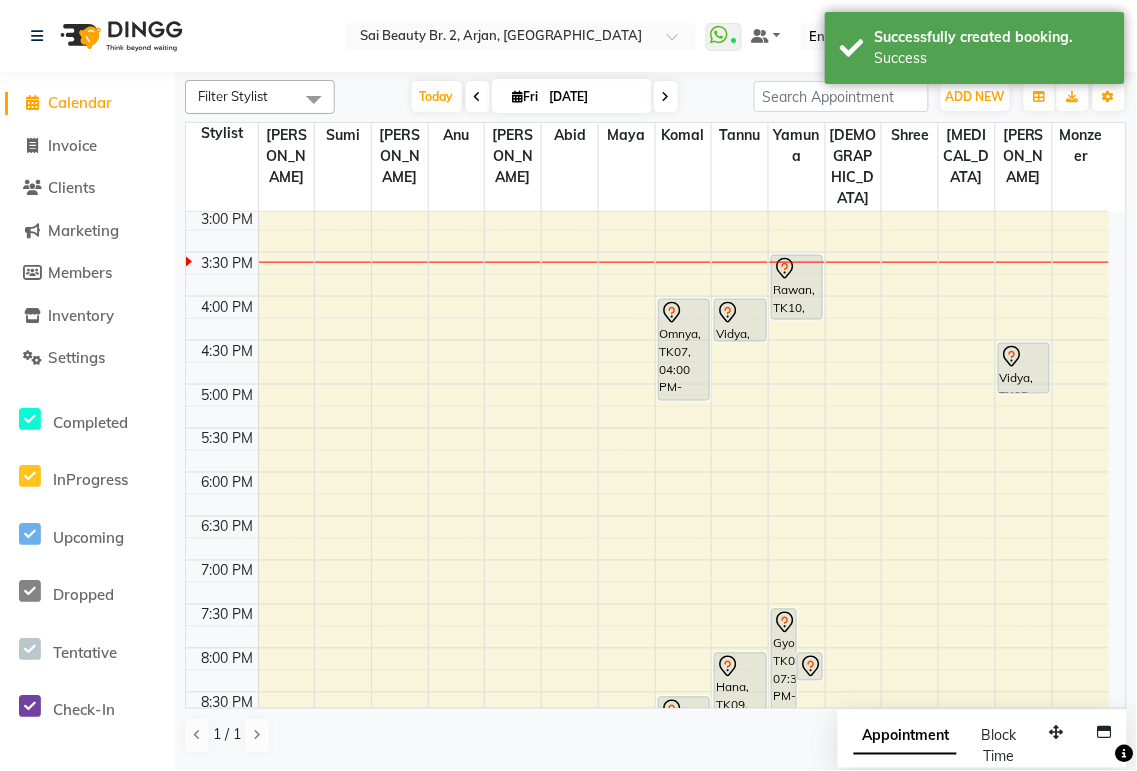 click on "Appointment" at bounding box center (905, 737) 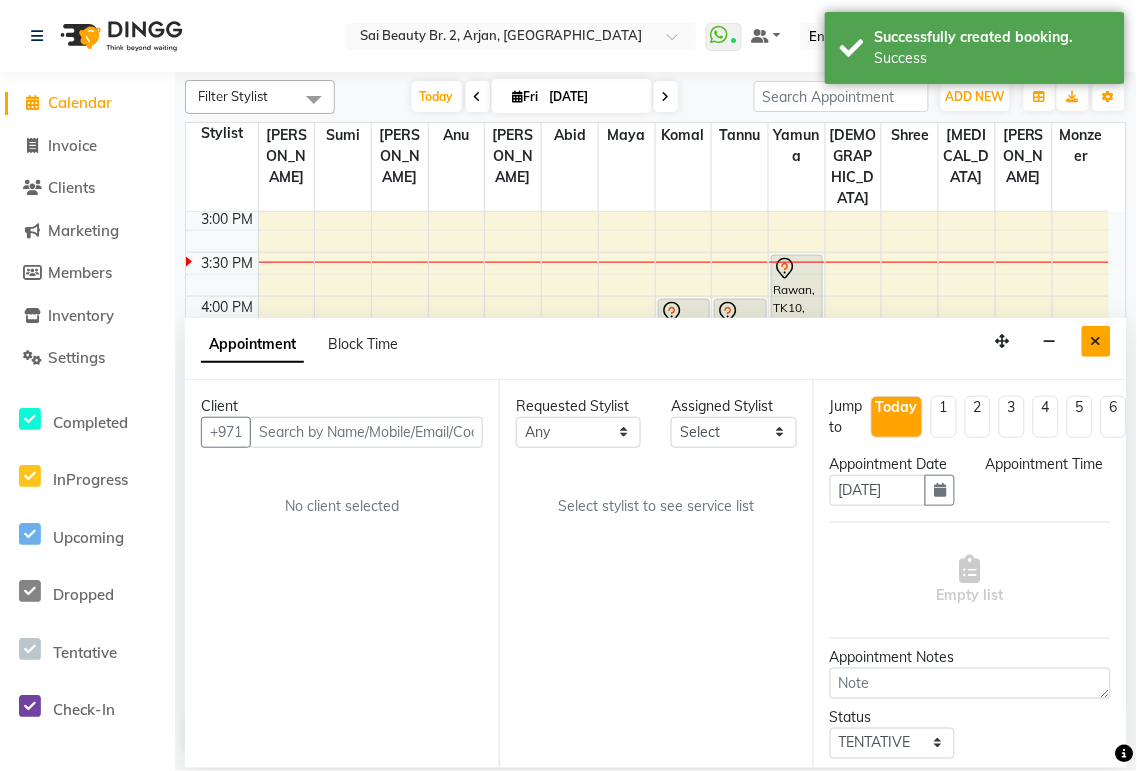 click at bounding box center [1096, 341] 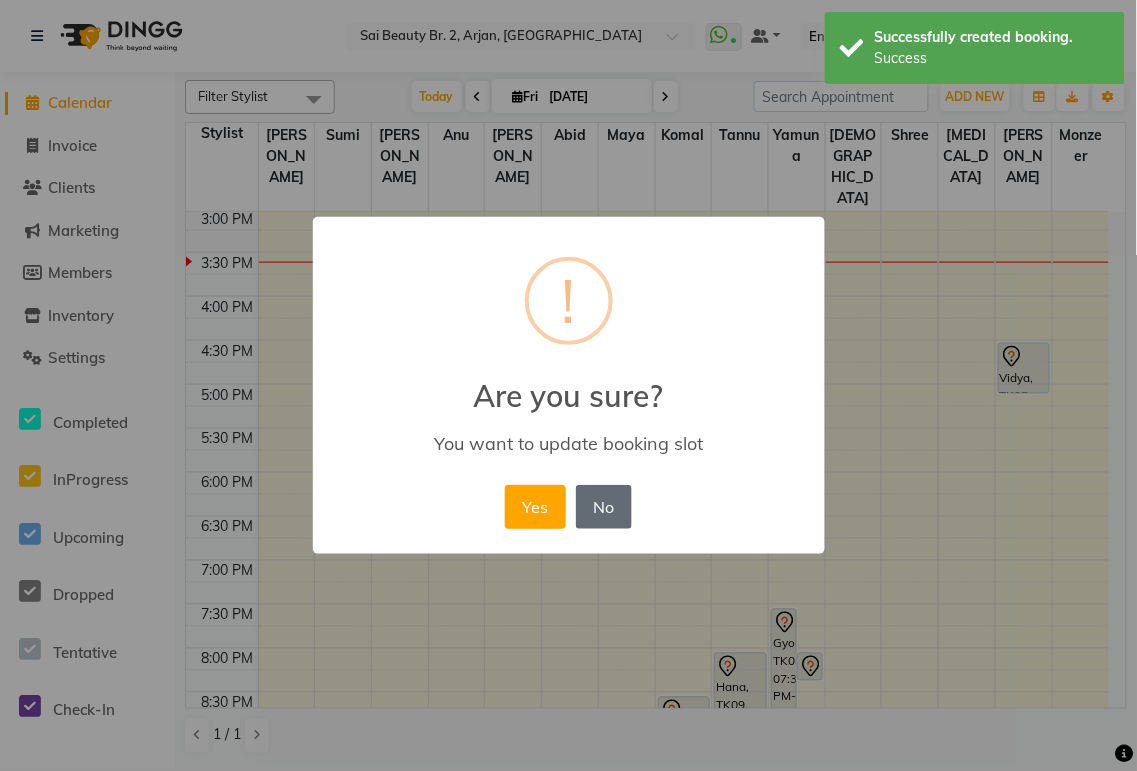 click on "No" at bounding box center [604, 507] 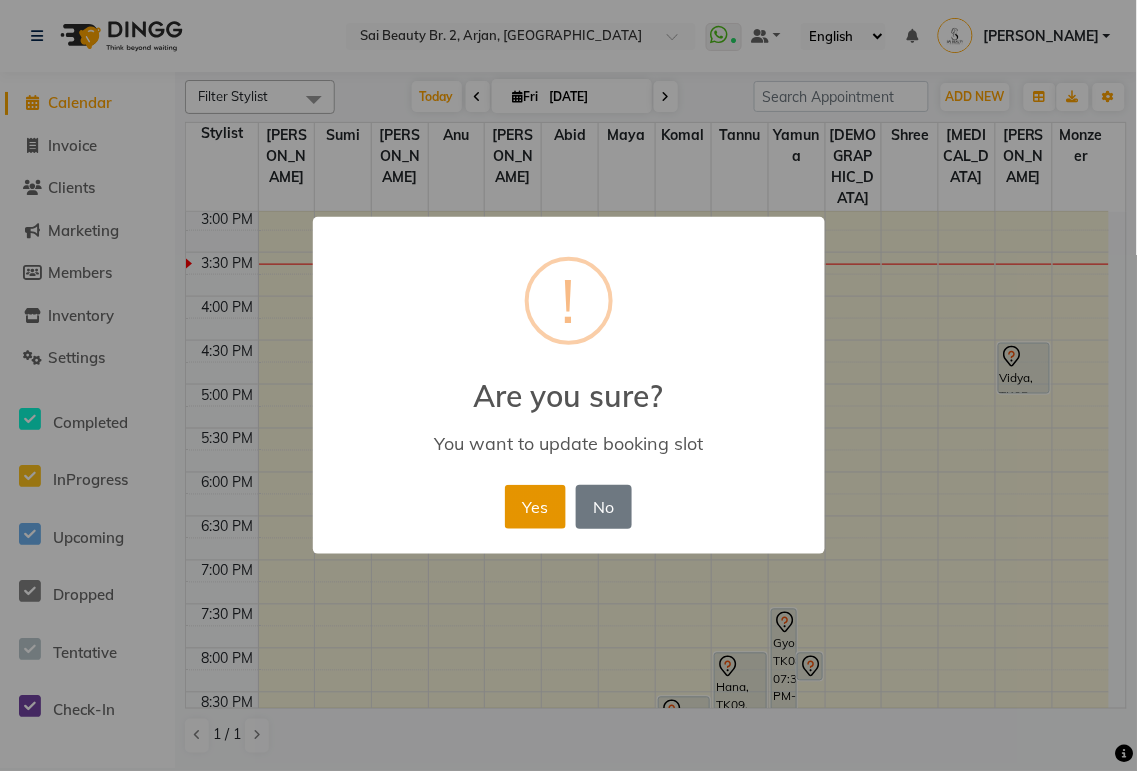 click on "Yes" at bounding box center (535, 507) 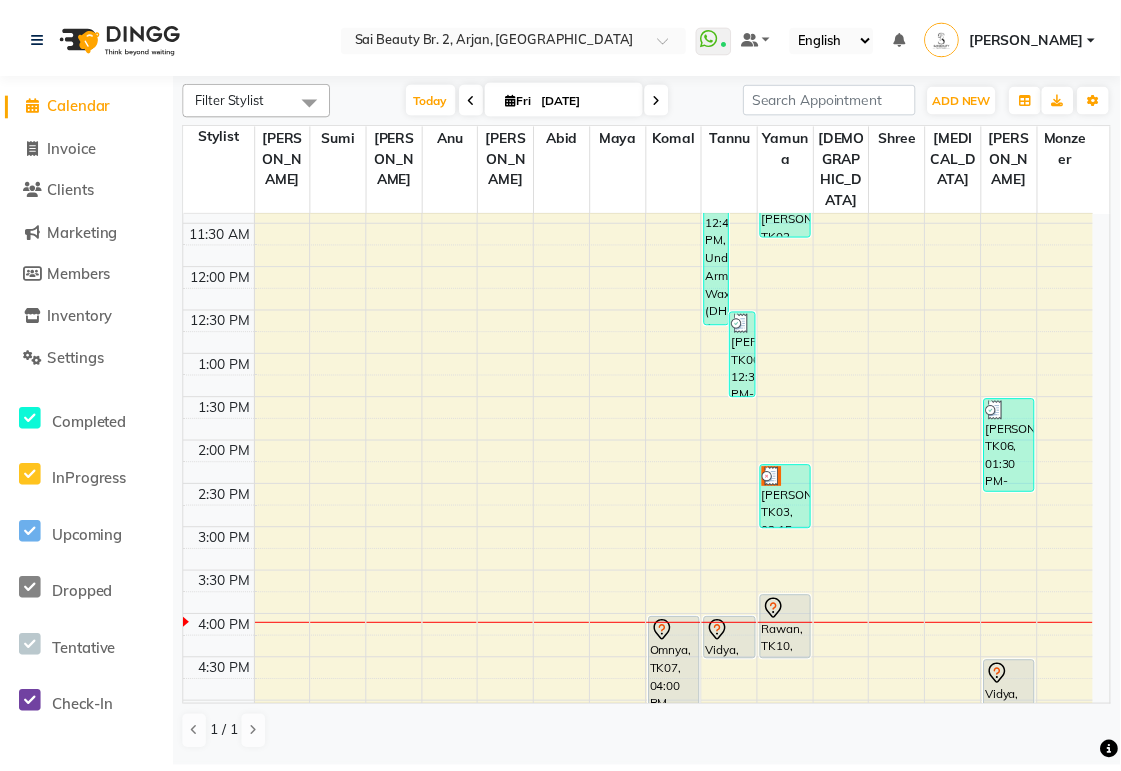scroll, scrollTop: 212, scrollLeft: 0, axis: vertical 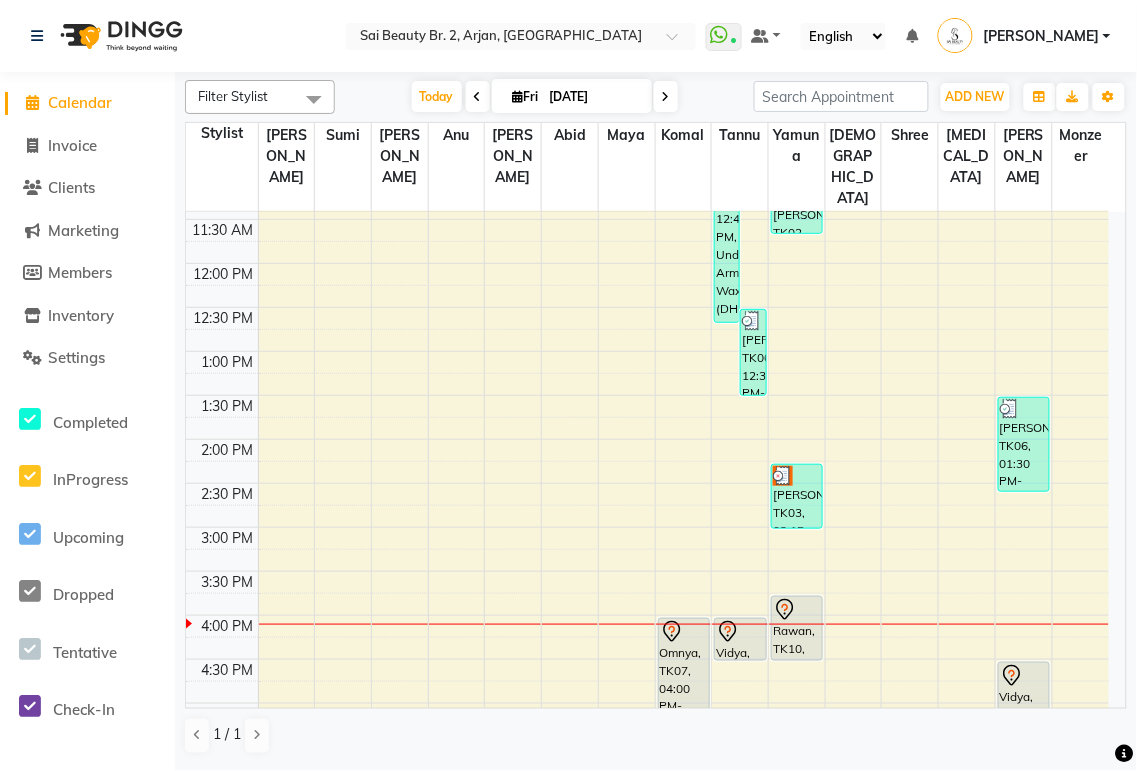 click on "[PERSON_NAME], TK03, 02:15 PM-03:00 PM, Full body massage (45mins)" at bounding box center (797, 496) 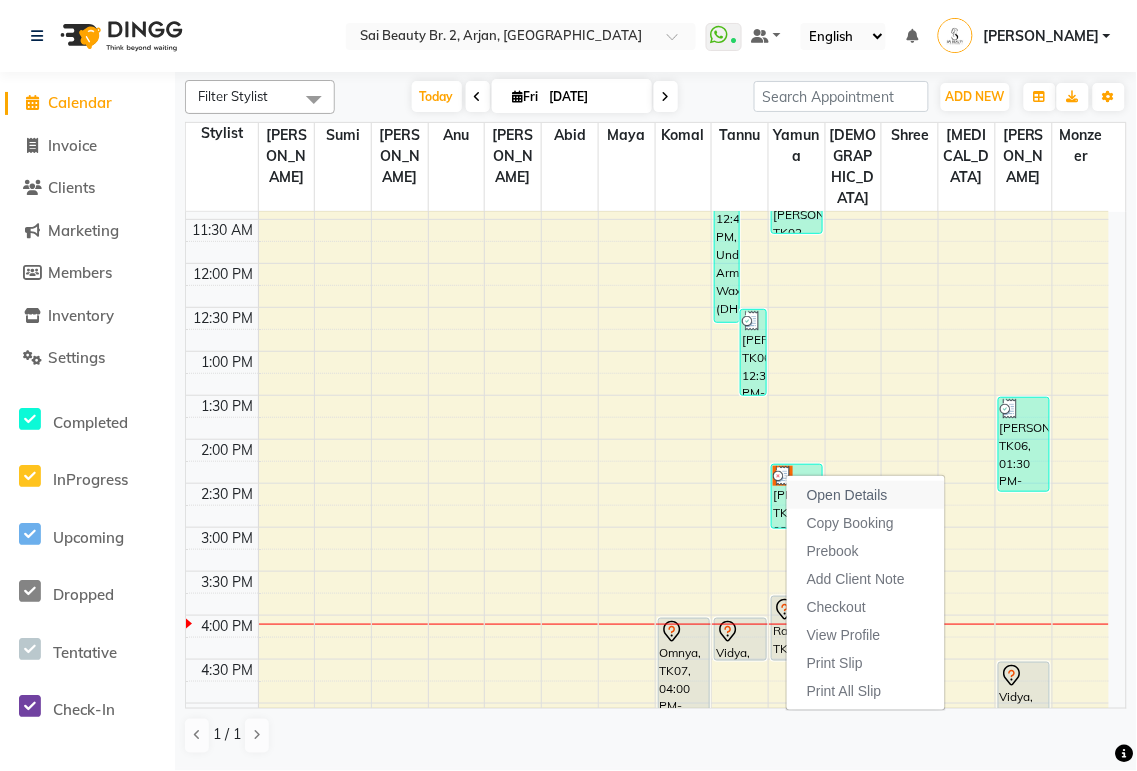 click on "Open Details" at bounding box center (847, 495) 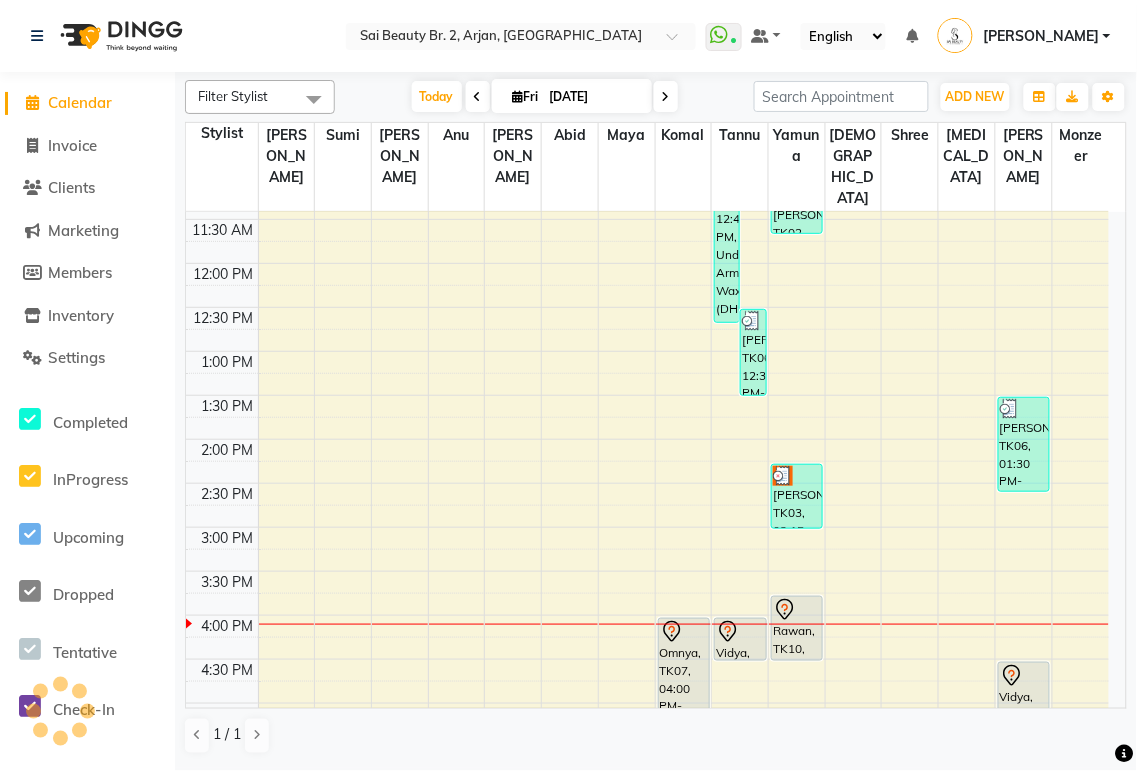 click on "[PERSON_NAME], TK03, 02:15 PM-03:00 PM, Full body massage (45mins)" at bounding box center [797, 496] 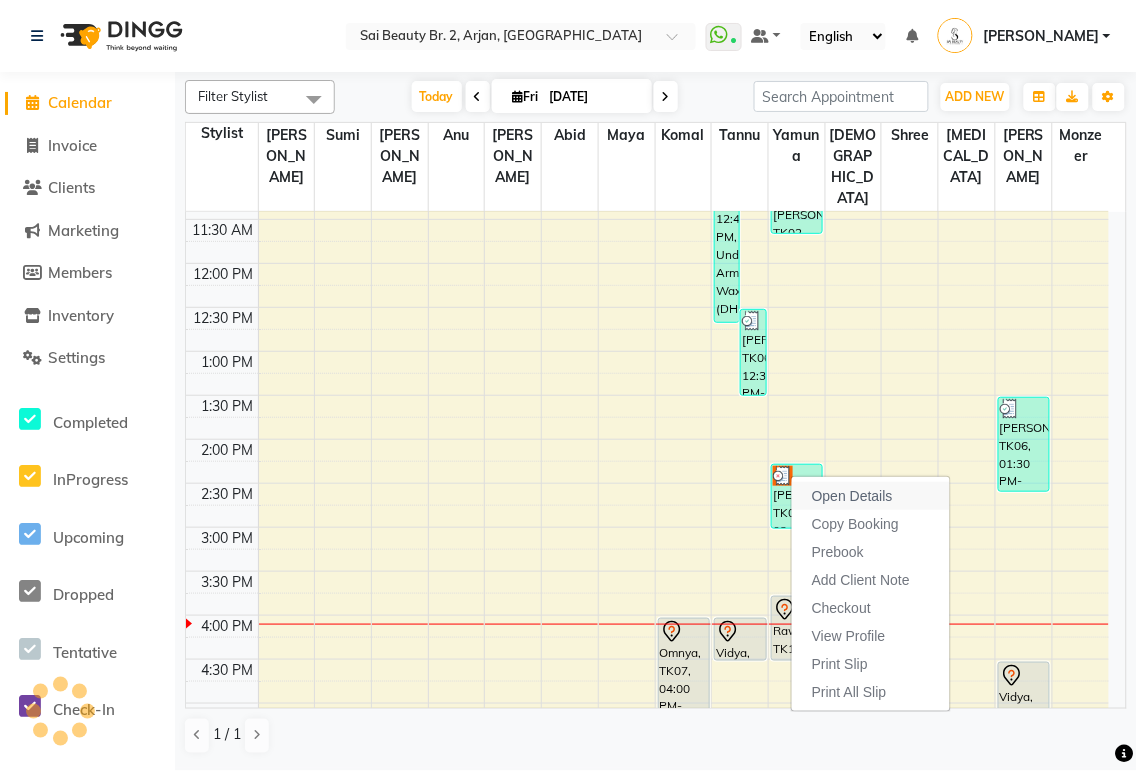click on "Open Details" at bounding box center [852, 496] 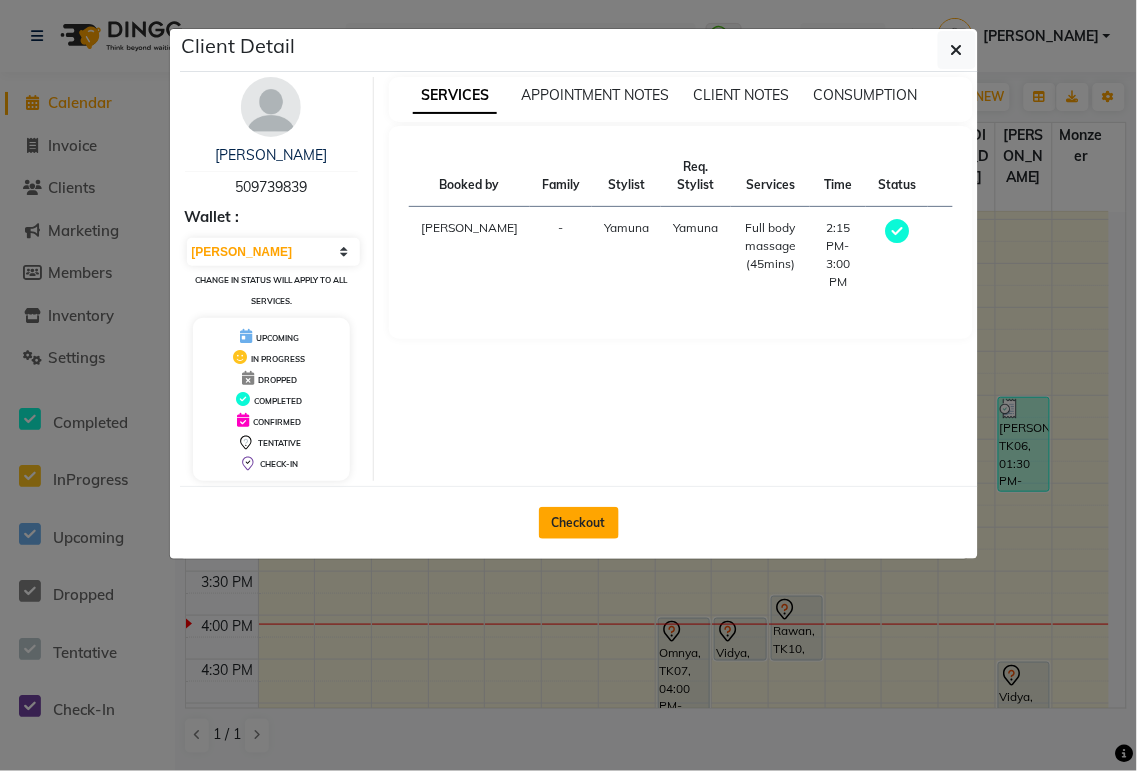 click on "Checkout" 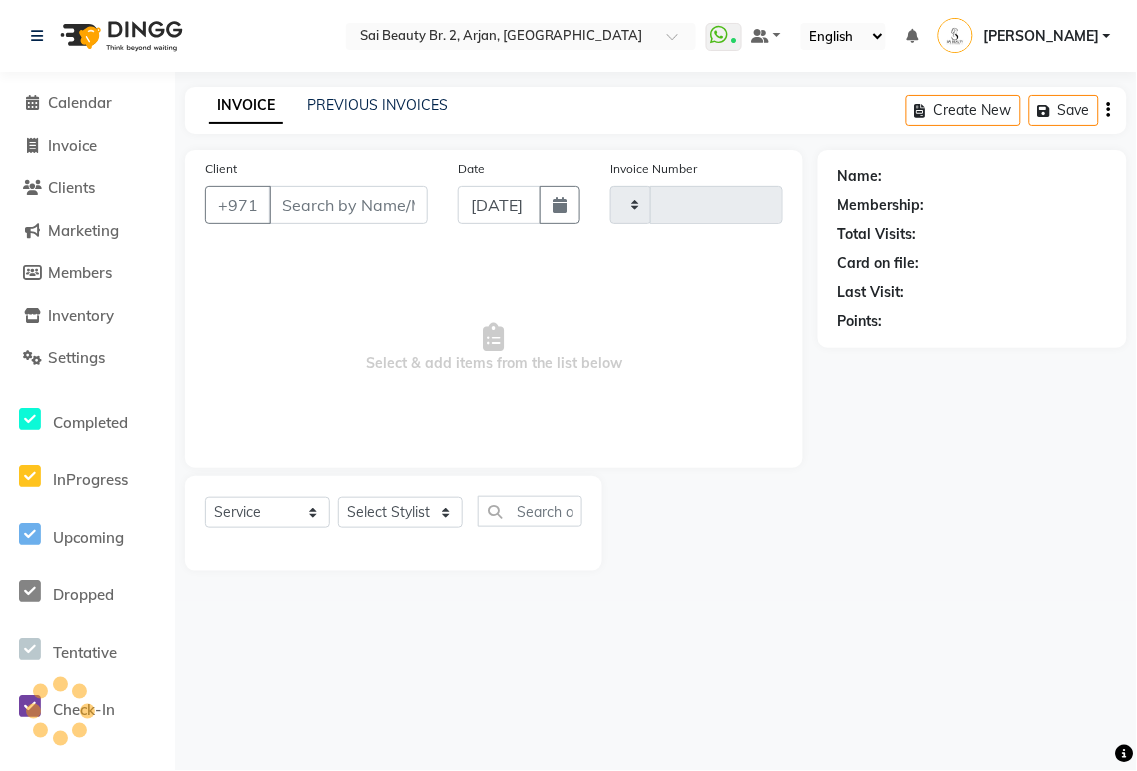 type on "1271" 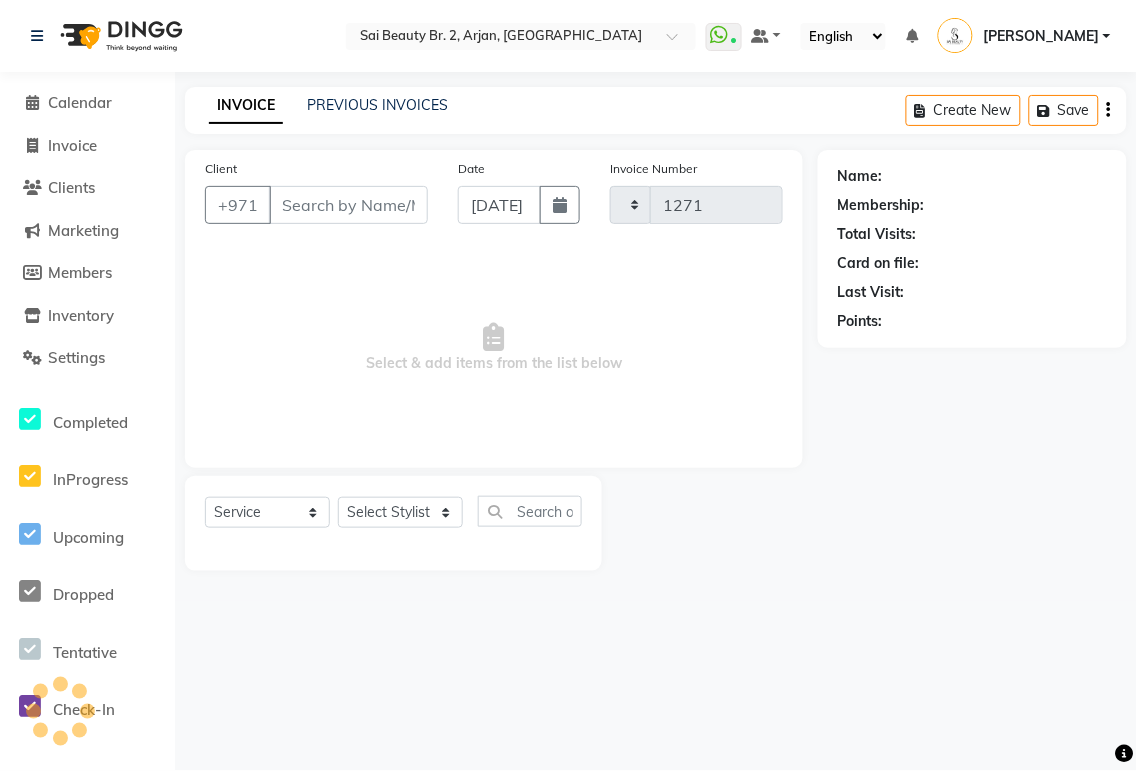 select on "6956" 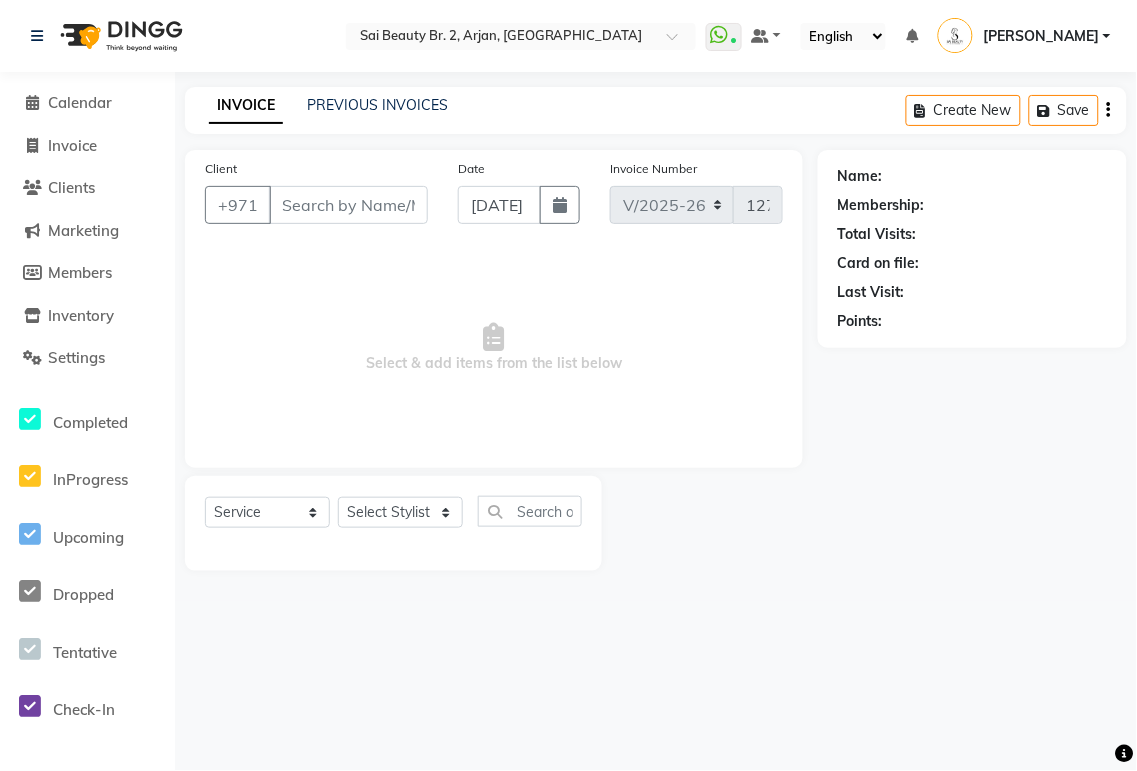 type on "509739839" 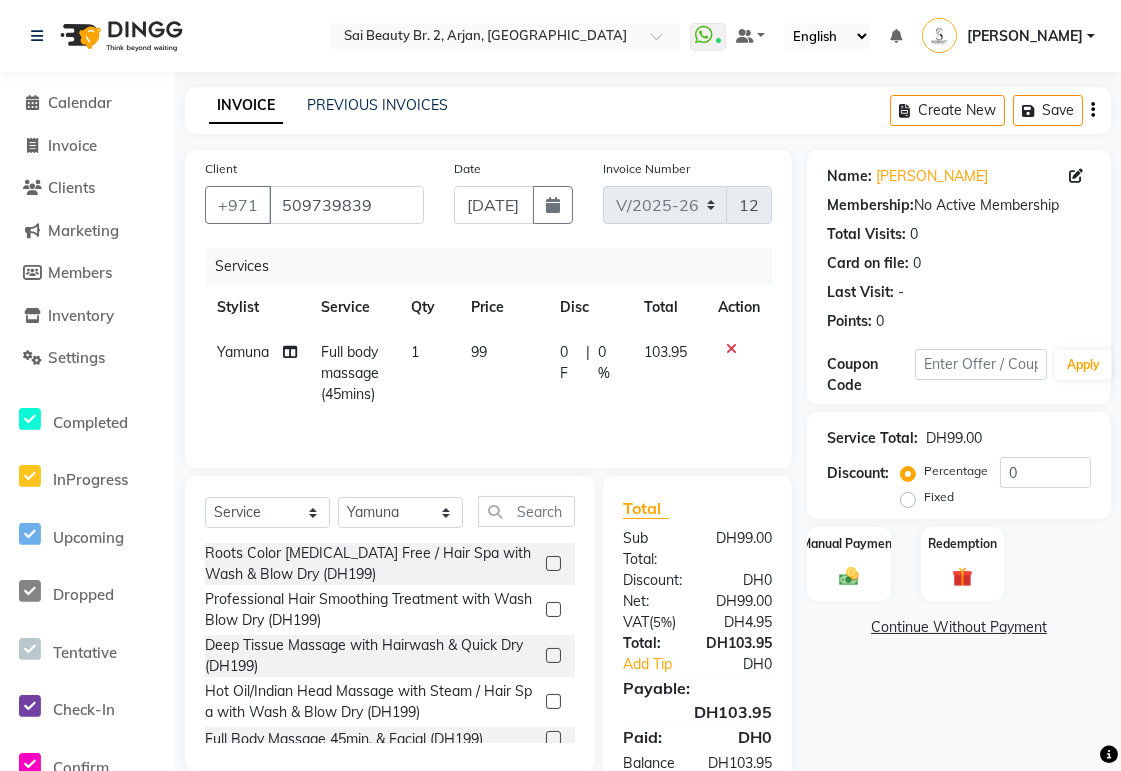 click 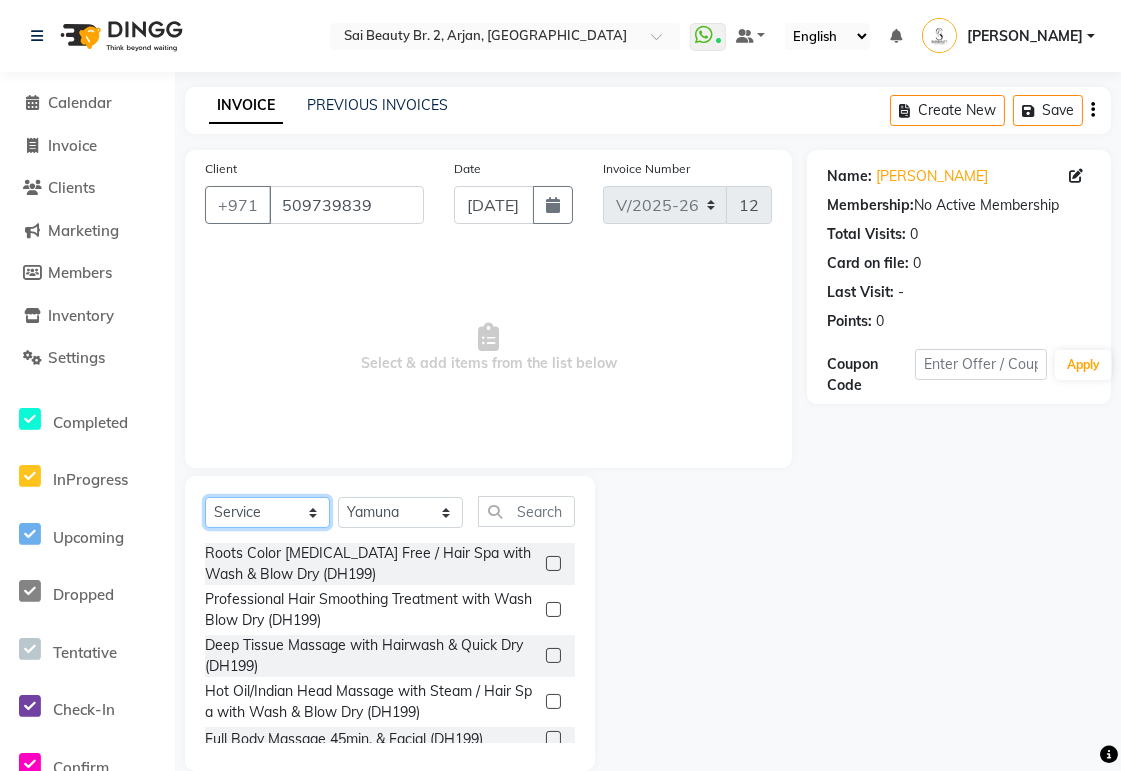 click on "Select  Service  Product  Membership  Package Voucher Prepaid Gift Card" 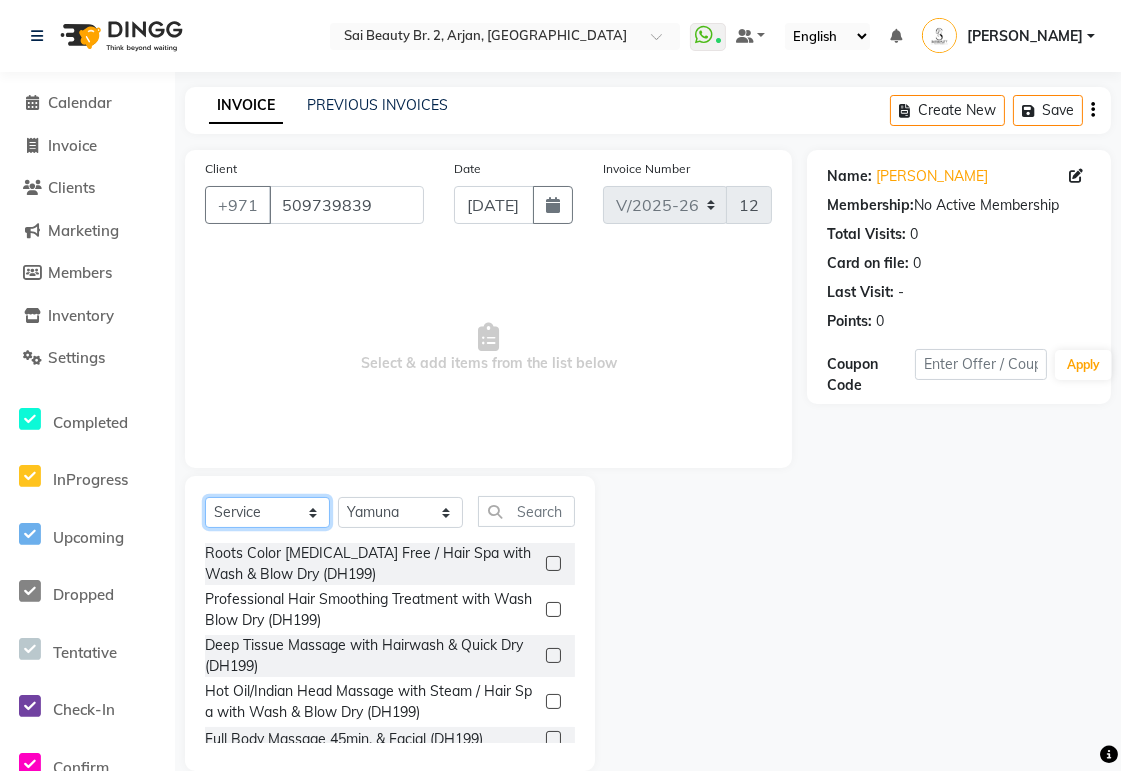 select on "package" 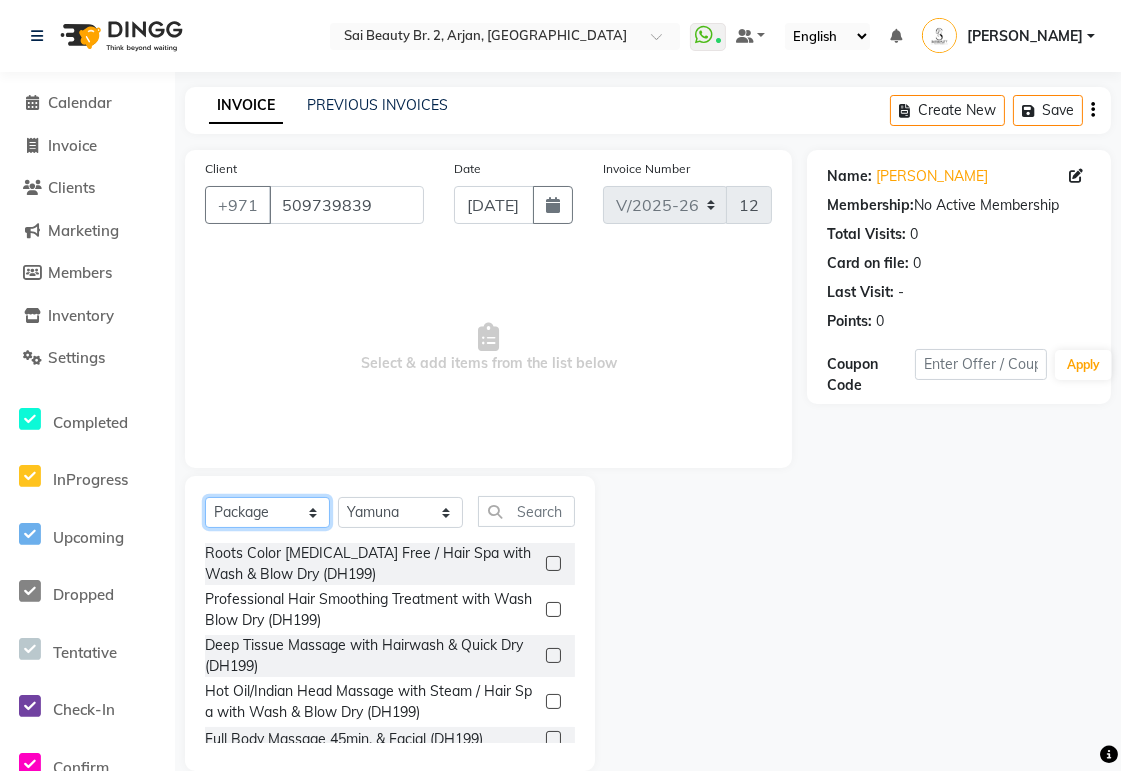 click on "Select  Service  Product  Membership  Package Voucher Prepaid Gift Card" 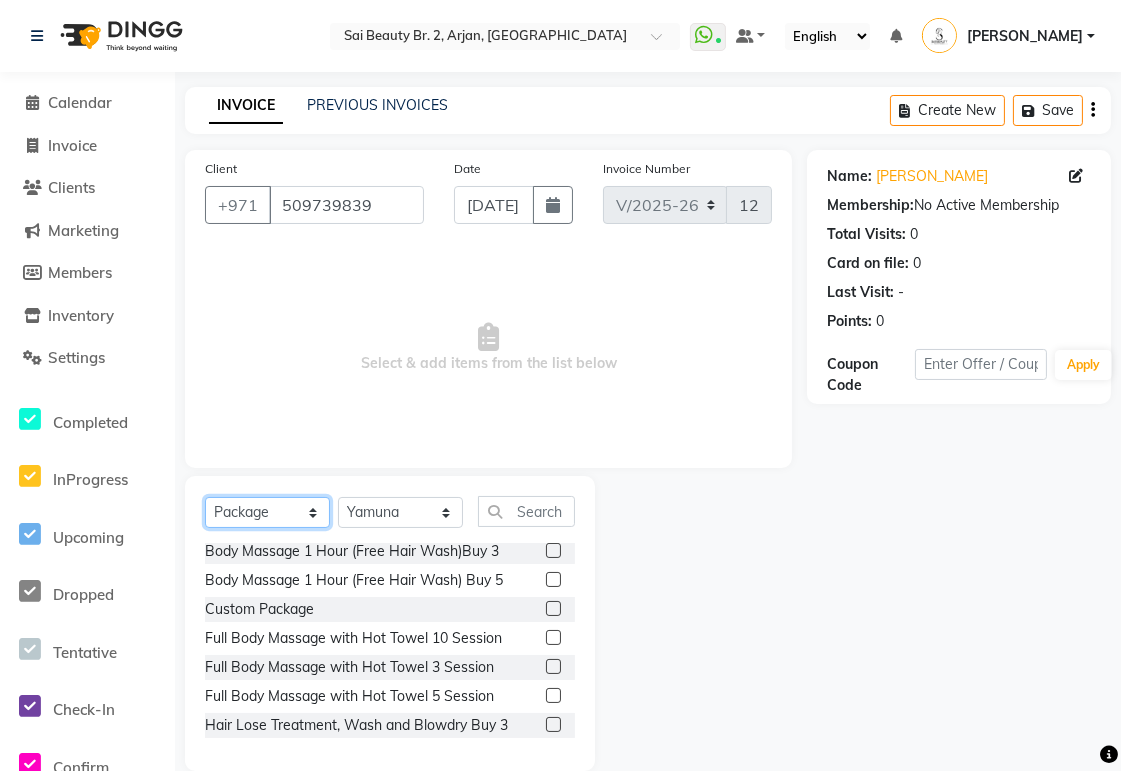 scroll, scrollTop: 0, scrollLeft: 0, axis: both 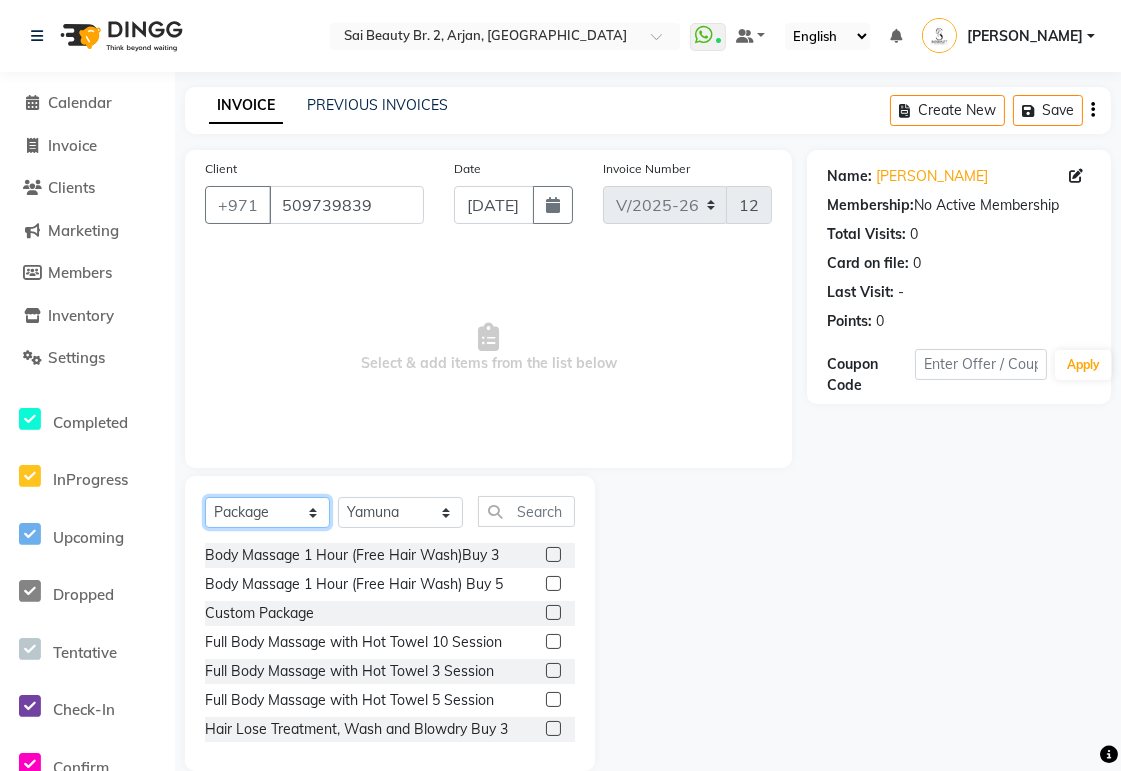 click on "Select  Service  Product  Membership  Package Voucher Prepaid Gift Card" 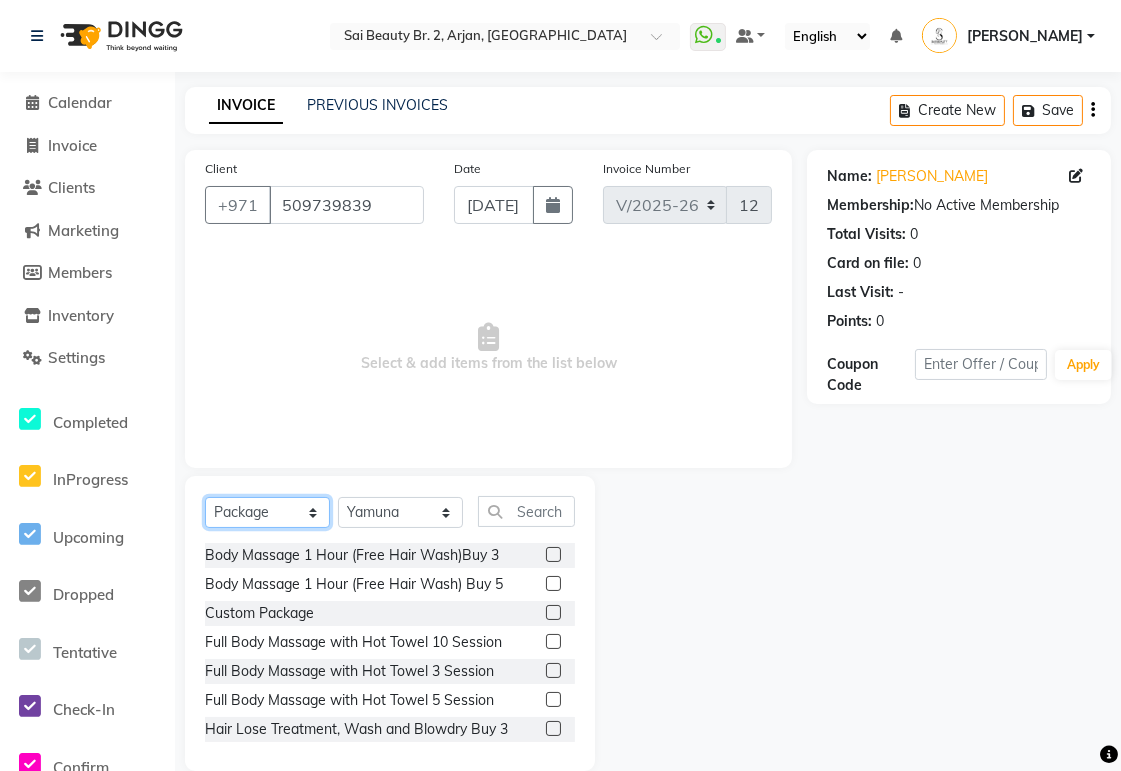 click on "Select  Service  Product  Membership  Package Voucher Prepaid Gift Card" 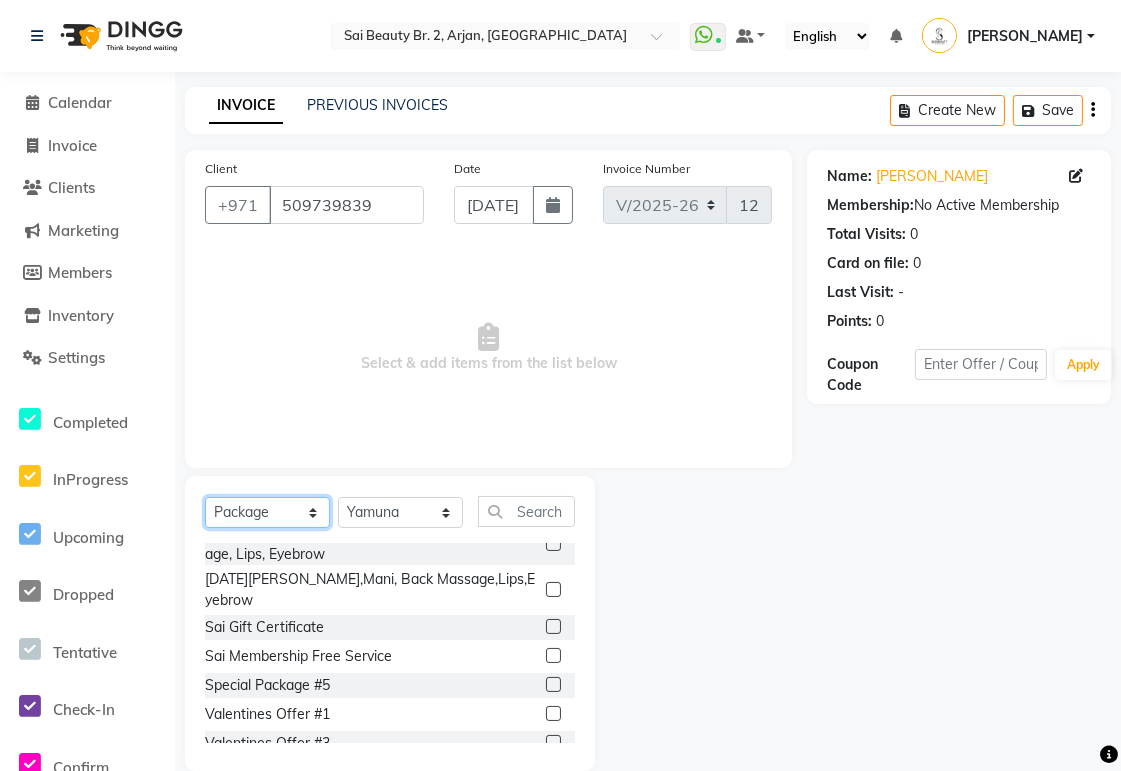 scroll, scrollTop: 707, scrollLeft: 0, axis: vertical 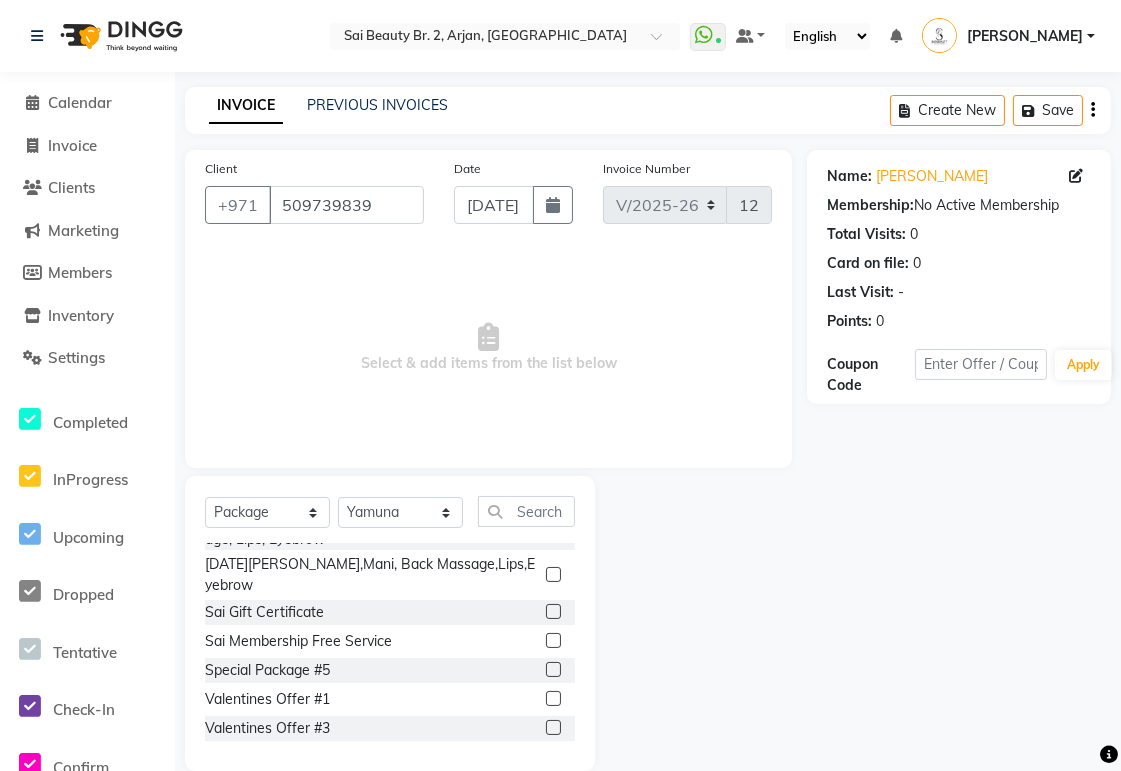 click 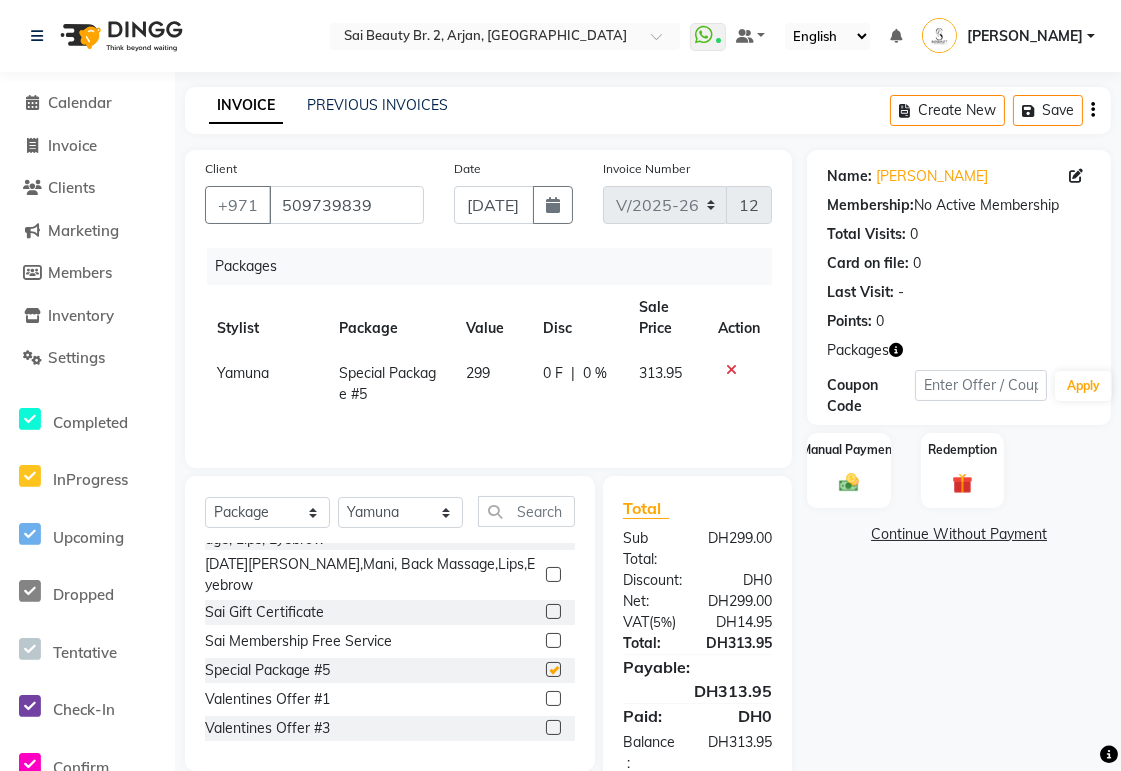 checkbox on "false" 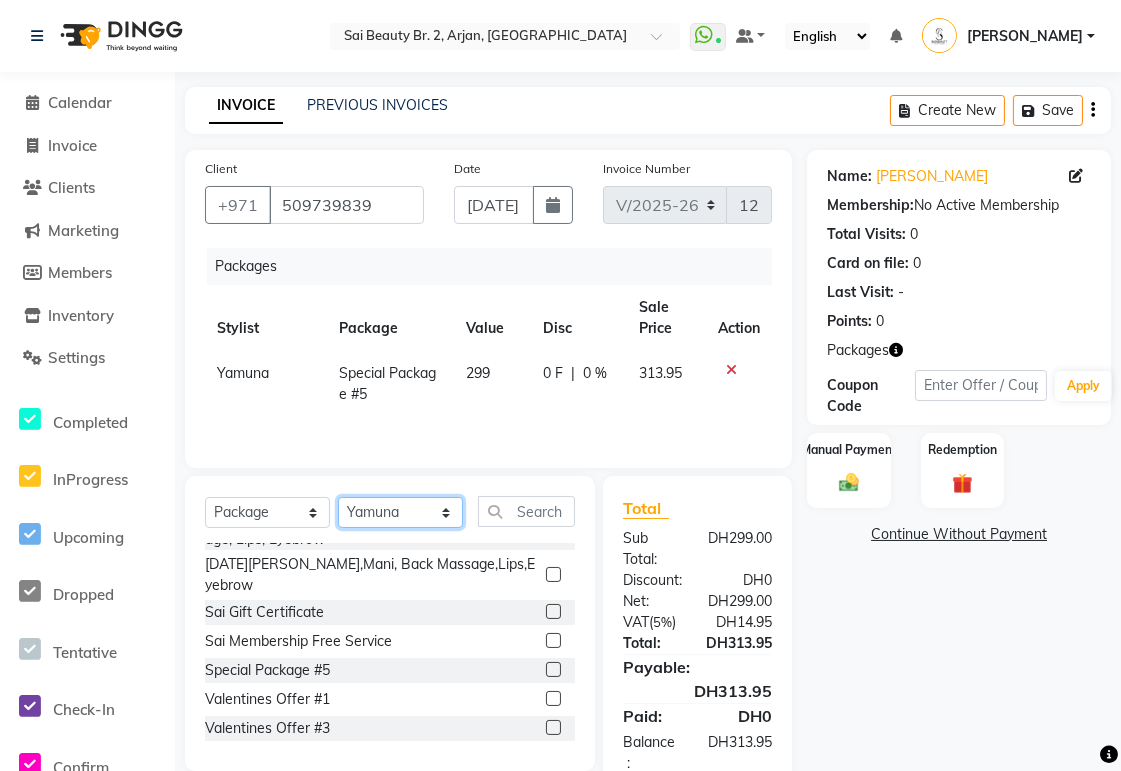 click on "Select Stylist [PERSON_NAME][MEDICAL_DATA] [PERSON_NAME] [PERSON_NAME] [PERSON_NAME] [PERSON_NAME] Gita [PERSON_NAME] monzeer Shree [PERSON_NAME] [PERSON_NAME]" 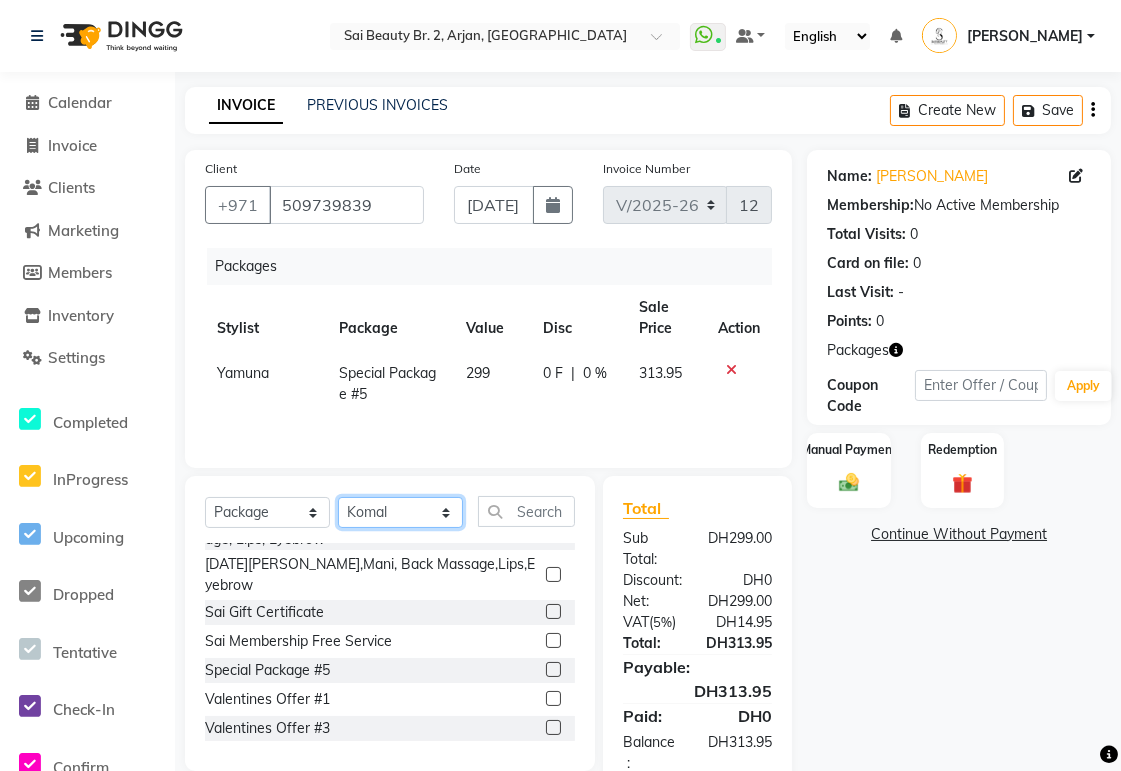 click on "Select Stylist [PERSON_NAME][MEDICAL_DATA] [PERSON_NAME] [PERSON_NAME] [PERSON_NAME] [PERSON_NAME] Gita [PERSON_NAME] monzeer Shree [PERSON_NAME] [PERSON_NAME]" 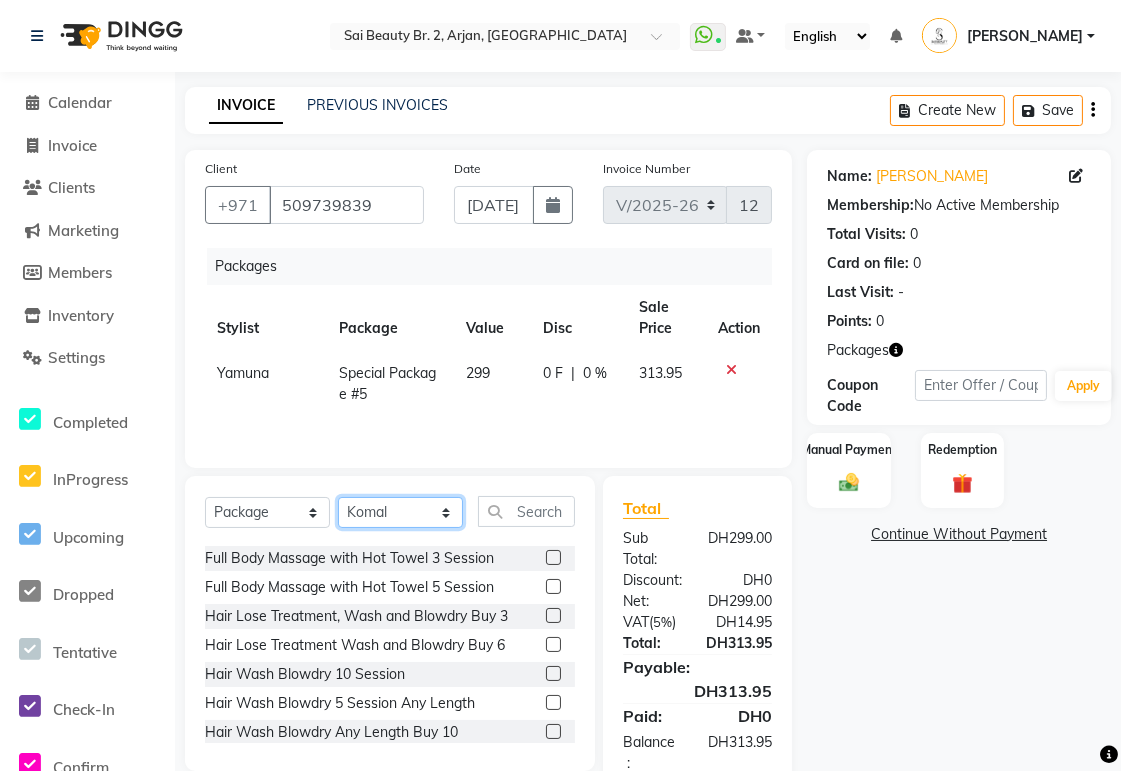 scroll, scrollTop: 0, scrollLeft: 0, axis: both 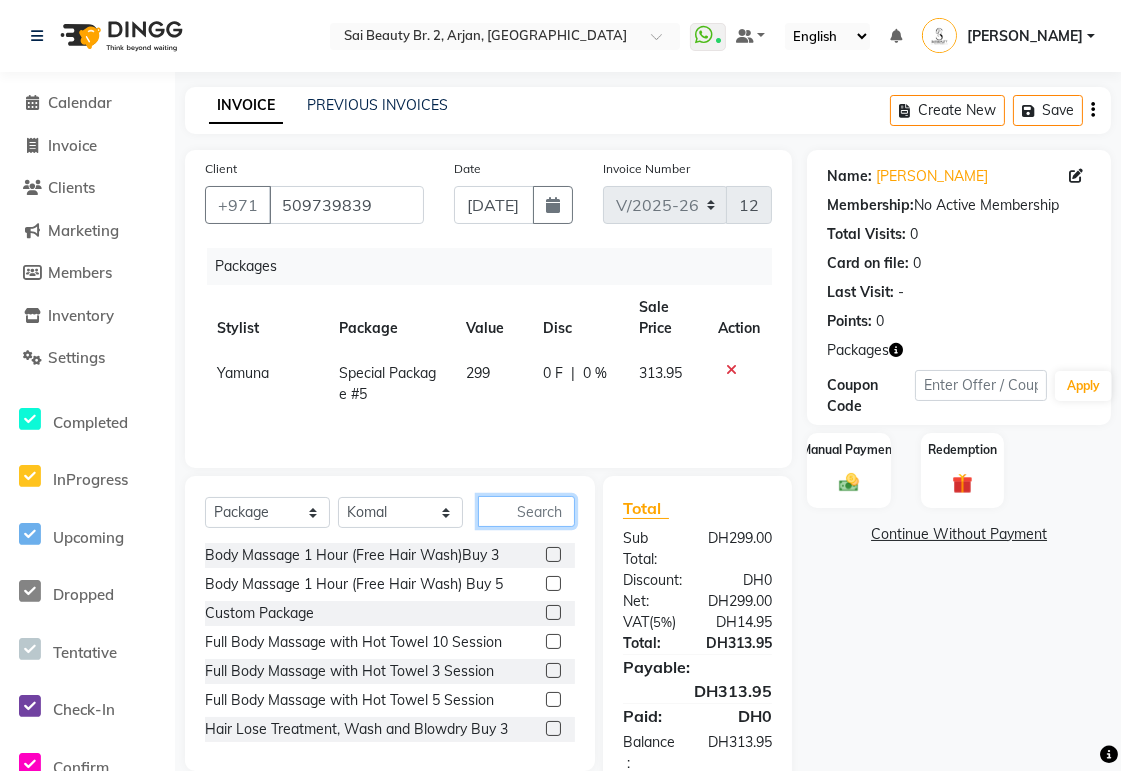click 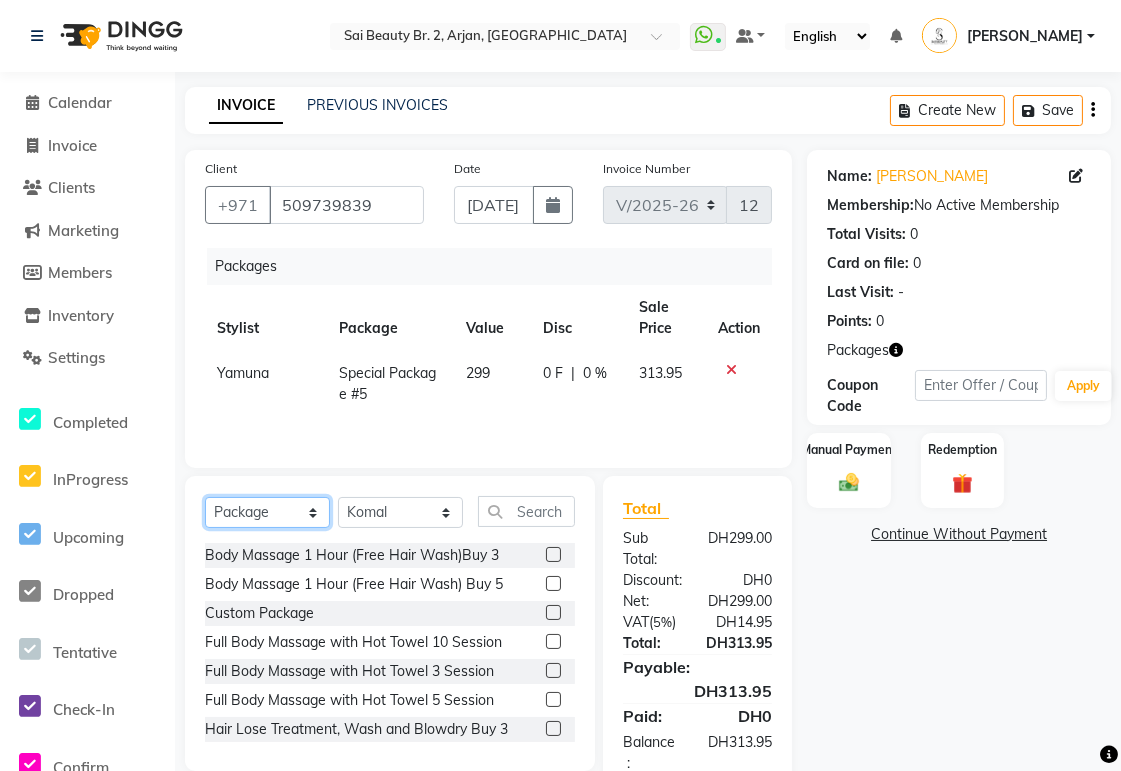 click on "Select  Service  Product  Membership  Package Voucher Prepaid Gift Card" 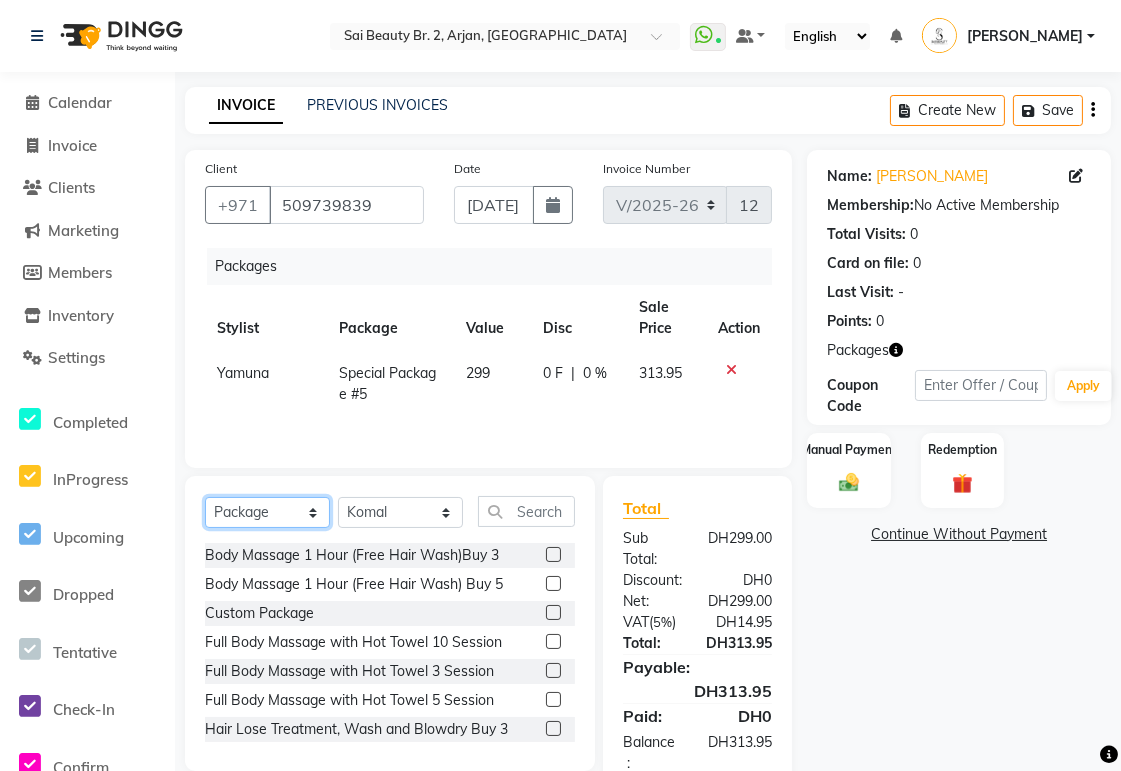 select on "service" 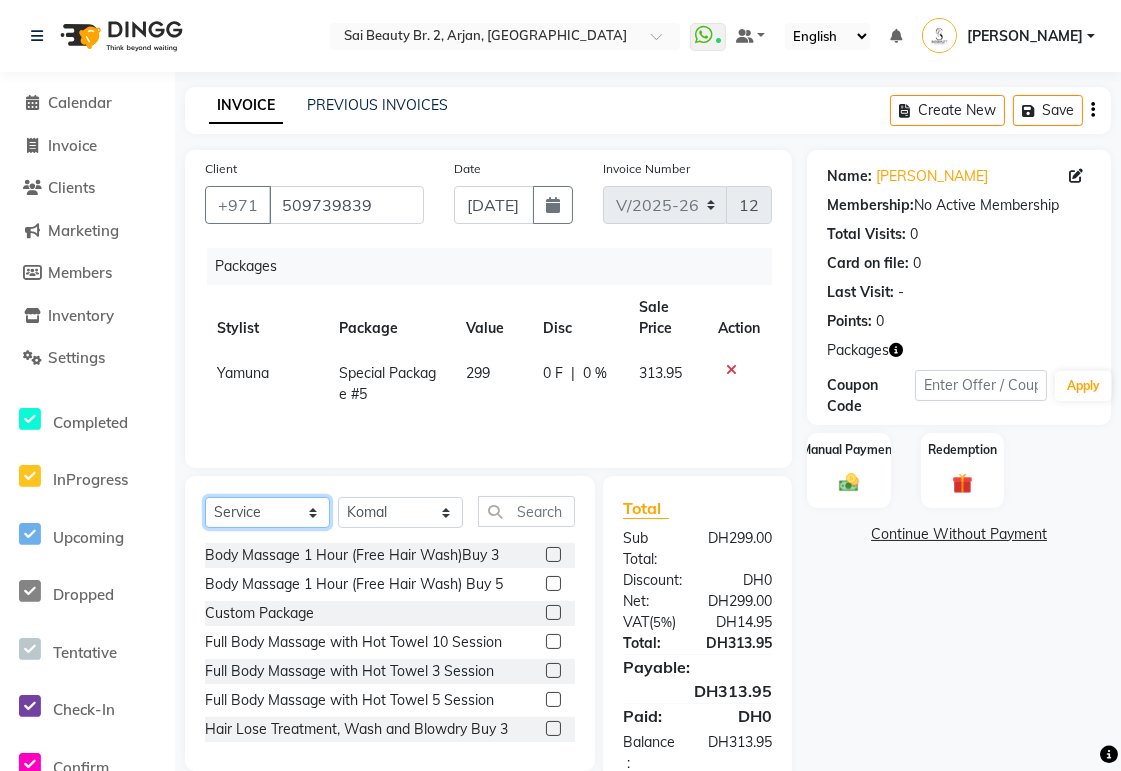click on "Select  Service  Product  Membership  Package Voucher Prepaid Gift Card" 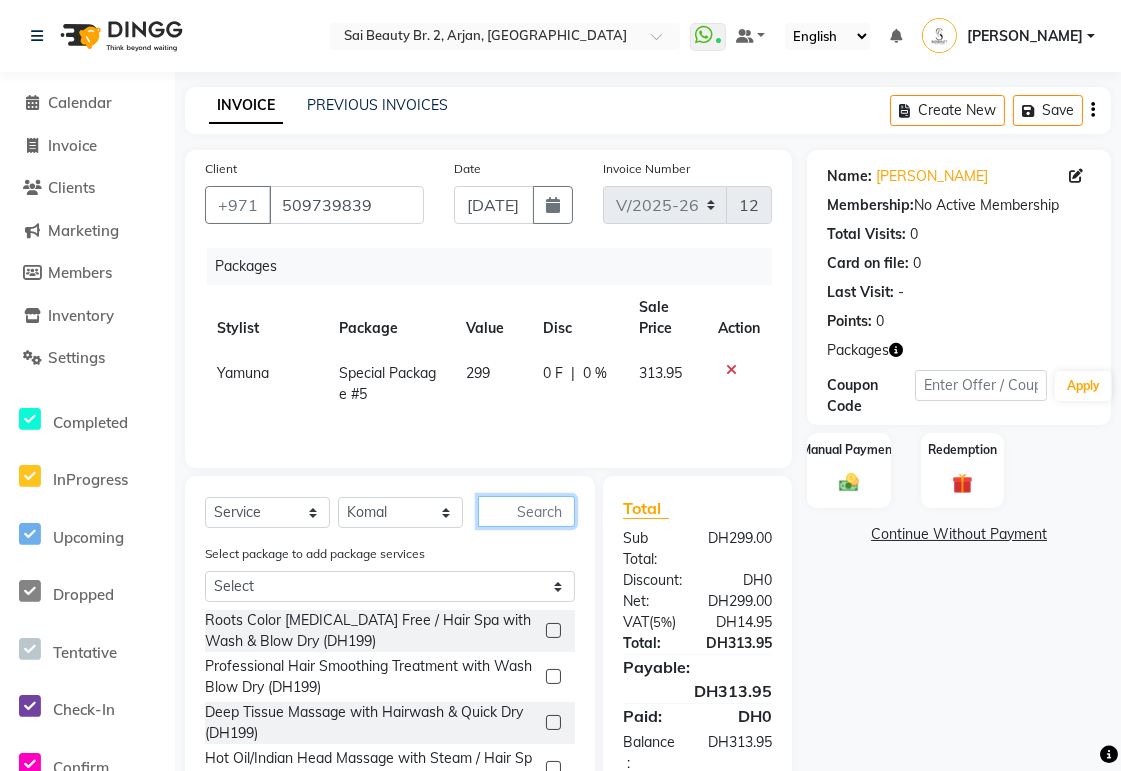click 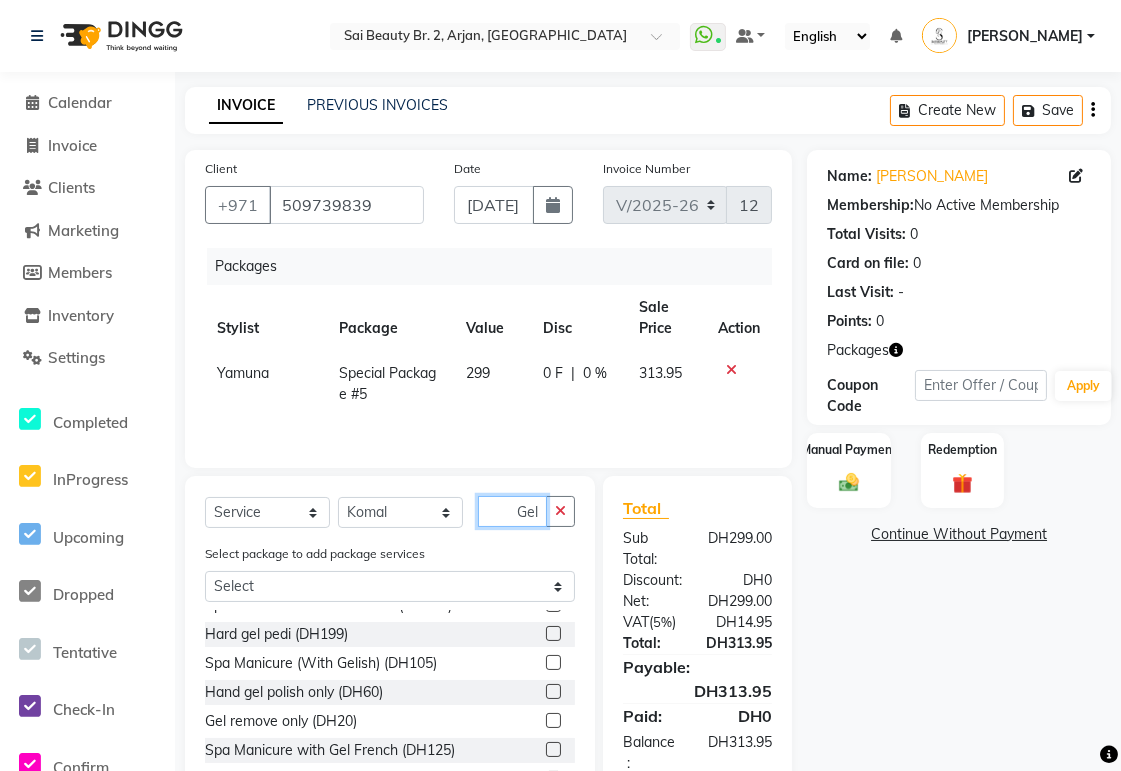 scroll, scrollTop: 567, scrollLeft: 0, axis: vertical 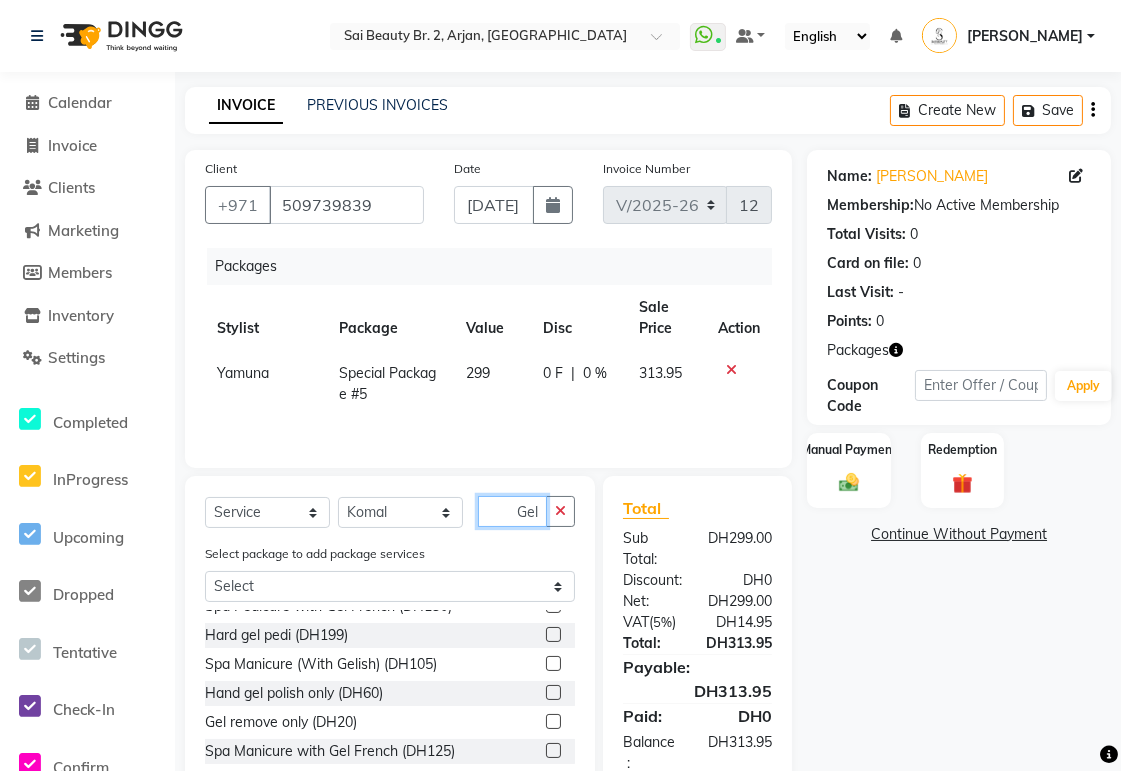 type on "Gel" 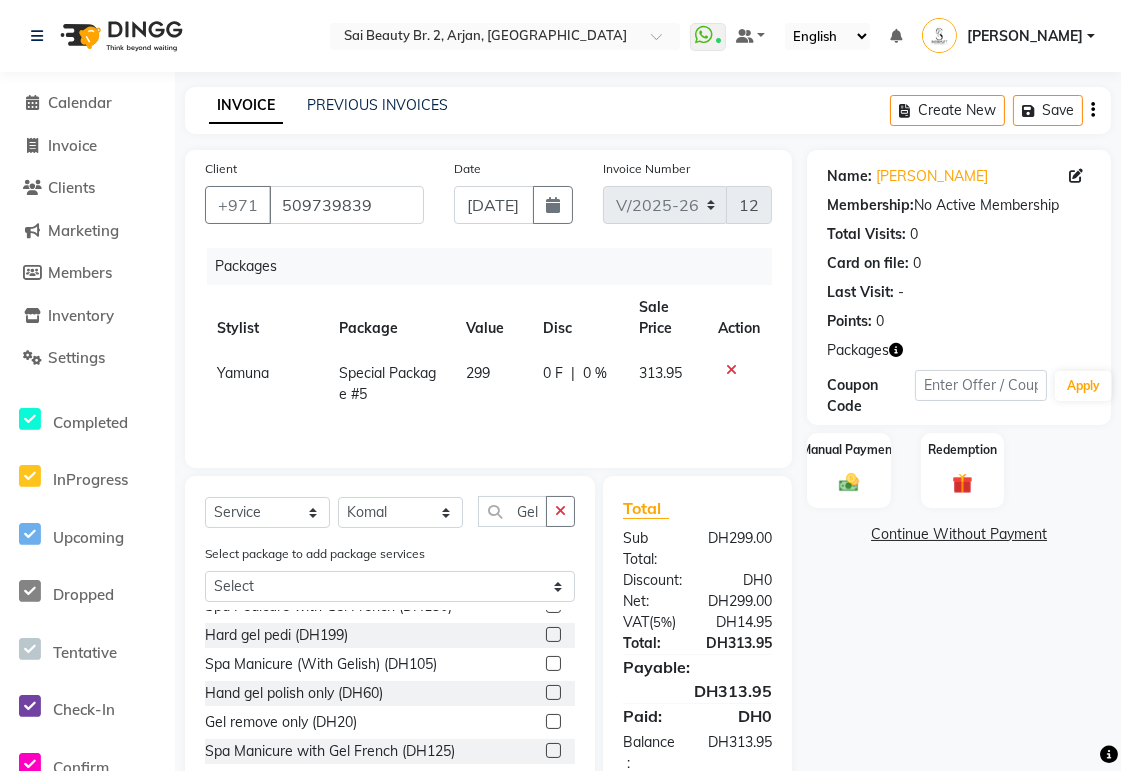 click 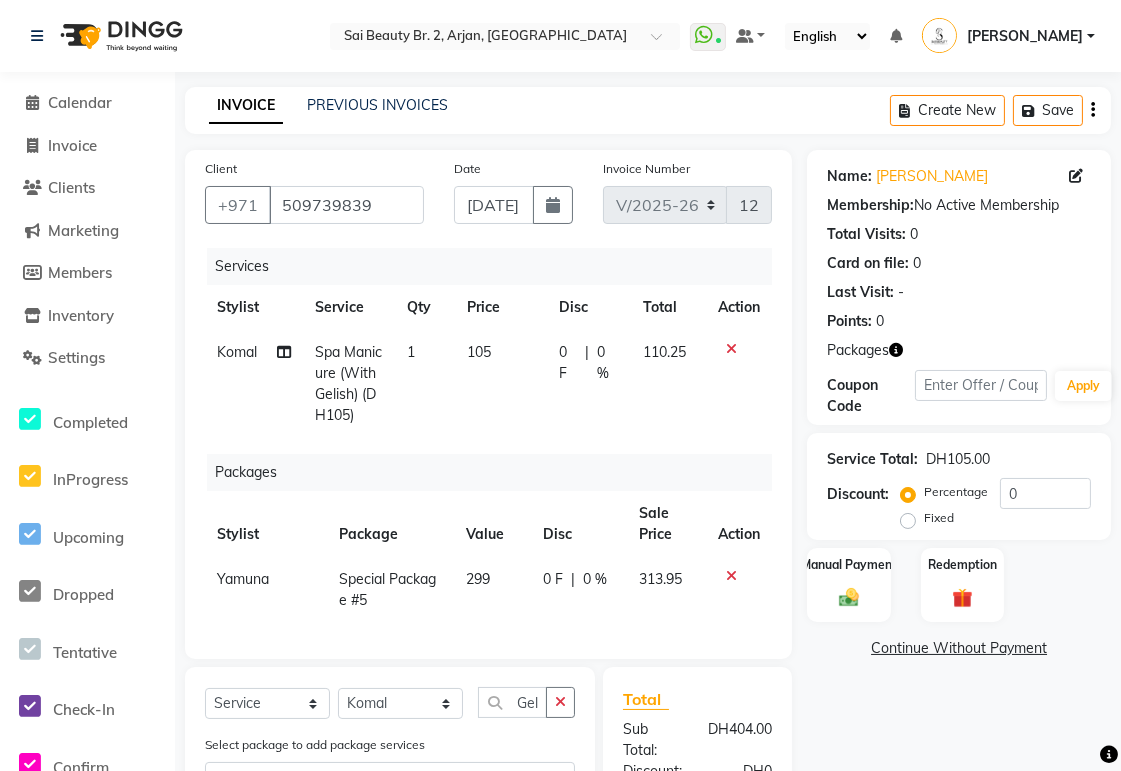 checkbox on "false" 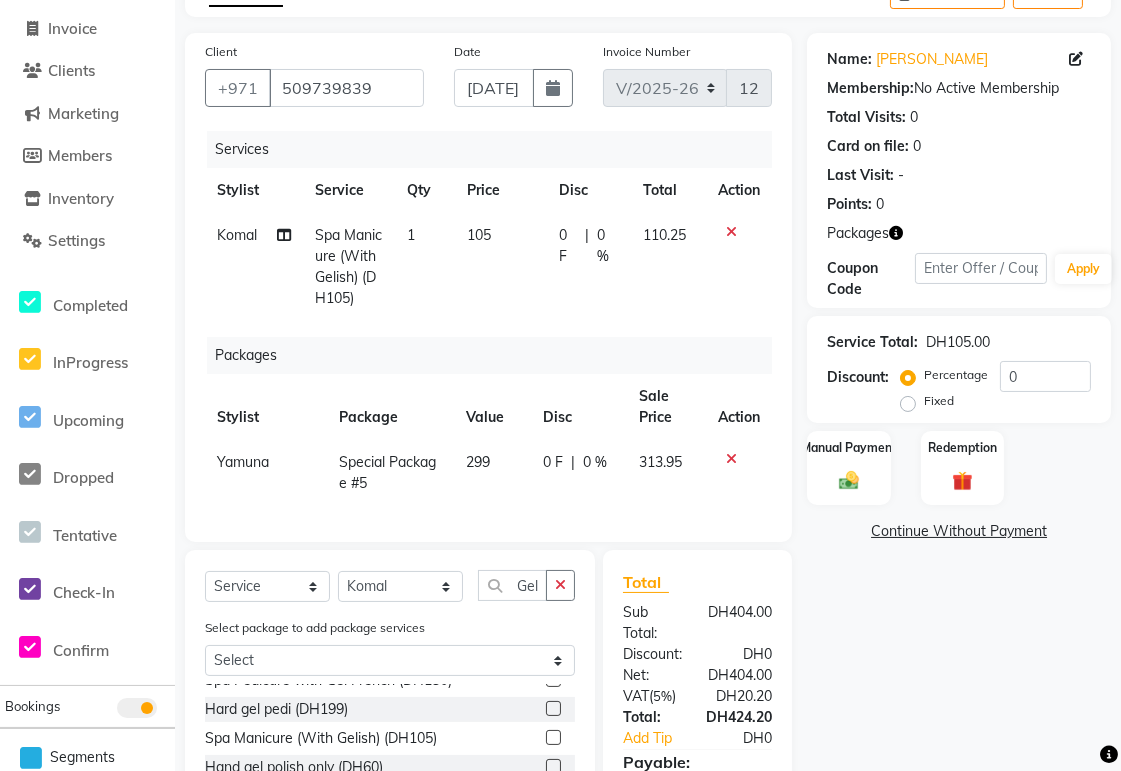 scroll, scrollTop: 155, scrollLeft: 0, axis: vertical 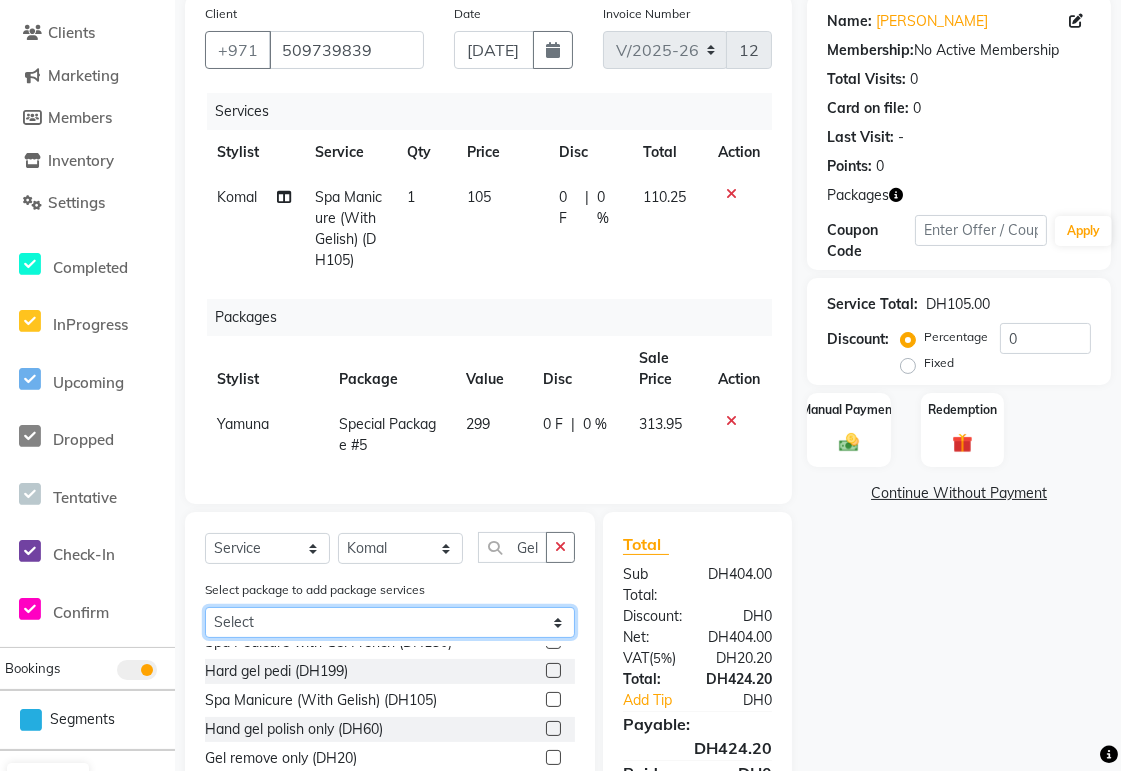 click on "Select Special Package #5" 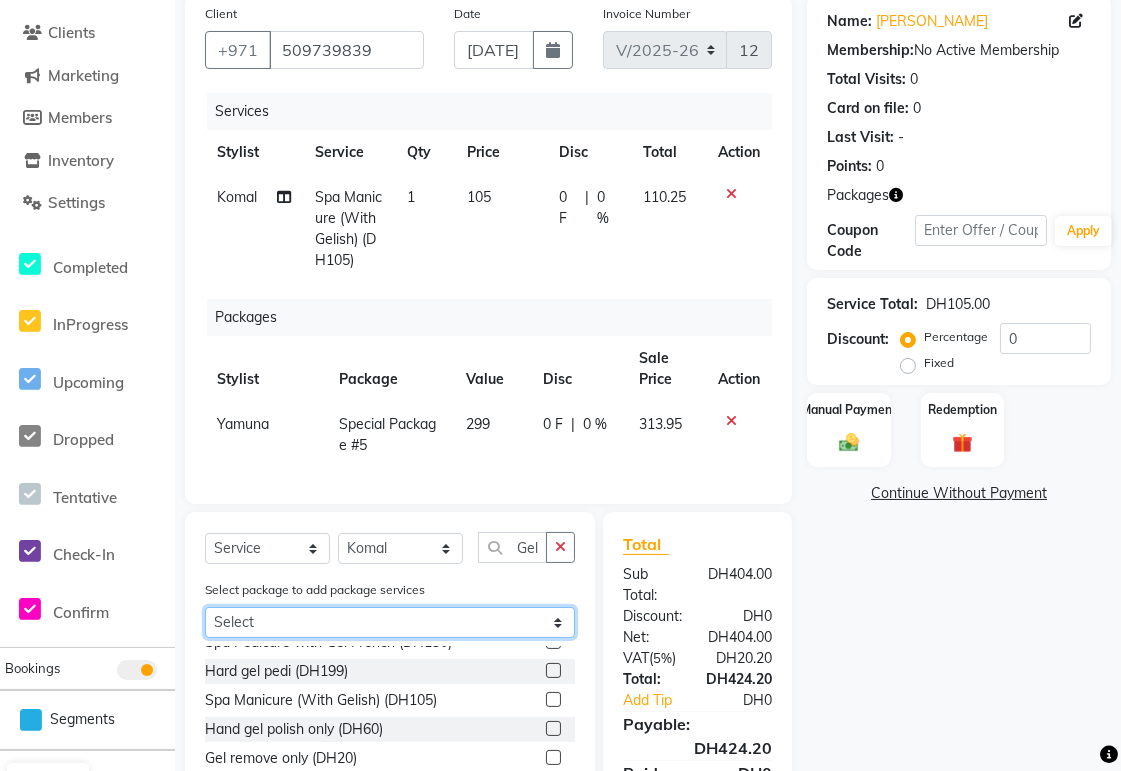 select on "1: Object" 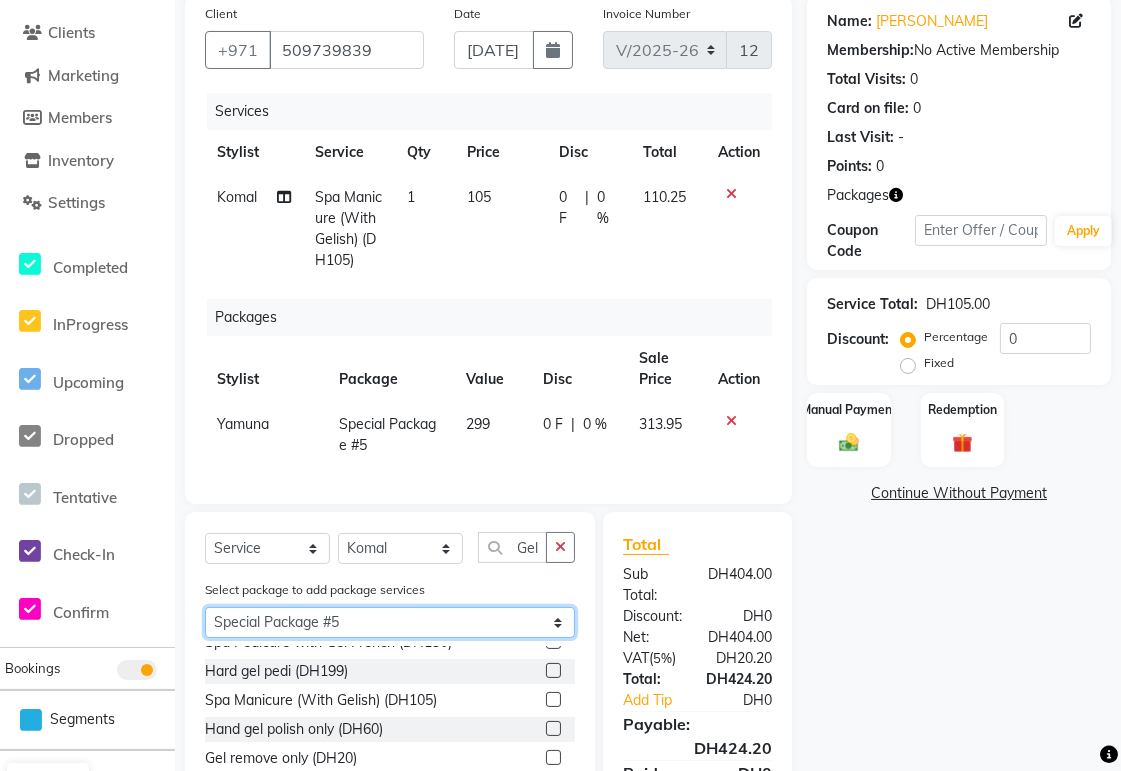 click on "Select Special Package #5" 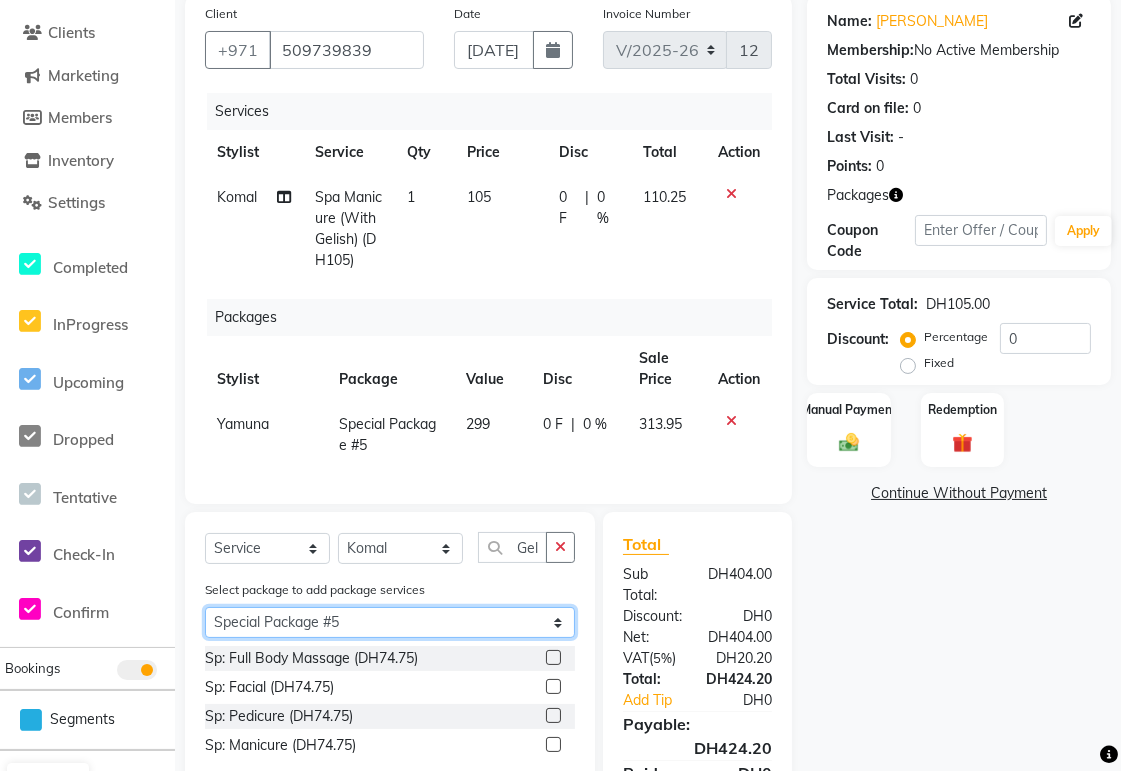 scroll, scrollTop: 0, scrollLeft: 0, axis: both 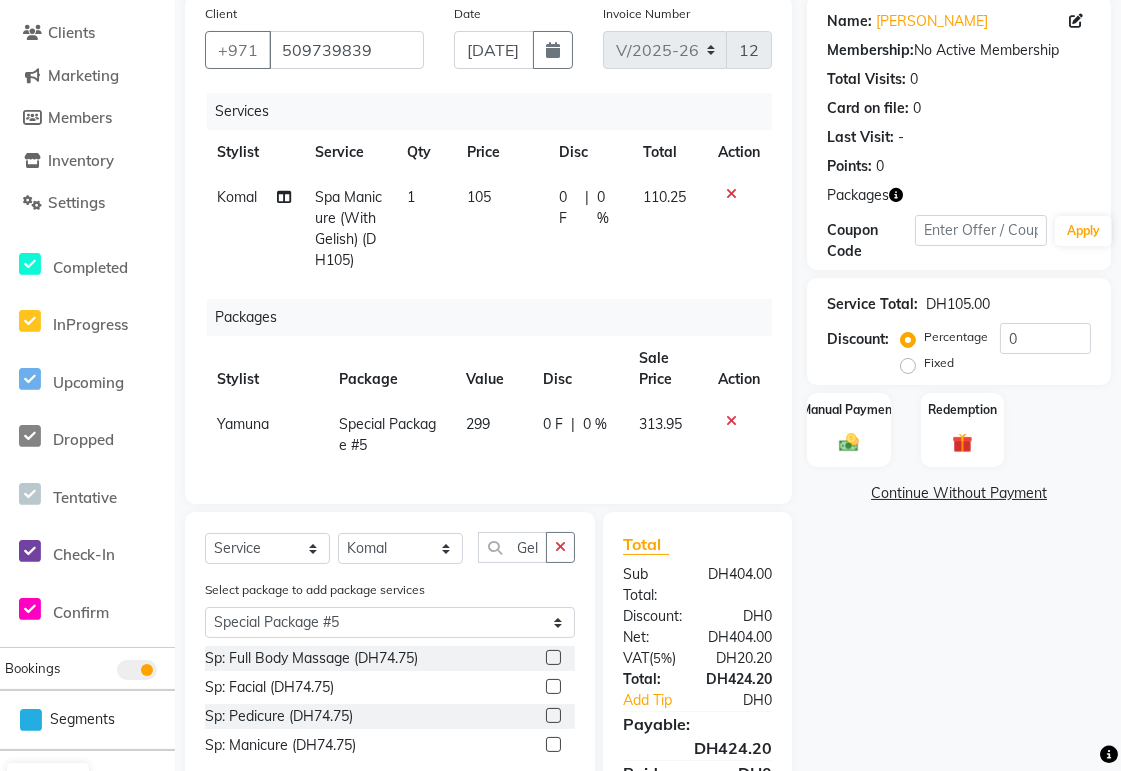 click 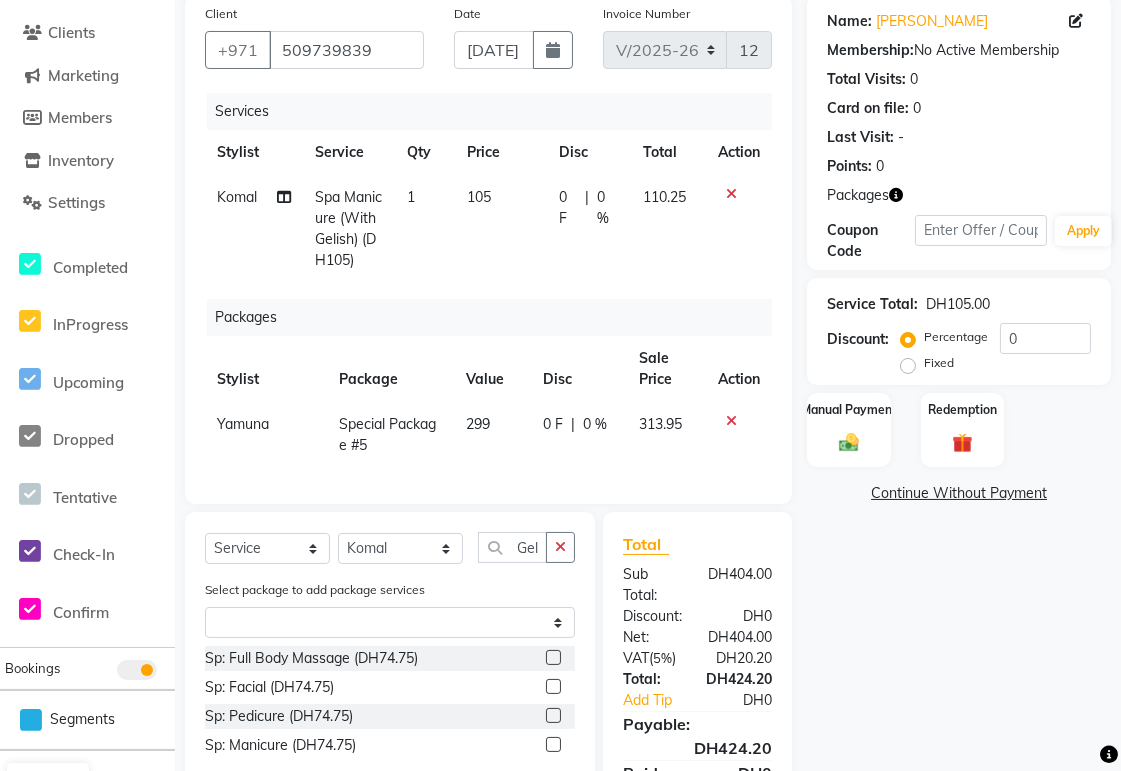 scroll, scrollTop: 96, scrollLeft: 0, axis: vertical 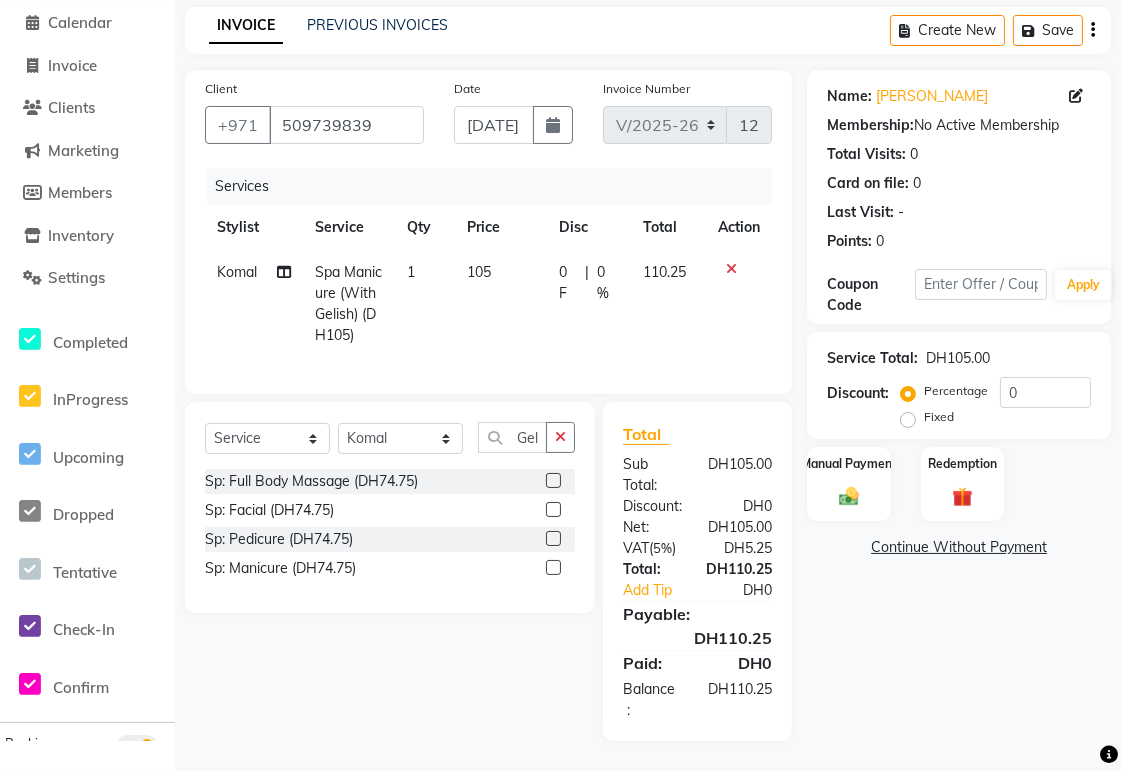 click 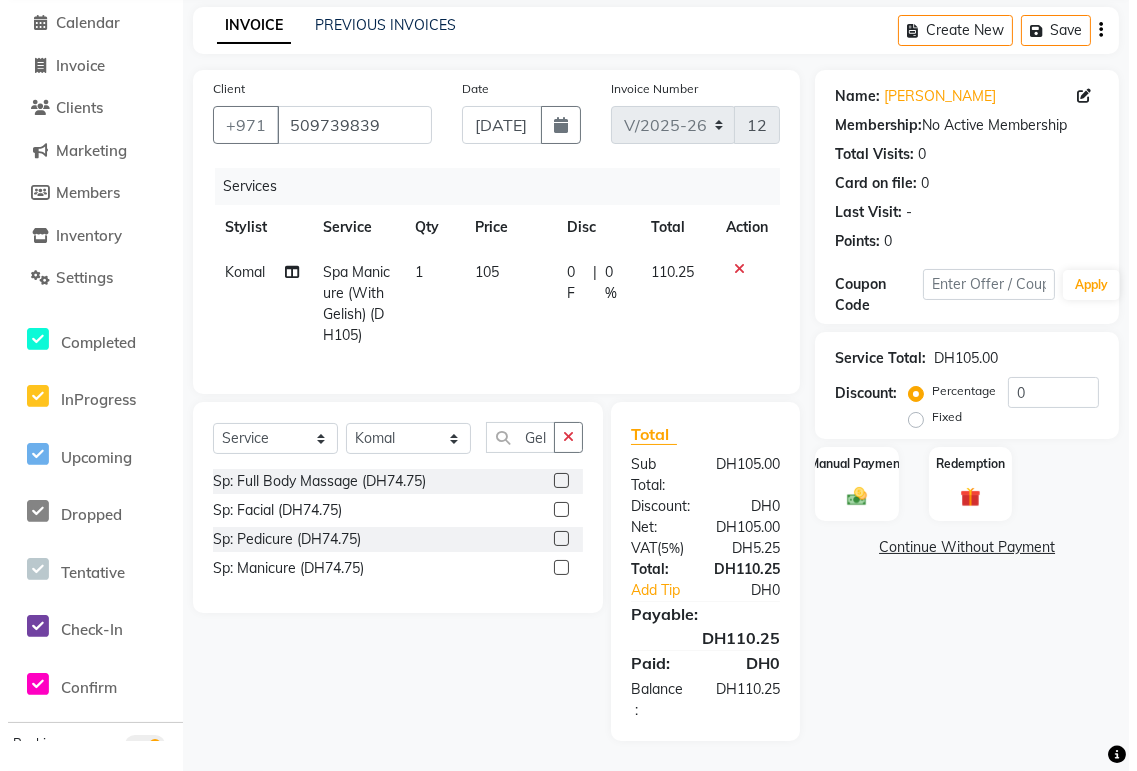 scroll, scrollTop: 0, scrollLeft: 0, axis: both 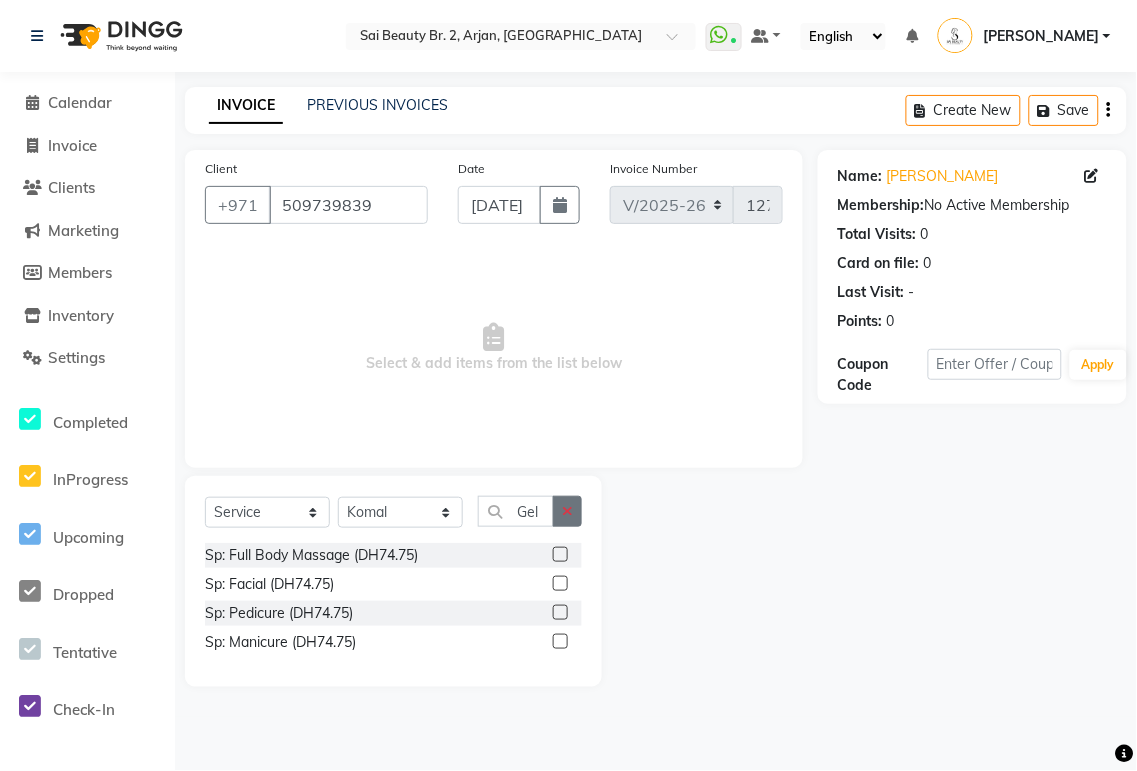 click 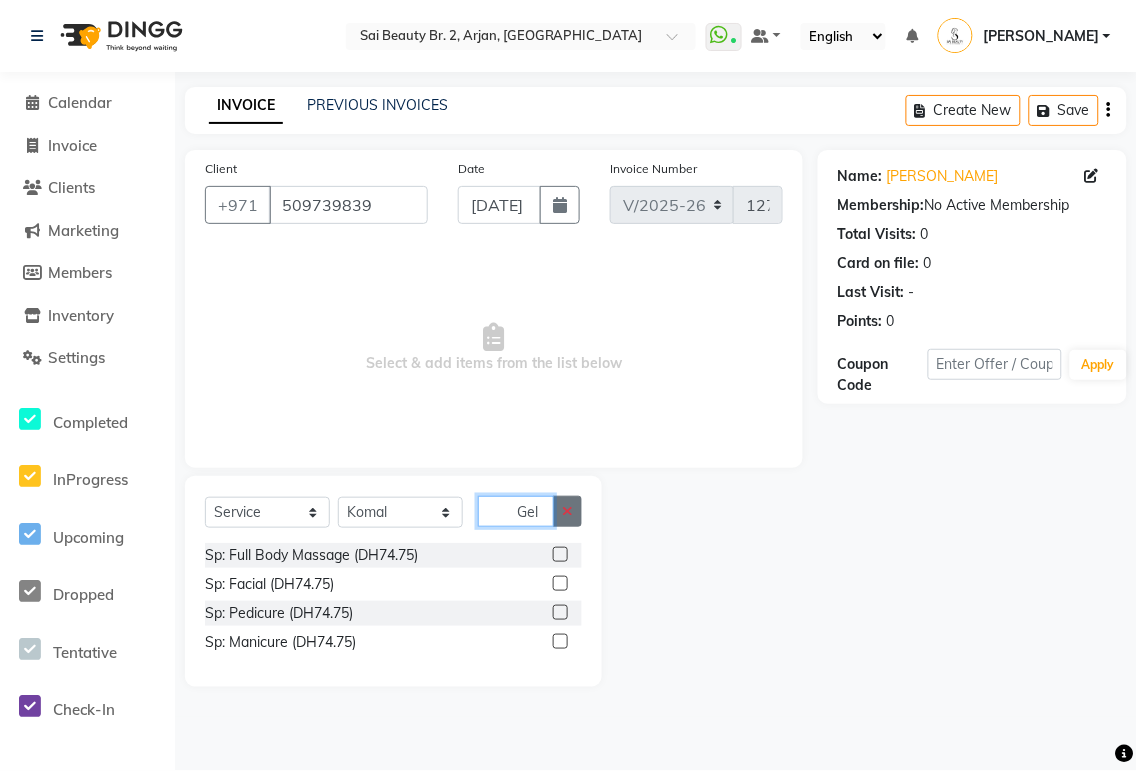 type 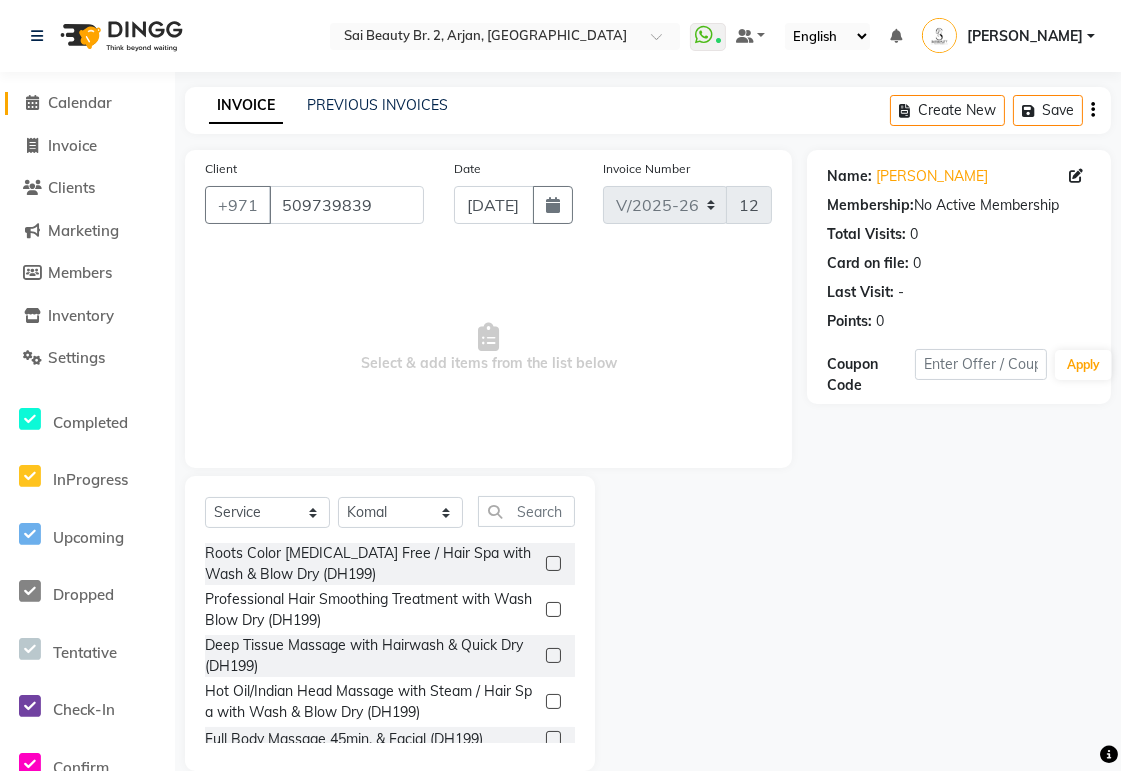 click on "Calendar" 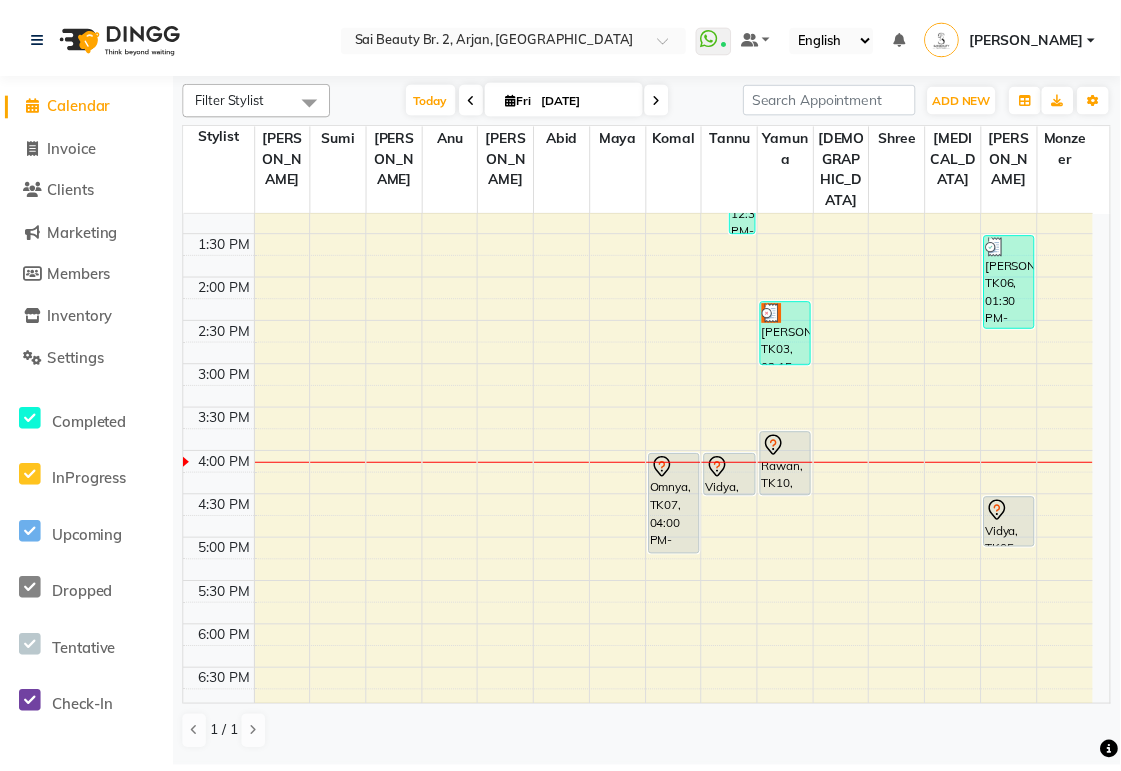 scroll, scrollTop: 331, scrollLeft: 0, axis: vertical 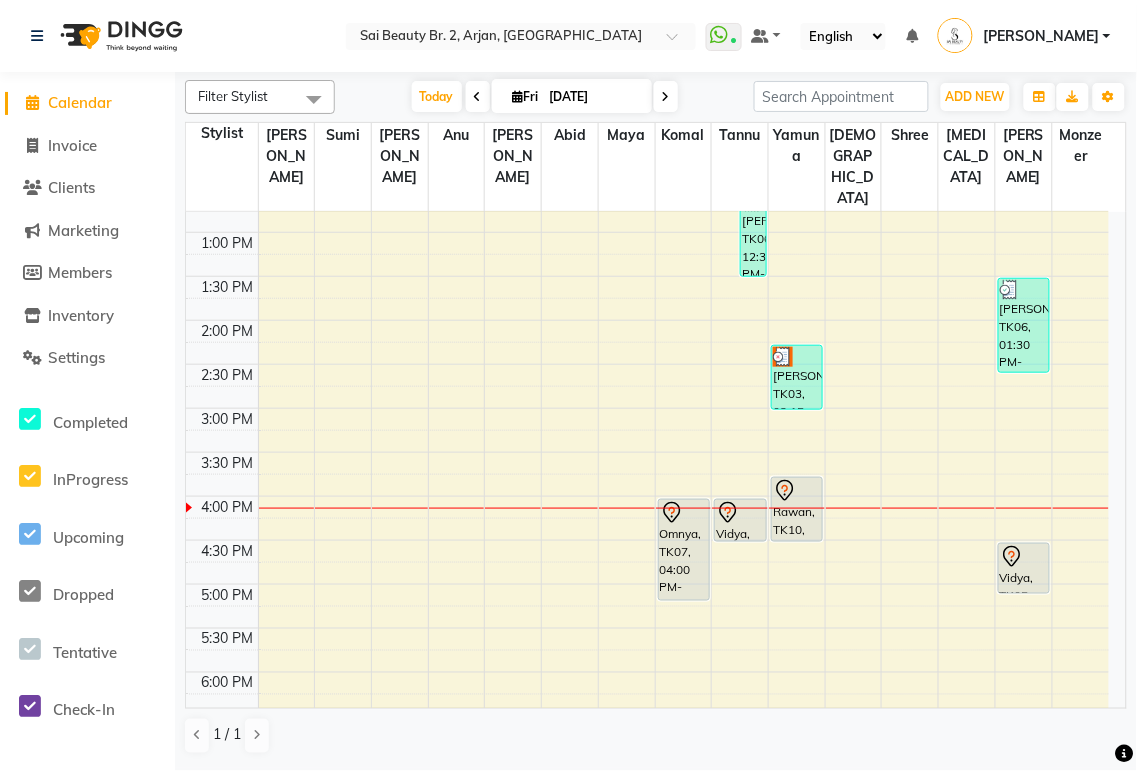 click on "[PERSON_NAME], TK03, 02:15 PM-03:00 PM, Full body massage (45mins)" at bounding box center [797, 377] 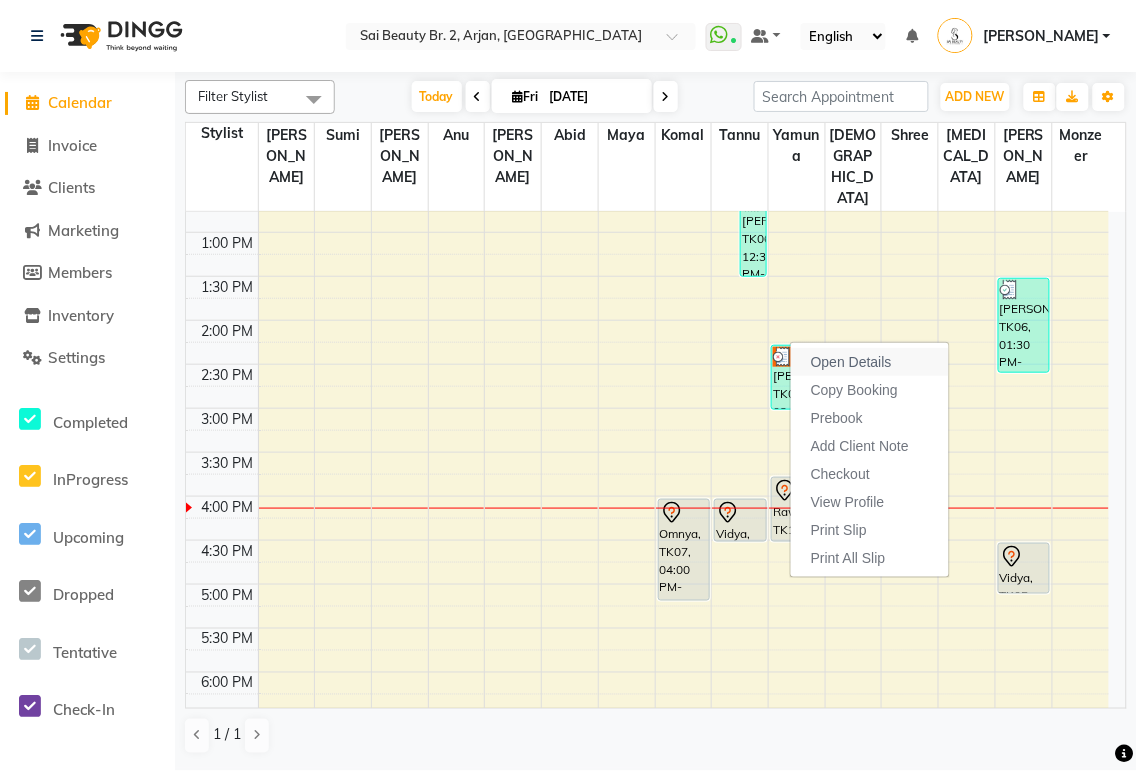 click on "Open Details" at bounding box center (851, 362) 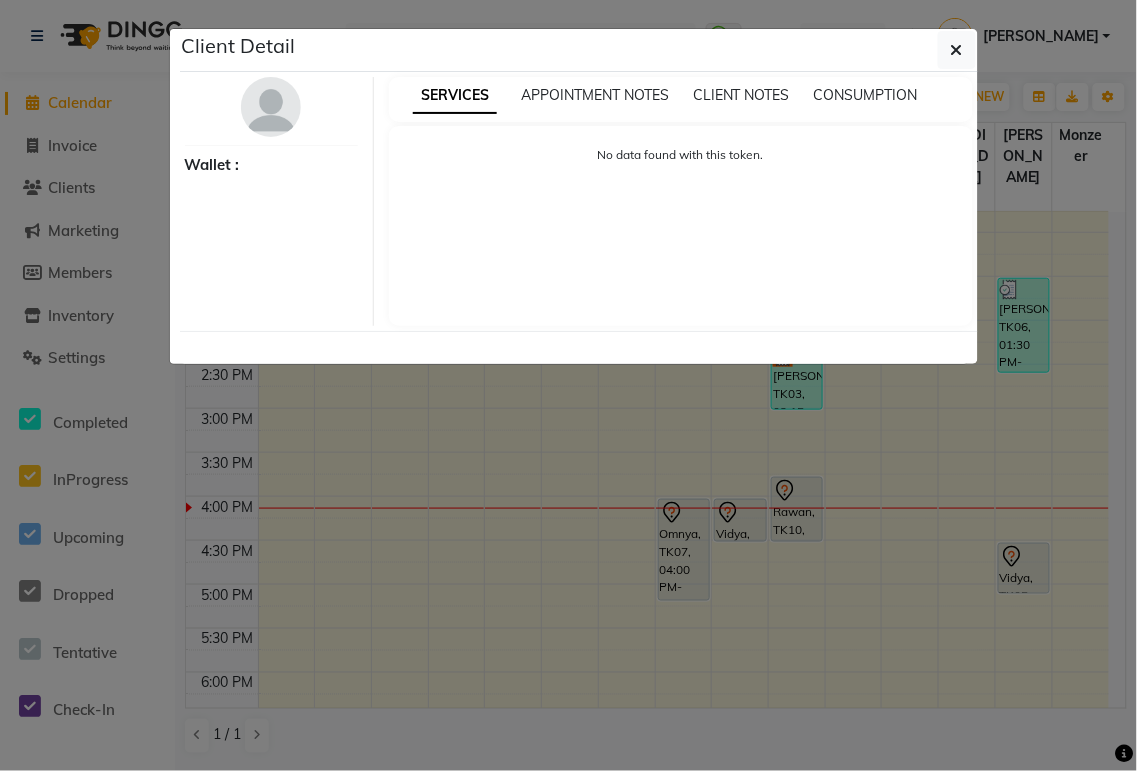 select on "3" 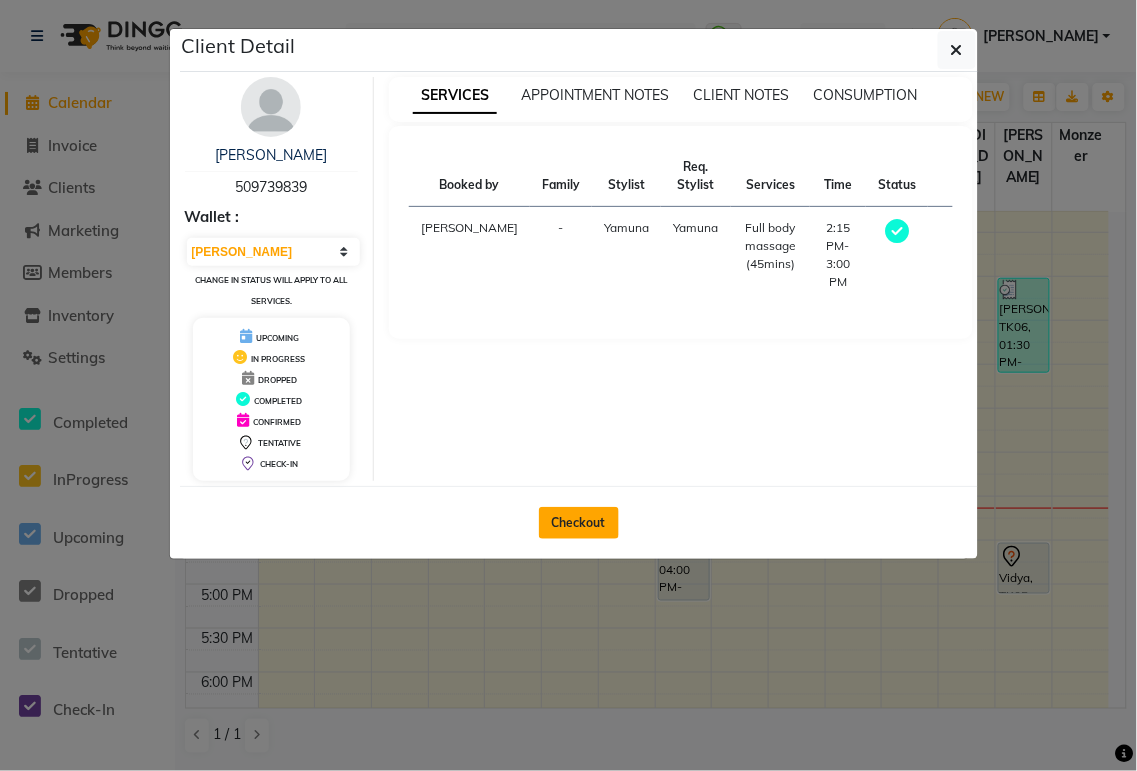 click on "Checkout" 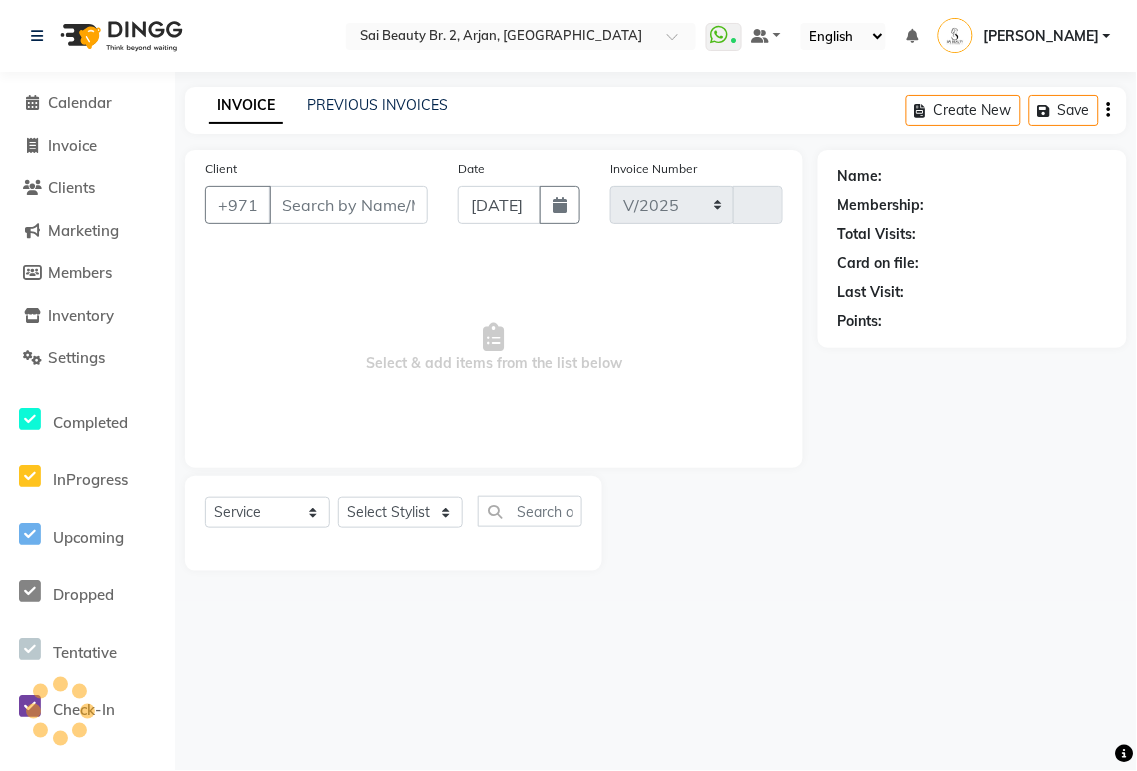 select on "6956" 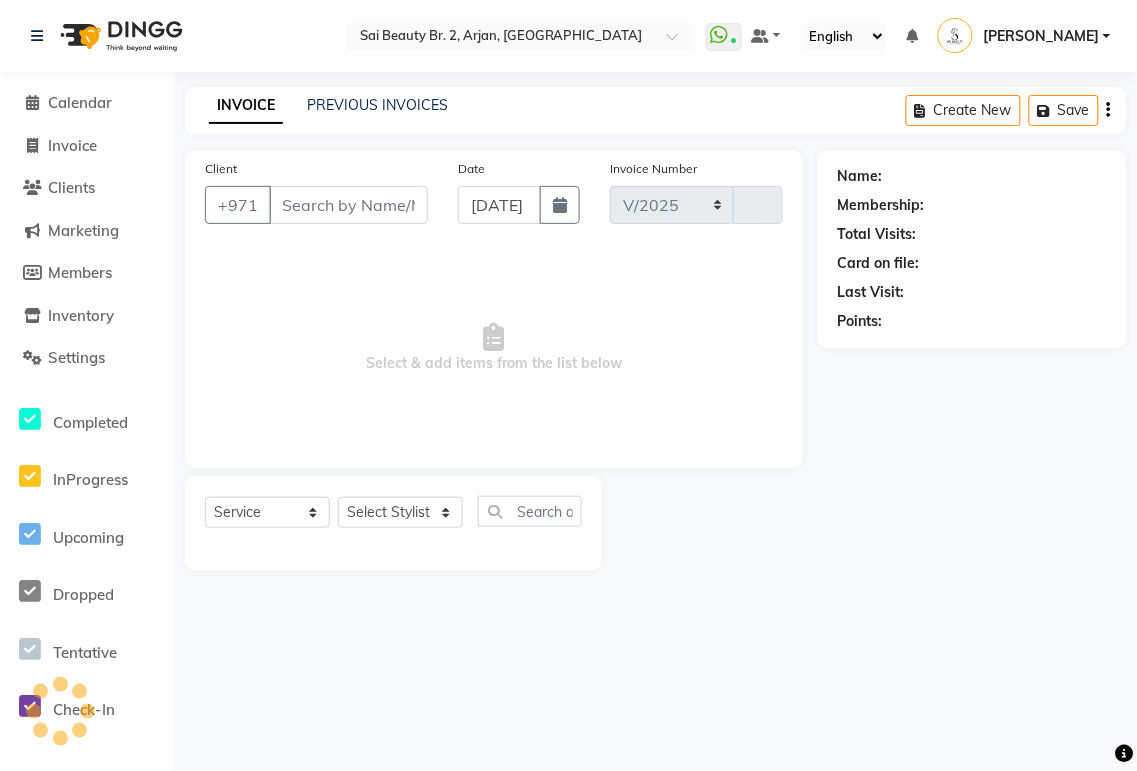 type on "1271" 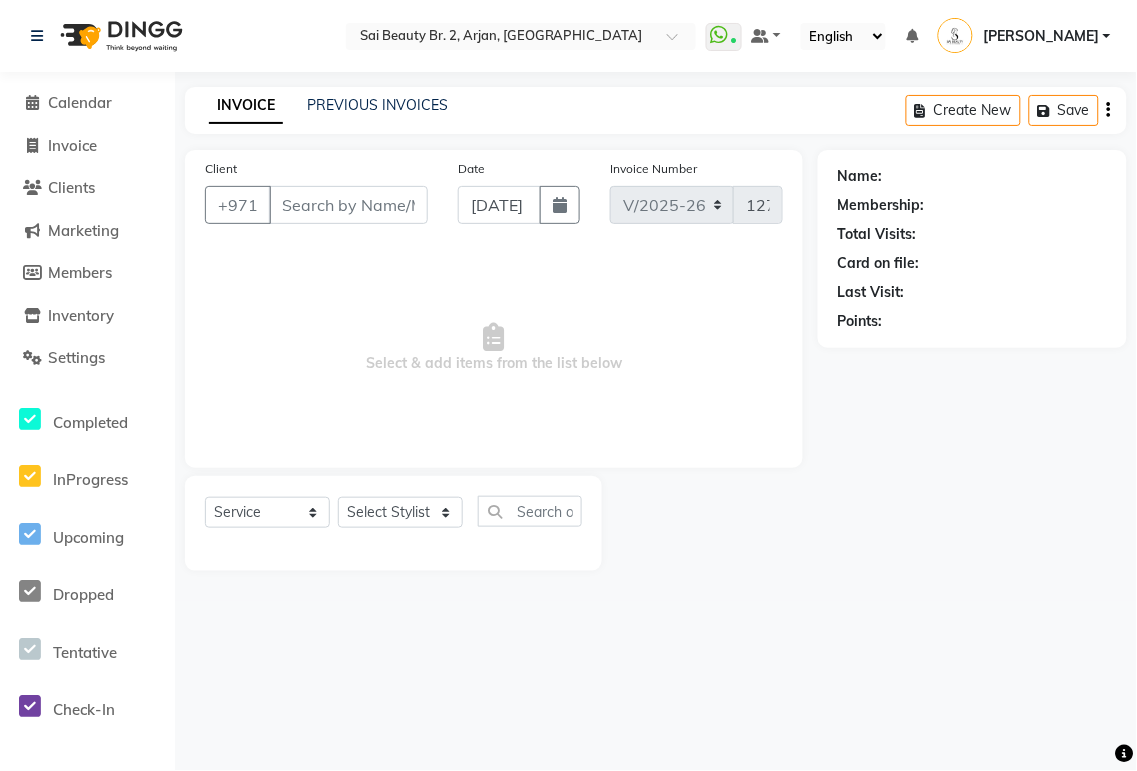 type on "509739839" 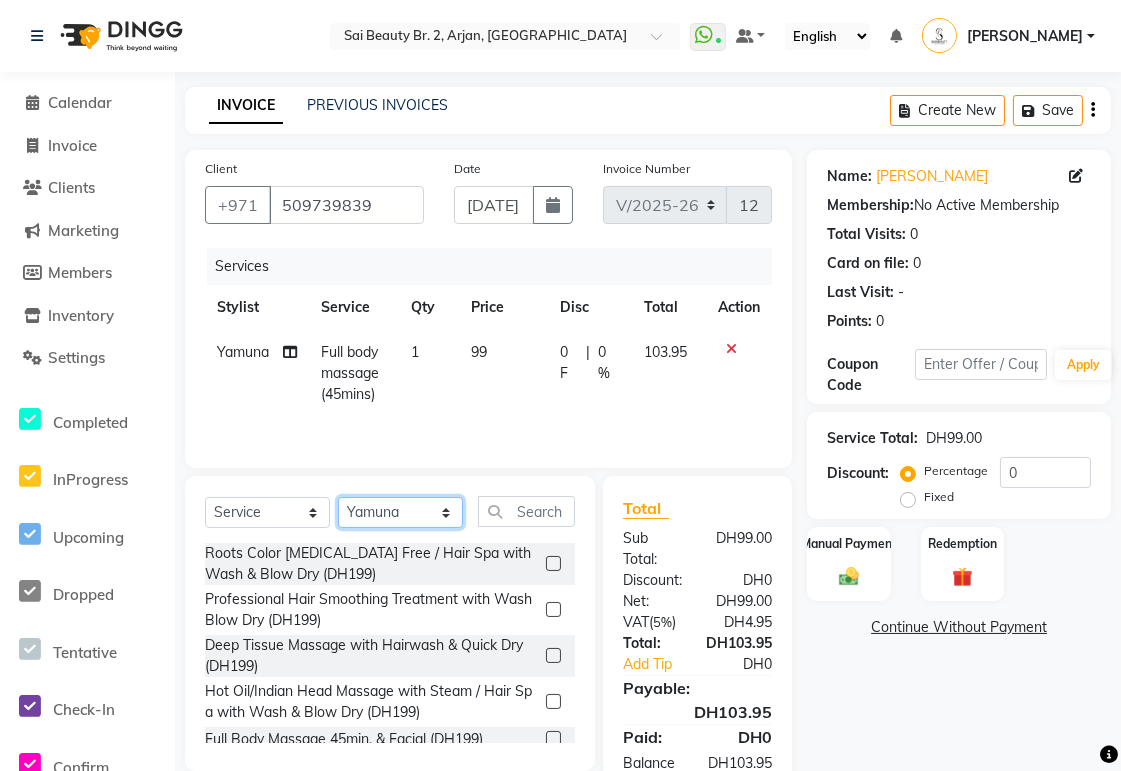 click on "Select Stylist [PERSON_NAME][MEDICAL_DATA] [PERSON_NAME] [PERSON_NAME] [PERSON_NAME] [PERSON_NAME] Gita [PERSON_NAME] monzeer Shree [PERSON_NAME] [PERSON_NAME]" 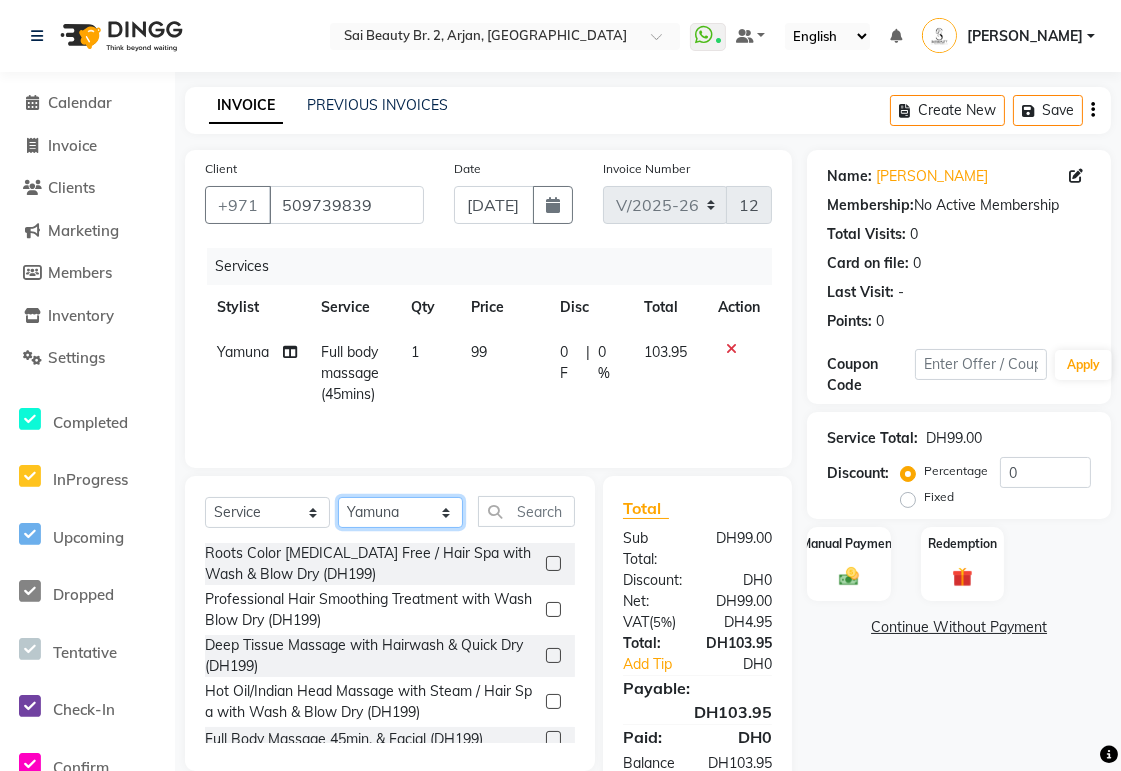 select on "59424" 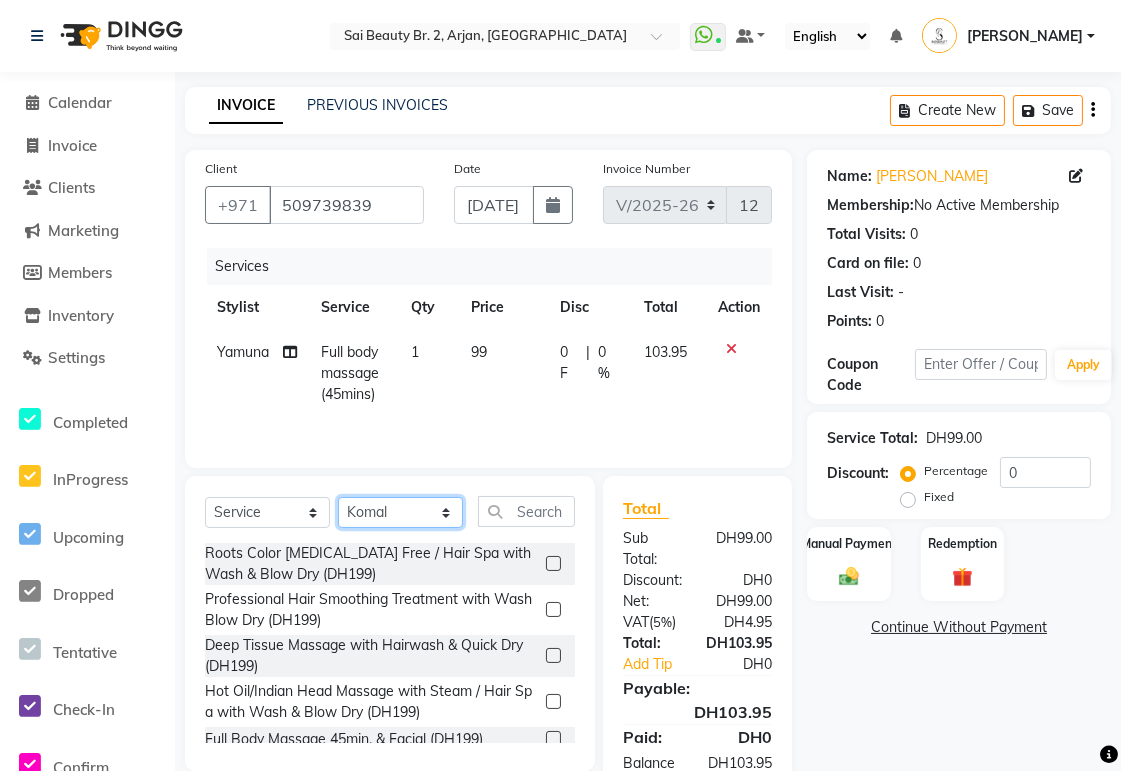 click on "Select Stylist [PERSON_NAME][MEDICAL_DATA] [PERSON_NAME] [PERSON_NAME] [PERSON_NAME] [PERSON_NAME] Gita [PERSON_NAME] monzeer Shree [PERSON_NAME] [PERSON_NAME]" 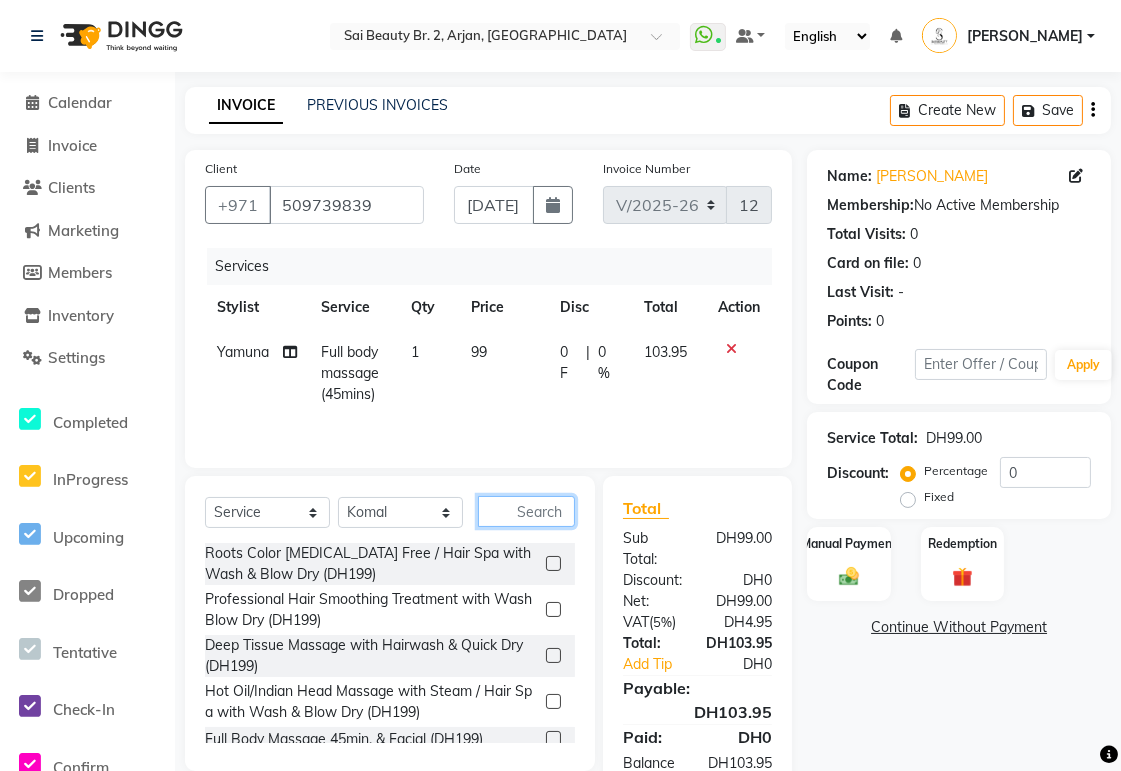 click 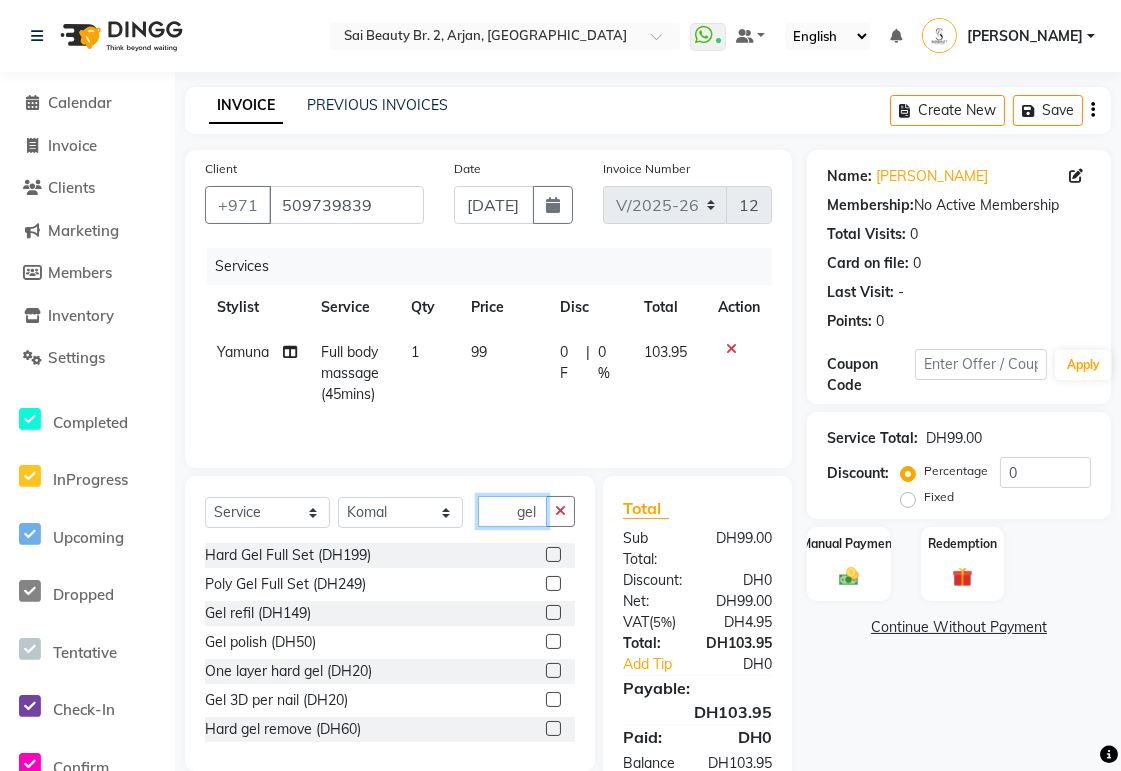 scroll, scrollTop: 0, scrollLeft: 2, axis: horizontal 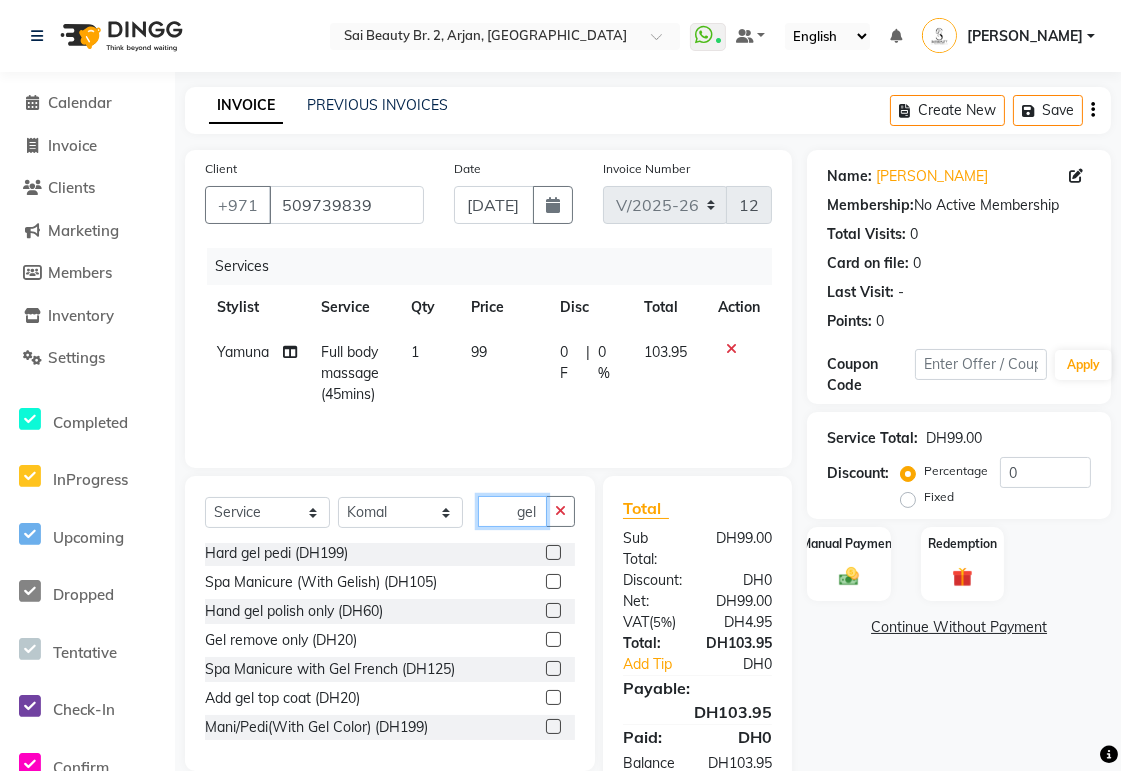 type on "gel" 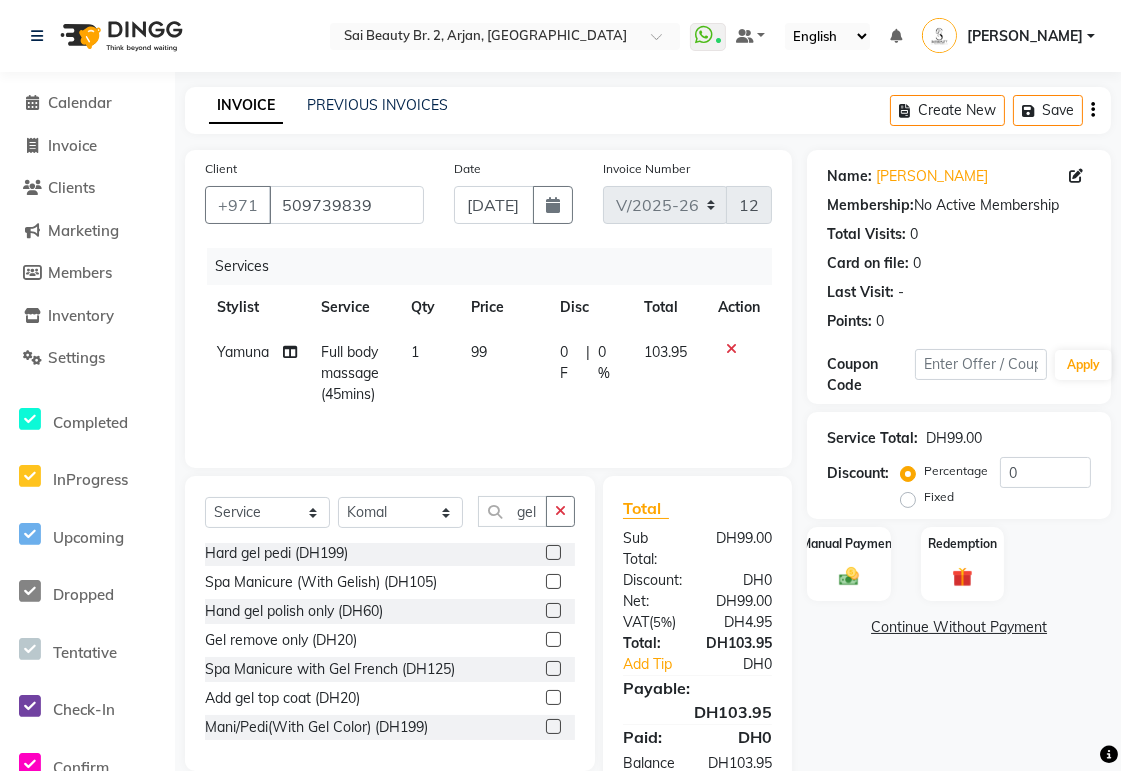 click 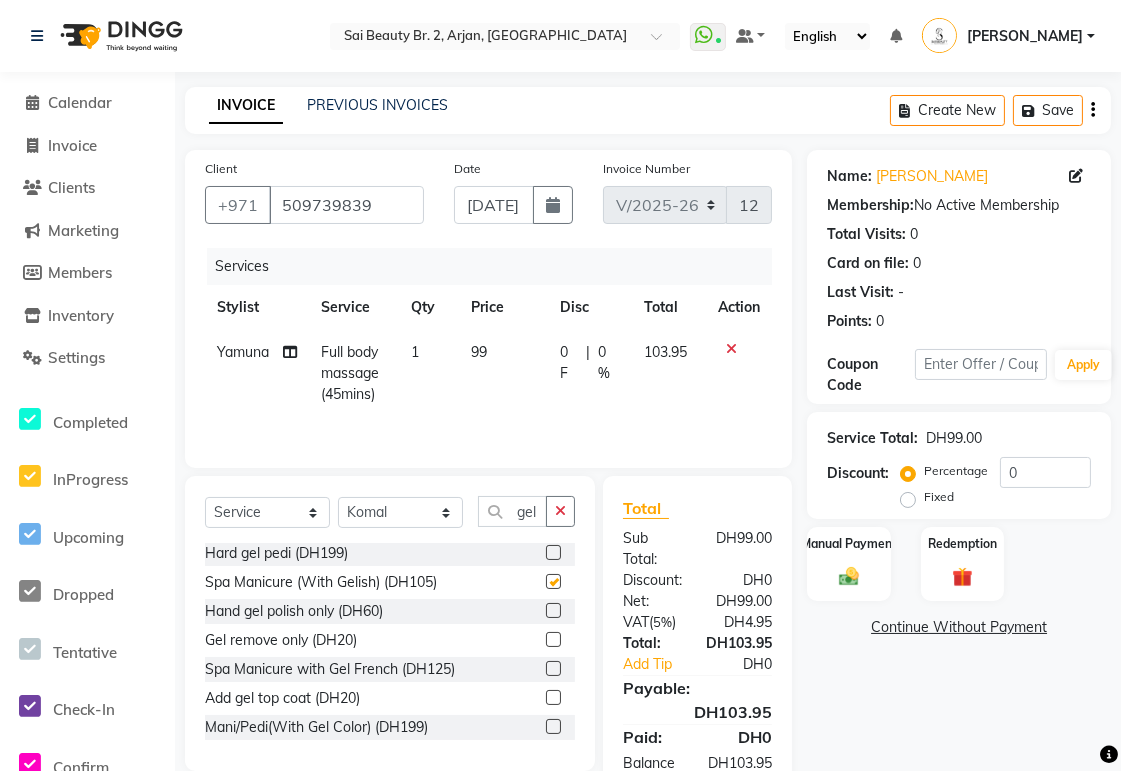 scroll, scrollTop: 0, scrollLeft: 0, axis: both 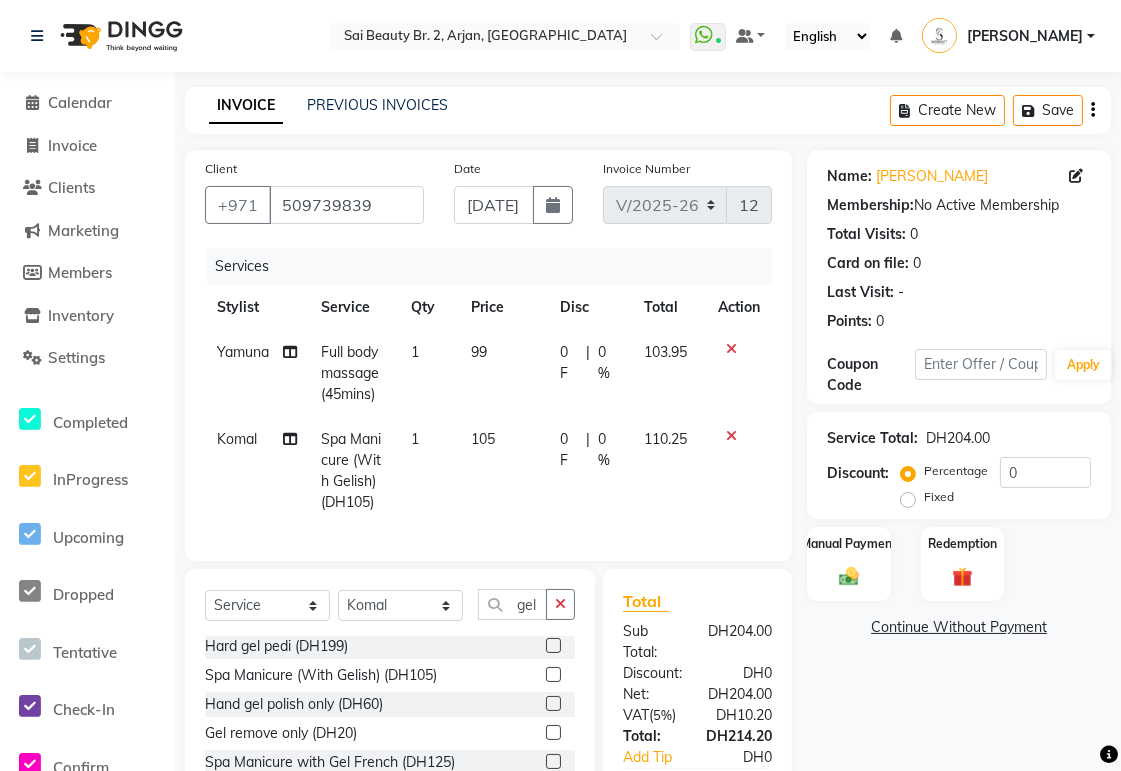 checkbox on "false" 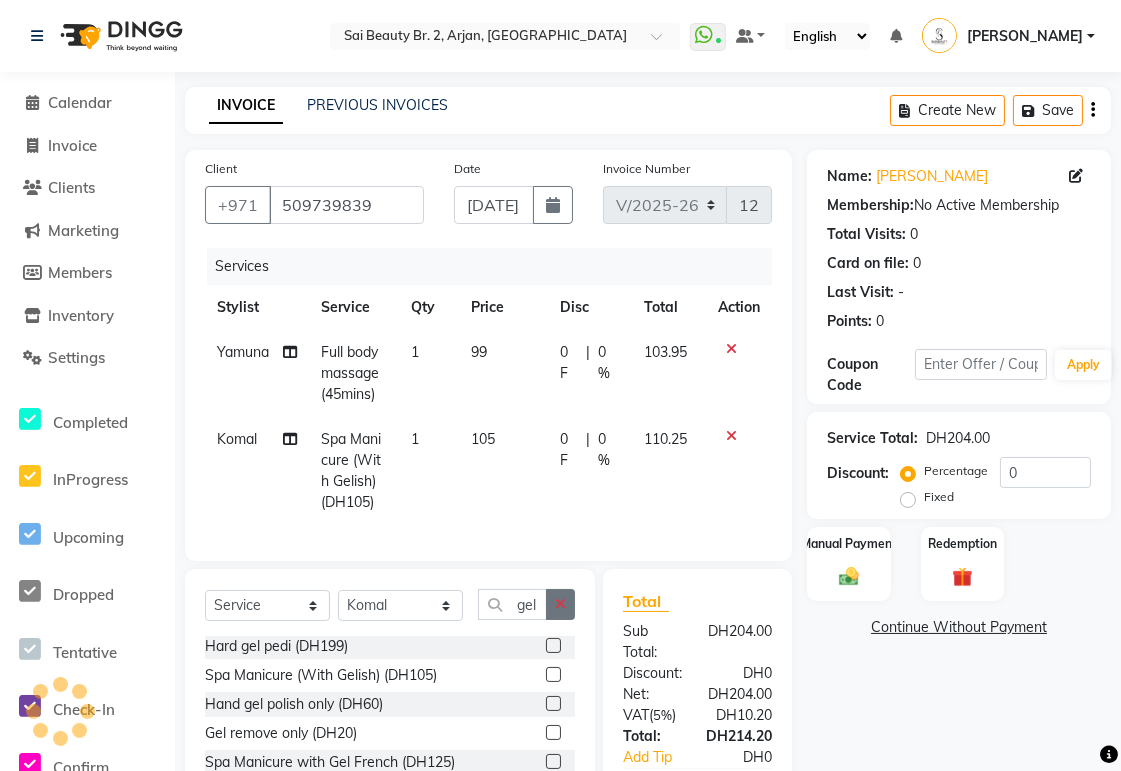 click 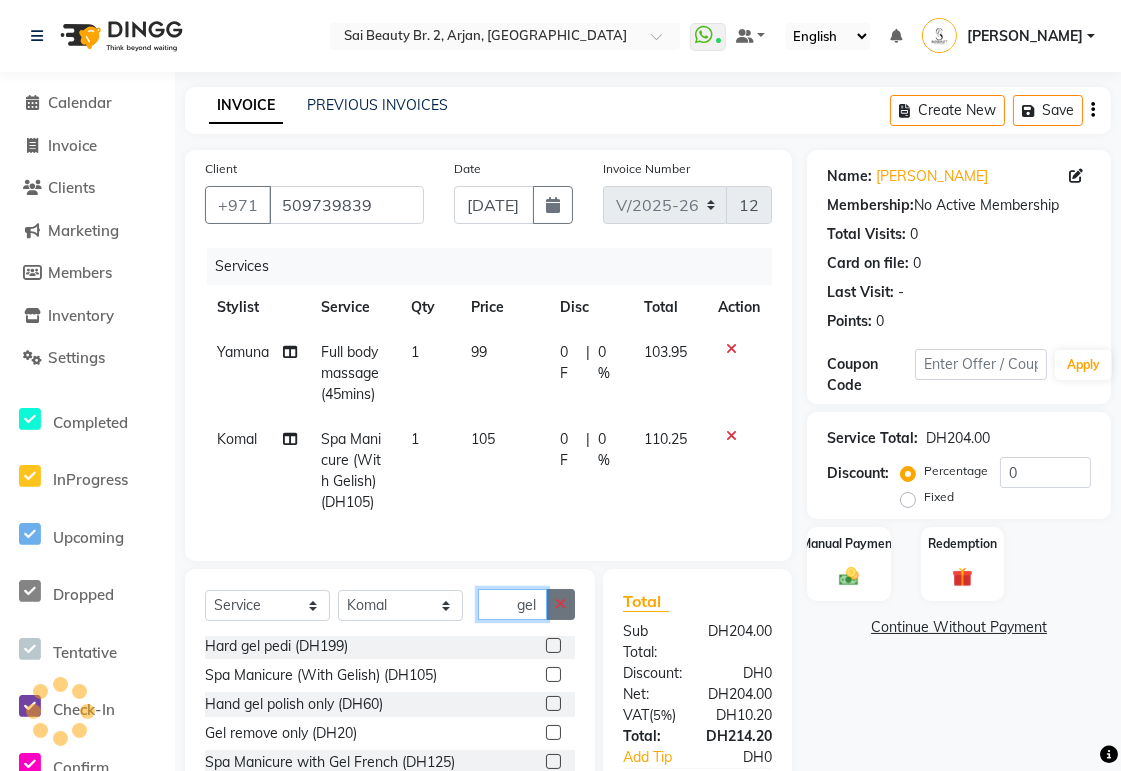 type 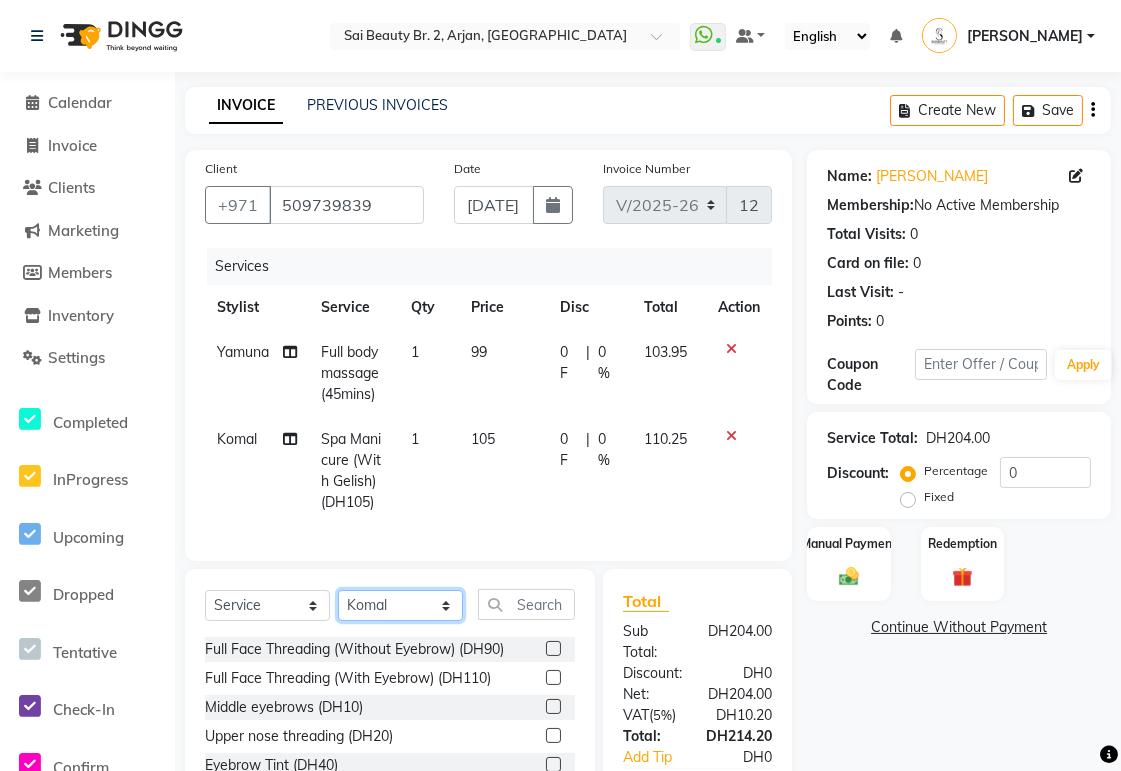 click on "Select Stylist [PERSON_NAME][MEDICAL_DATA] [PERSON_NAME] [PERSON_NAME] [PERSON_NAME] [PERSON_NAME] Gita [PERSON_NAME] monzeer Shree [PERSON_NAME] [PERSON_NAME]" 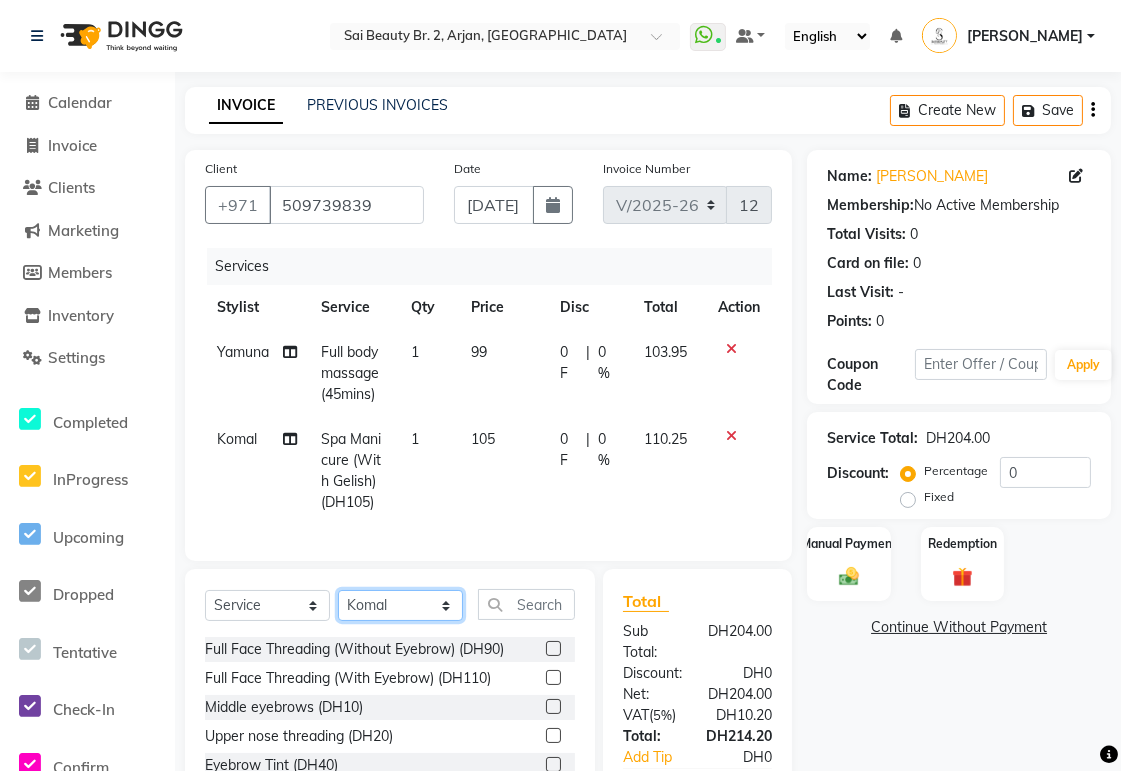select on "61483" 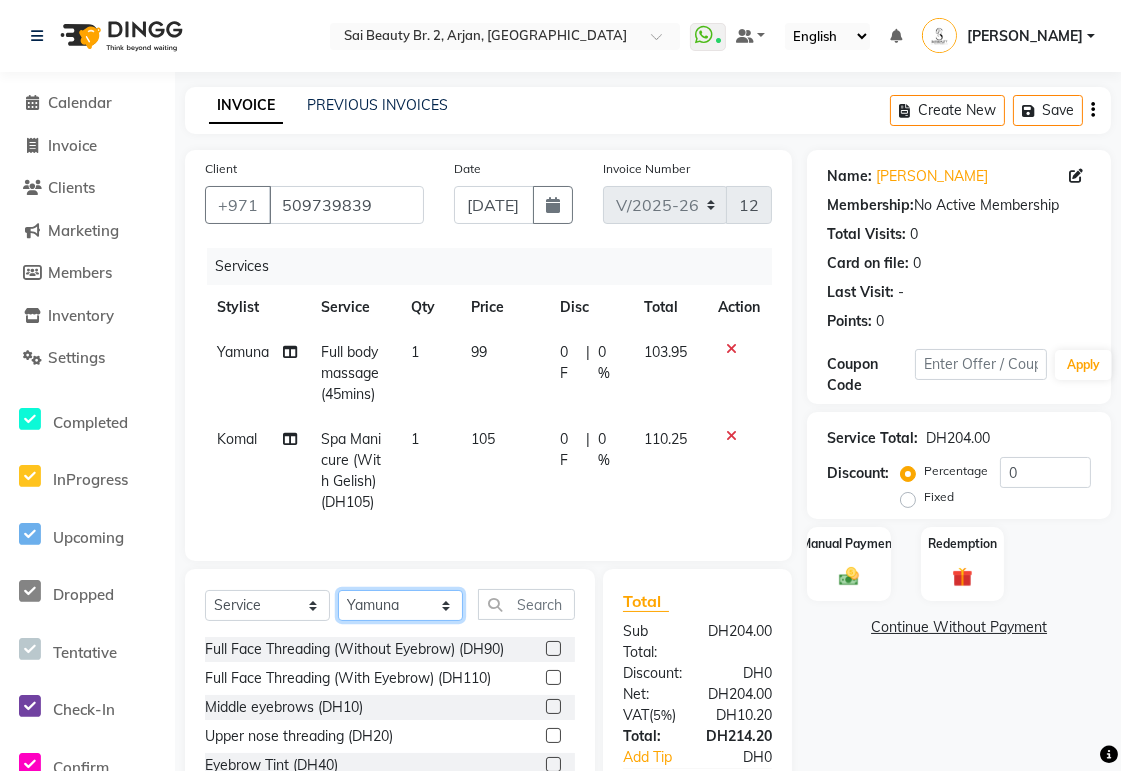 click on "Select Stylist [PERSON_NAME][MEDICAL_DATA] [PERSON_NAME] [PERSON_NAME] [PERSON_NAME] [PERSON_NAME] Gita [PERSON_NAME] monzeer Shree [PERSON_NAME] [PERSON_NAME]" 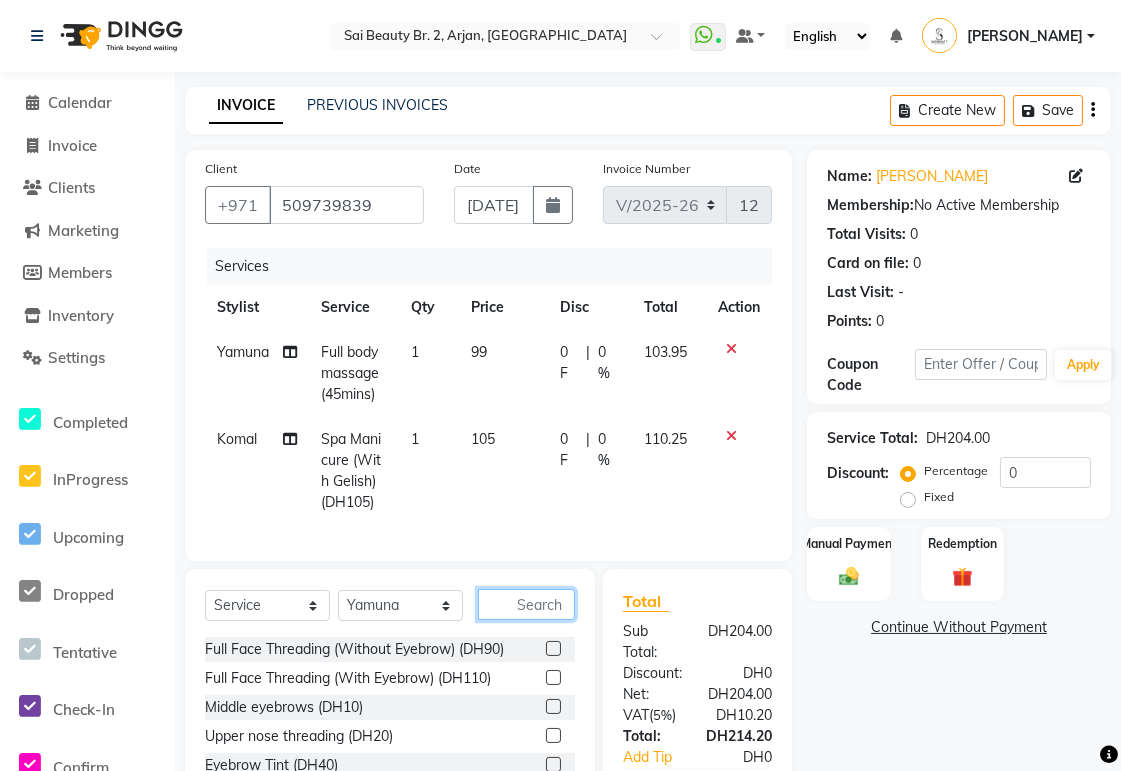 click 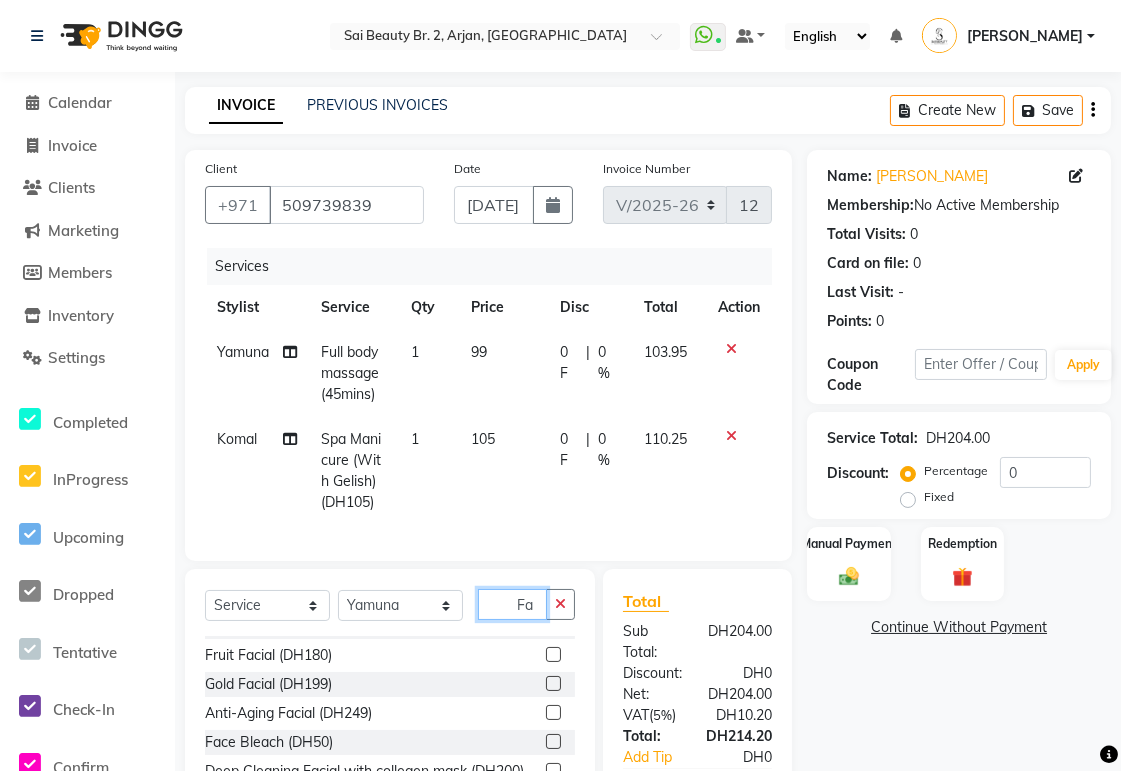 scroll, scrollTop: 74, scrollLeft: 0, axis: vertical 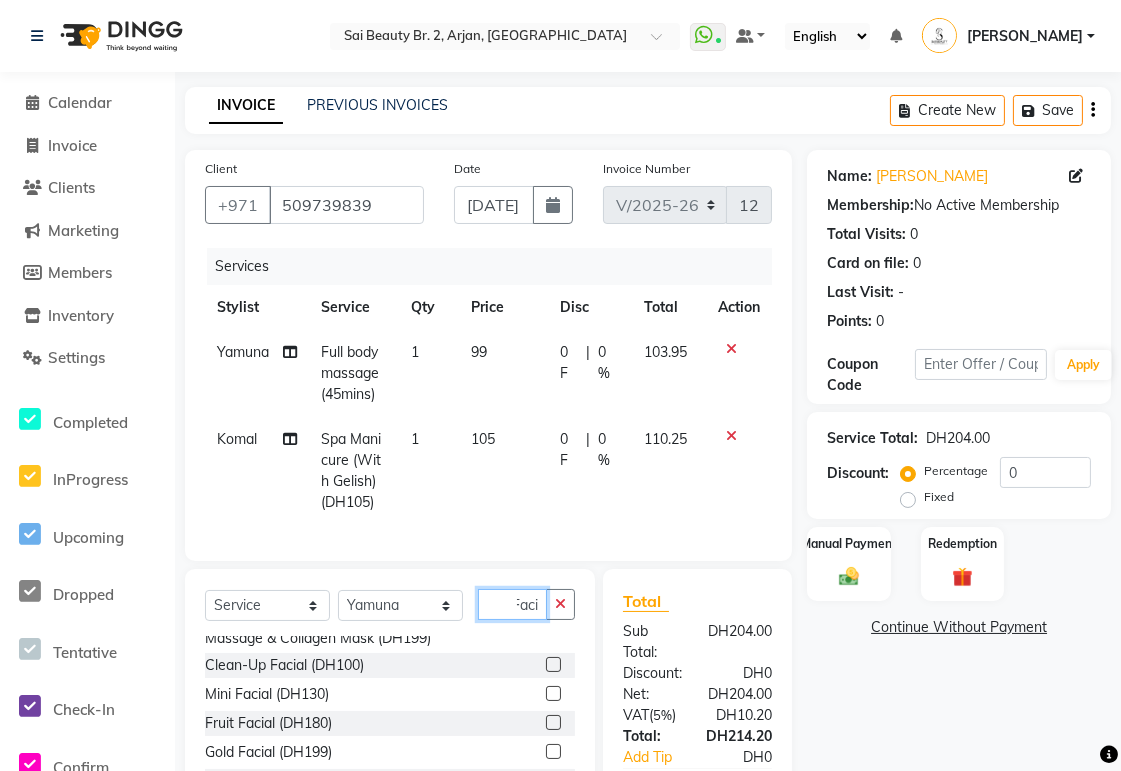 type on "Faci" 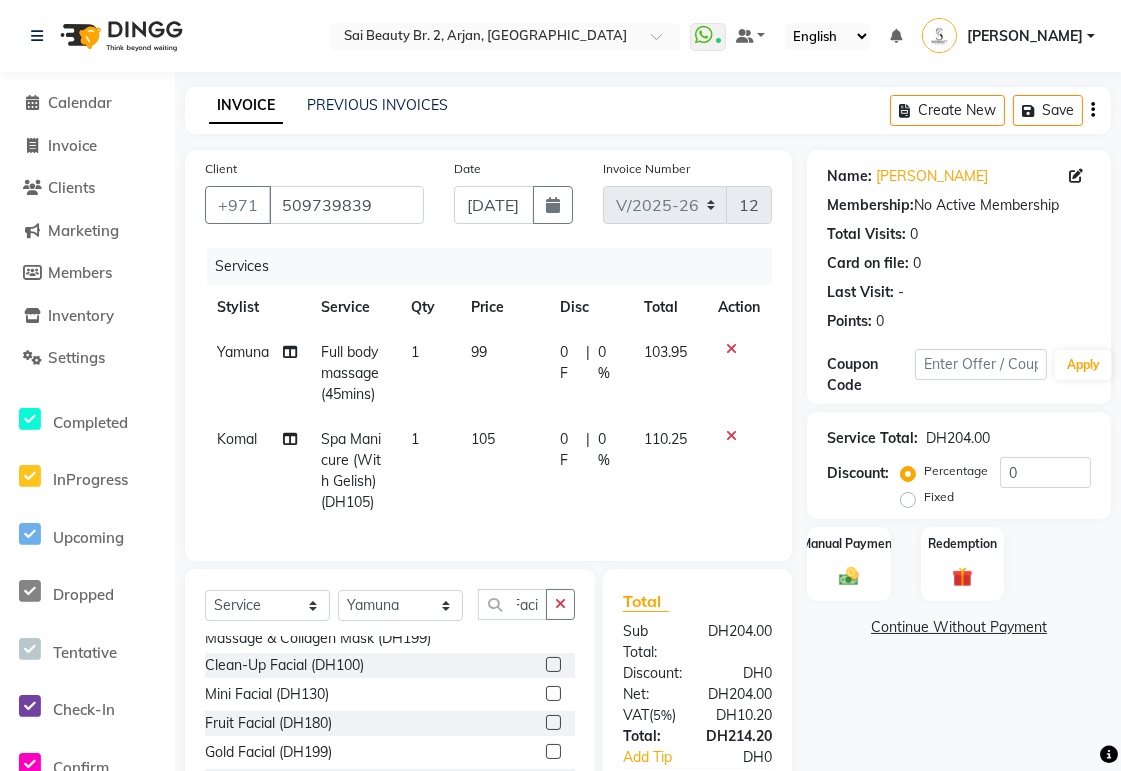 click 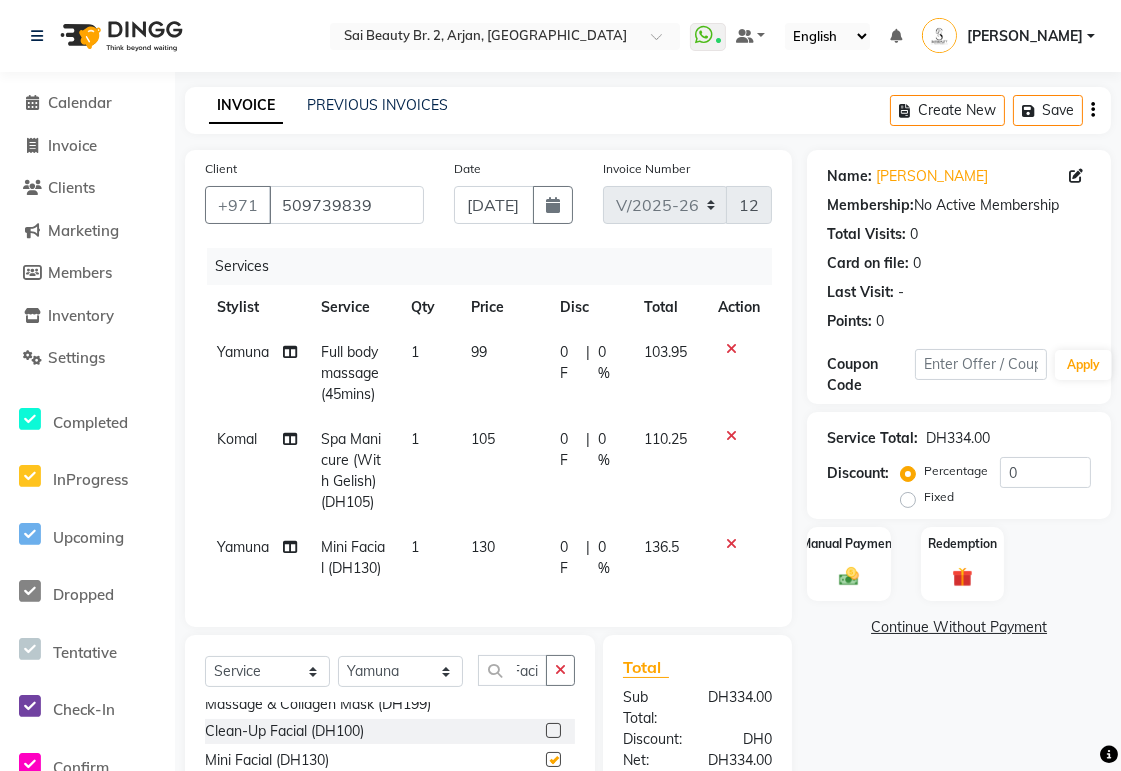 scroll, scrollTop: 0, scrollLeft: 0, axis: both 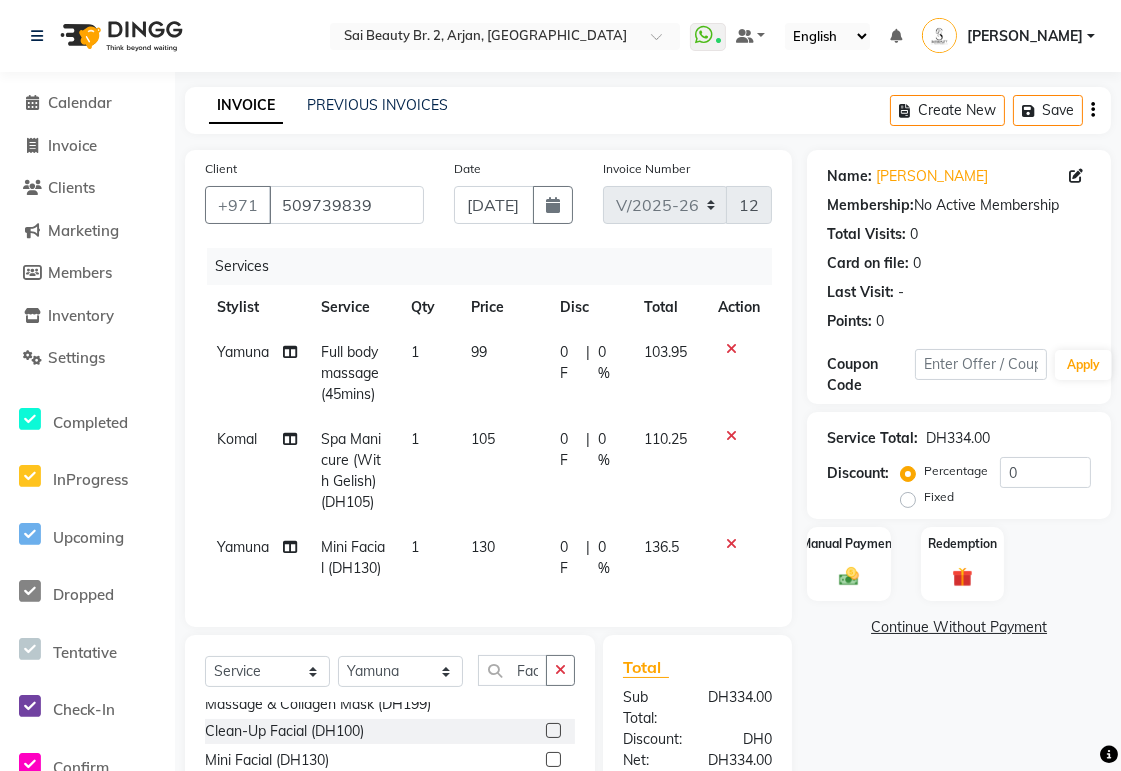 checkbox on "false" 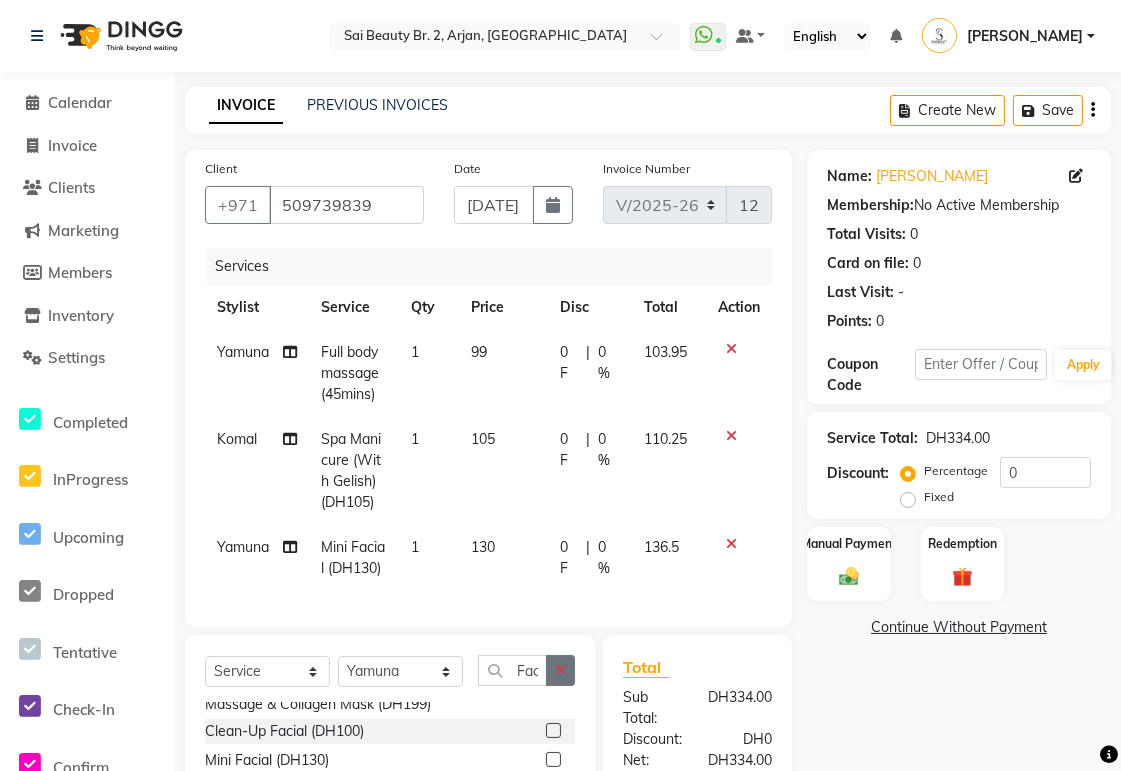 click 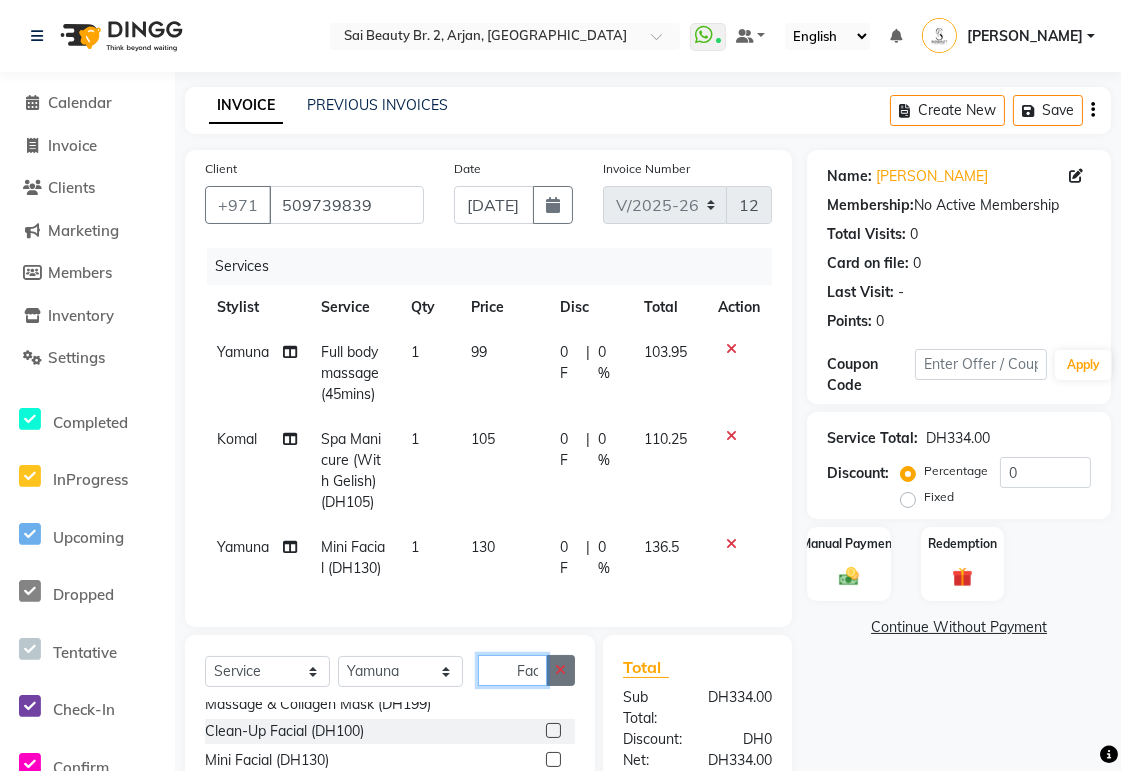 type 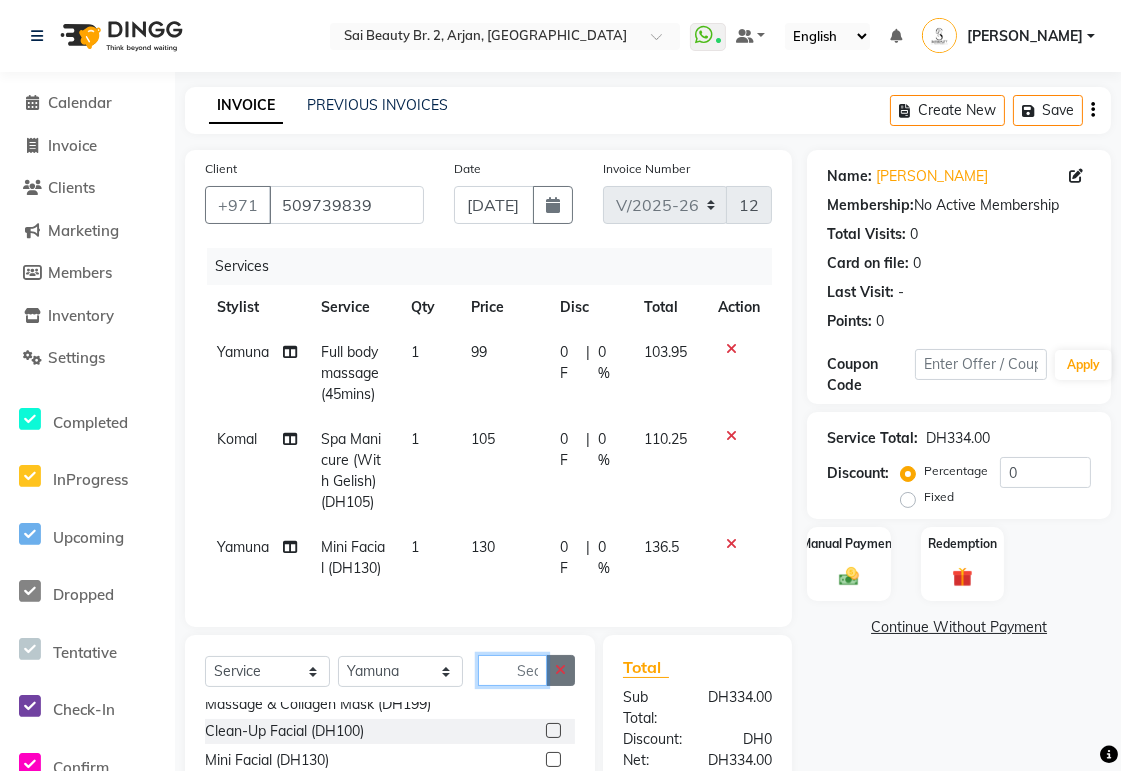 scroll, scrollTop: 243, scrollLeft: 0, axis: vertical 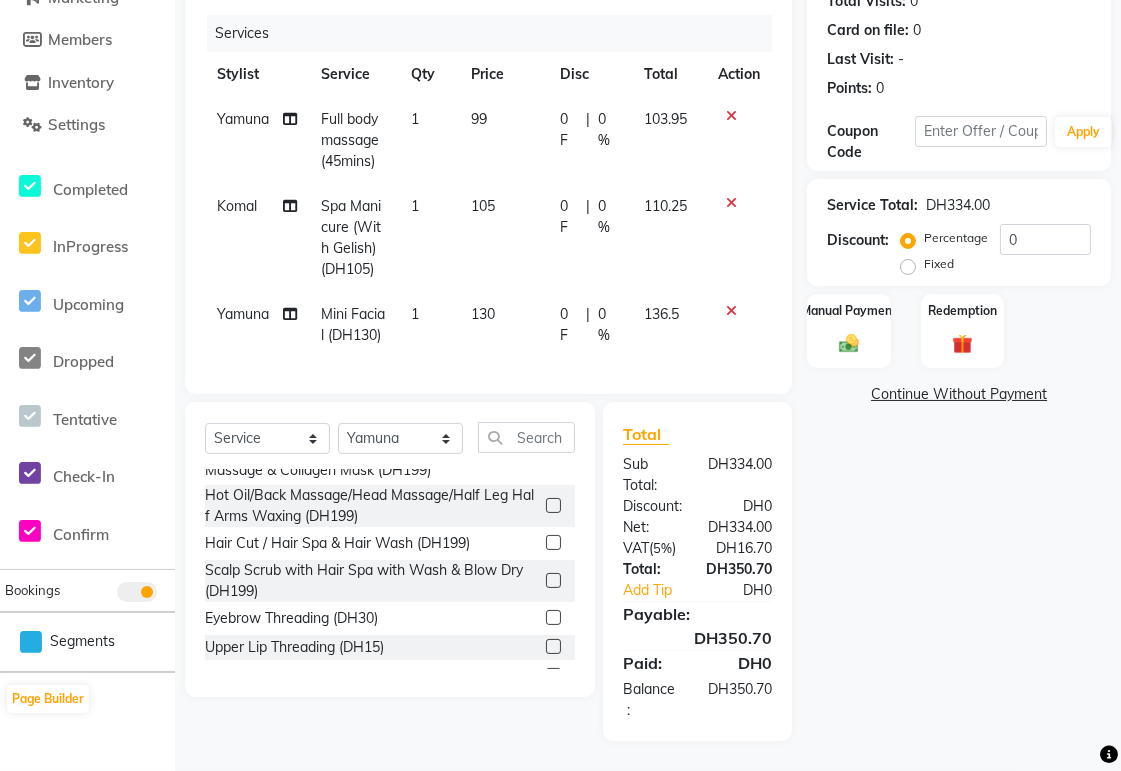 click on "0 F" 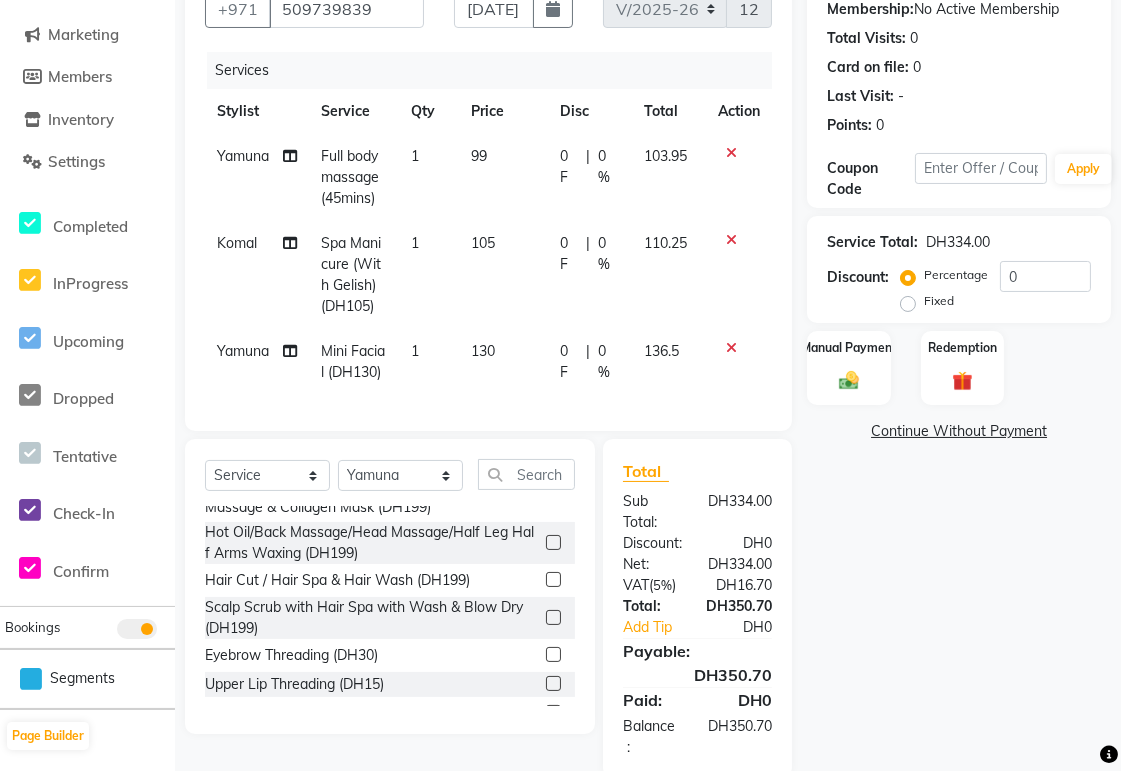 select on "61483" 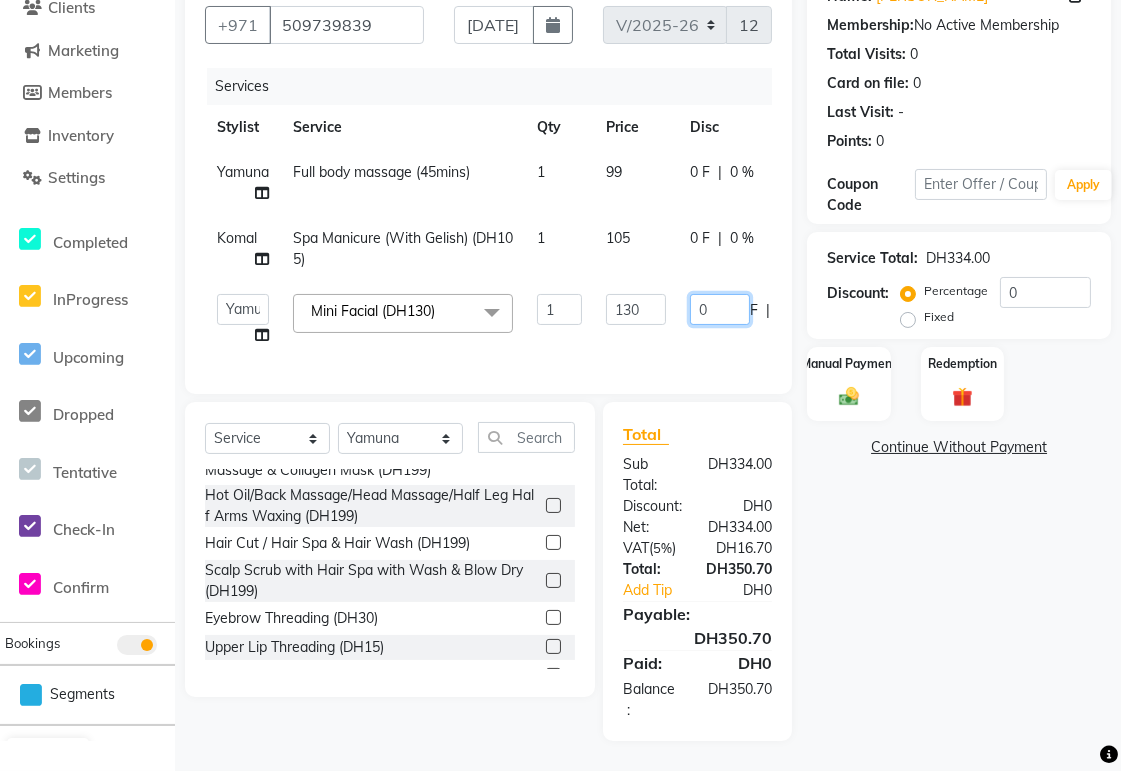click on "0" 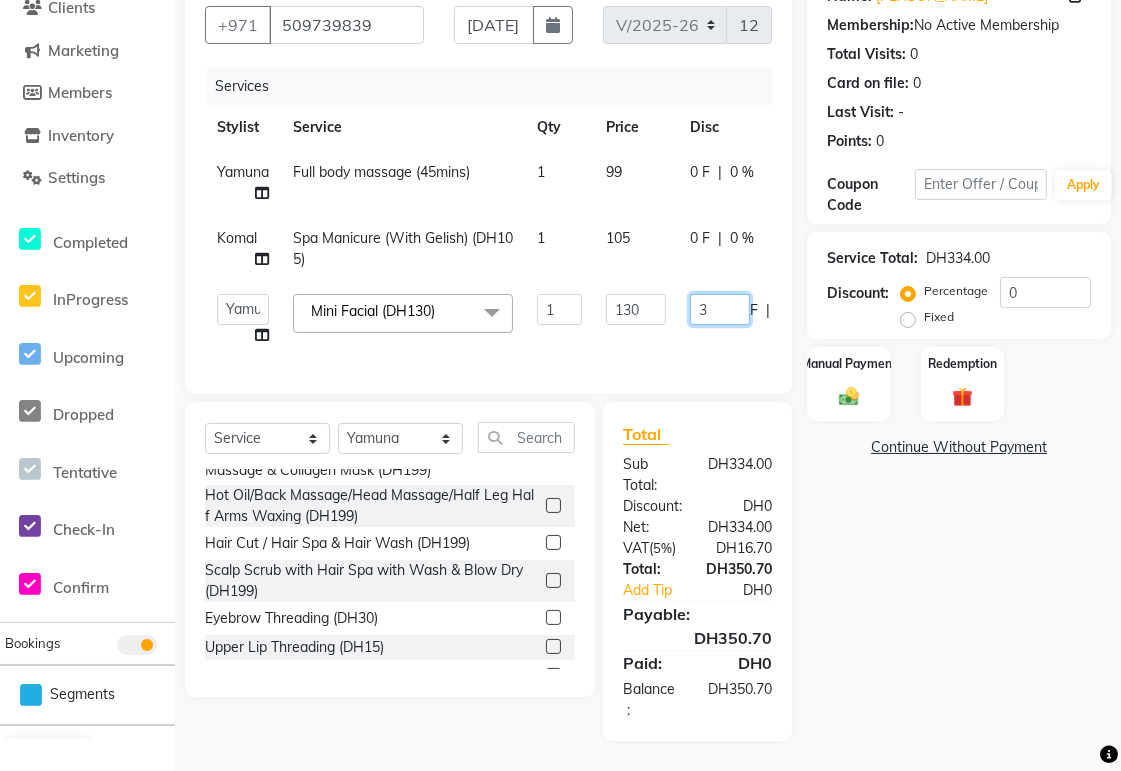 type on "31" 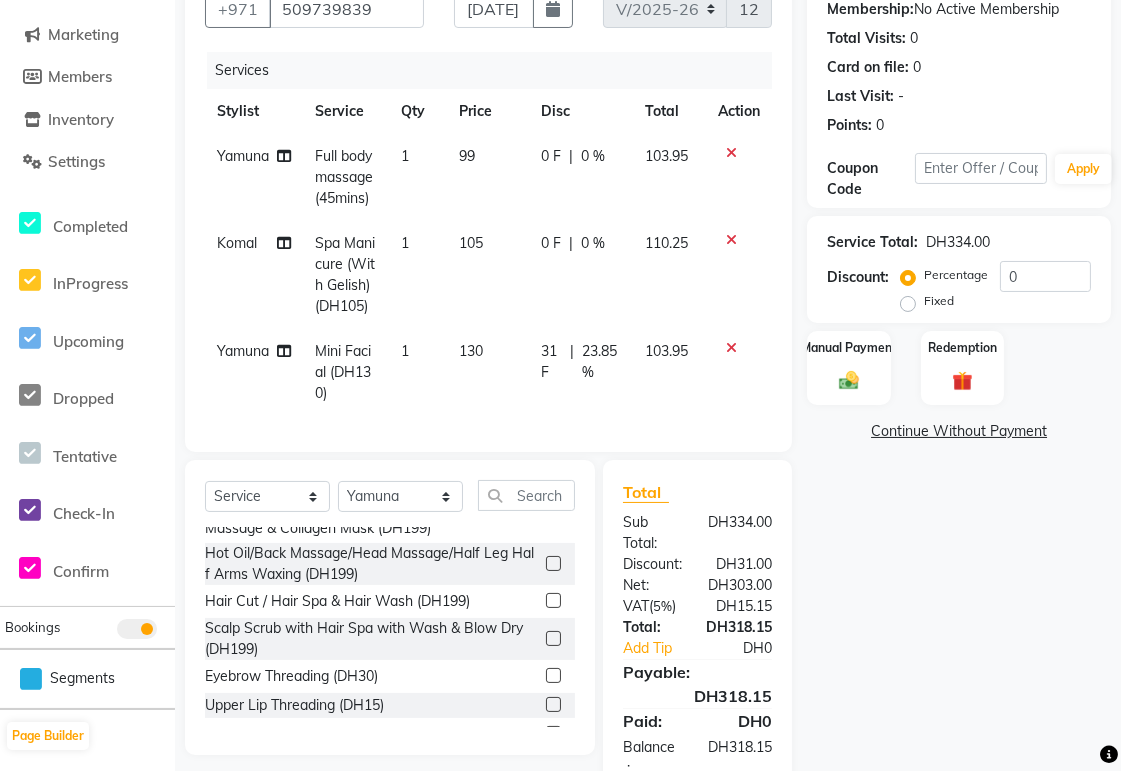 click on "0 F" 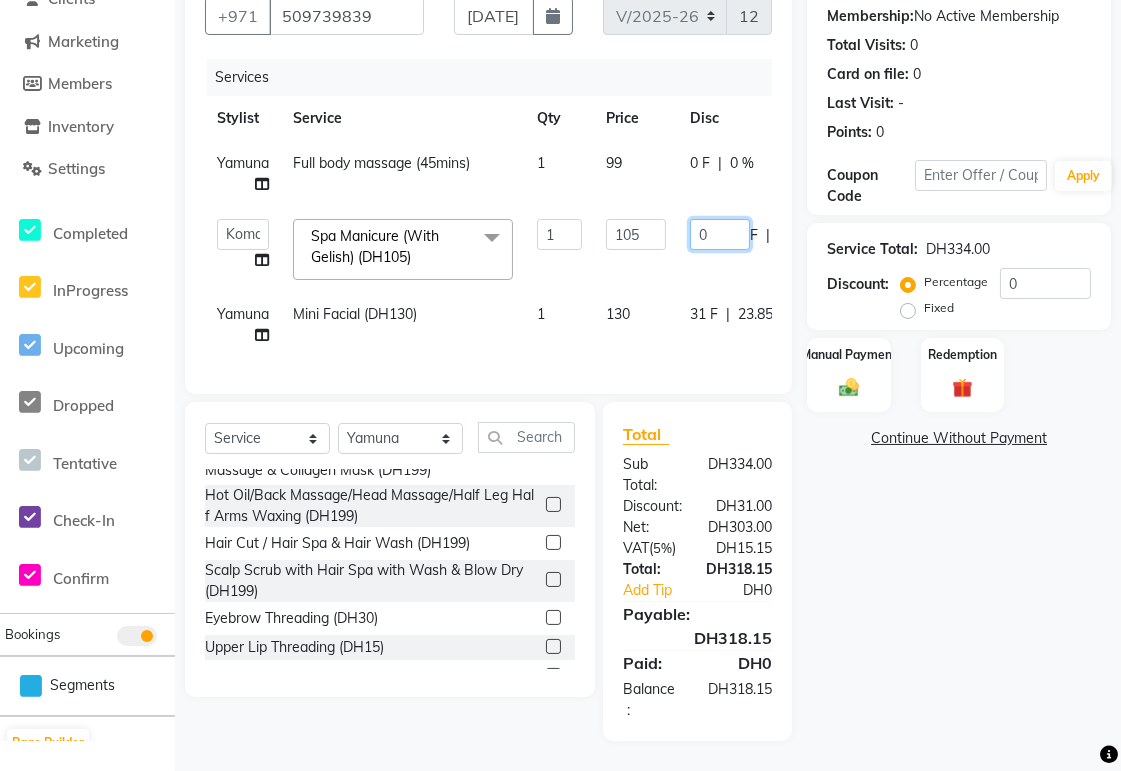 click on "0" 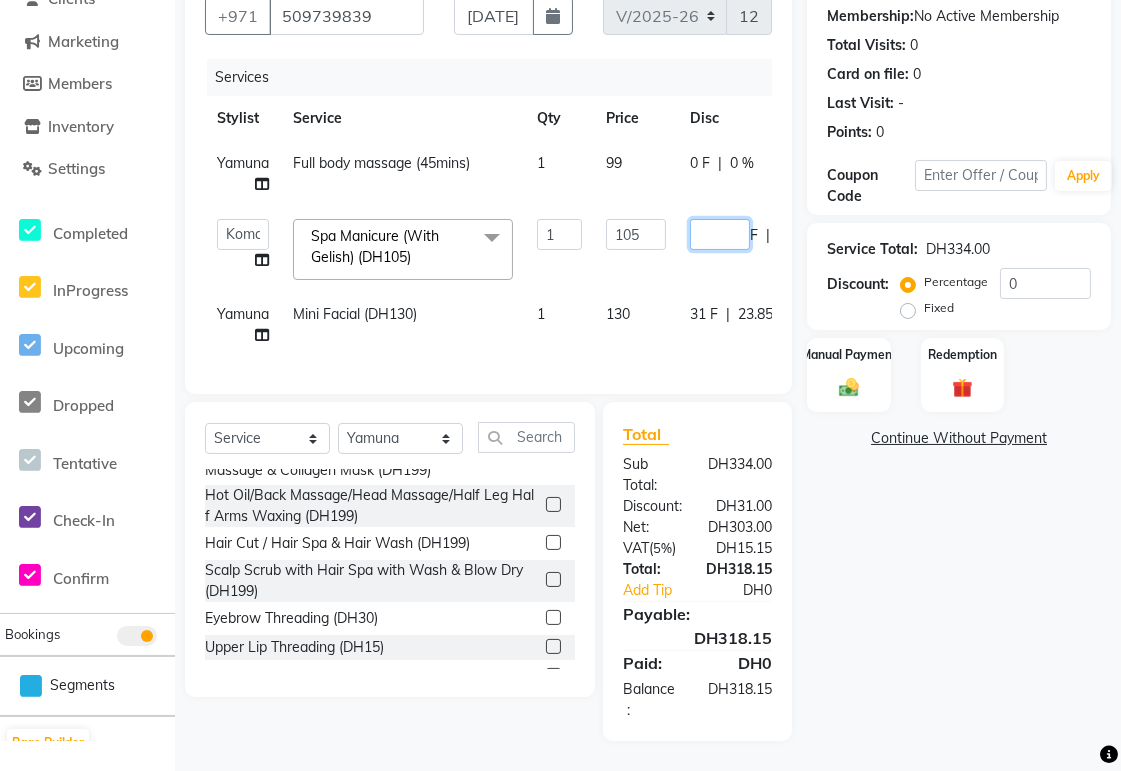type on "6" 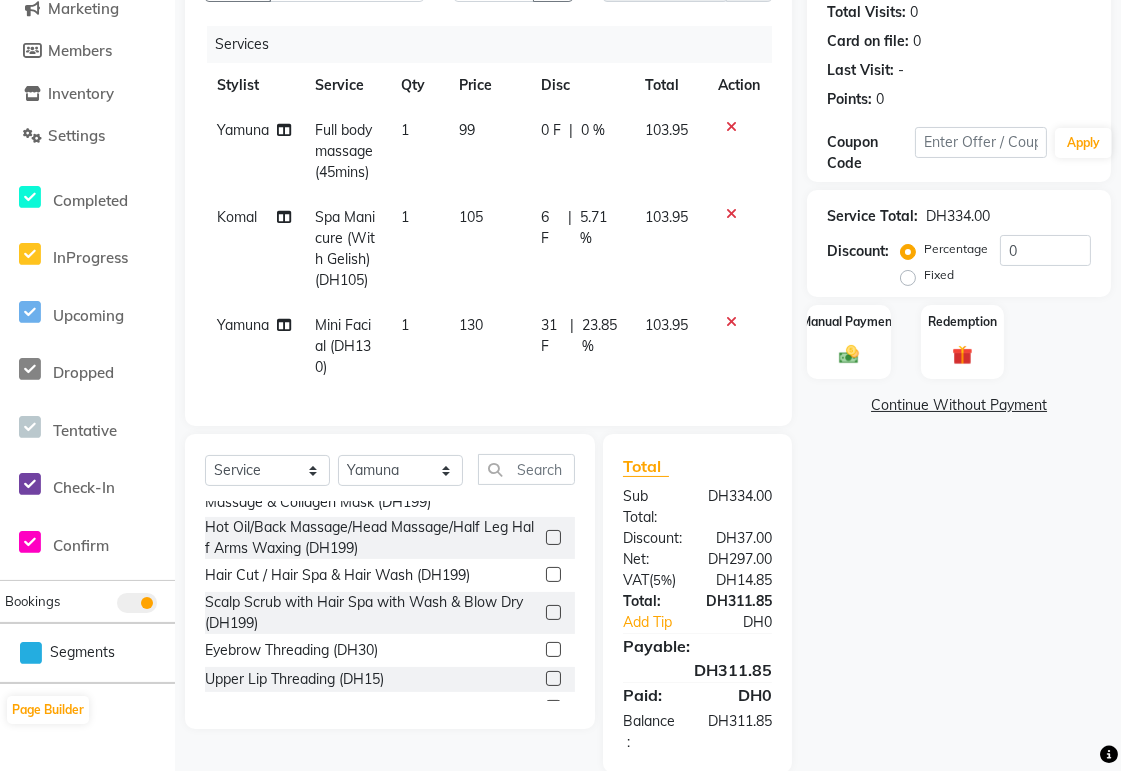 scroll, scrollTop: 271, scrollLeft: 0, axis: vertical 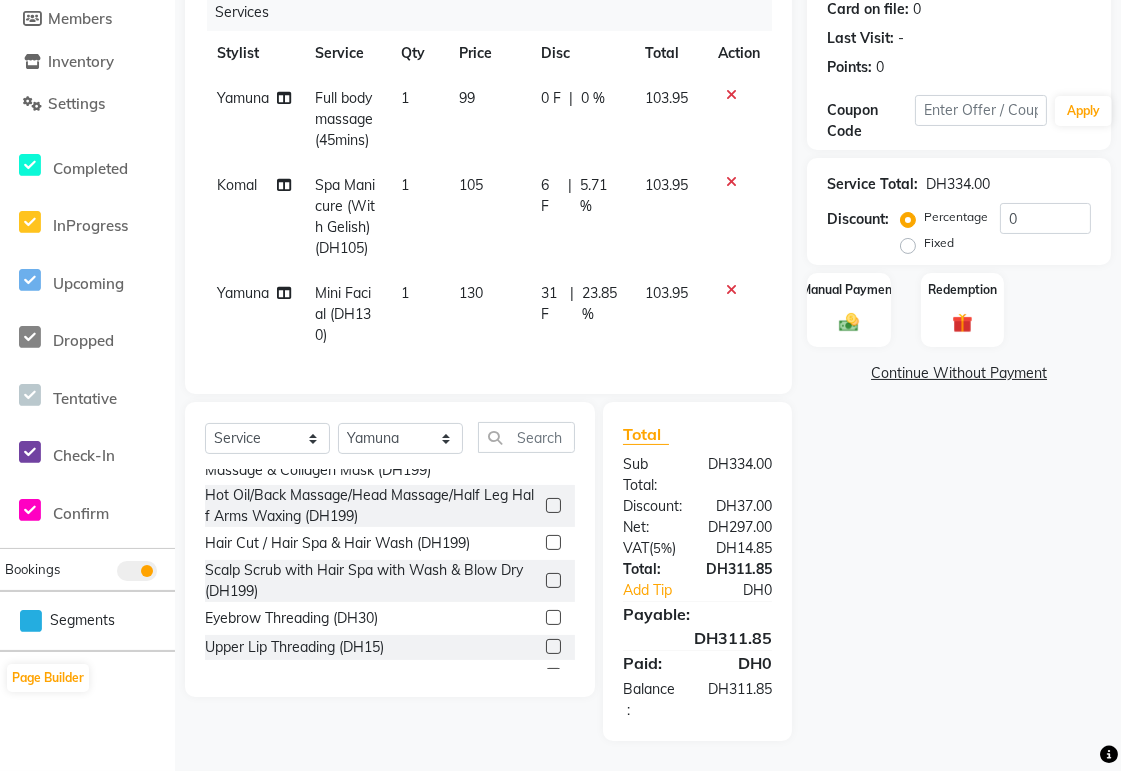 click on "6 F" 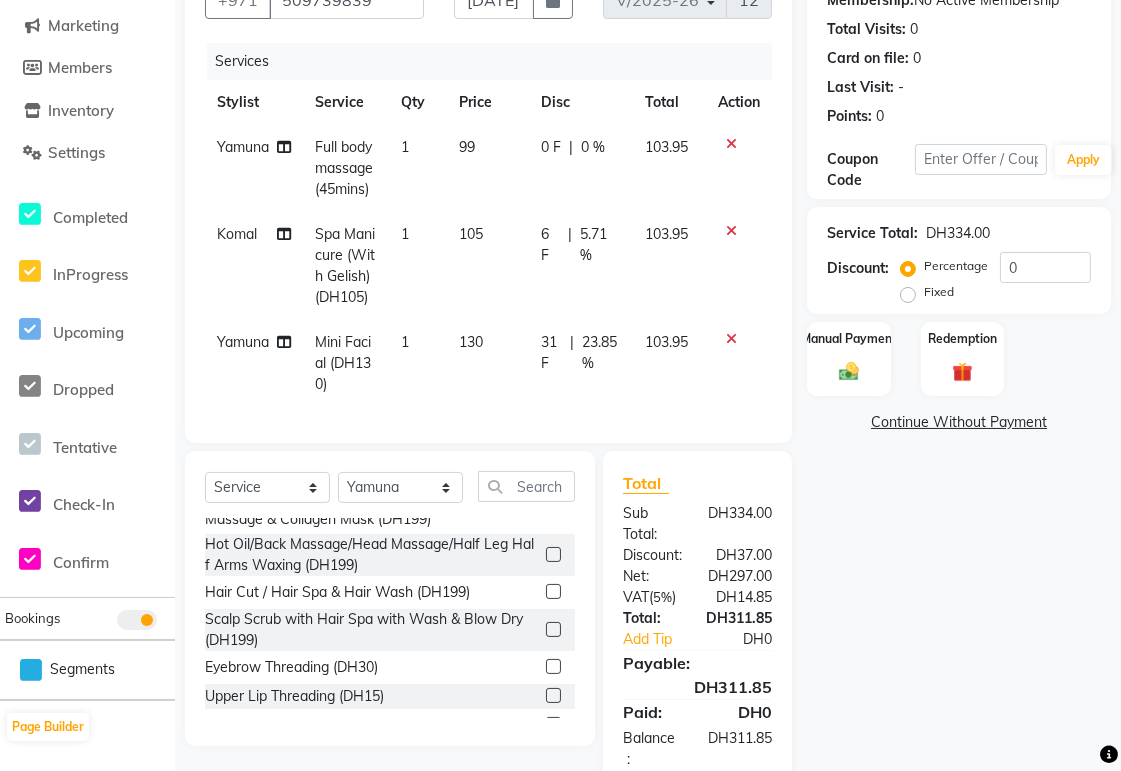 select on "59424" 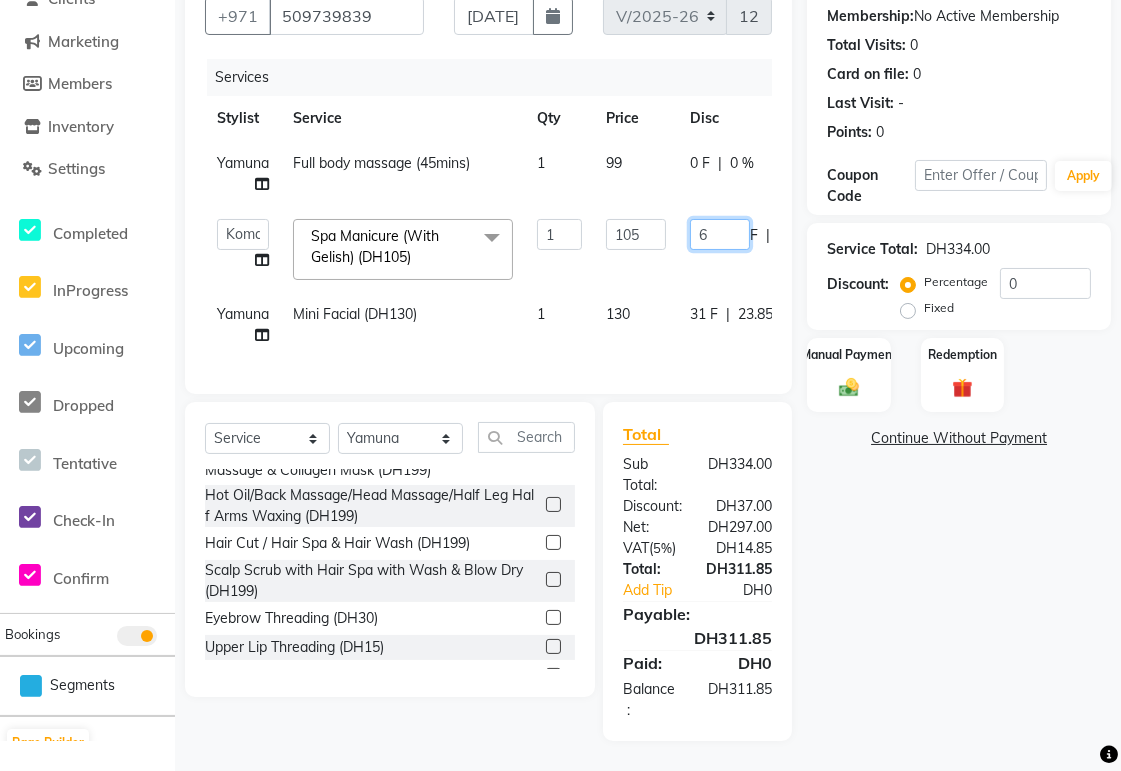 click on "6" 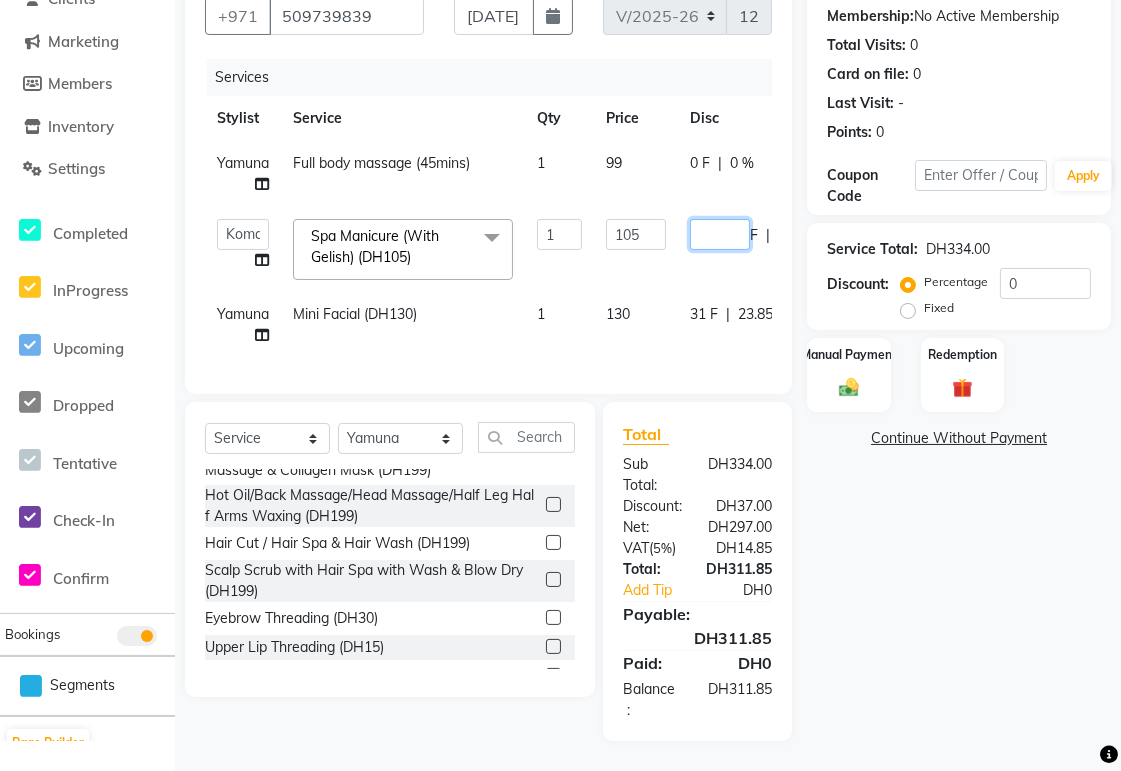 type on "5" 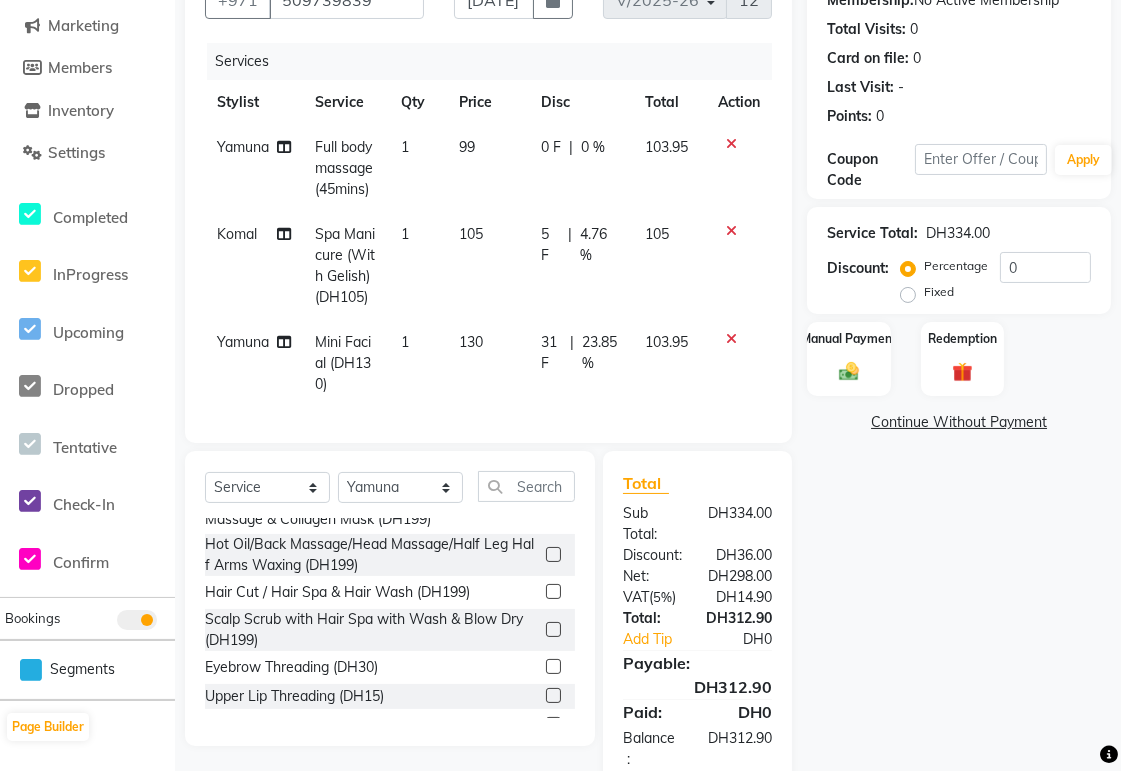 click on "31 F" 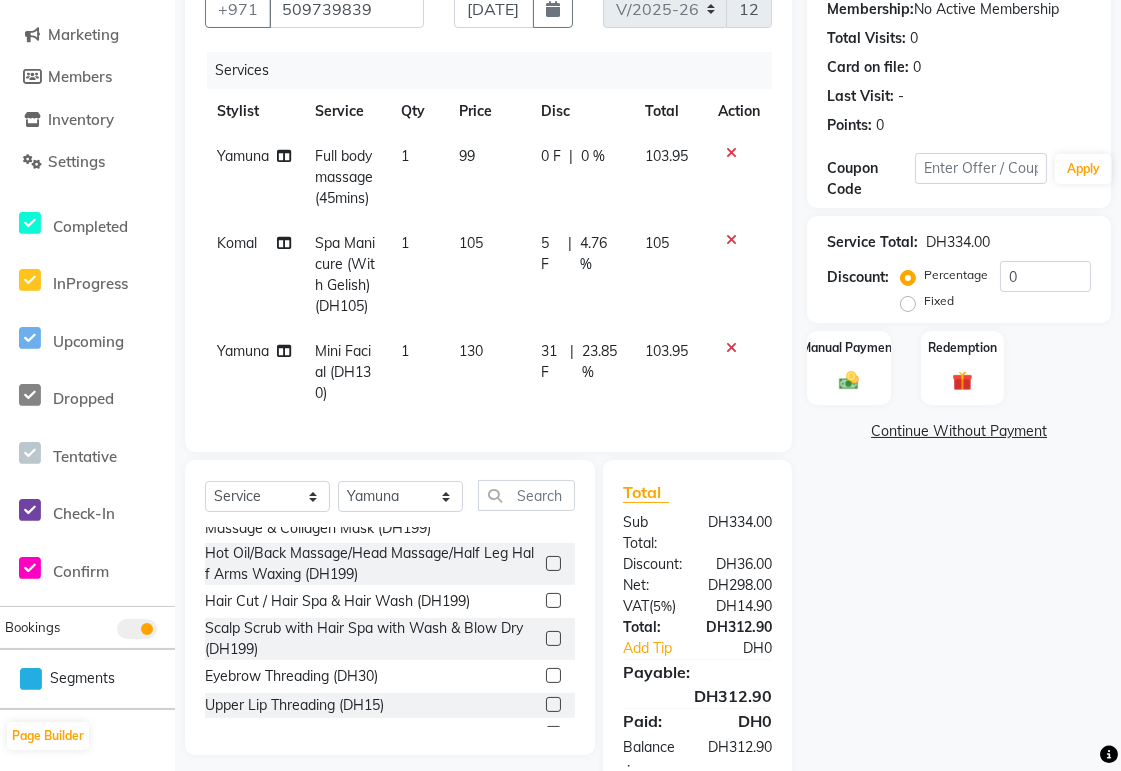 select on "61483" 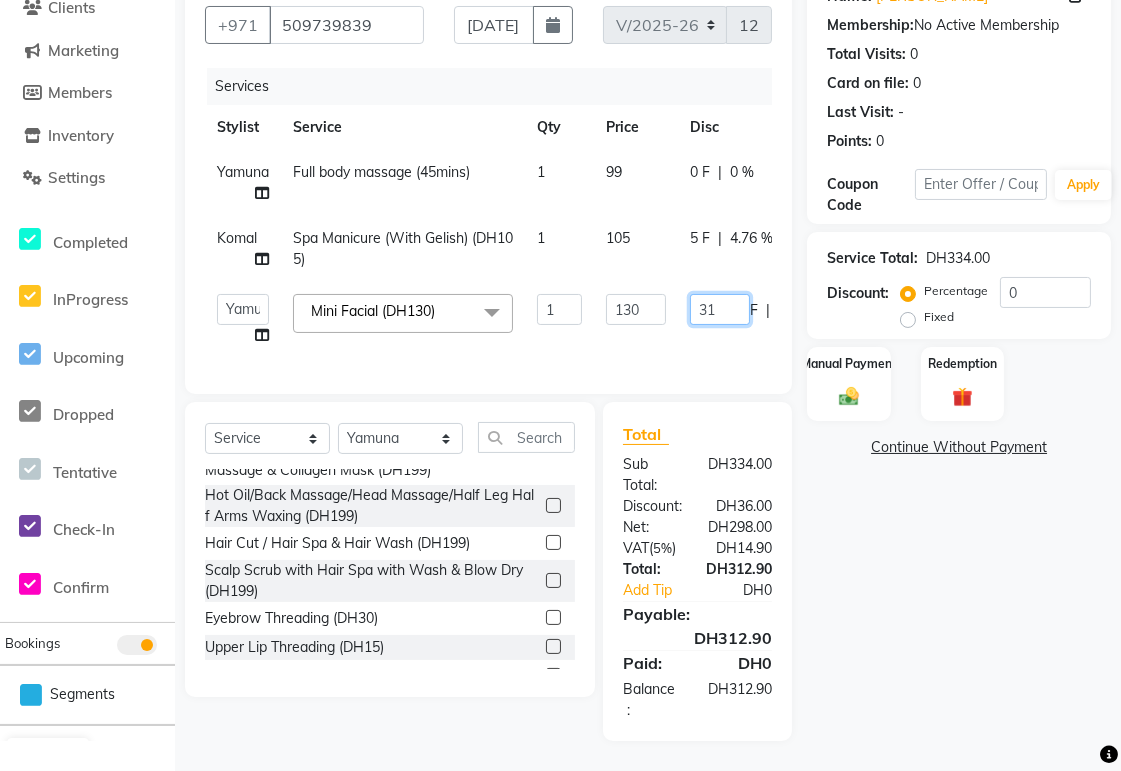 click on "31" 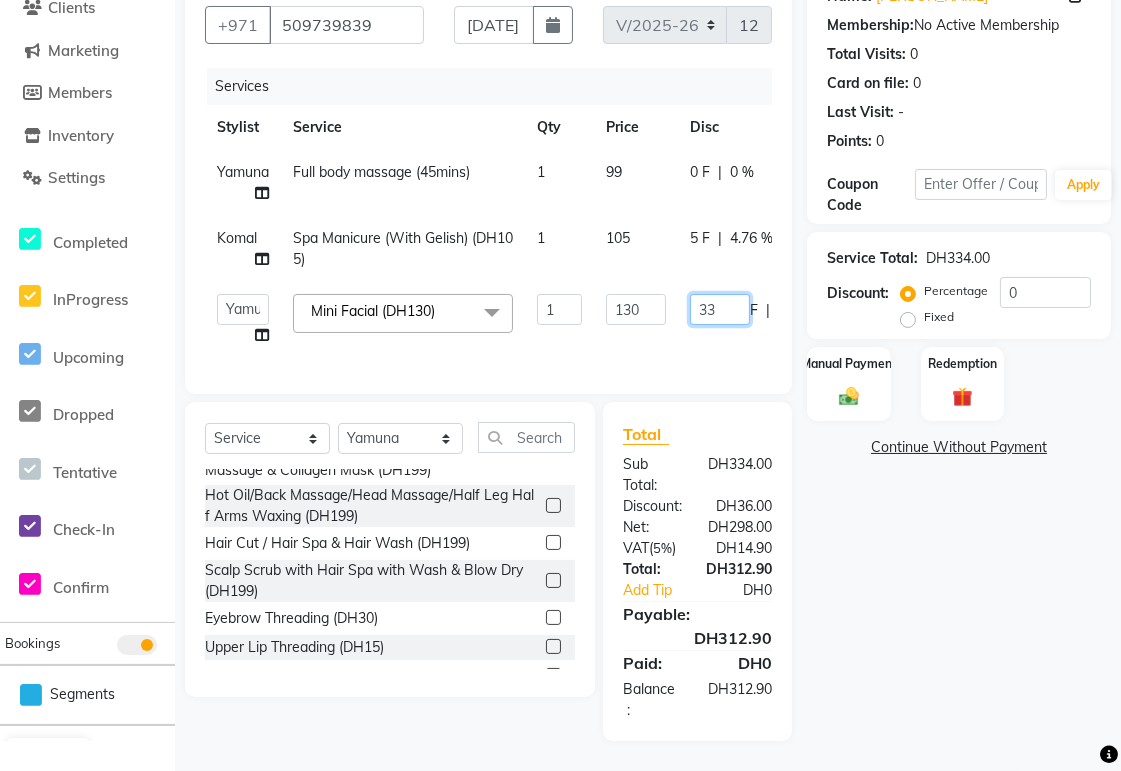 type on "330" 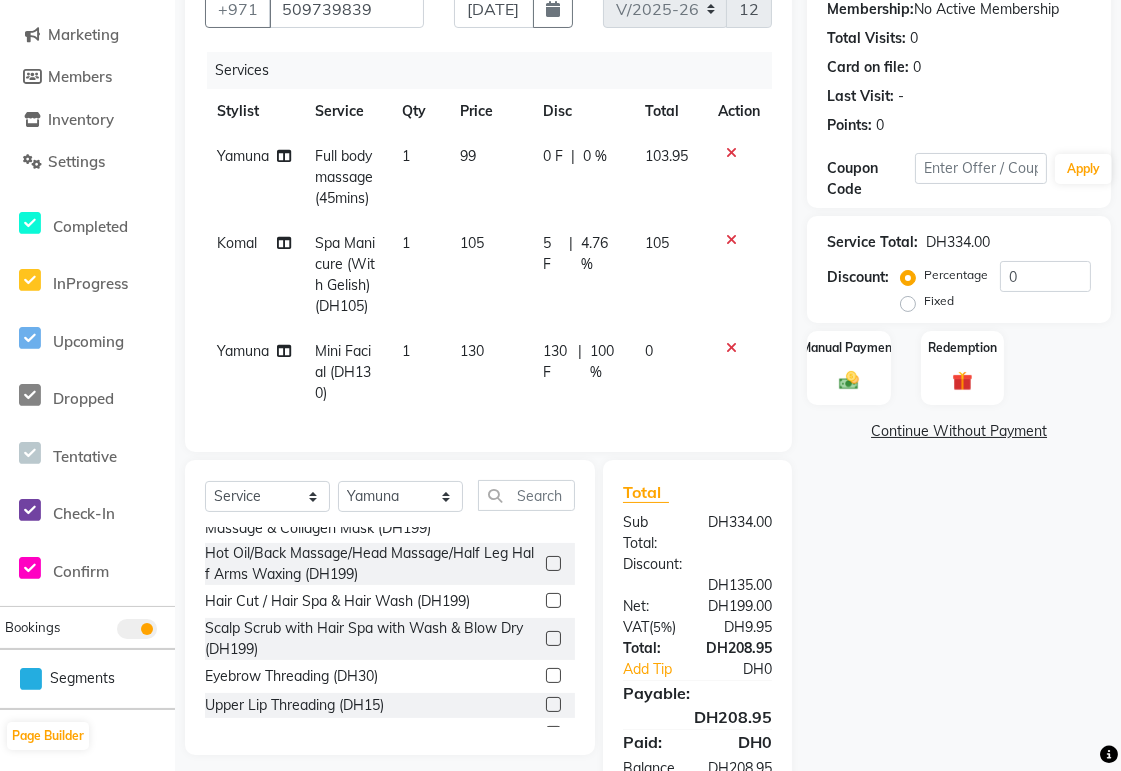 click on "130 F" 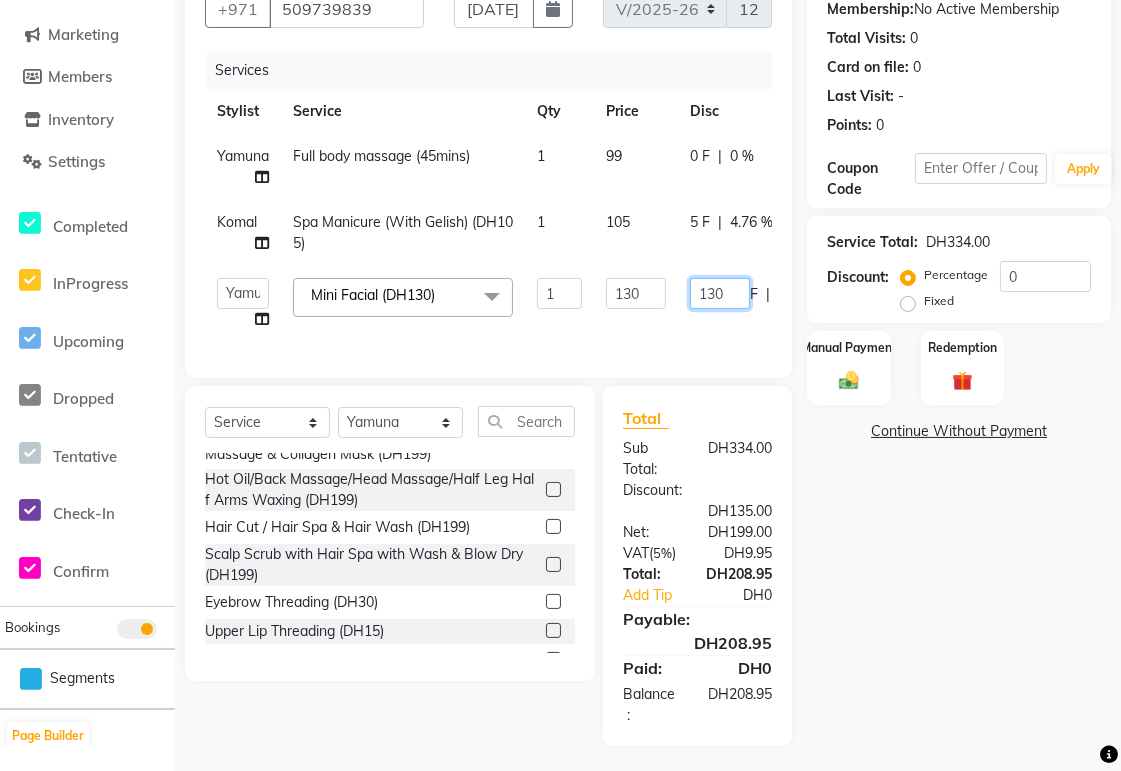click on "130" 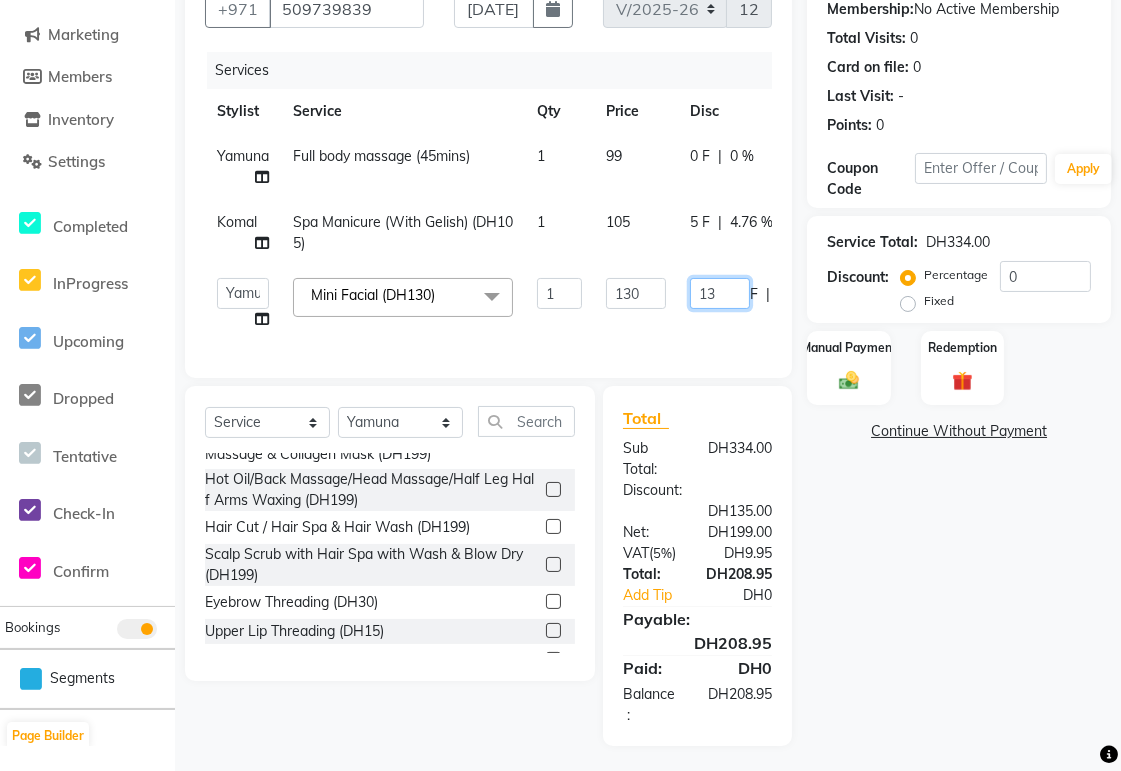 type on "1" 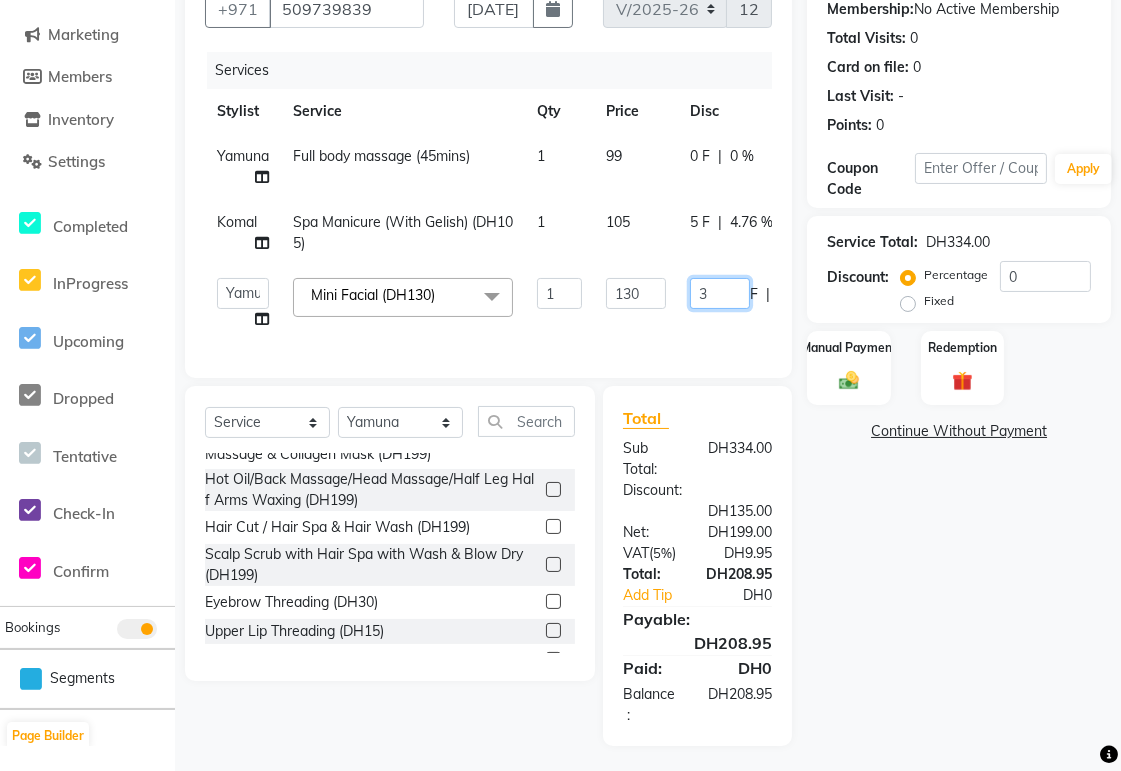 type on "30" 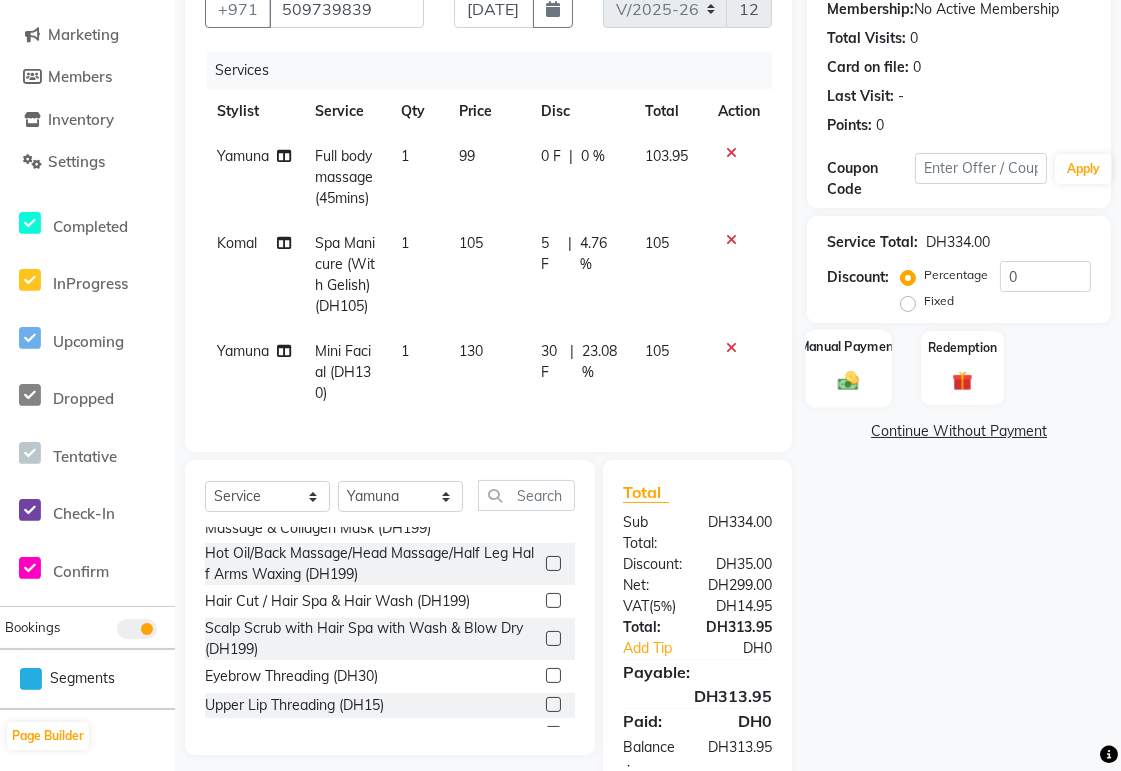 click 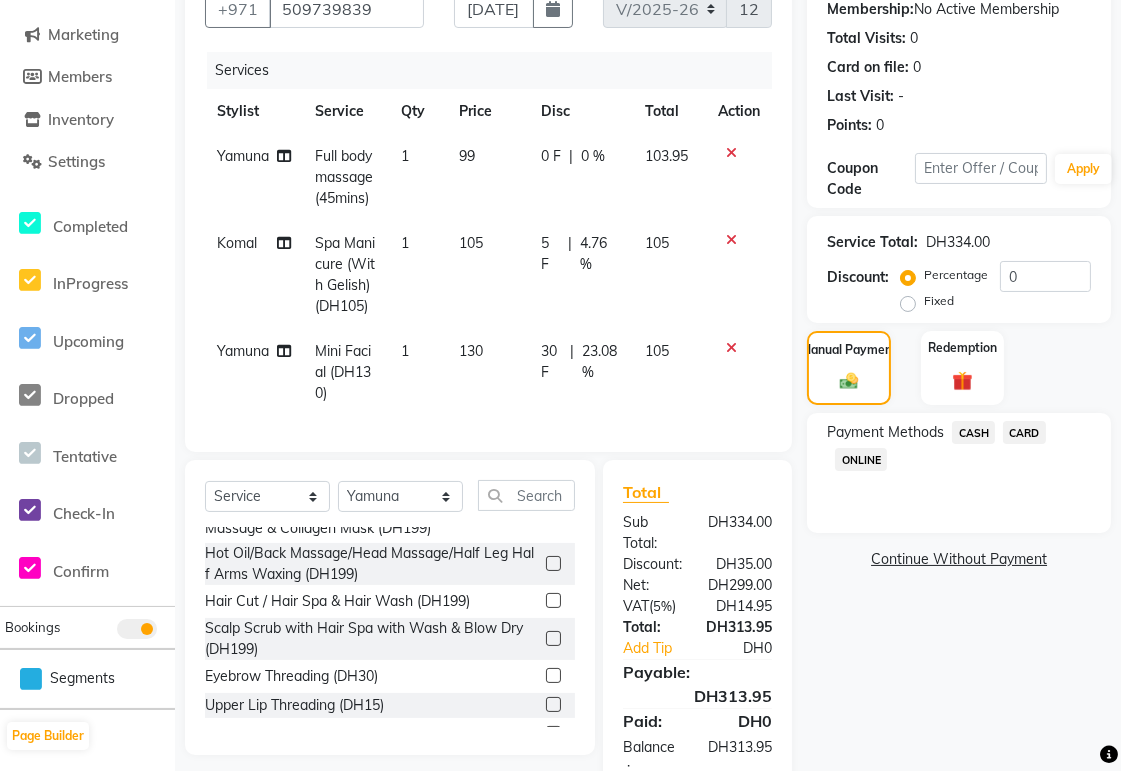 click on "CARD" 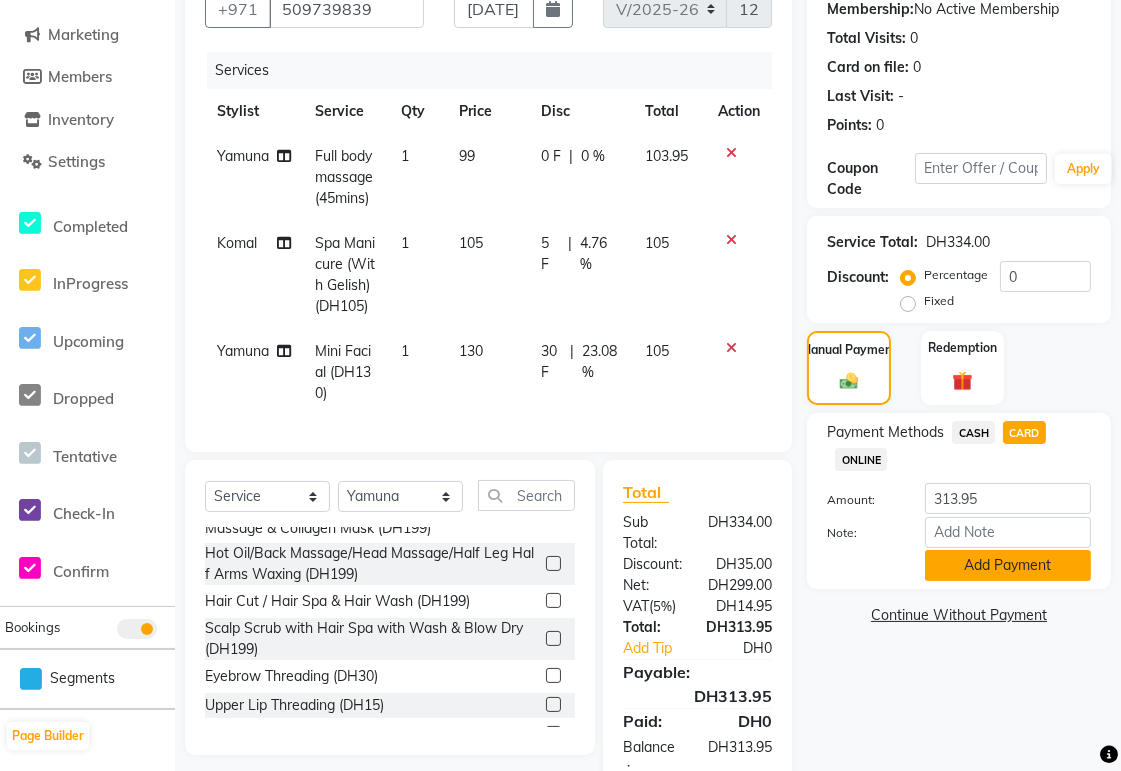 click on "Add Payment" 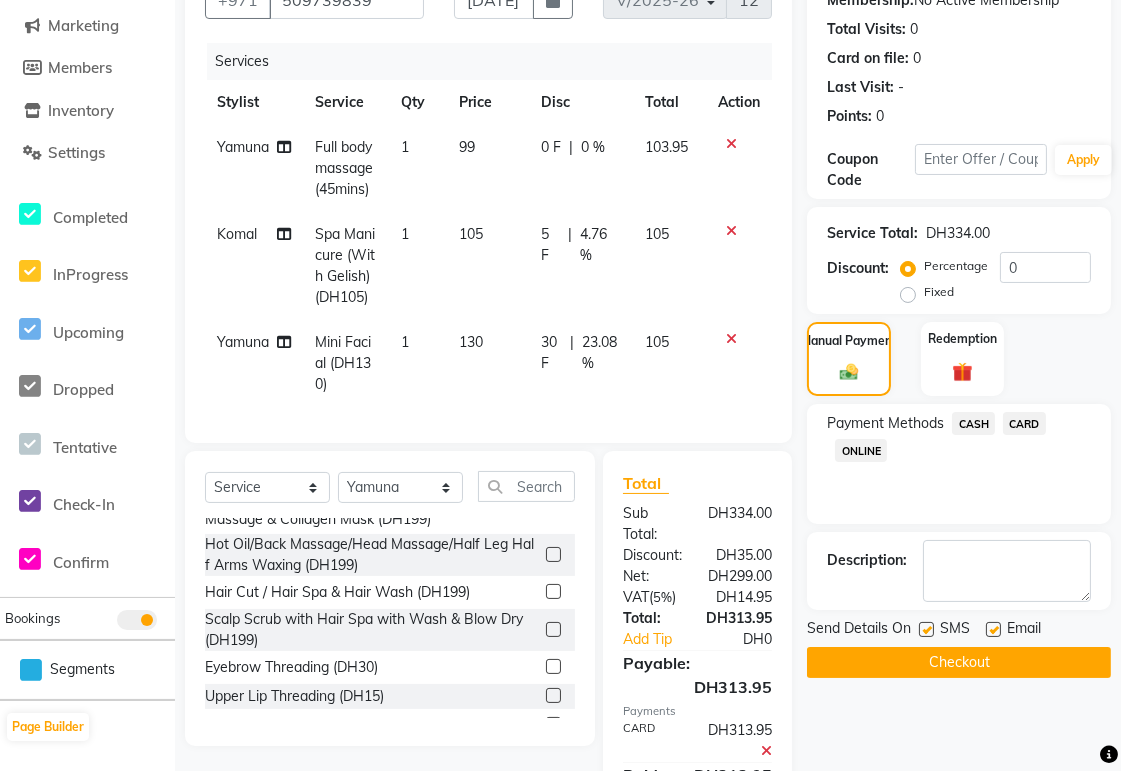 scroll, scrollTop: 333, scrollLeft: 0, axis: vertical 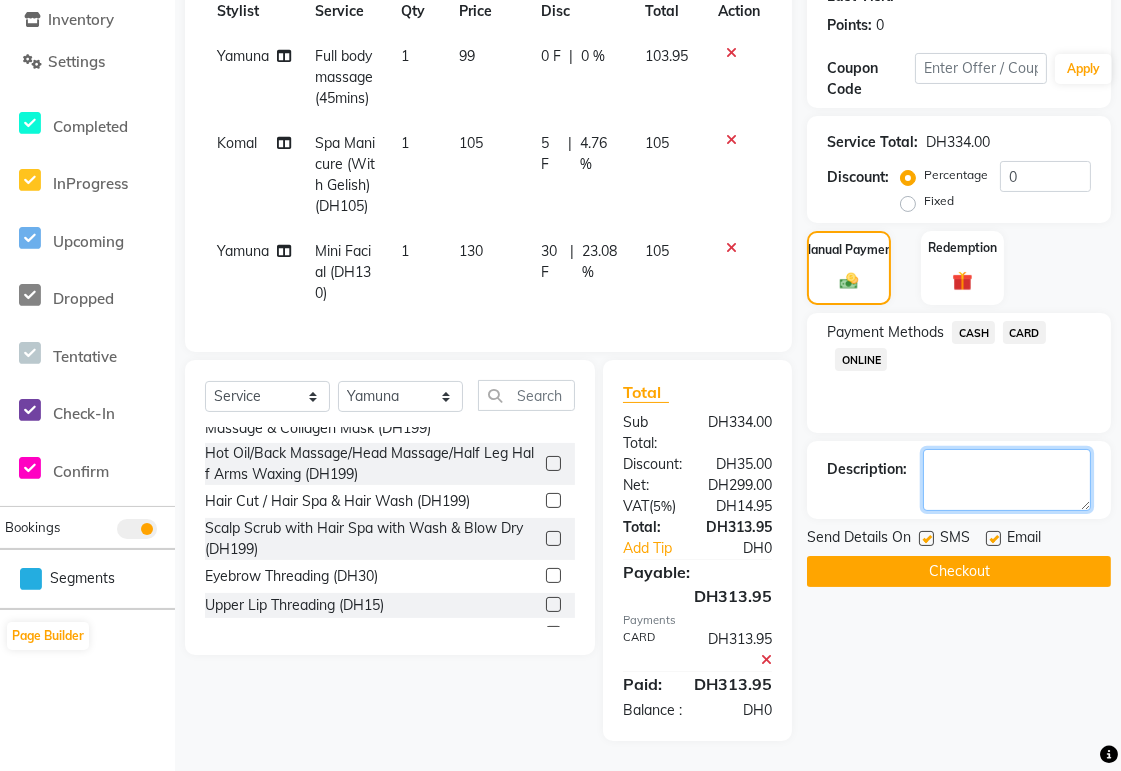 click 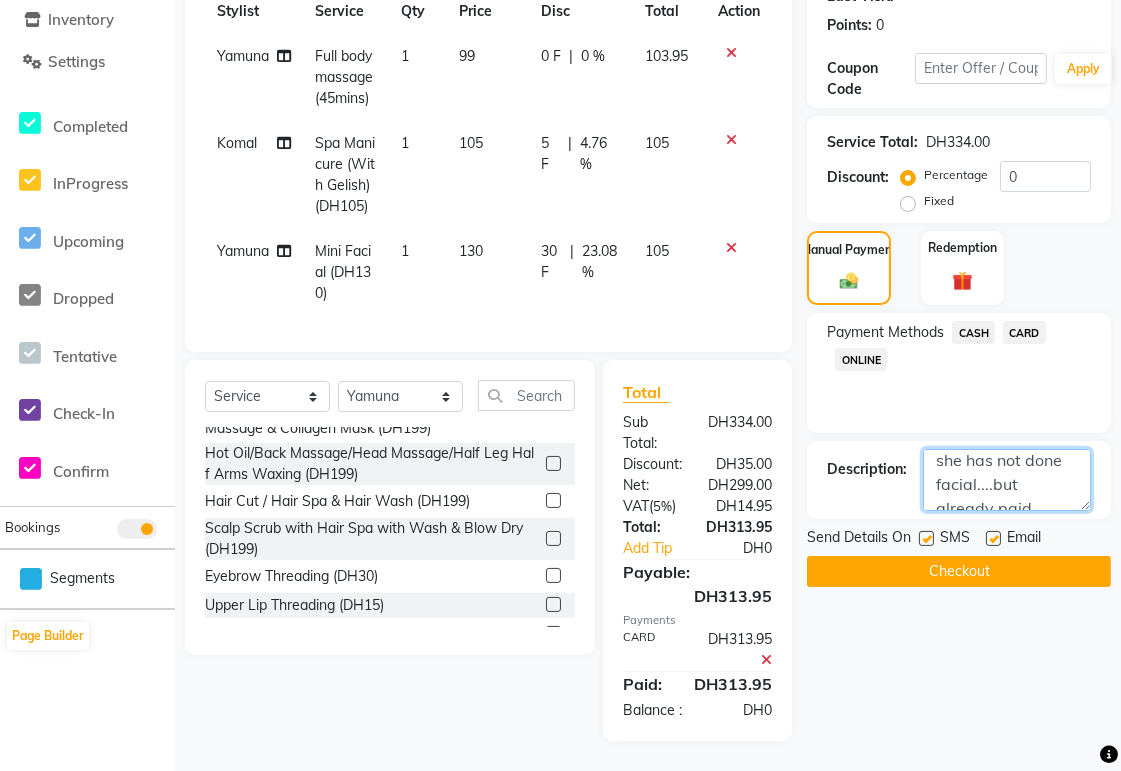 scroll, scrollTop: 23, scrollLeft: 0, axis: vertical 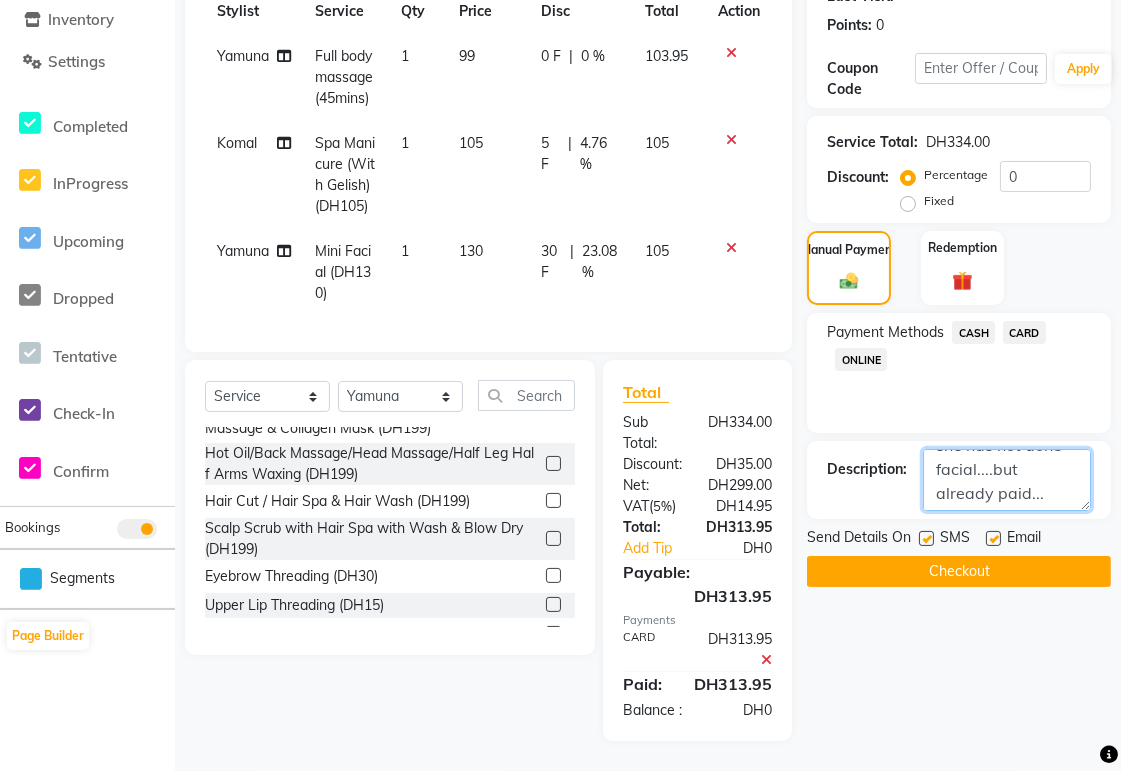 type on "she has not done facial....but already paid..." 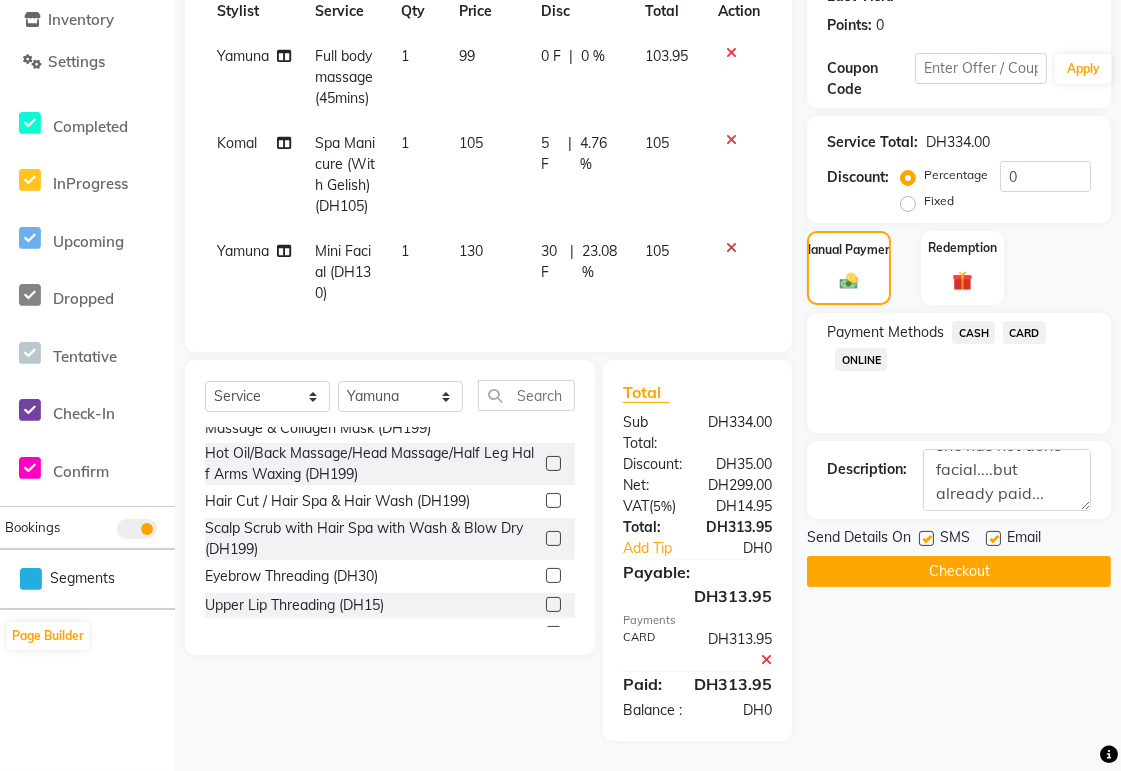 click on "Checkout" 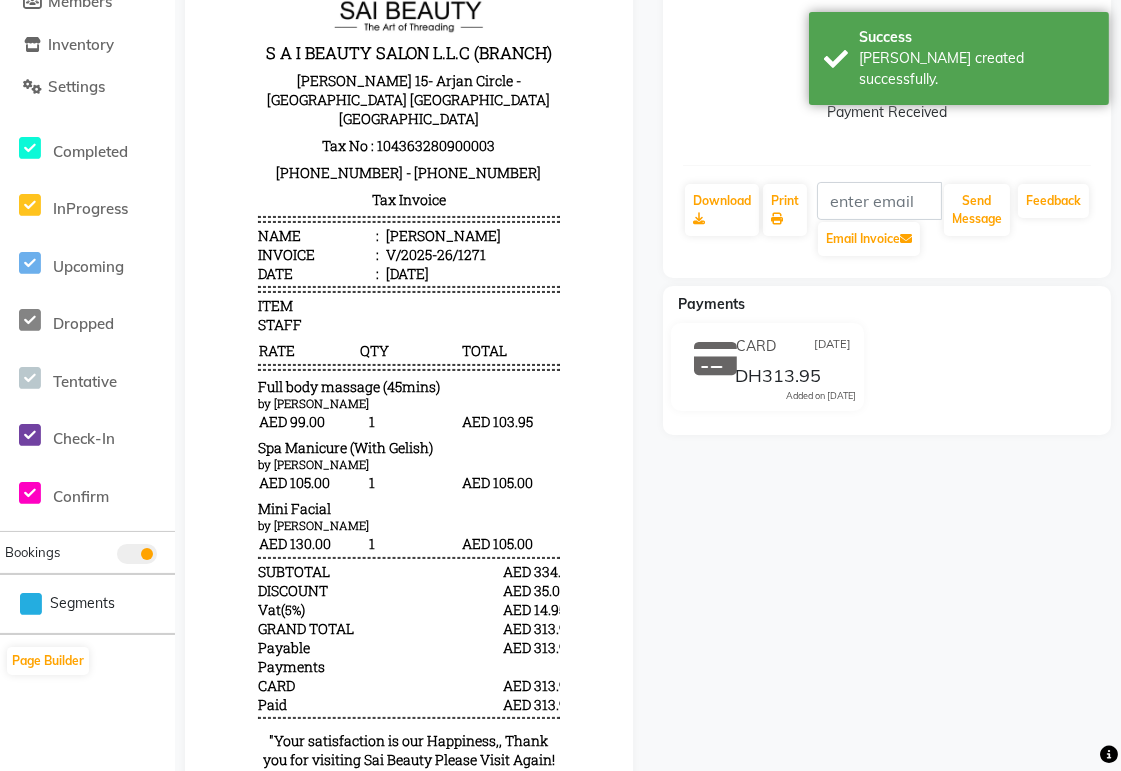 scroll, scrollTop: 380, scrollLeft: 0, axis: vertical 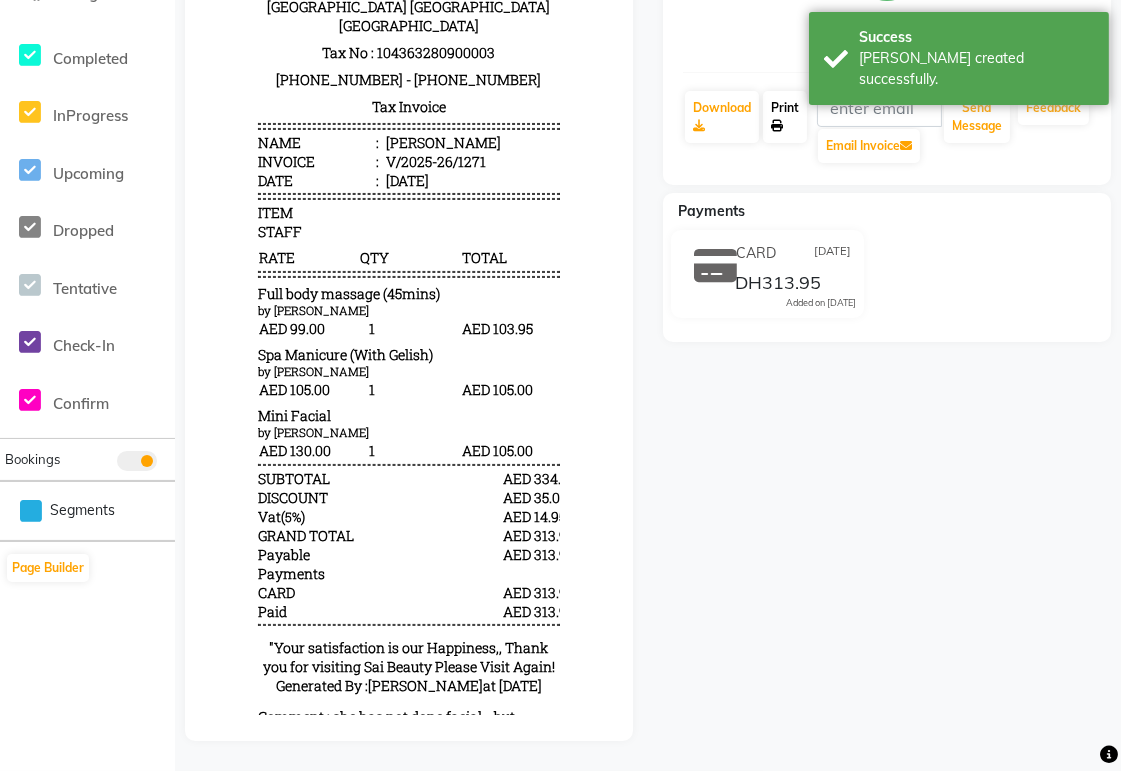 click on "Print" 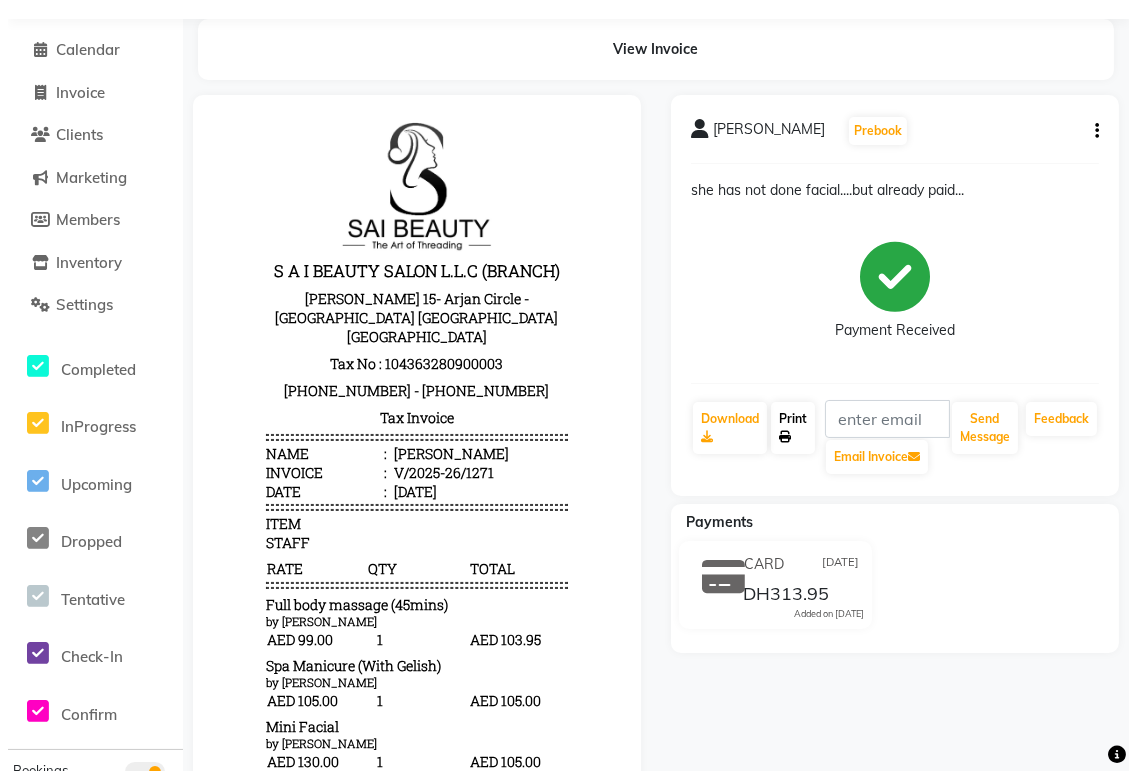 scroll, scrollTop: 0, scrollLeft: 0, axis: both 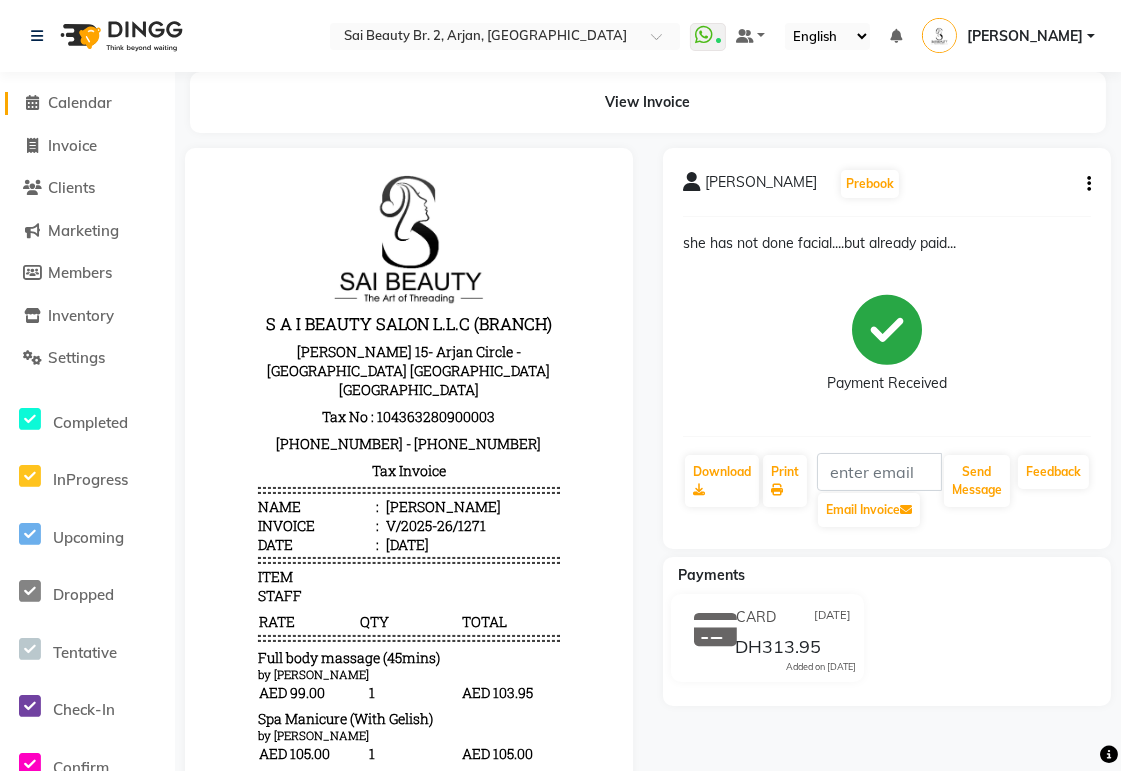 click on "Calendar" 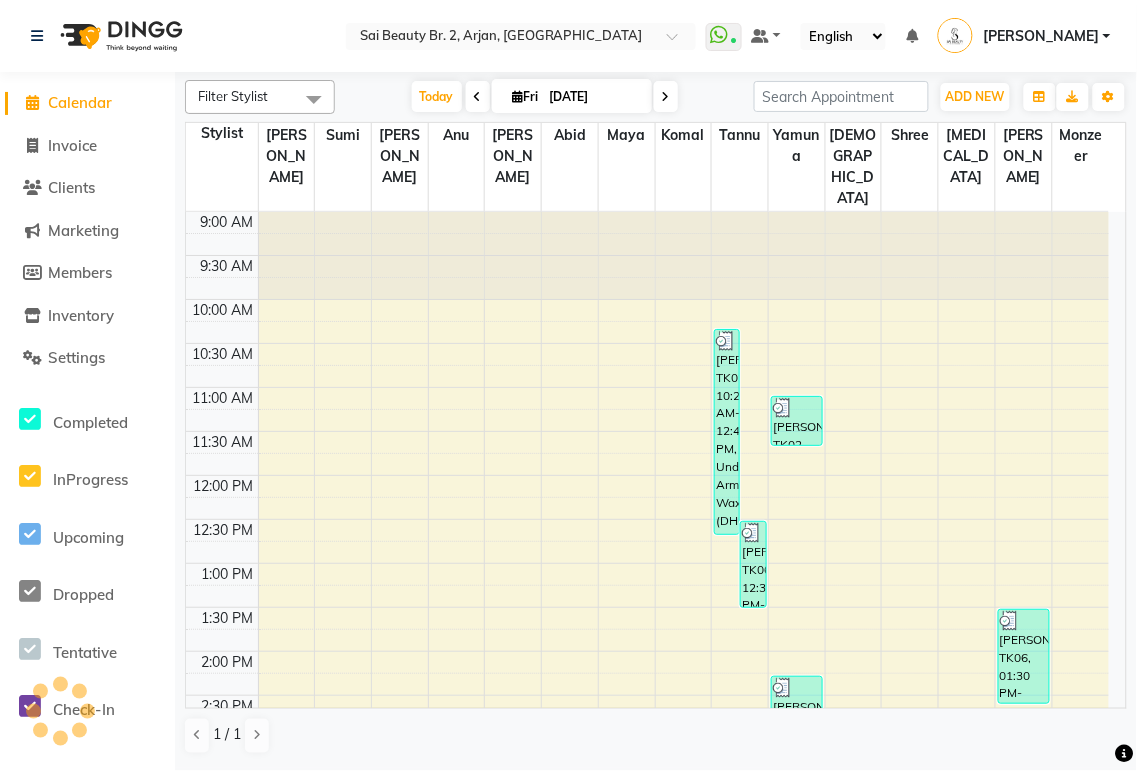 scroll, scrollTop: 0, scrollLeft: 0, axis: both 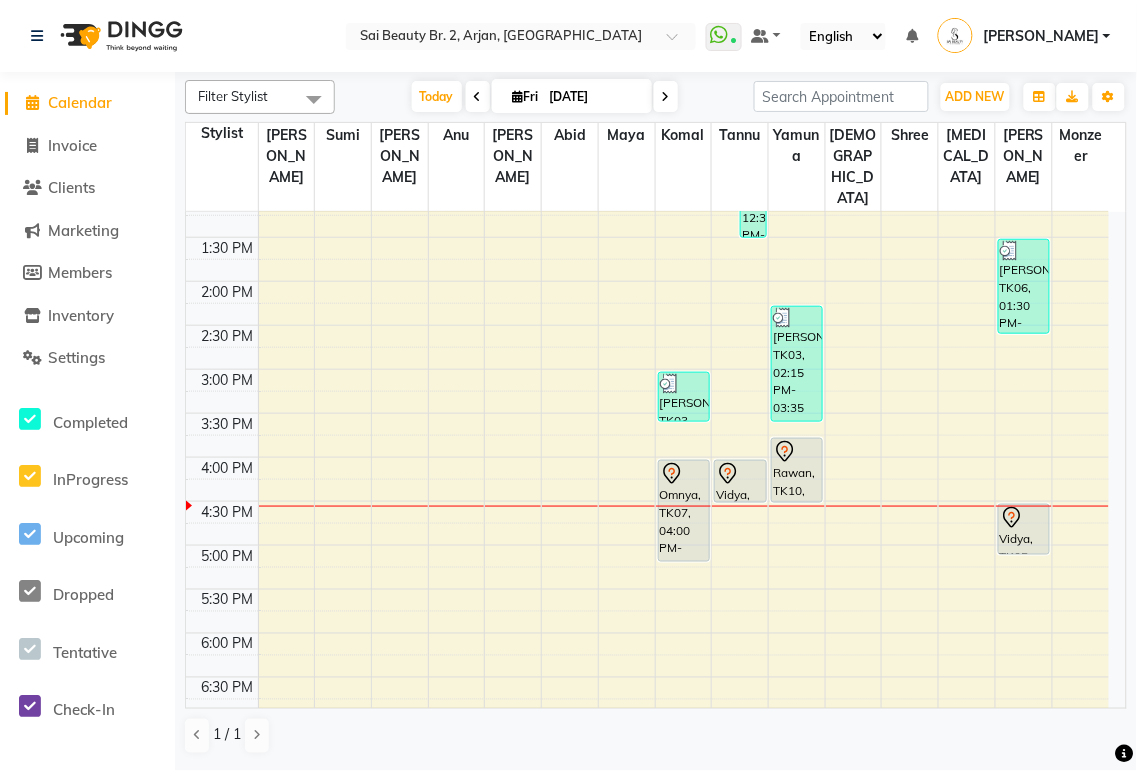 click on "Rawan, TK10, 03:45 PM-04:30 PM, Gold Facial" at bounding box center [797, 470] 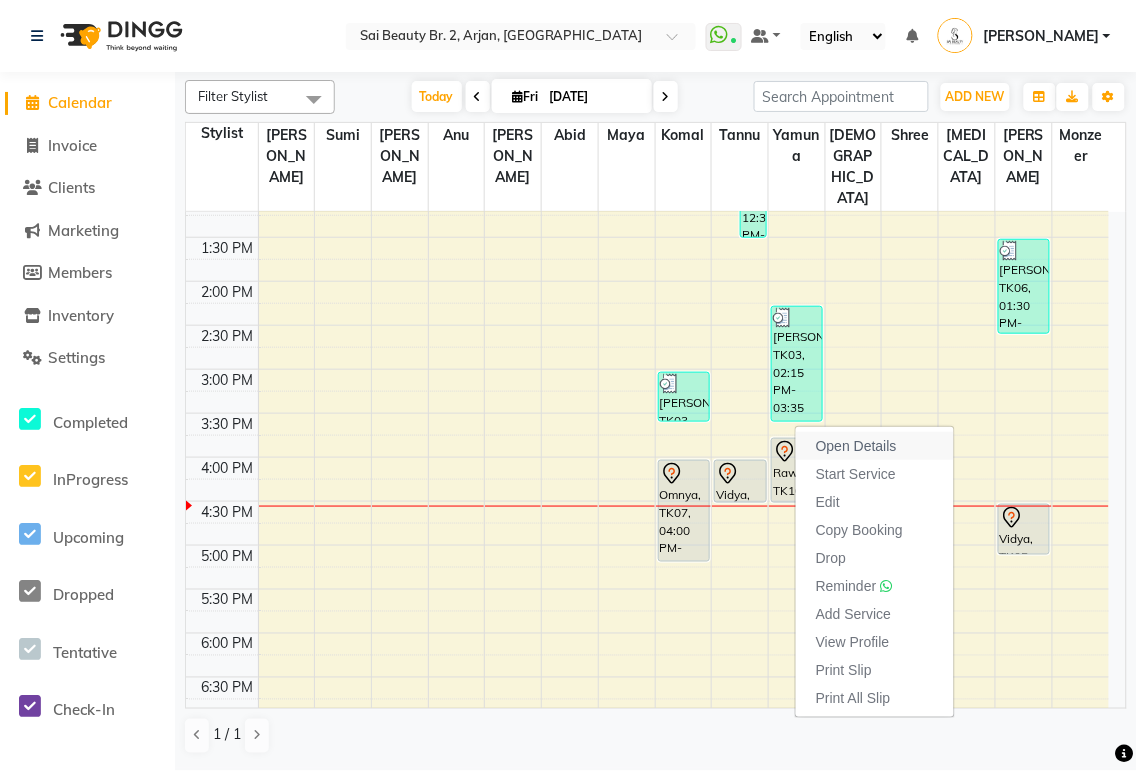 click on "Open Details" at bounding box center [856, 446] 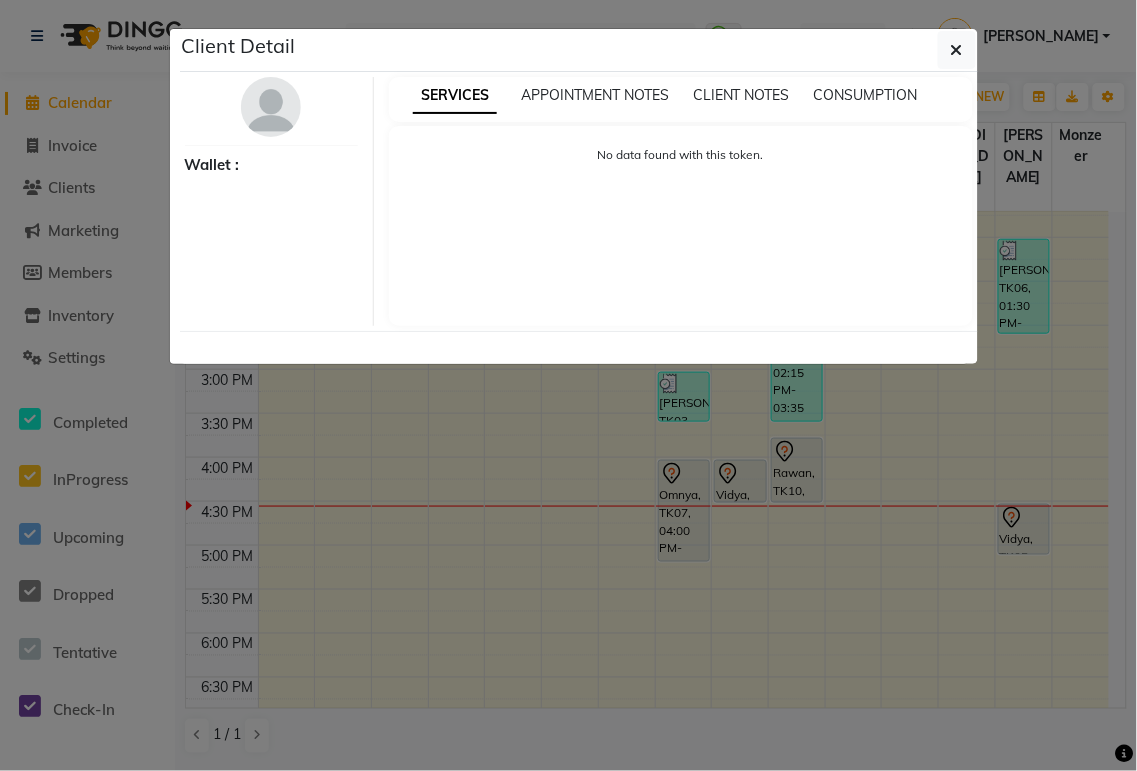 select on "7" 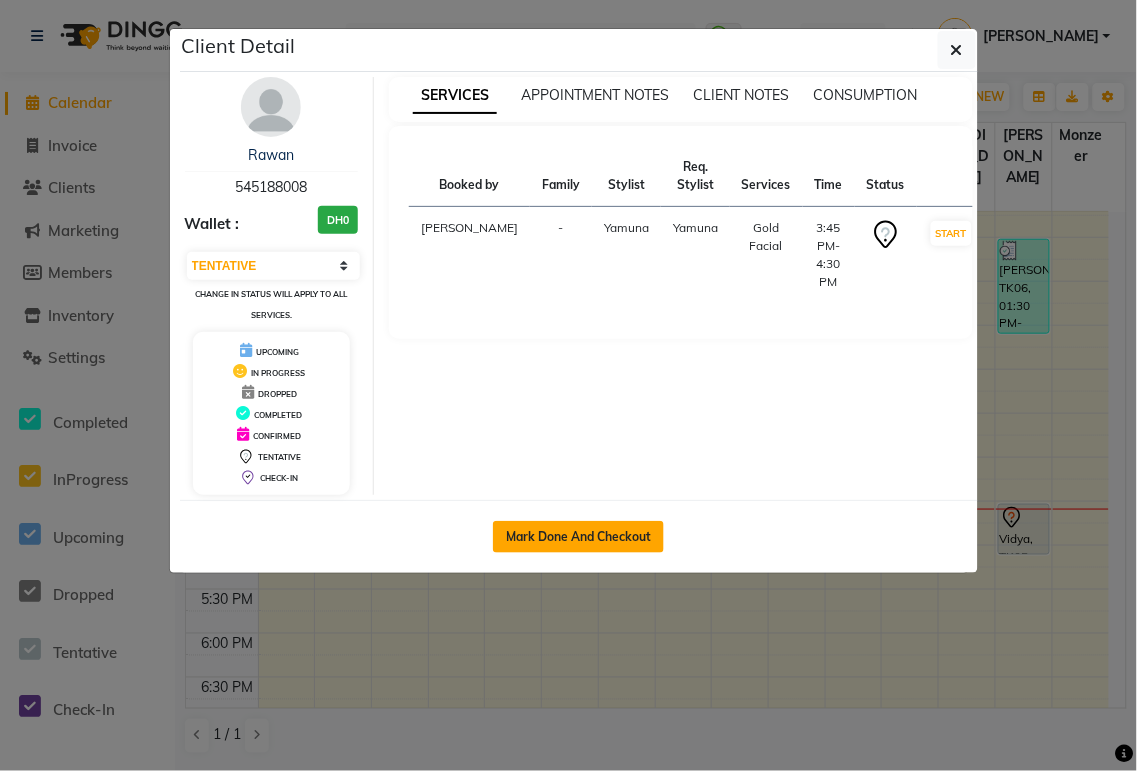 click on "Mark Done And Checkout" 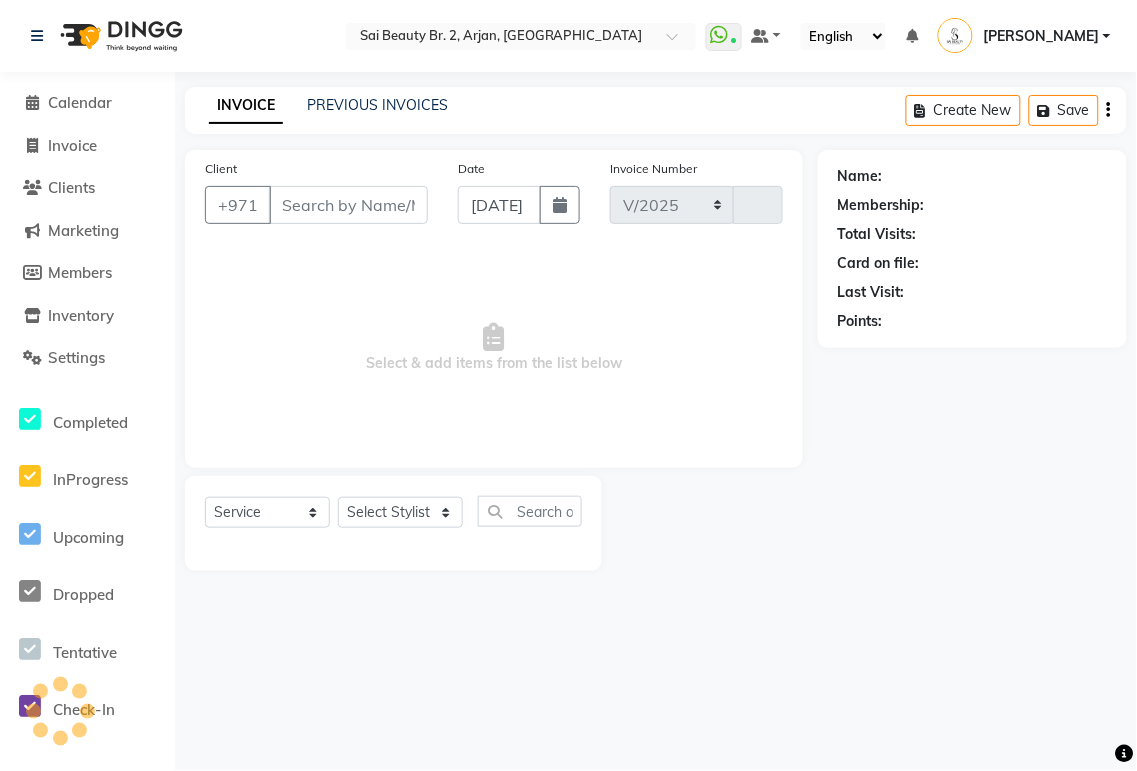 select on "6956" 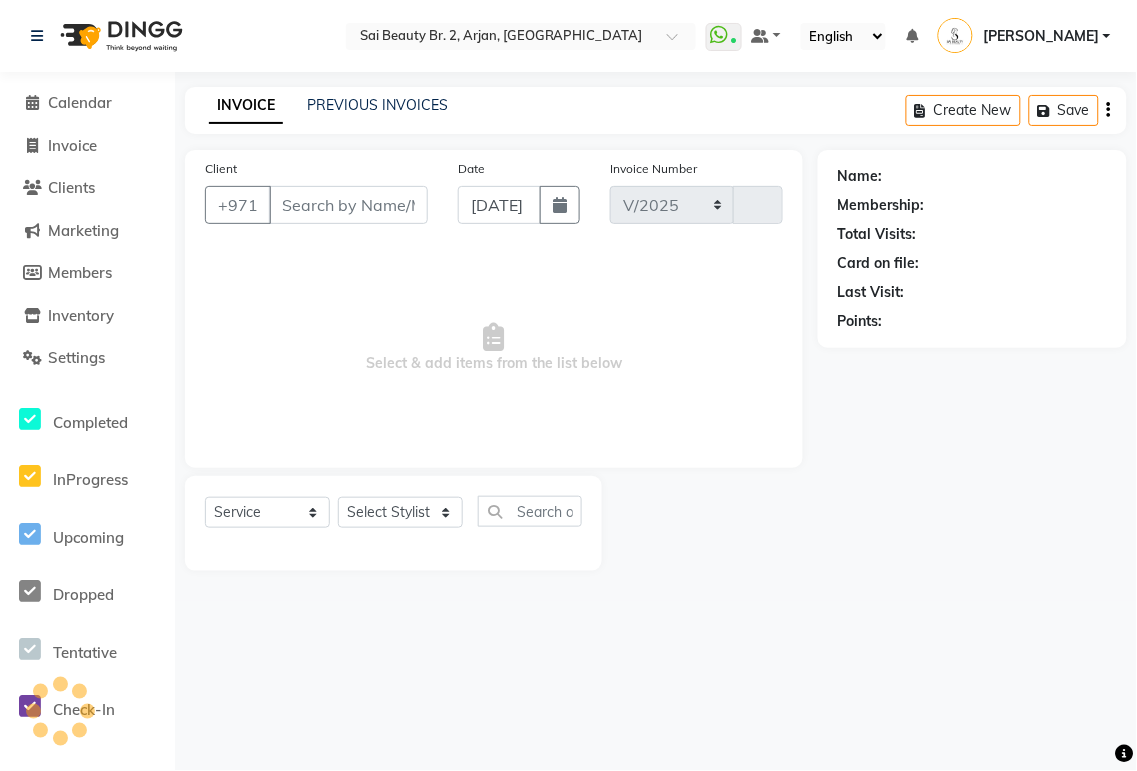 type on "1272" 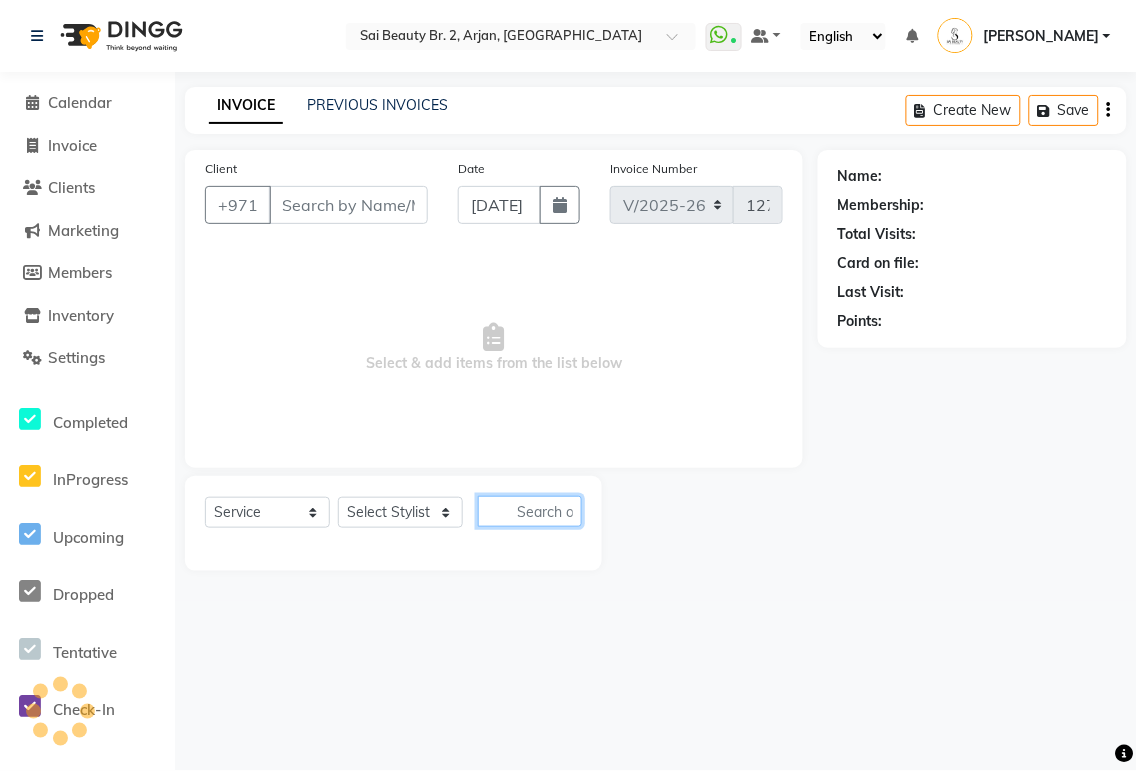 click 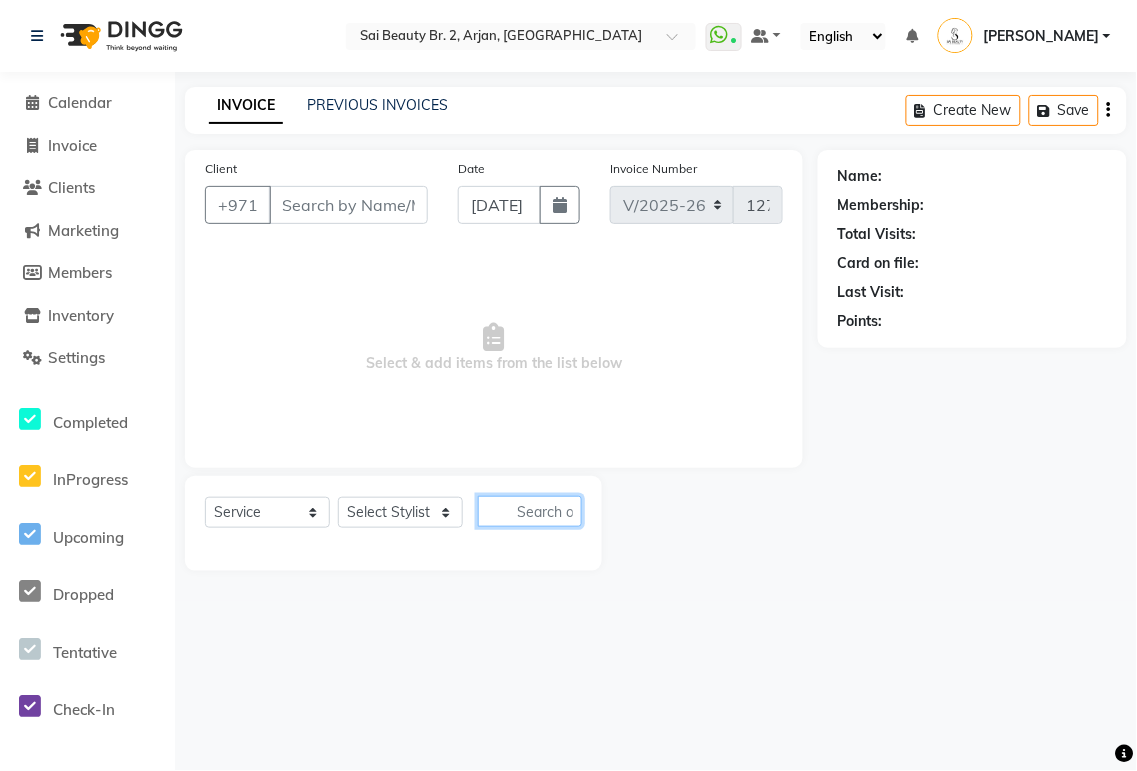 type on "545188008" 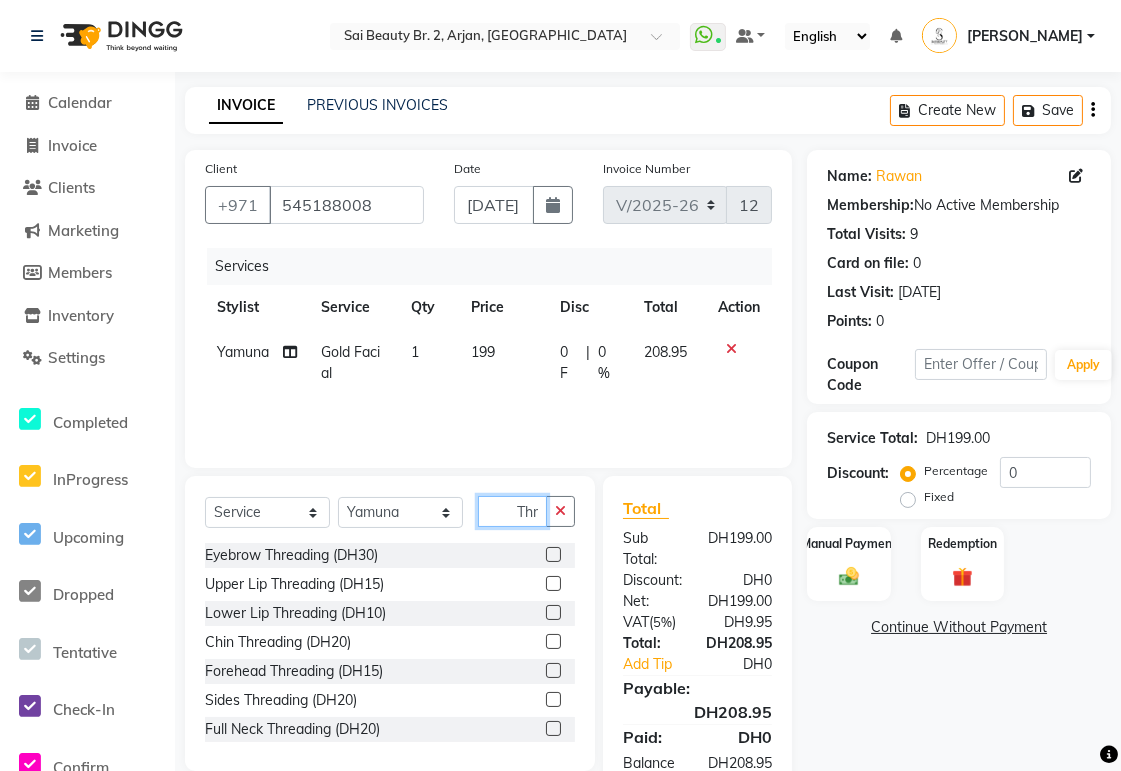 scroll, scrollTop: 0, scrollLeft: 1, axis: horizontal 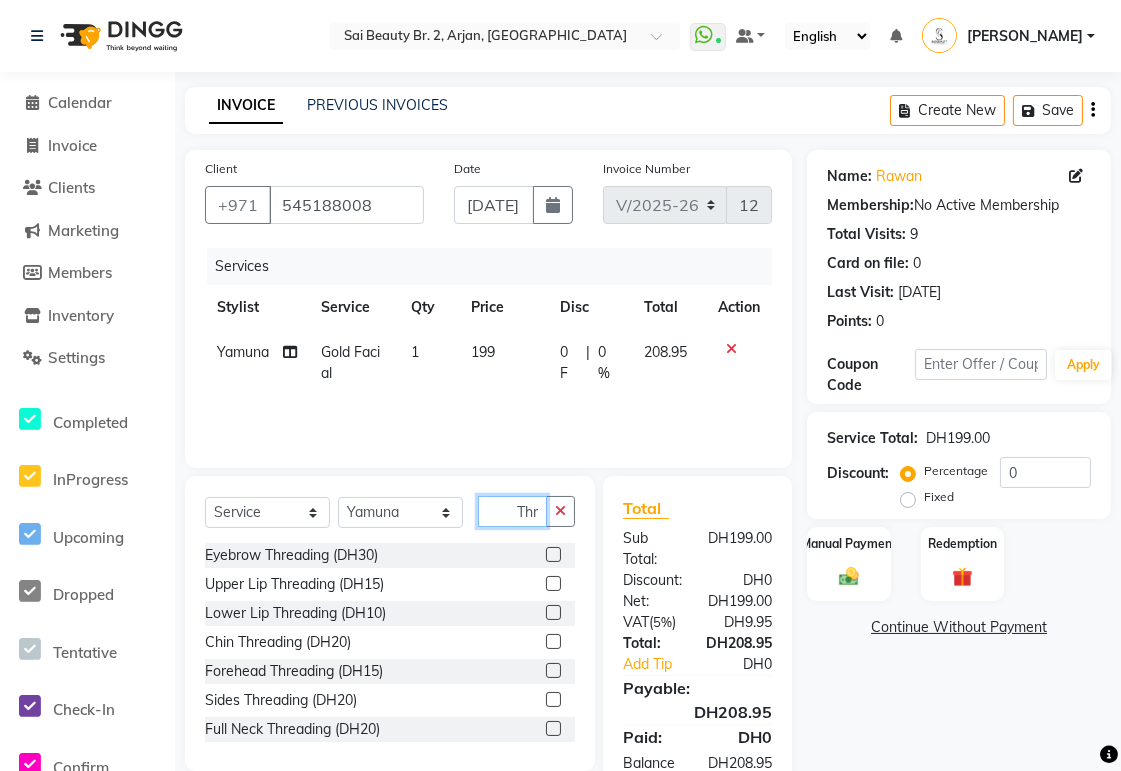 type on "Thr" 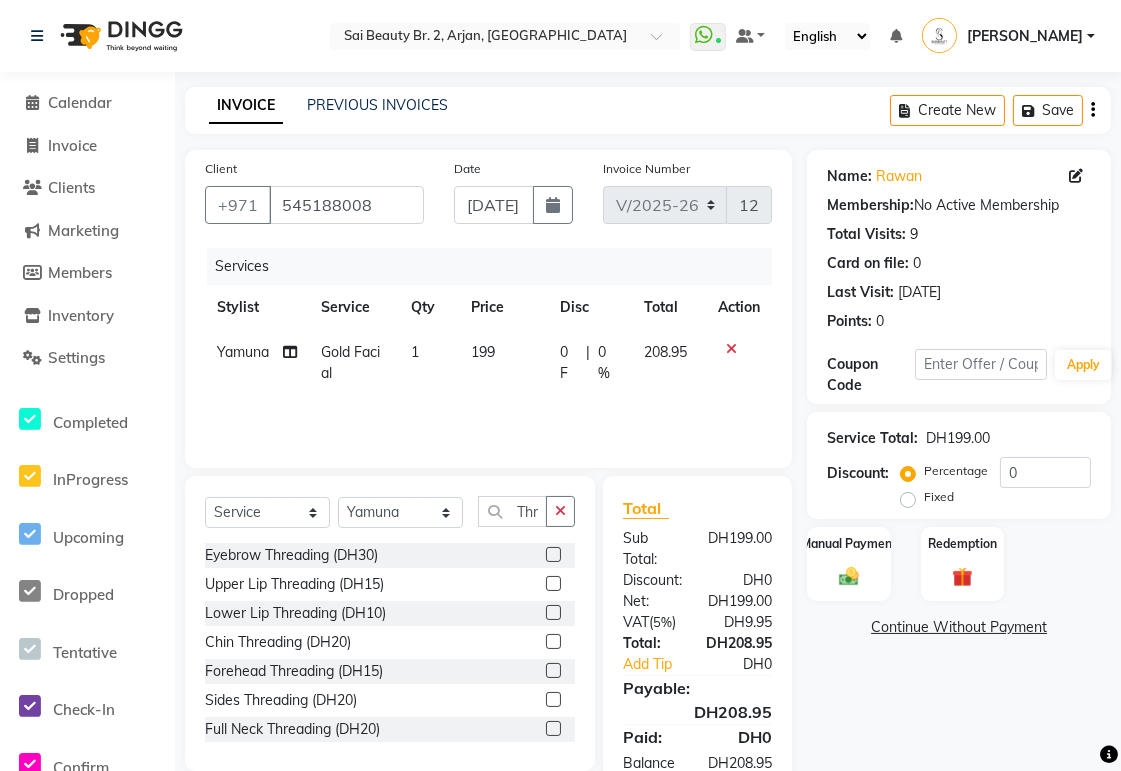 click 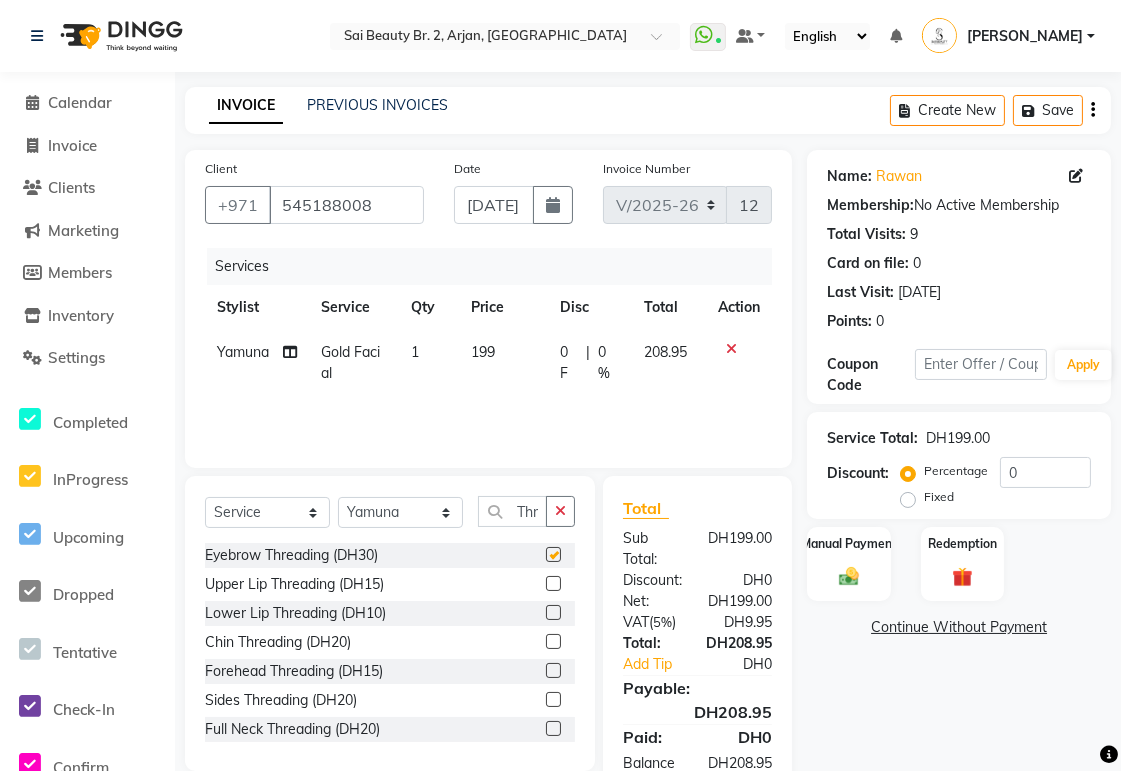scroll, scrollTop: 0, scrollLeft: 0, axis: both 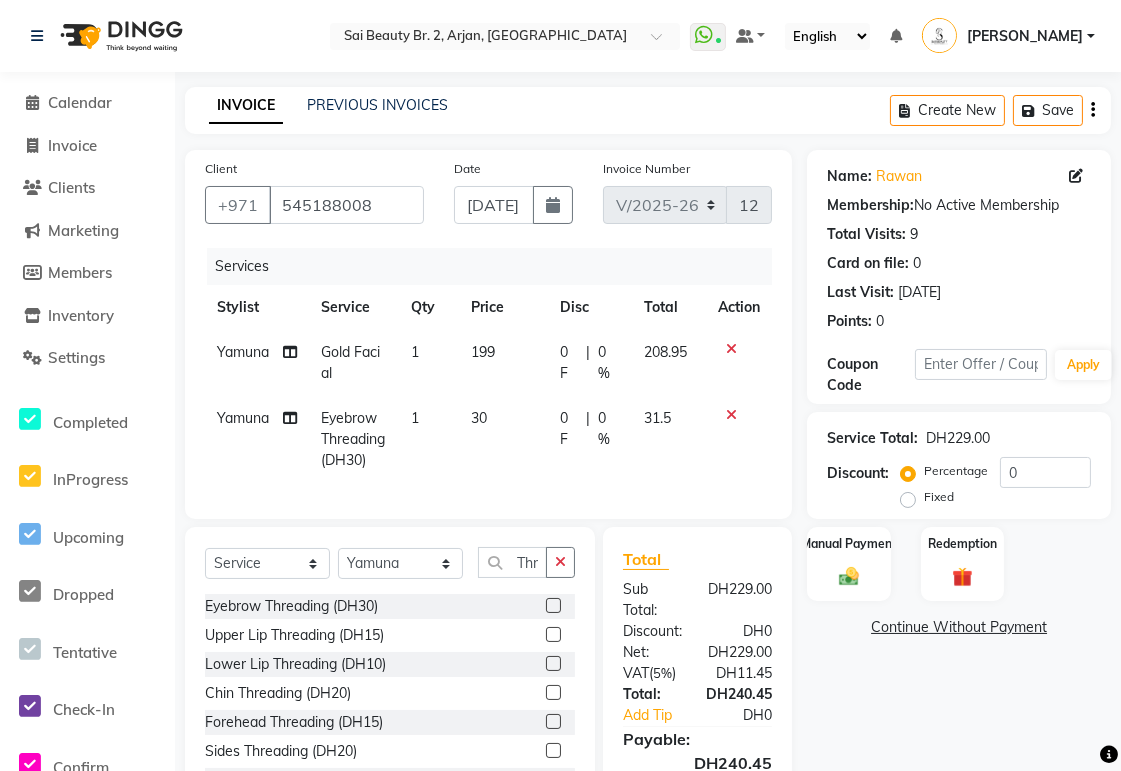 checkbox on "false" 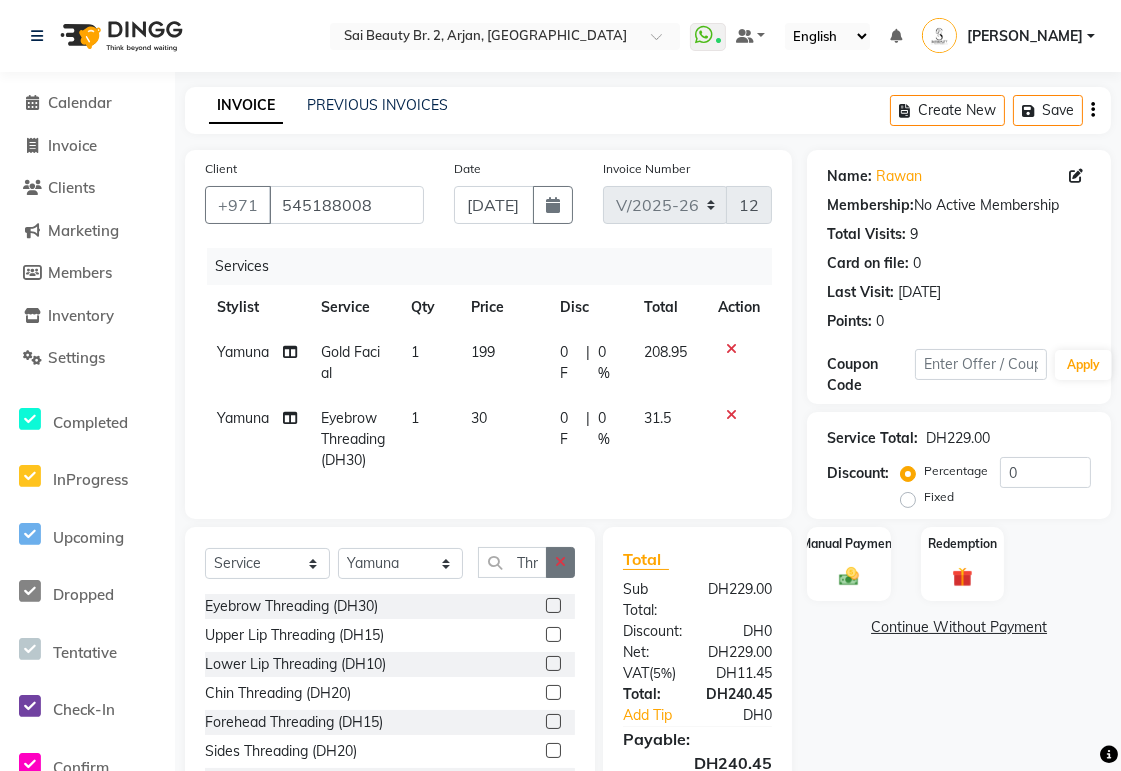 click 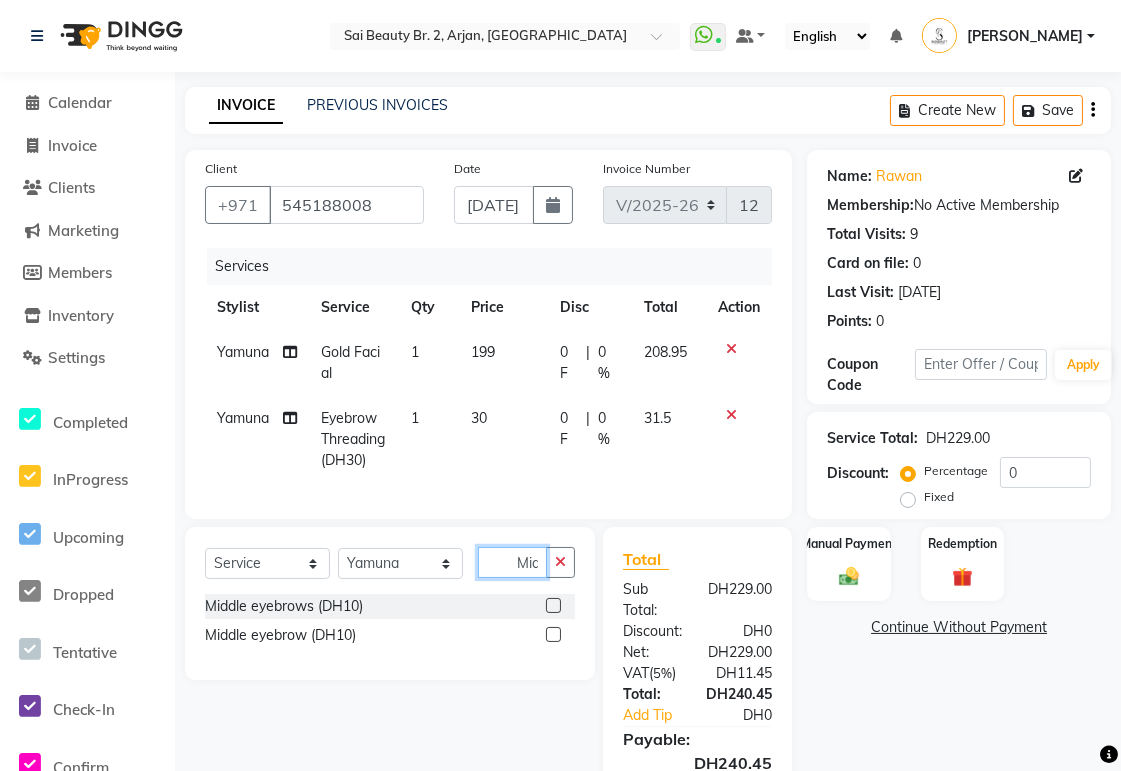scroll, scrollTop: 0, scrollLeft: 2, axis: horizontal 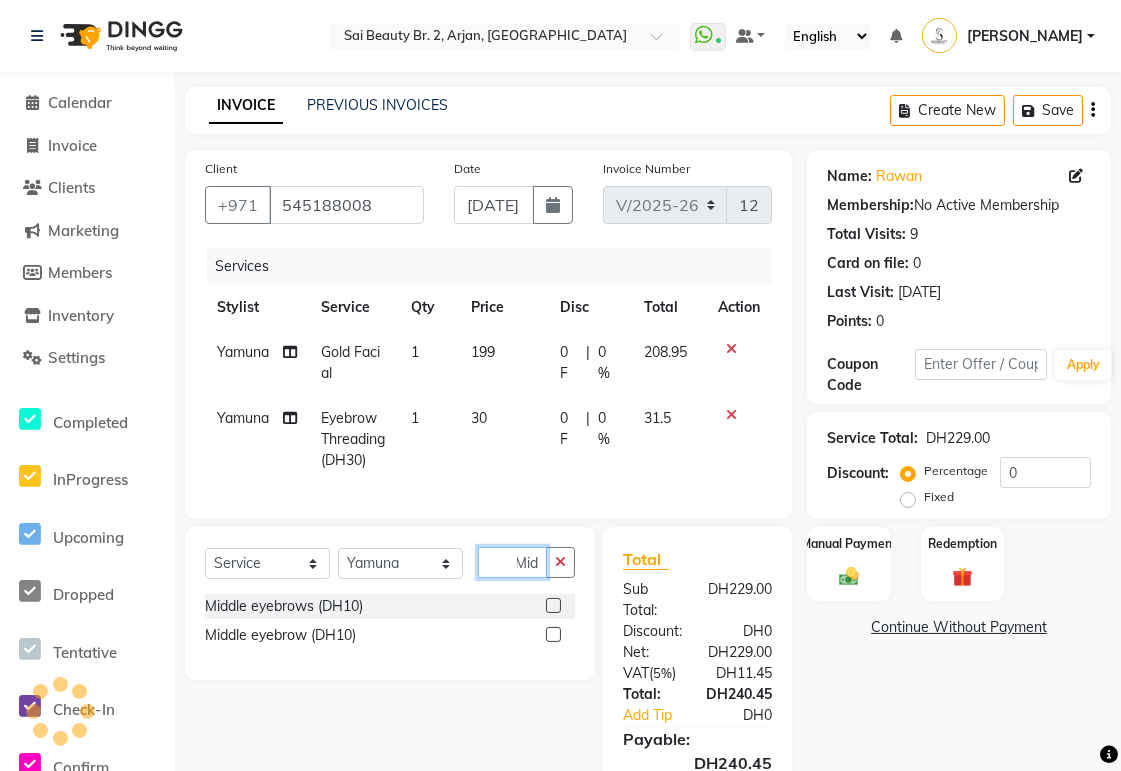 type on "Mid" 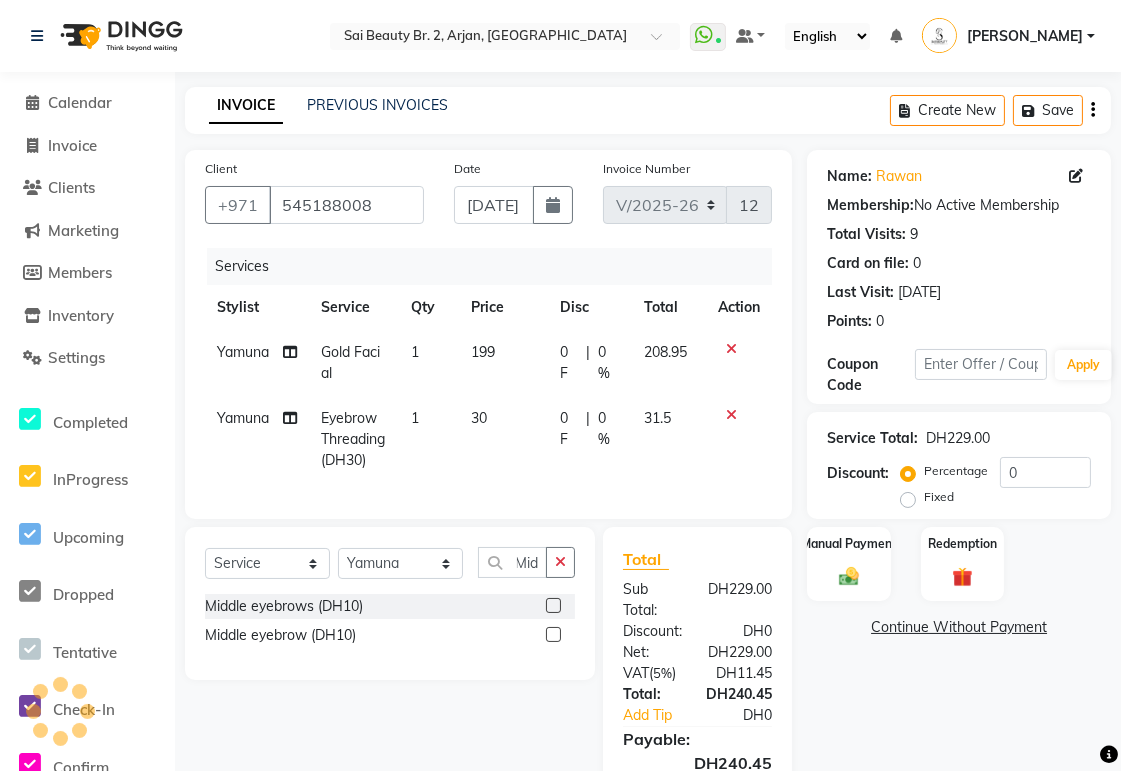 click 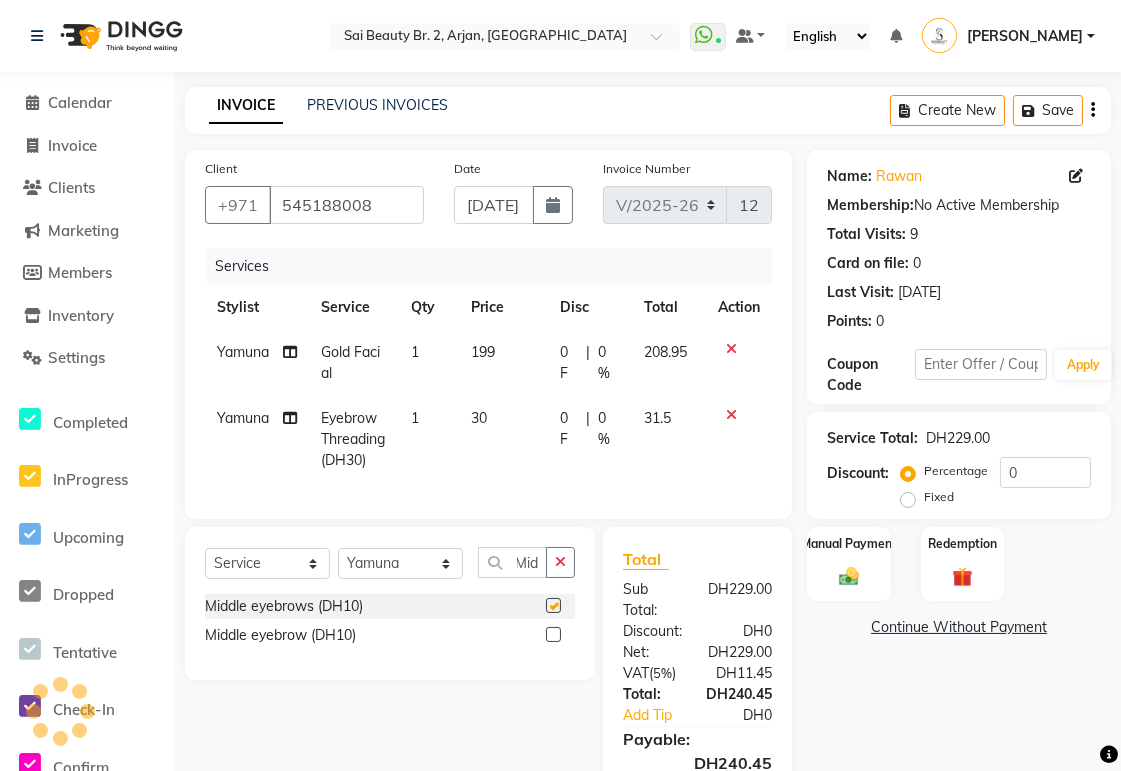 scroll, scrollTop: 0, scrollLeft: 0, axis: both 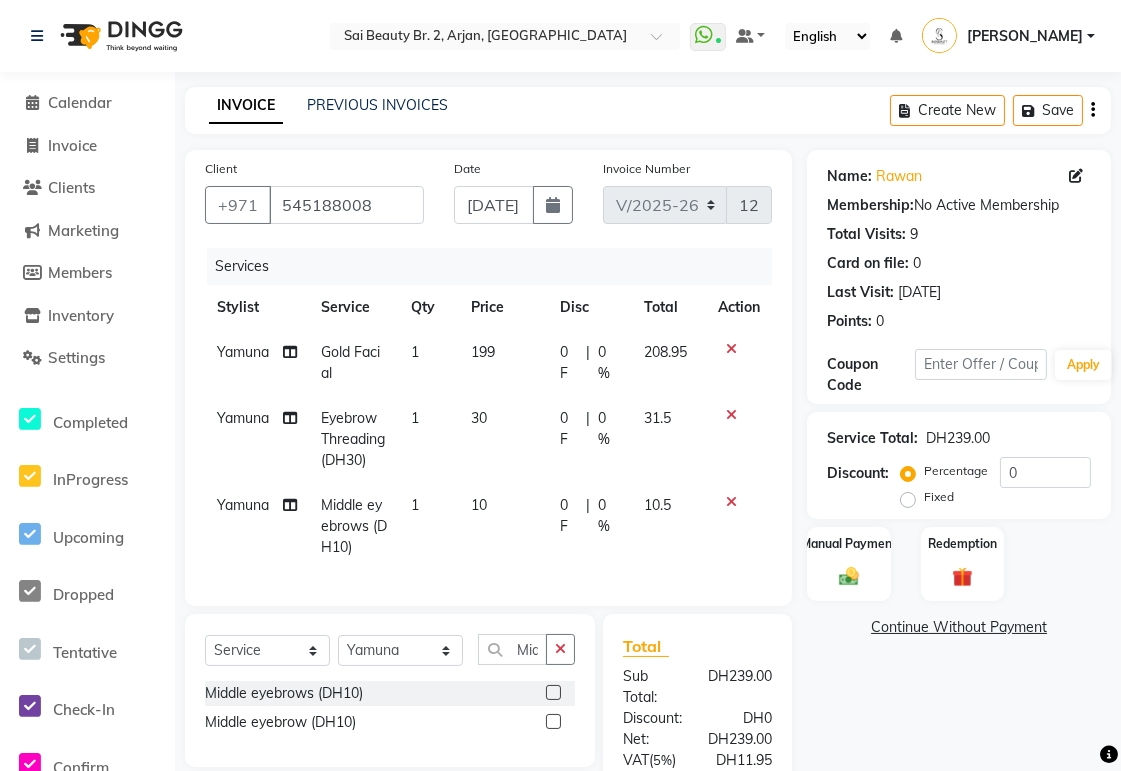 checkbox on "false" 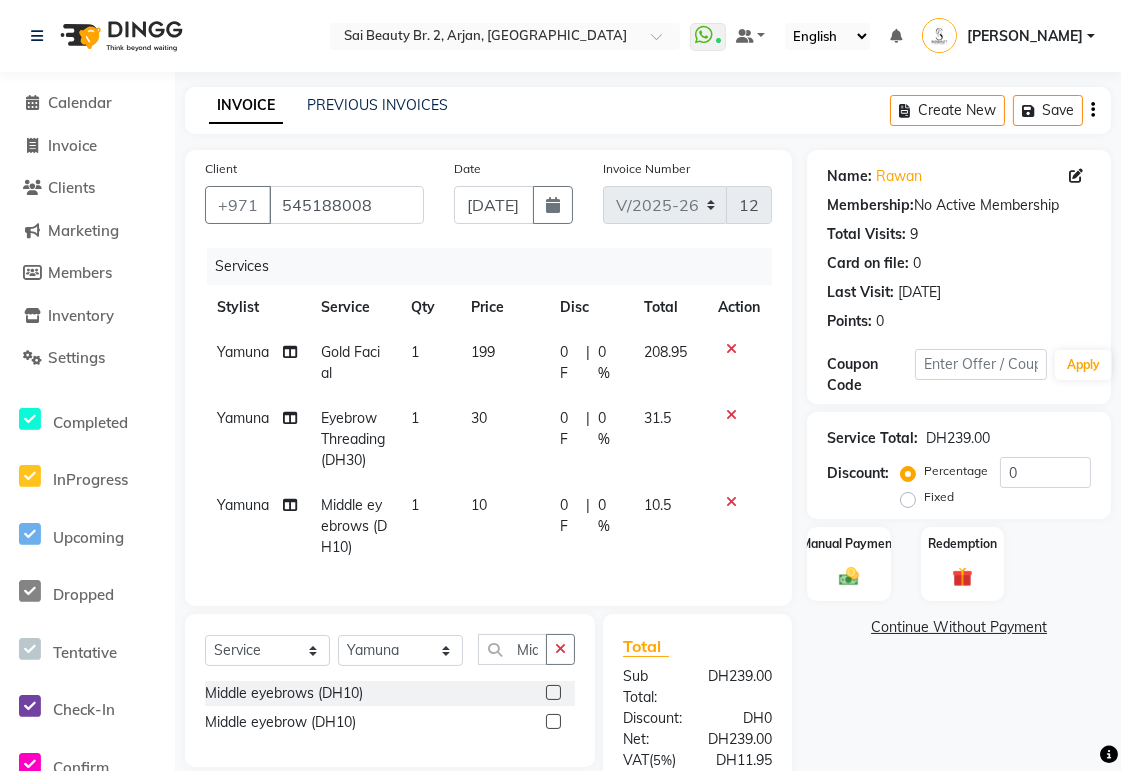 click on "31.5" 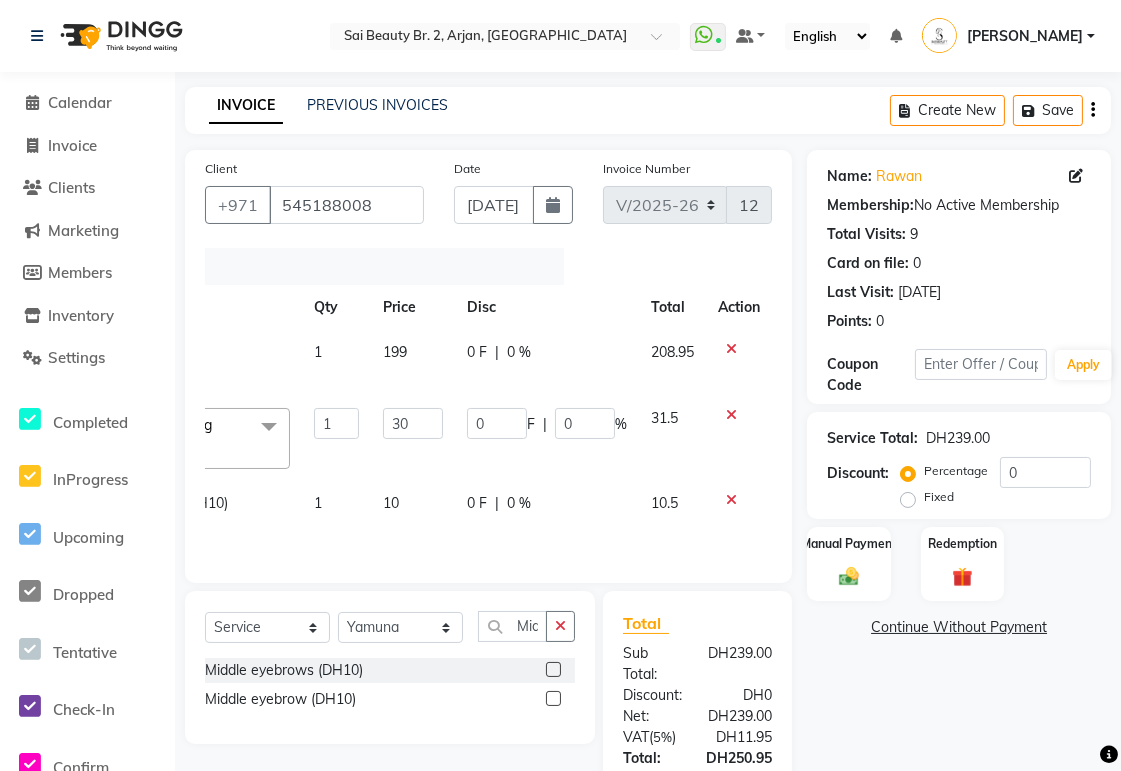 click 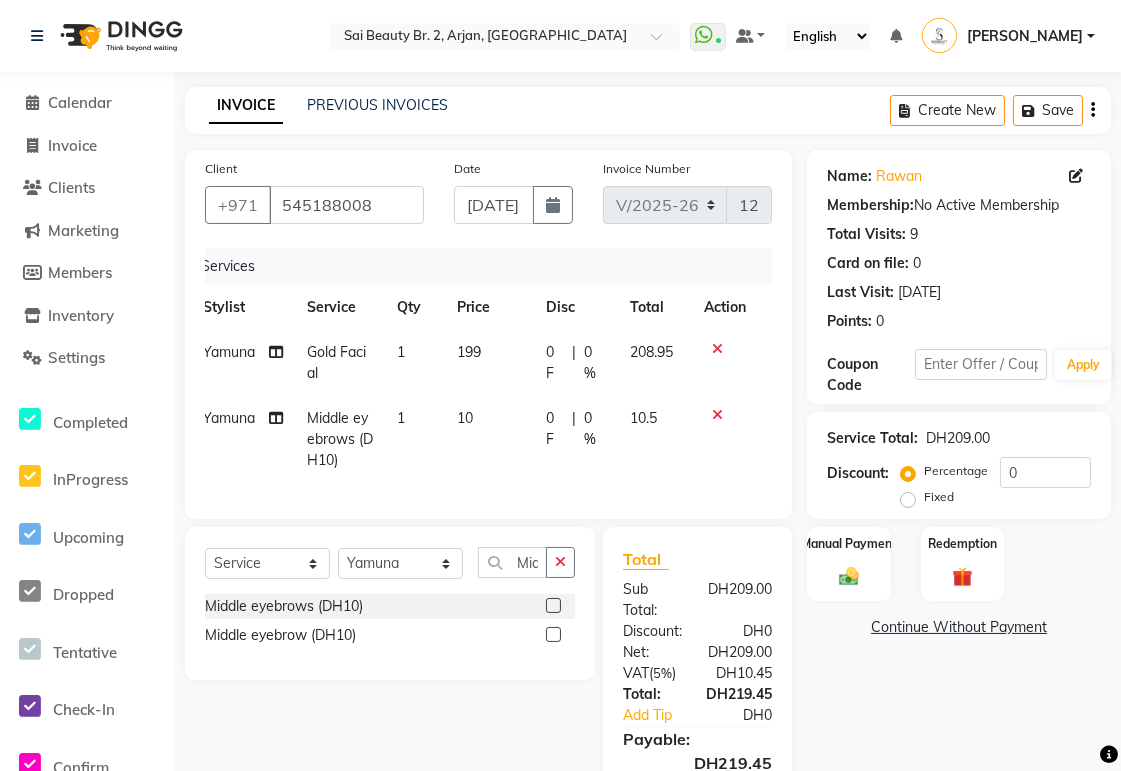 scroll, scrollTop: 142, scrollLeft: 0, axis: vertical 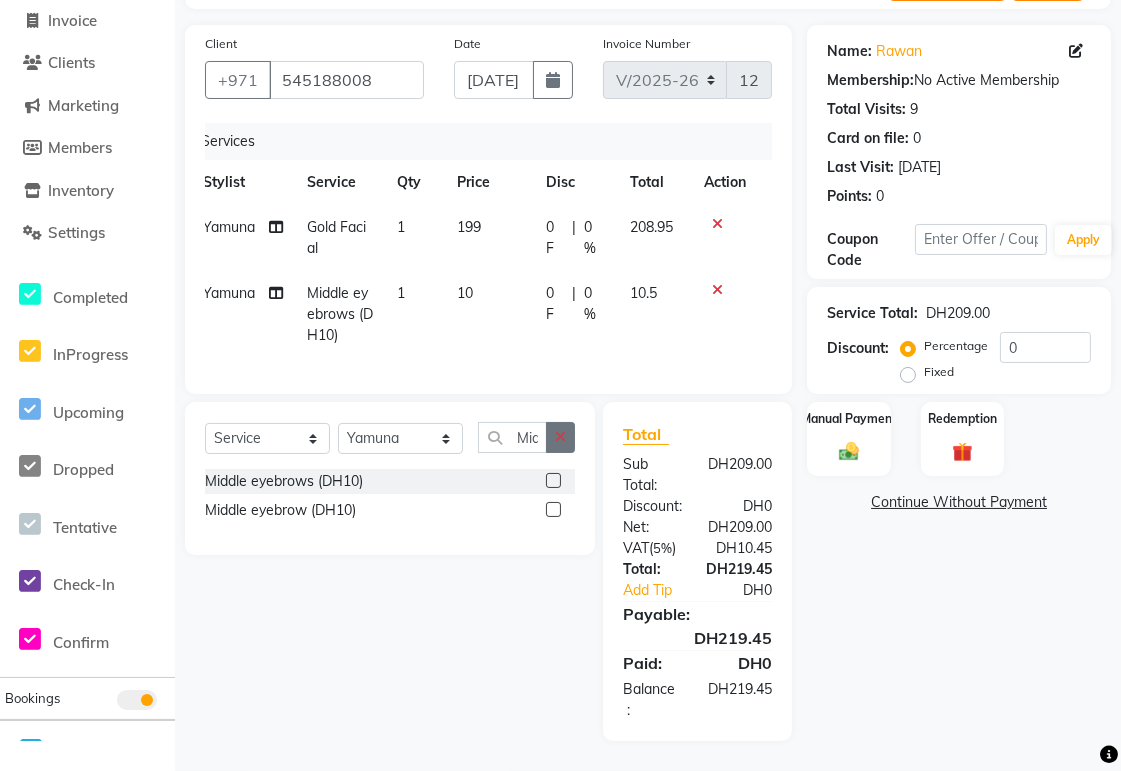 click 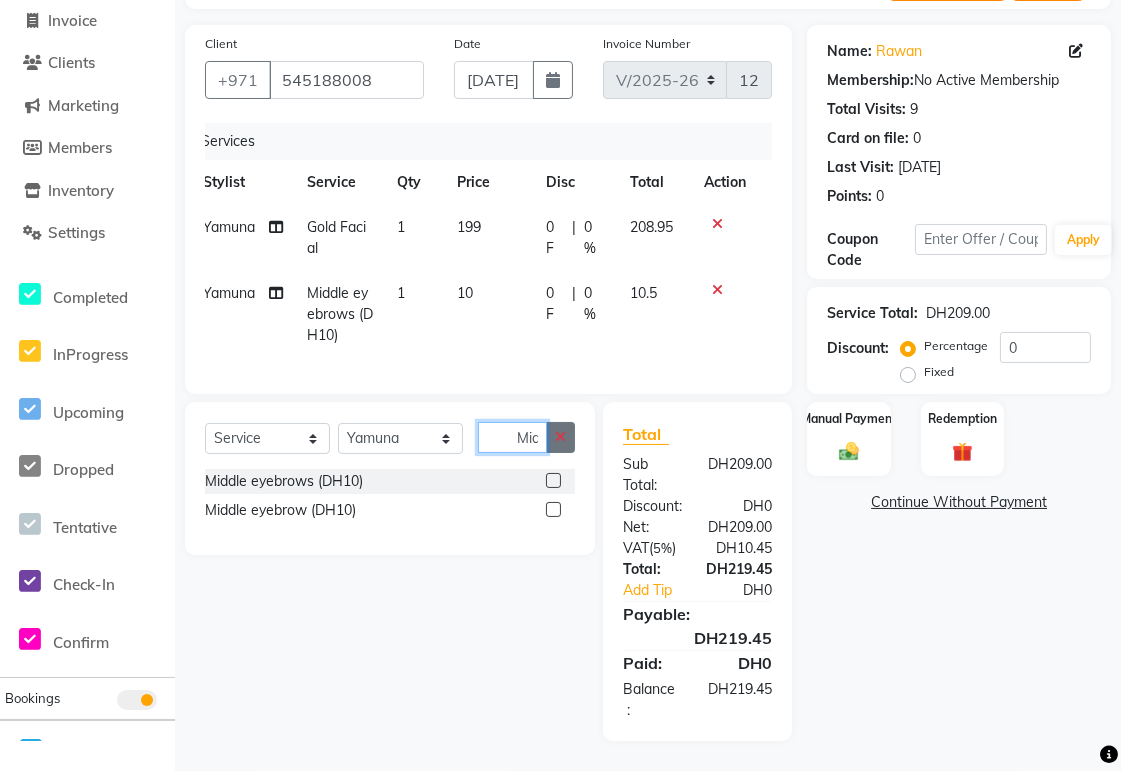 type 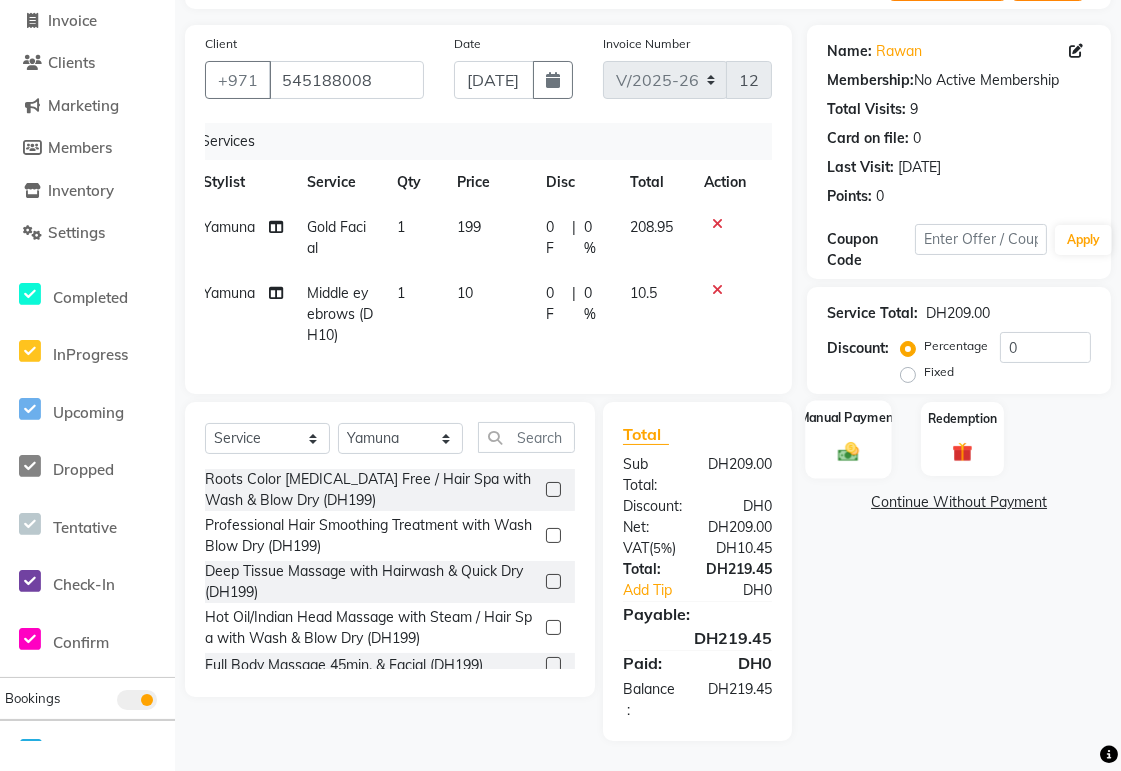 click 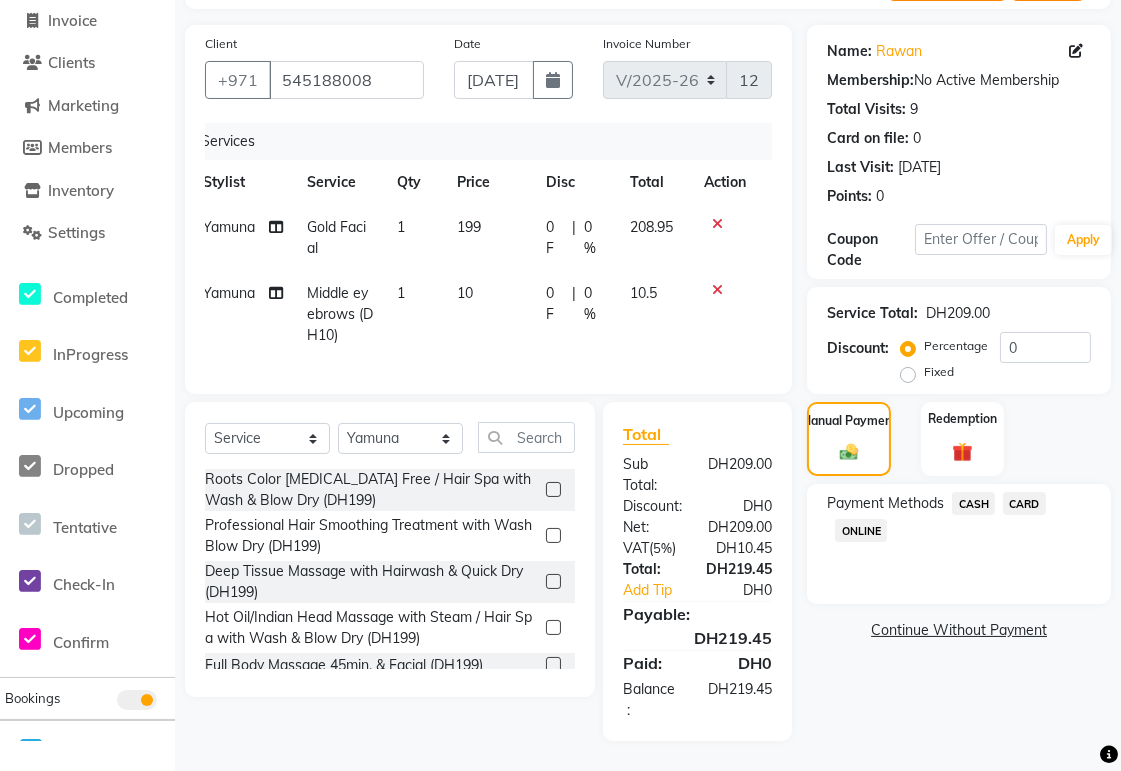click on "CASH" 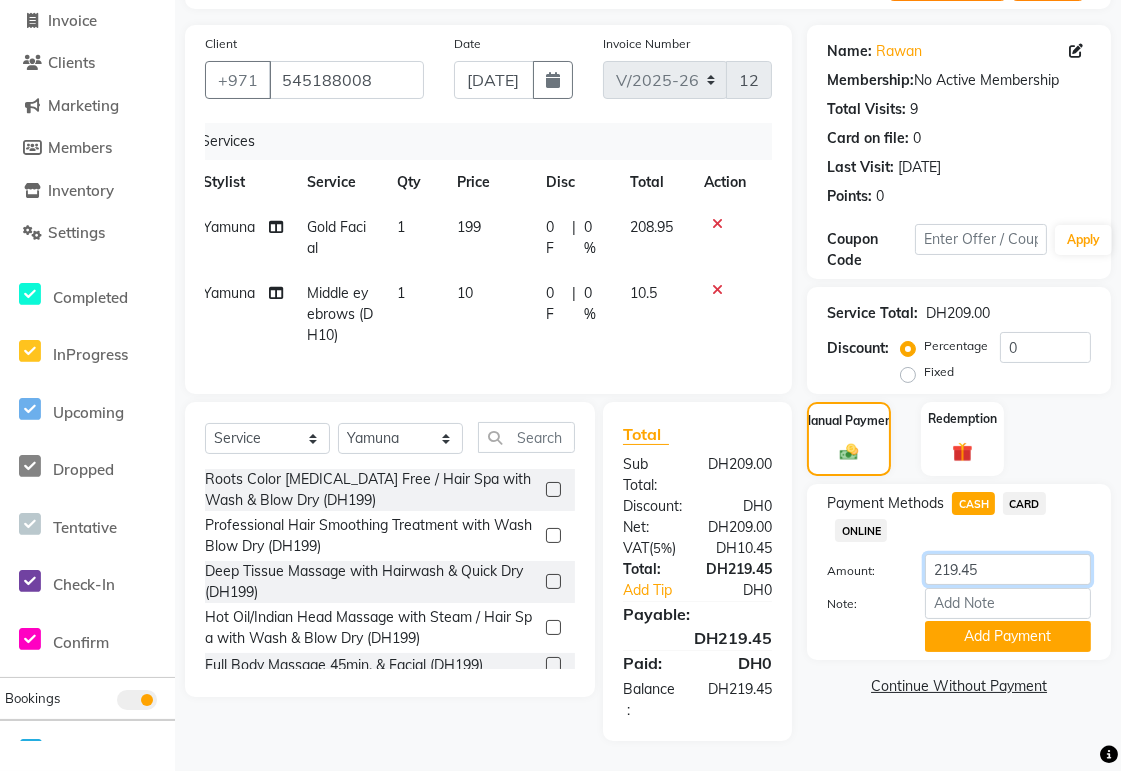 click on "219.45" 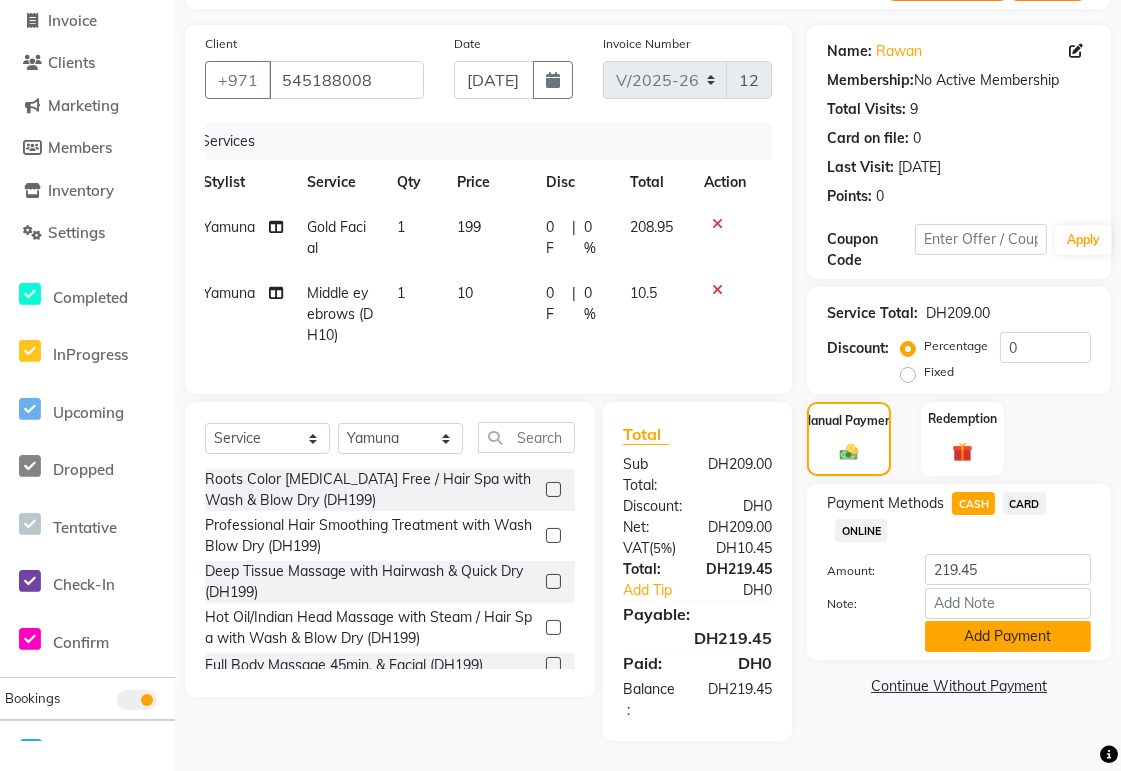 click on "Add Payment" 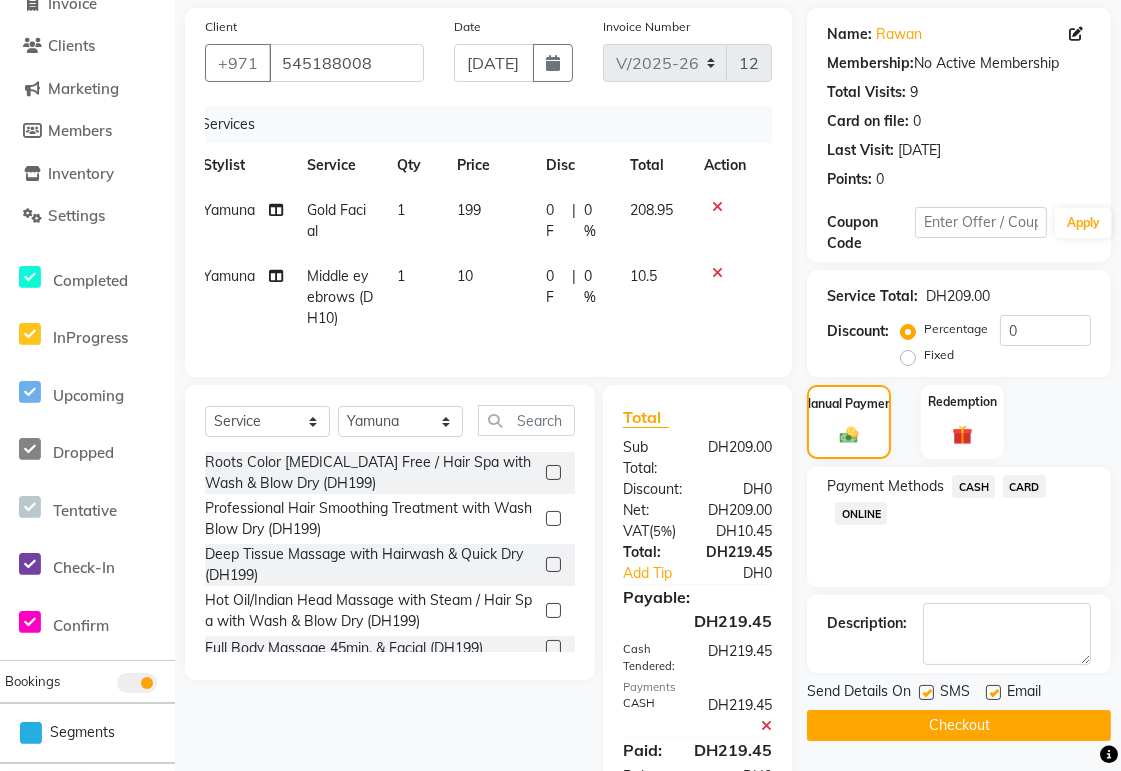 scroll, scrollTop: 246, scrollLeft: 0, axis: vertical 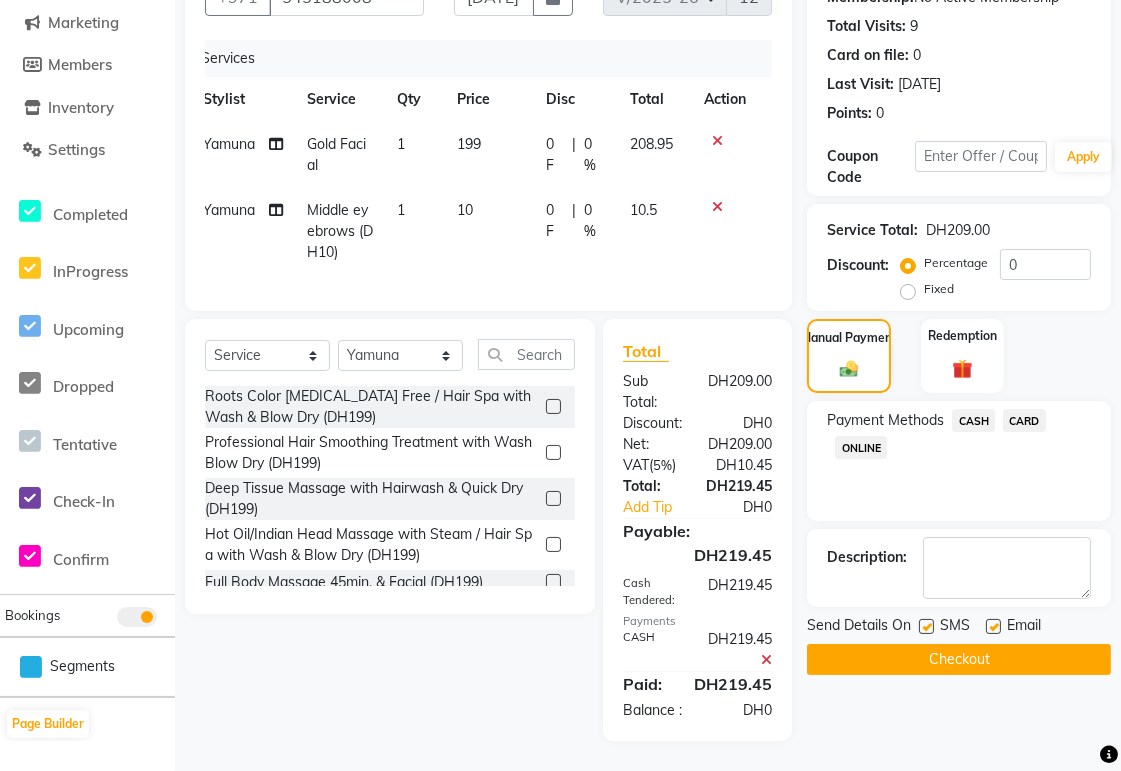 click on "Checkout" 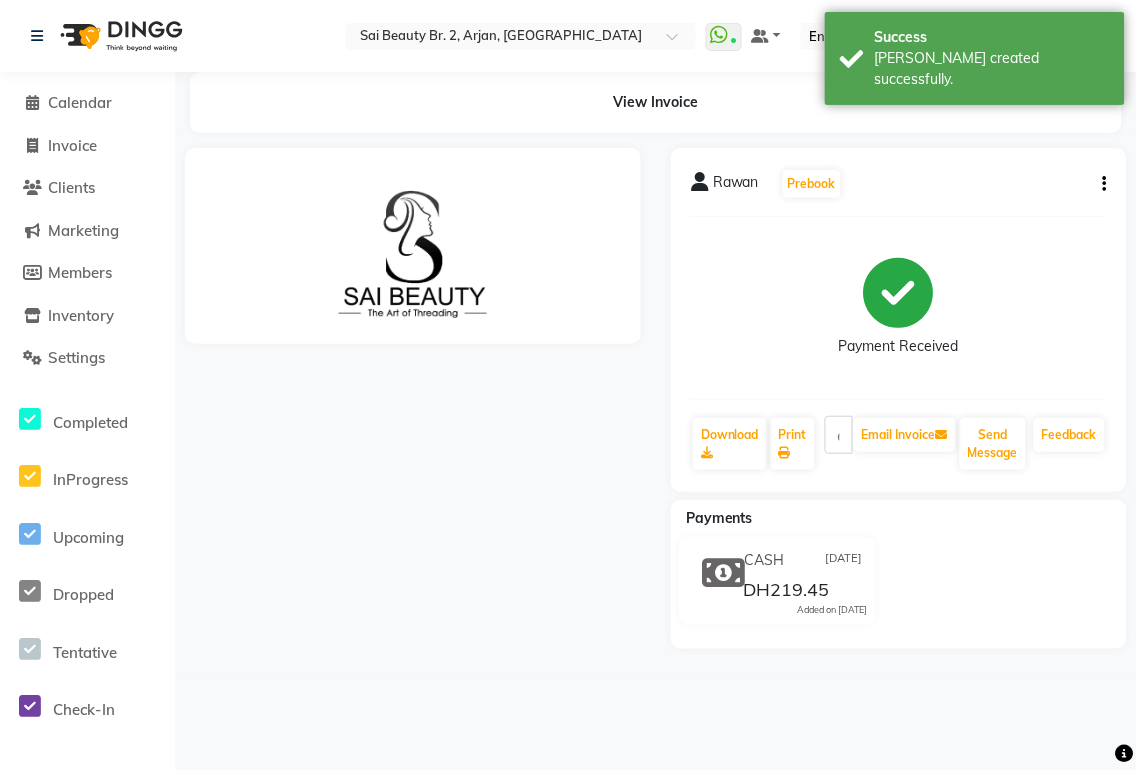 scroll, scrollTop: 0, scrollLeft: 0, axis: both 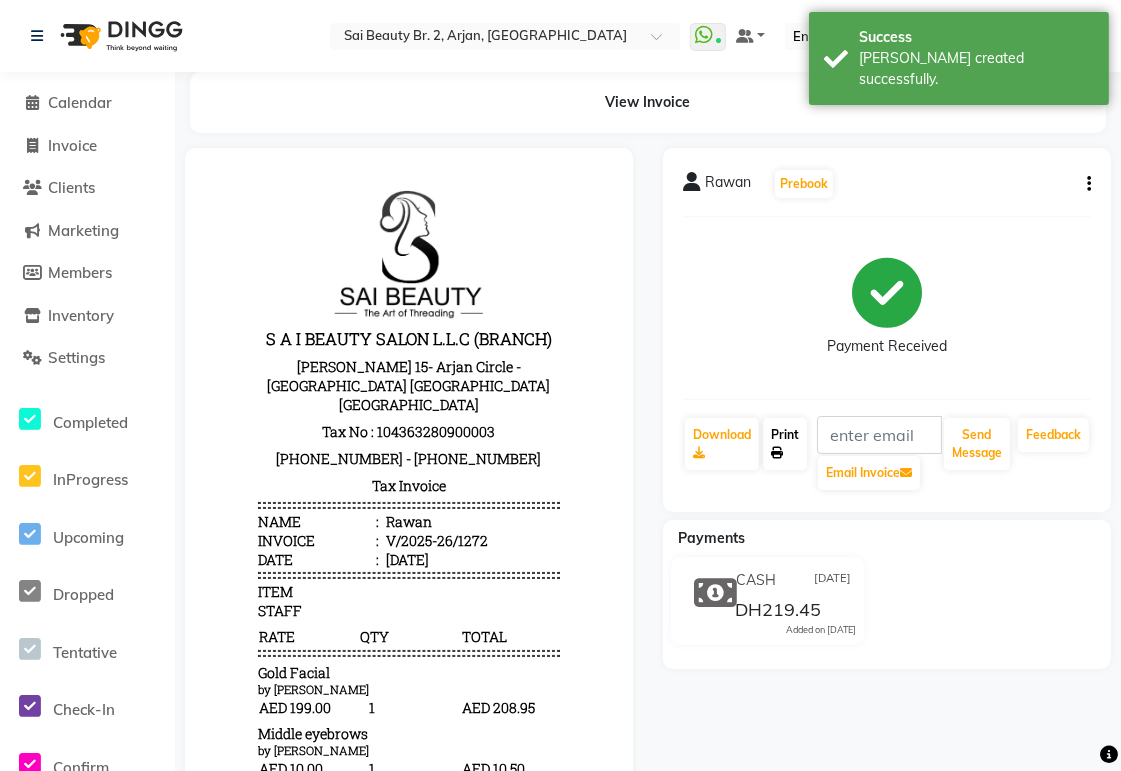 click on "Print" 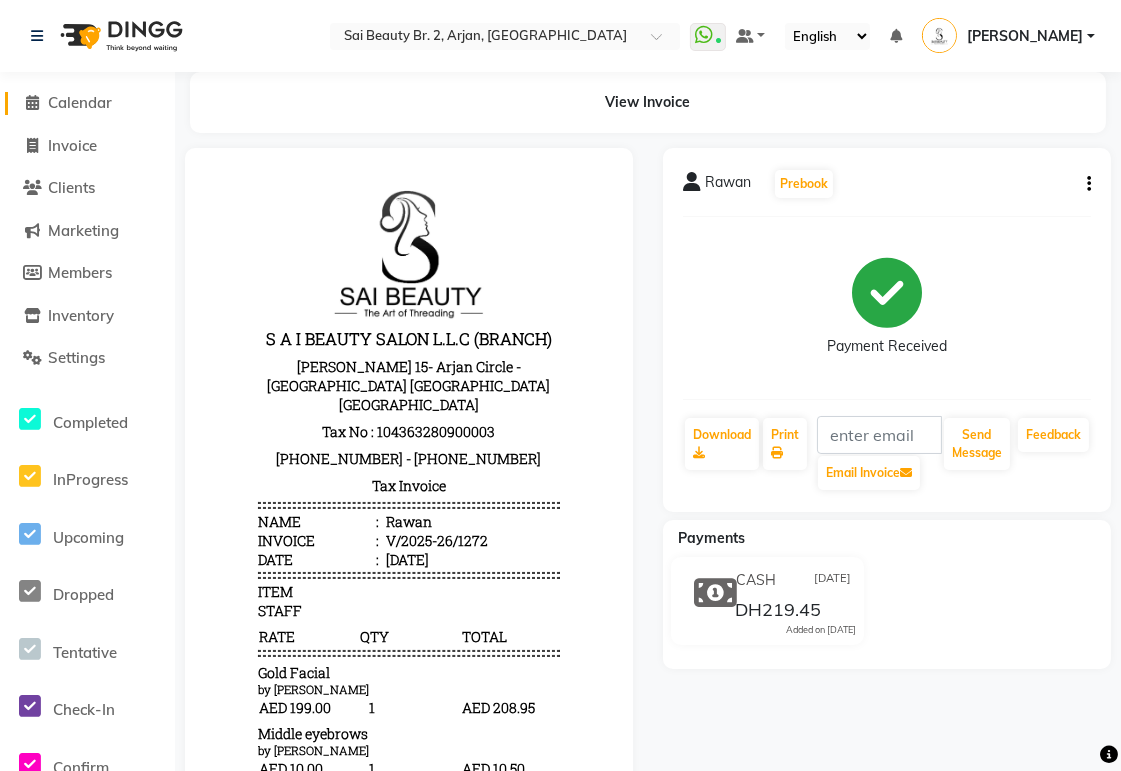 click on "Calendar" 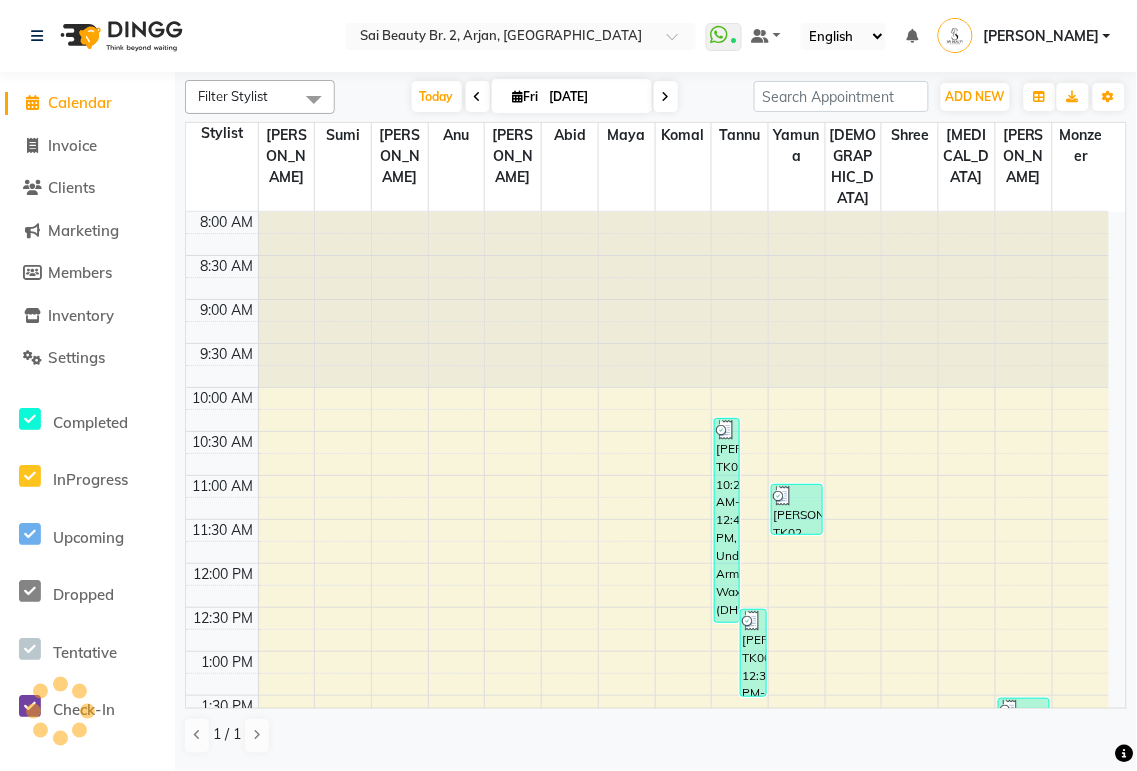 scroll, scrollTop: 0, scrollLeft: 0, axis: both 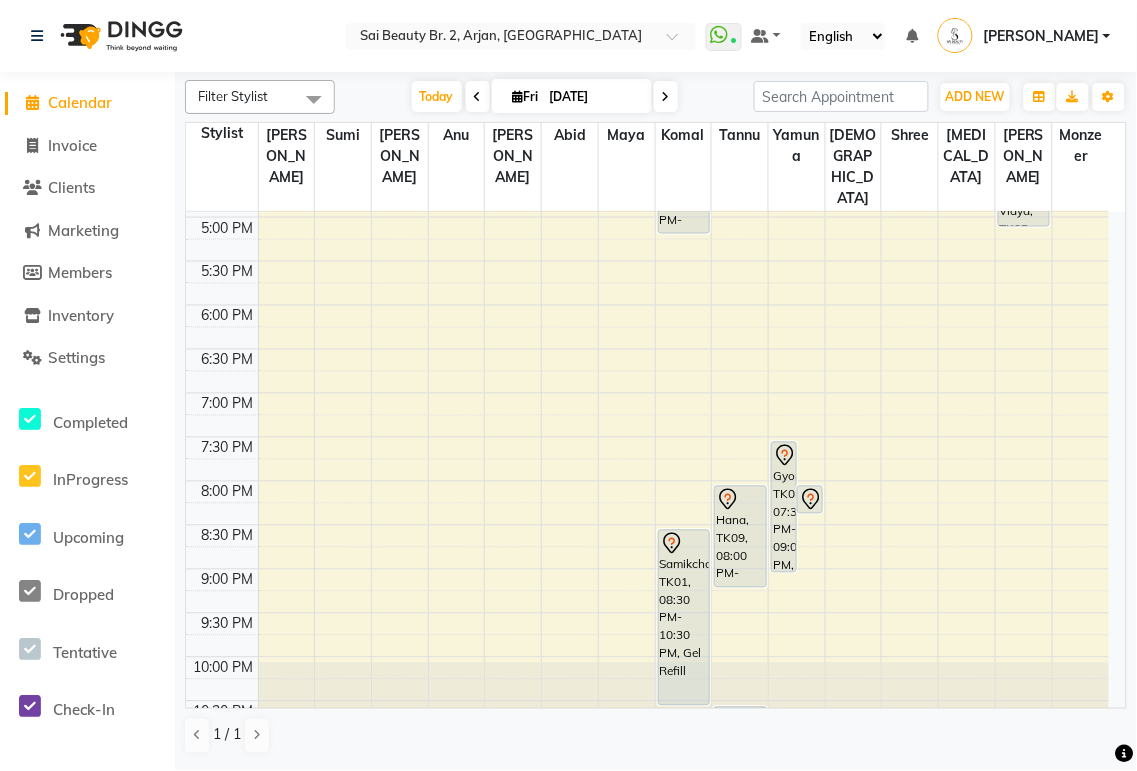 click on "Hana, TK09, 08:00 PM-09:10 PM, Full Legs Waxing,Full Bikini Waxing" at bounding box center [740, 537] 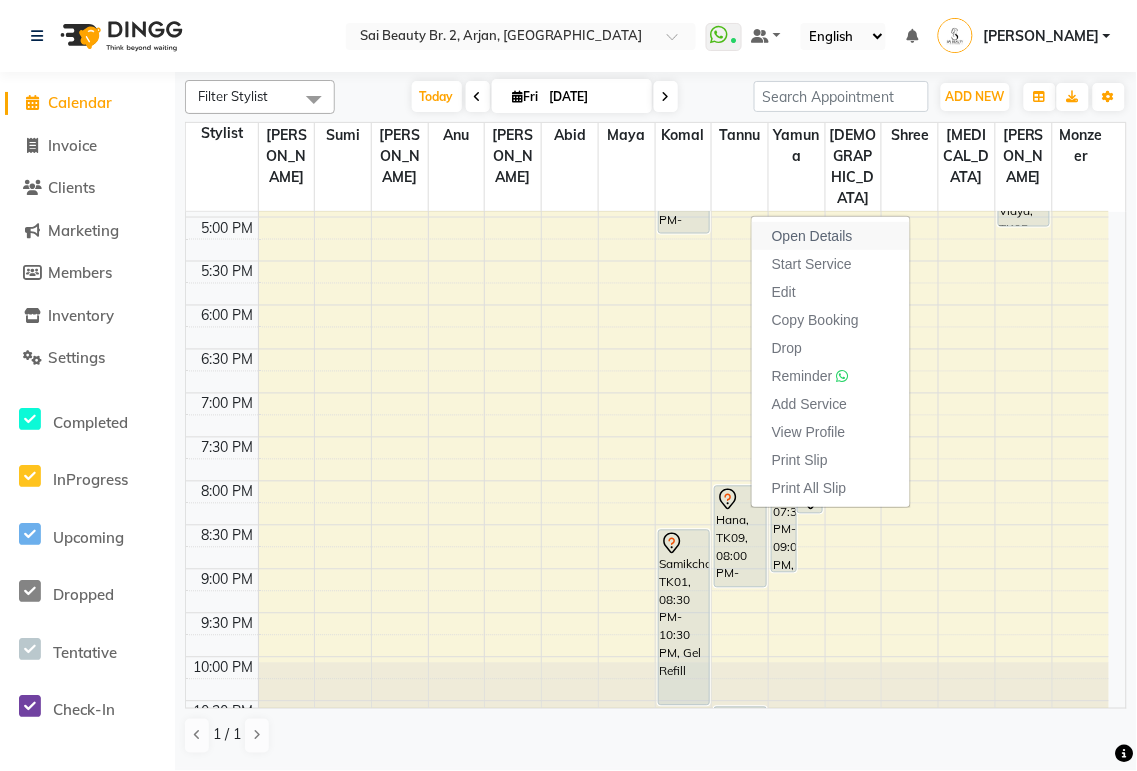 click on "Open Details" at bounding box center (812, 236) 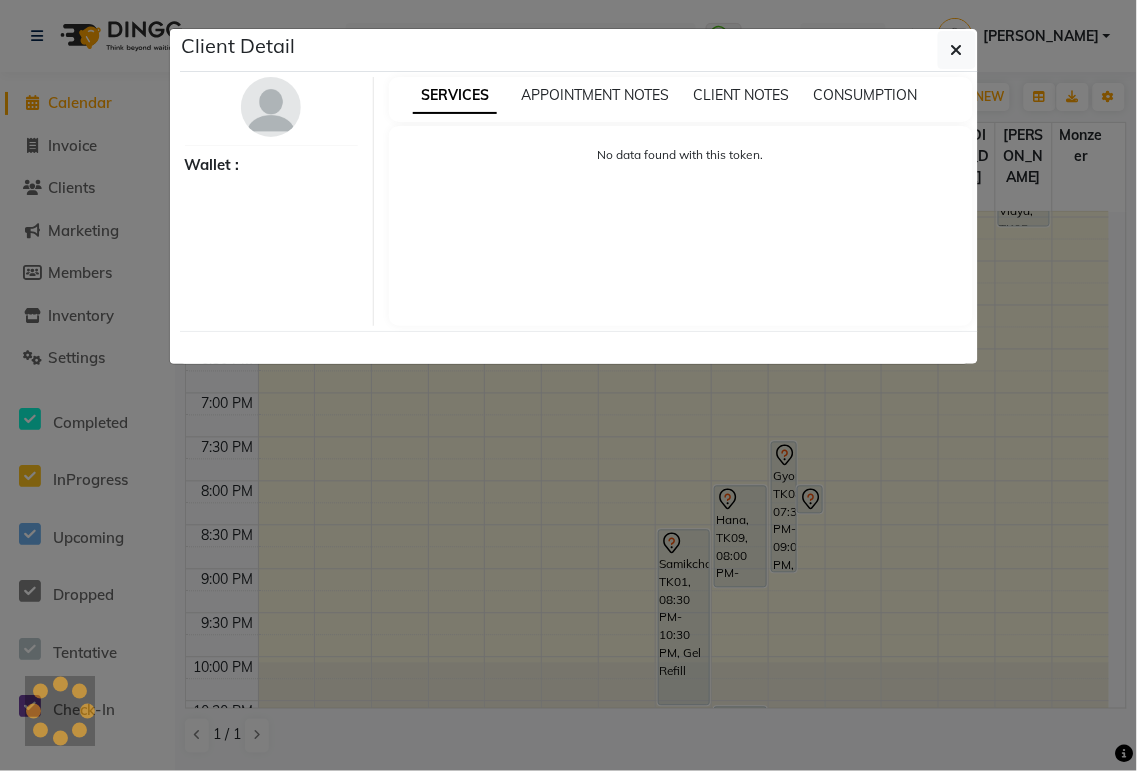 select on "7" 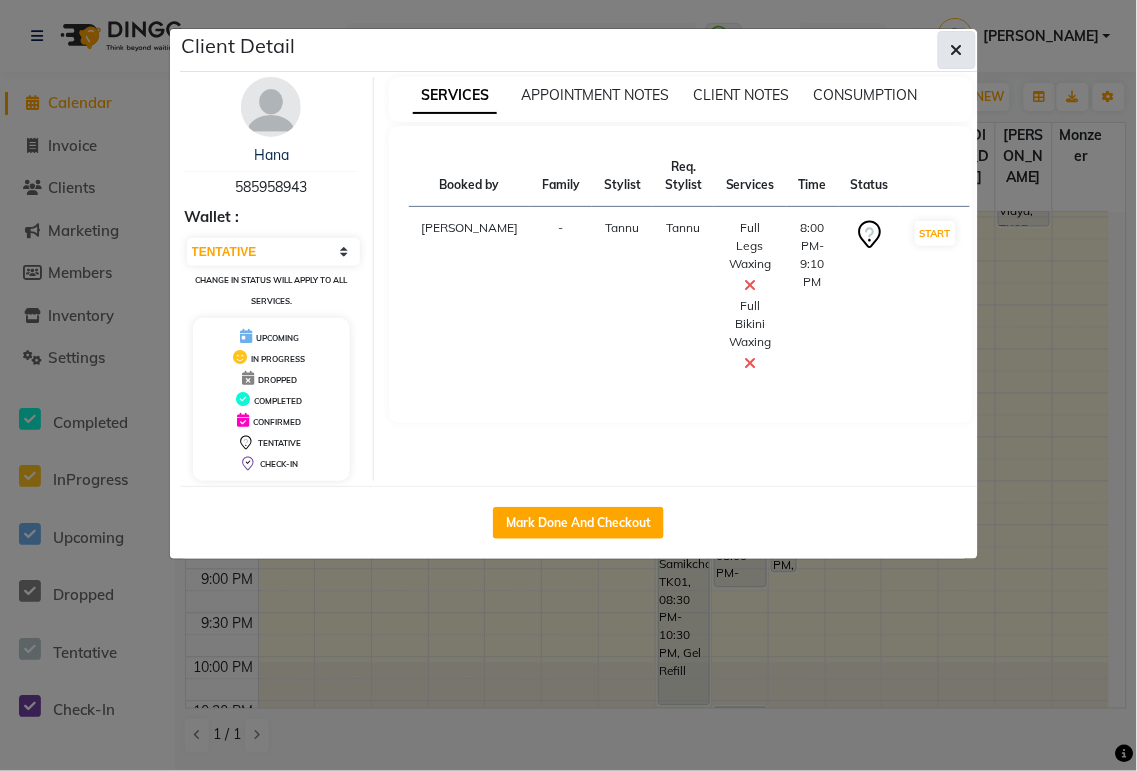 click 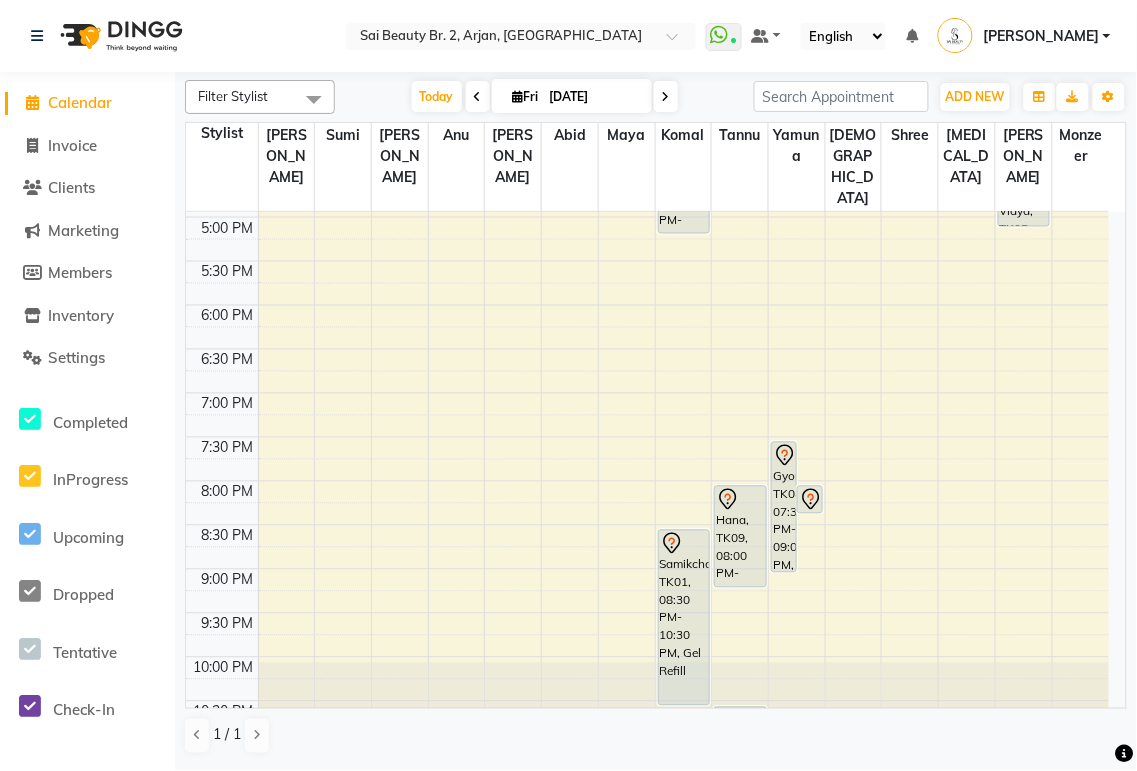 click at bounding box center (740, 721) 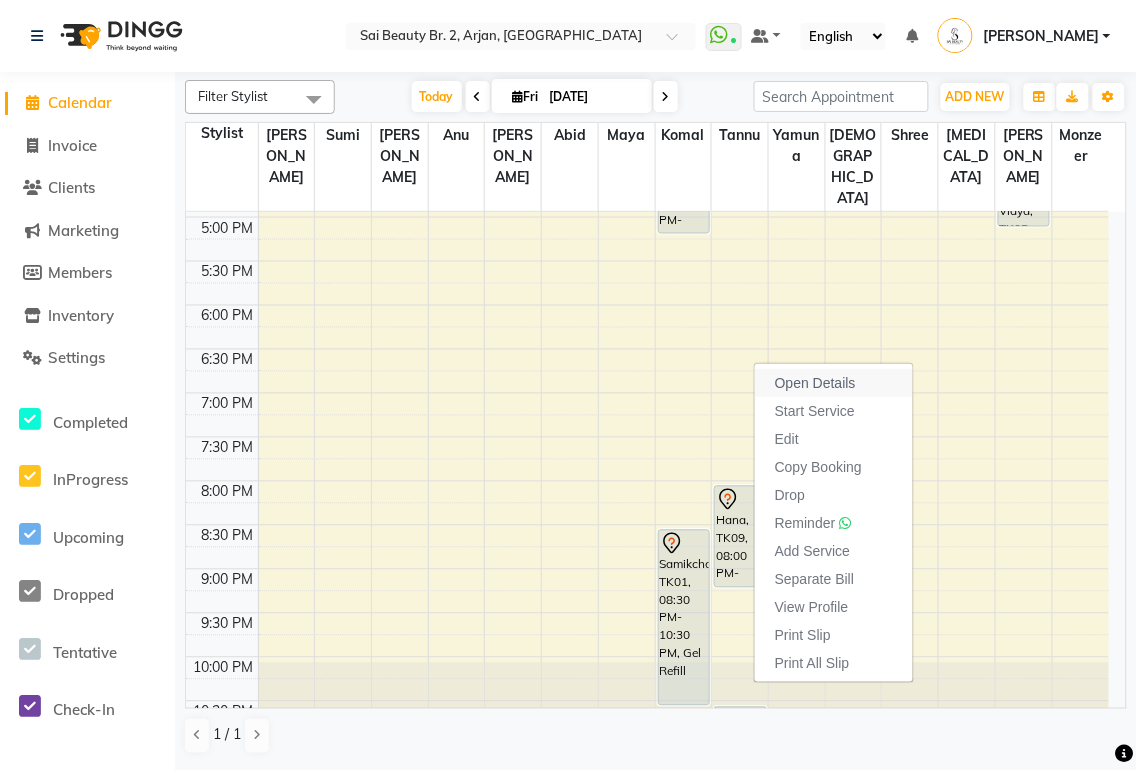 click on "Open Details" at bounding box center (834, 383) 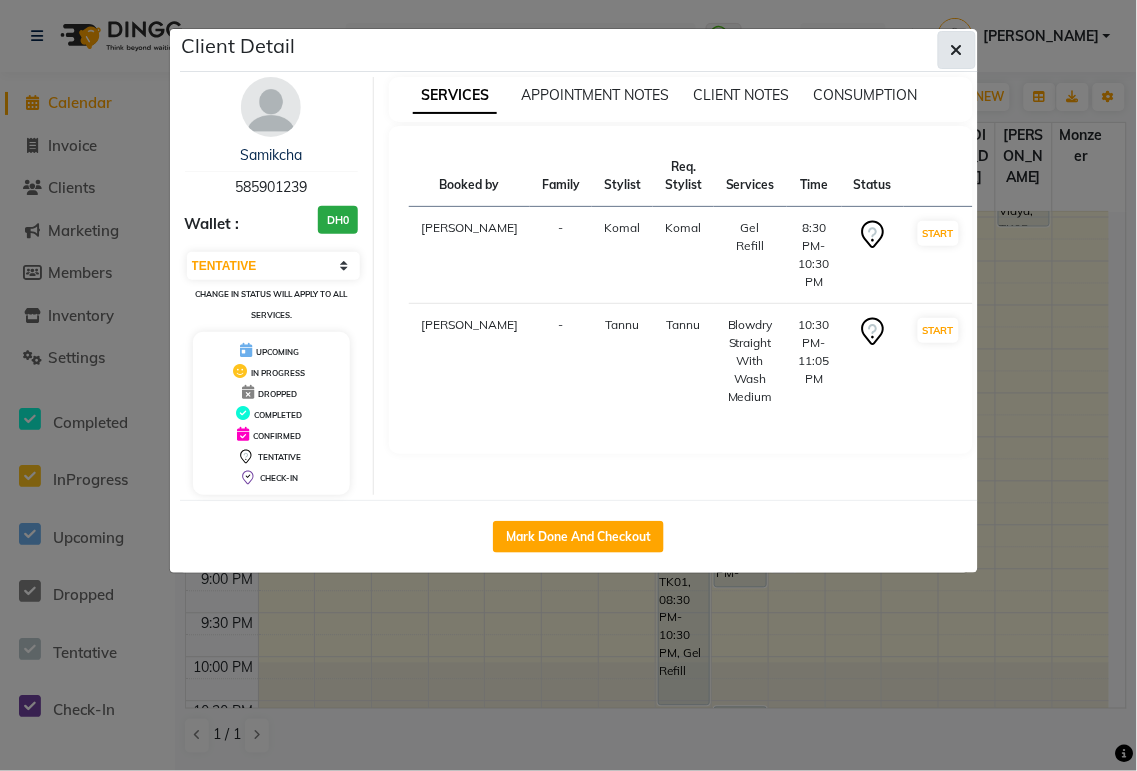 click 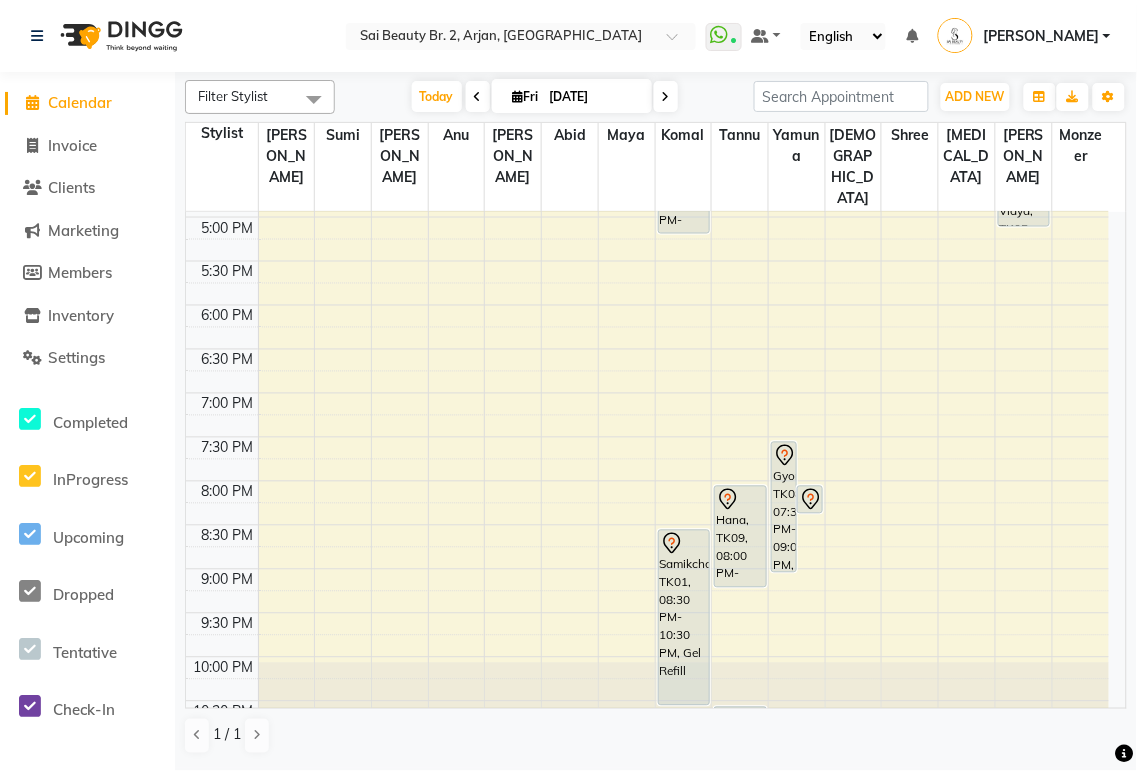 click on "Filter Stylist Select All [PERSON_NAME][MEDICAL_DATA] [PERSON_NAME] [PERSON_NAME] [PERSON_NAME] Gita [PERSON_NAME] monzeer Shree [PERSON_NAME] [PERSON_NAME] [DATE]  [DATE] Toggle Dropdown Add Appointment Add Invoice Add Expense Add Client Toggle Dropdown Add Appointment Add Invoice Add Expense Add Client ADD NEW Toggle Dropdown Add Appointment Add Invoice Add Expense Add Client Filter Stylist Select All [PERSON_NAME][MEDICAL_DATA] [PERSON_NAME] [PERSON_NAME] [PERSON_NAME] Gita [PERSON_NAME] monzeer Shree [PERSON_NAME] [PERSON_NAME] Group By  Staff View   Room View  View as Vertical  Vertical - Week View  Horizontal  Horizontal - Week View  List  Toggle Dropdown Calendar Settings Manage Tags   Arrange Stylists   Reset Stylists  Appointment Form Zoom 100% Staff/Room Display Count 15 Stylist [PERSON_NAME] Sue Anu [PERSON_NAME] [PERSON_NAME] Yamuna Gita Shree [MEDICAL_DATA][PERSON_NAME] monzeer 9:00 AM 9:30 AM 10:00 AM 10:30 AM 11:00 AM 11:30 AM 12:00 PM 12:30 PM 1:00 PM 1:30 PM 2:00 PM 2:30 PM 3:00 PM 3:30 PM 4:00 PM 4:30 PM 5:00 PM 5:30 PM 6:00 PM 6:30 PM 7:00 PM 7:30 PM 8:00 PM 8:30 PM 9:00 PM 9:30 PM" 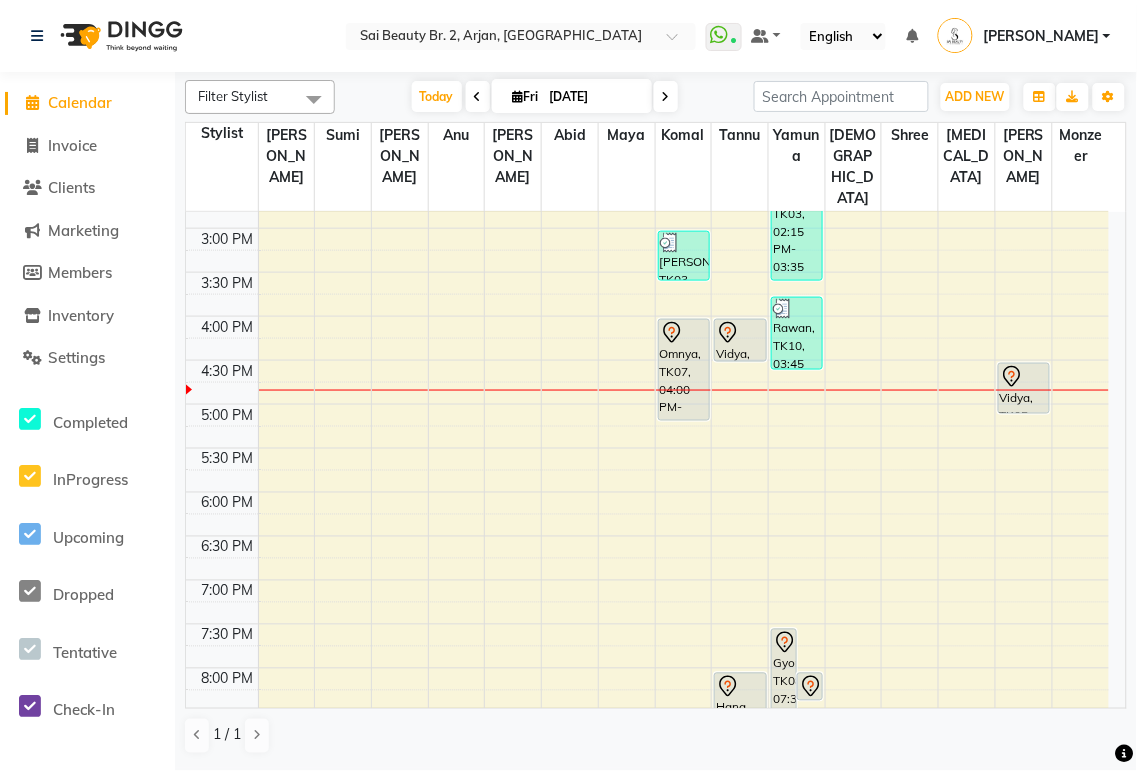 scroll, scrollTop: 698, scrollLeft: 0, axis: vertical 